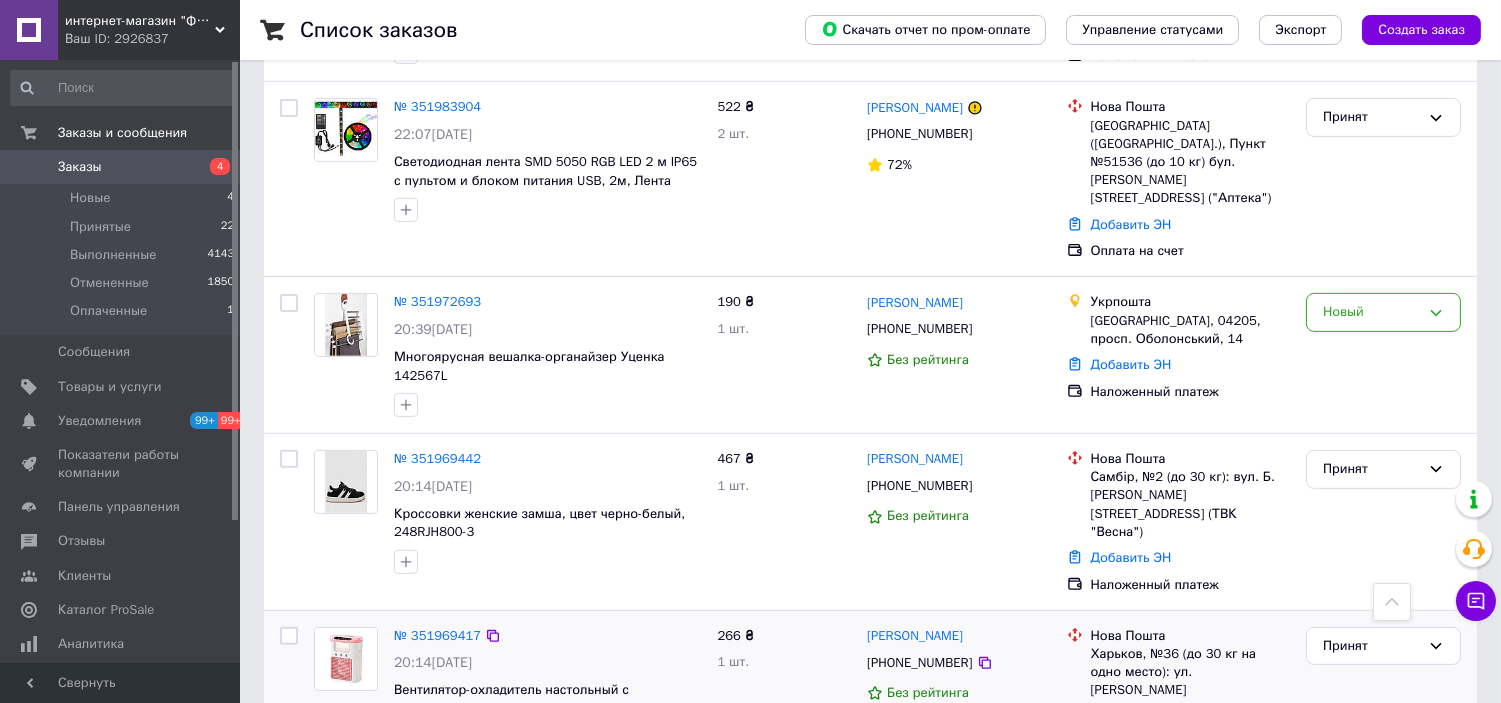 scroll, scrollTop: 1435, scrollLeft: 0, axis: vertical 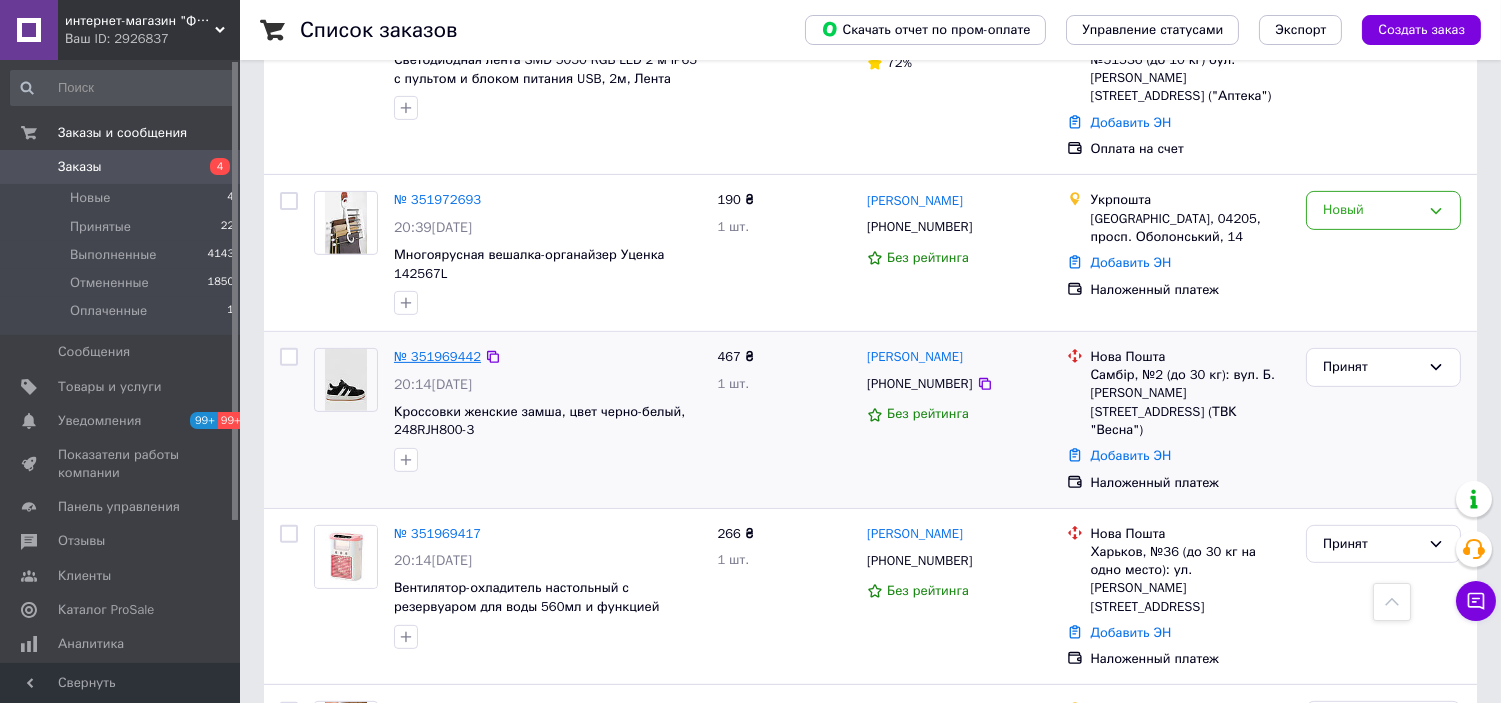 click on "№ 351969442" at bounding box center [437, 356] 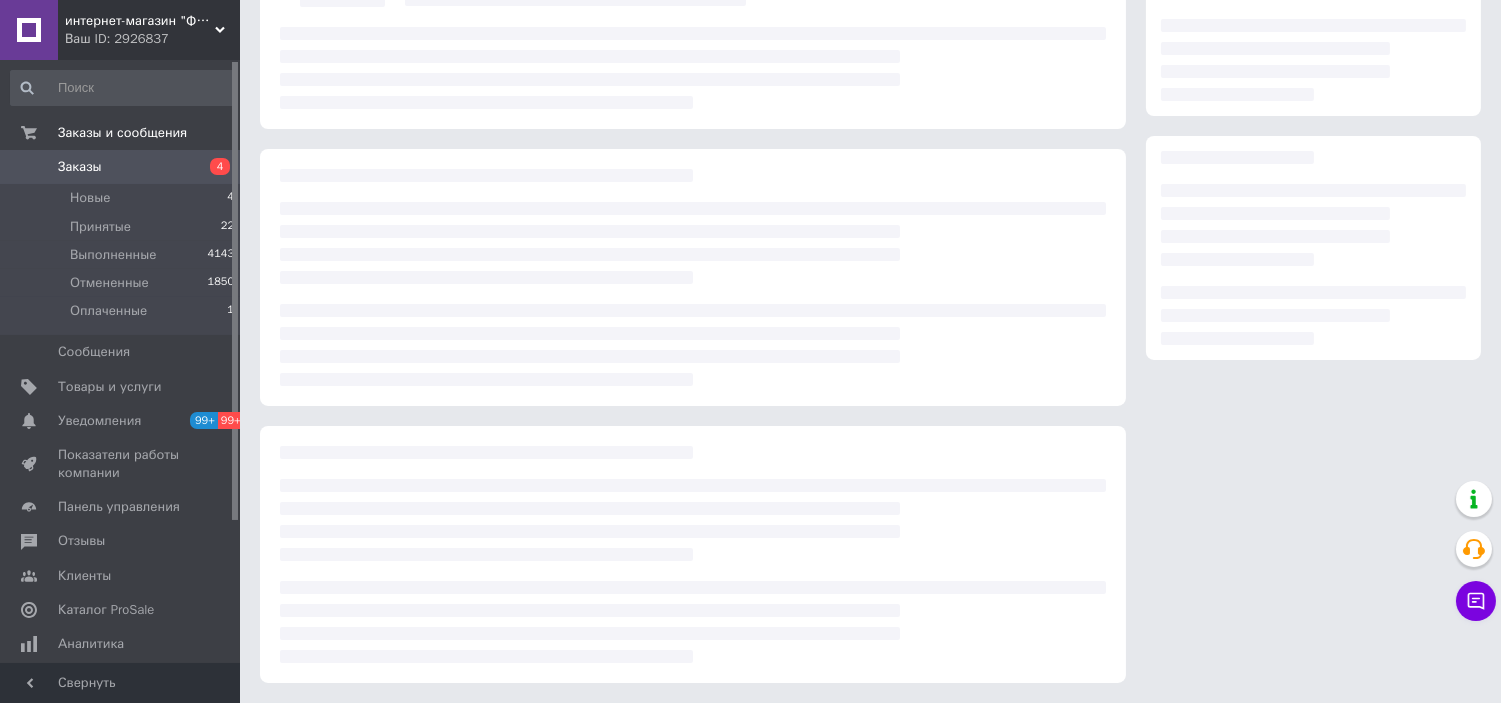 scroll, scrollTop: 0, scrollLeft: 0, axis: both 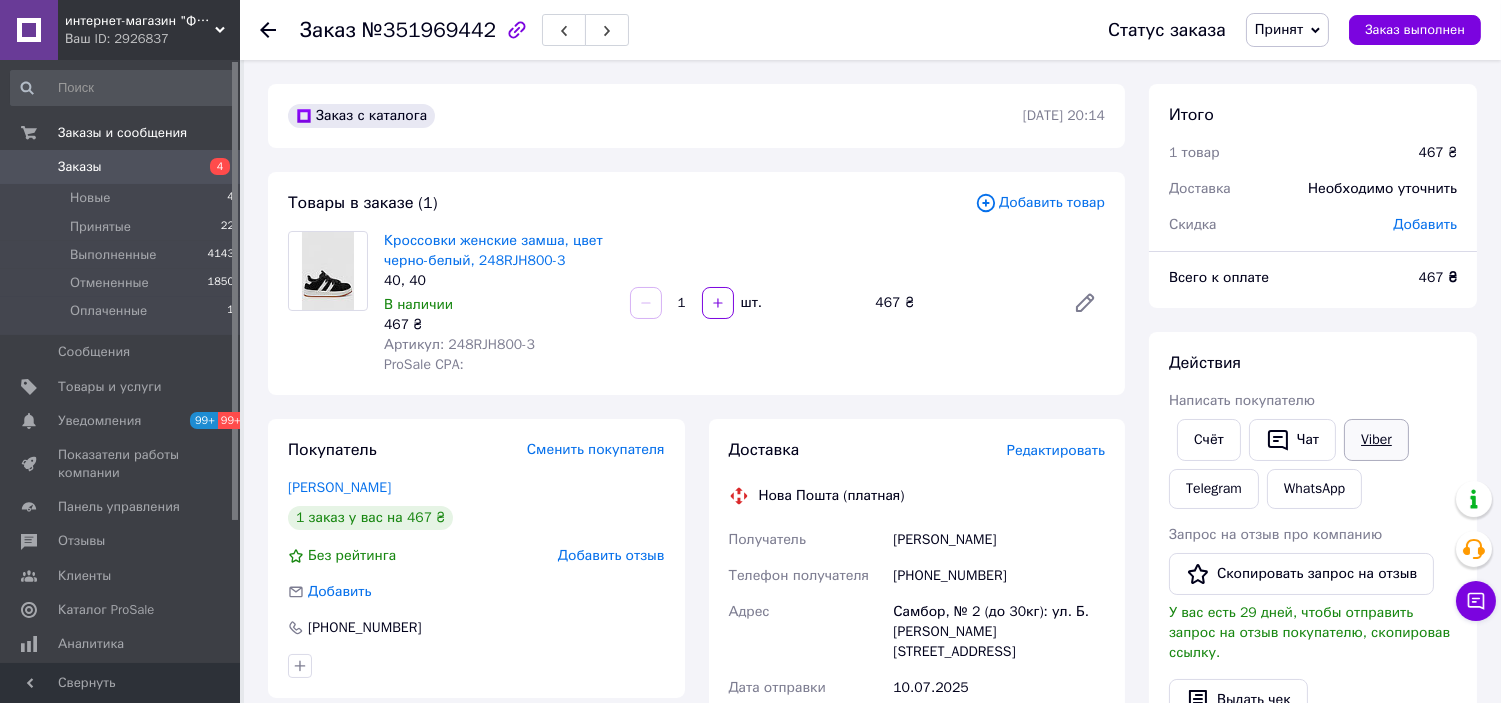click on "Viber" at bounding box center (1376, 440) 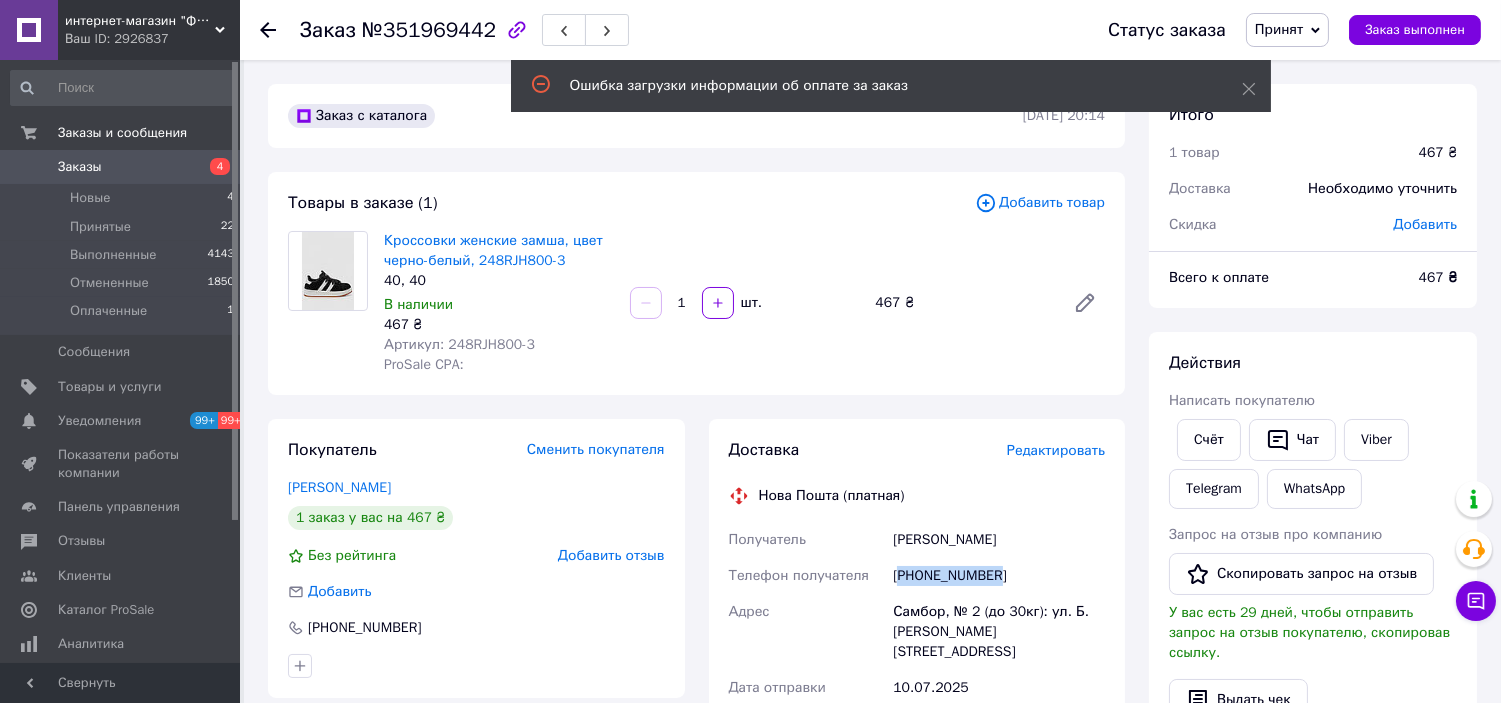 drag, startPoint x: 1005, startPoint y: 568, endPoint x: 906, endPoint y: 574, distance: 99.18165 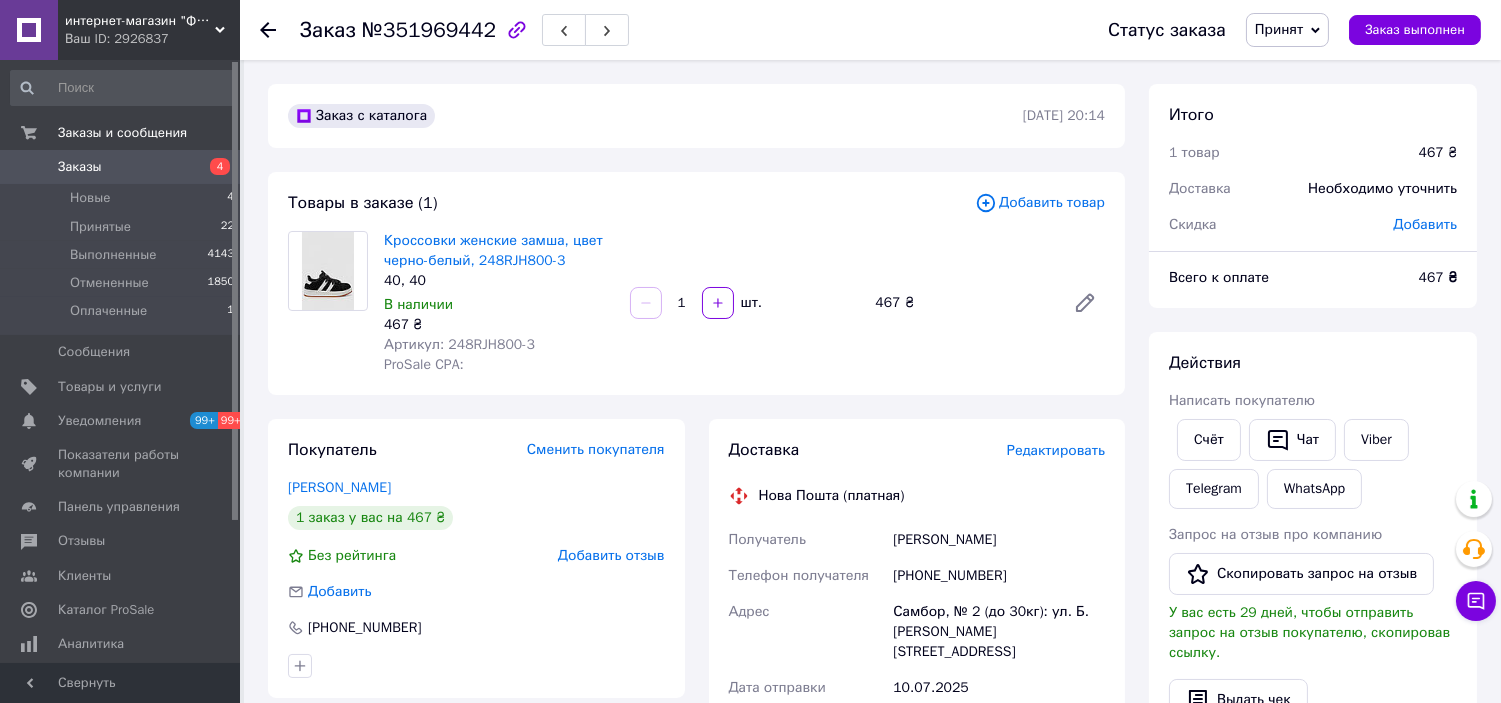 drag, startPoint x: 1118, startPoint y: 660, endPoint x: 1070, endPoint y: 646, distance: 50 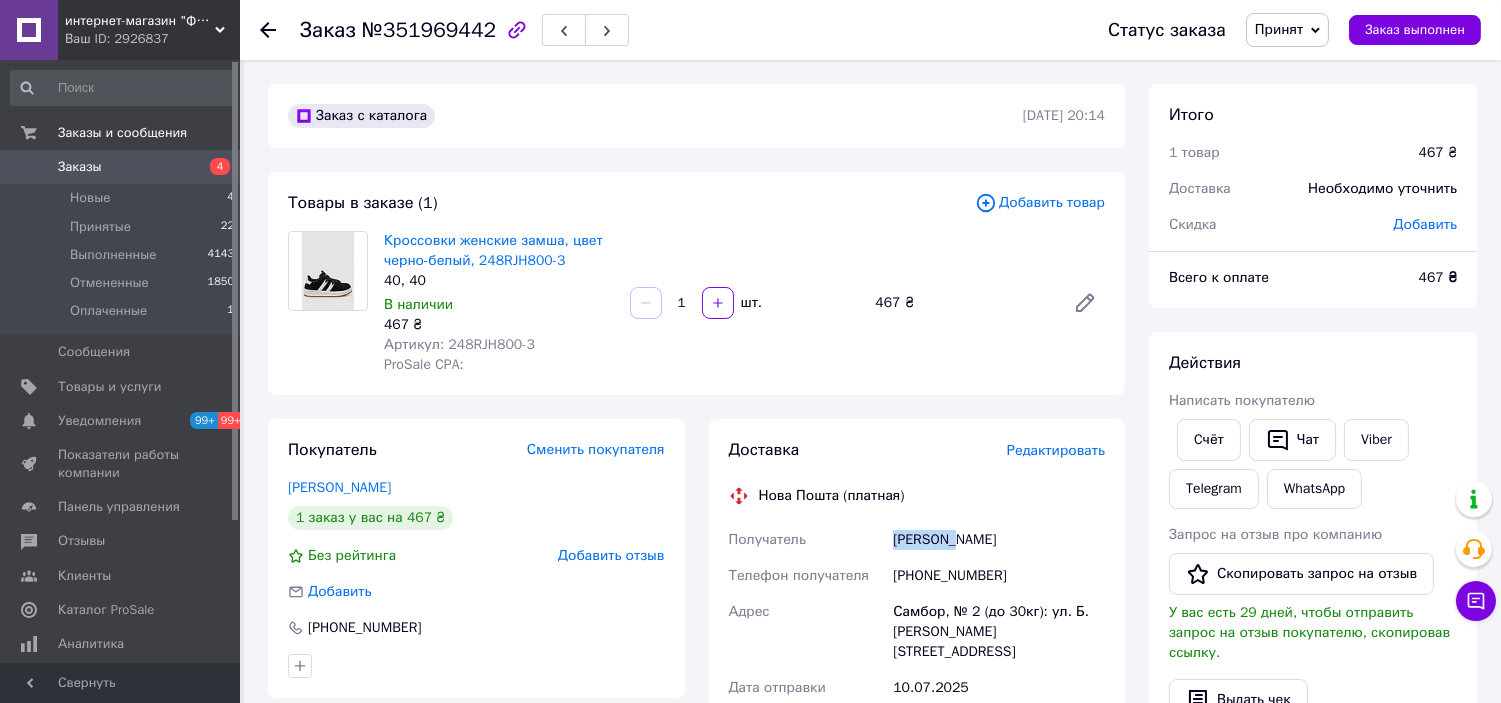 drag, startPoint x: 983, startPoint y: 531, endPoint x: 895, endPoint y: 541, distance: 88.56636 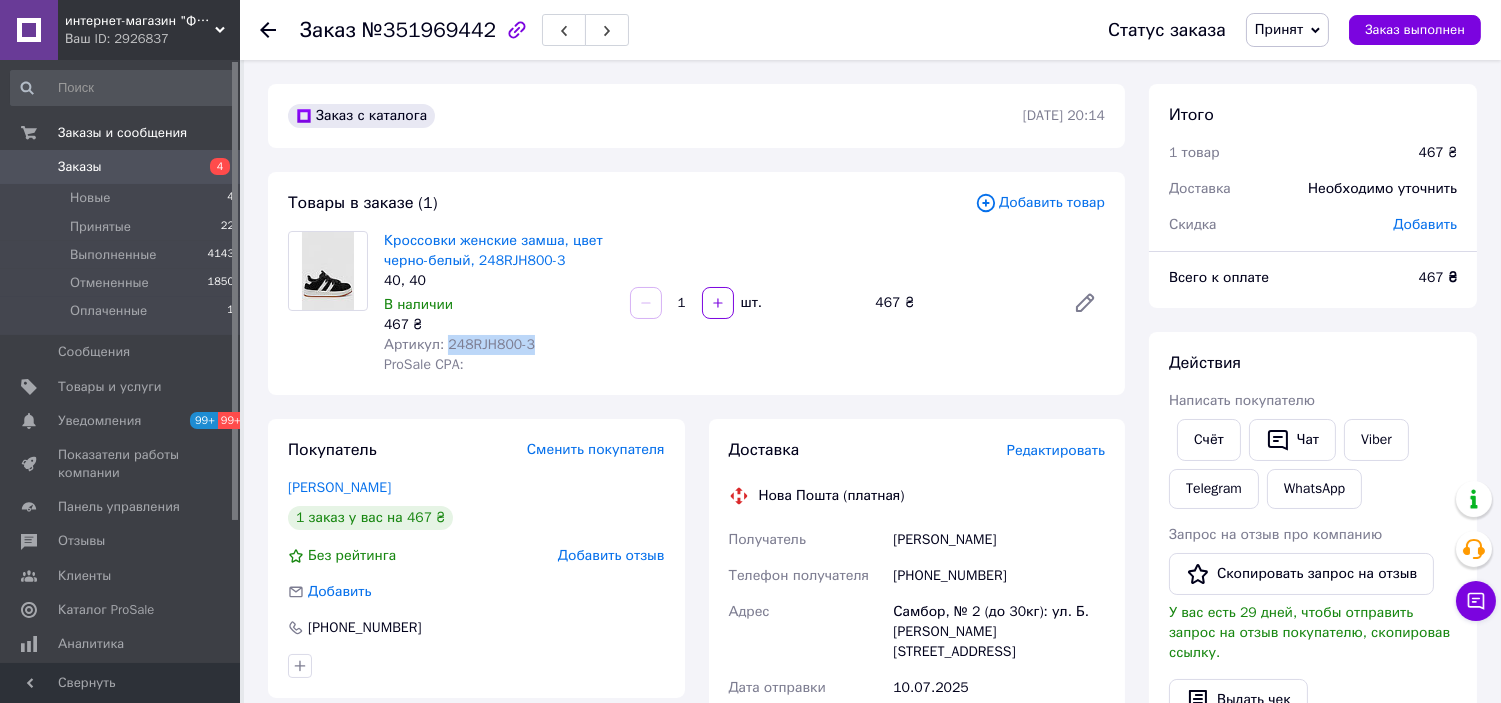 drag, startPoint x: 538, startPoint y: 346, endPoint x: 444, endPoint y: 347, distance: 94.00532 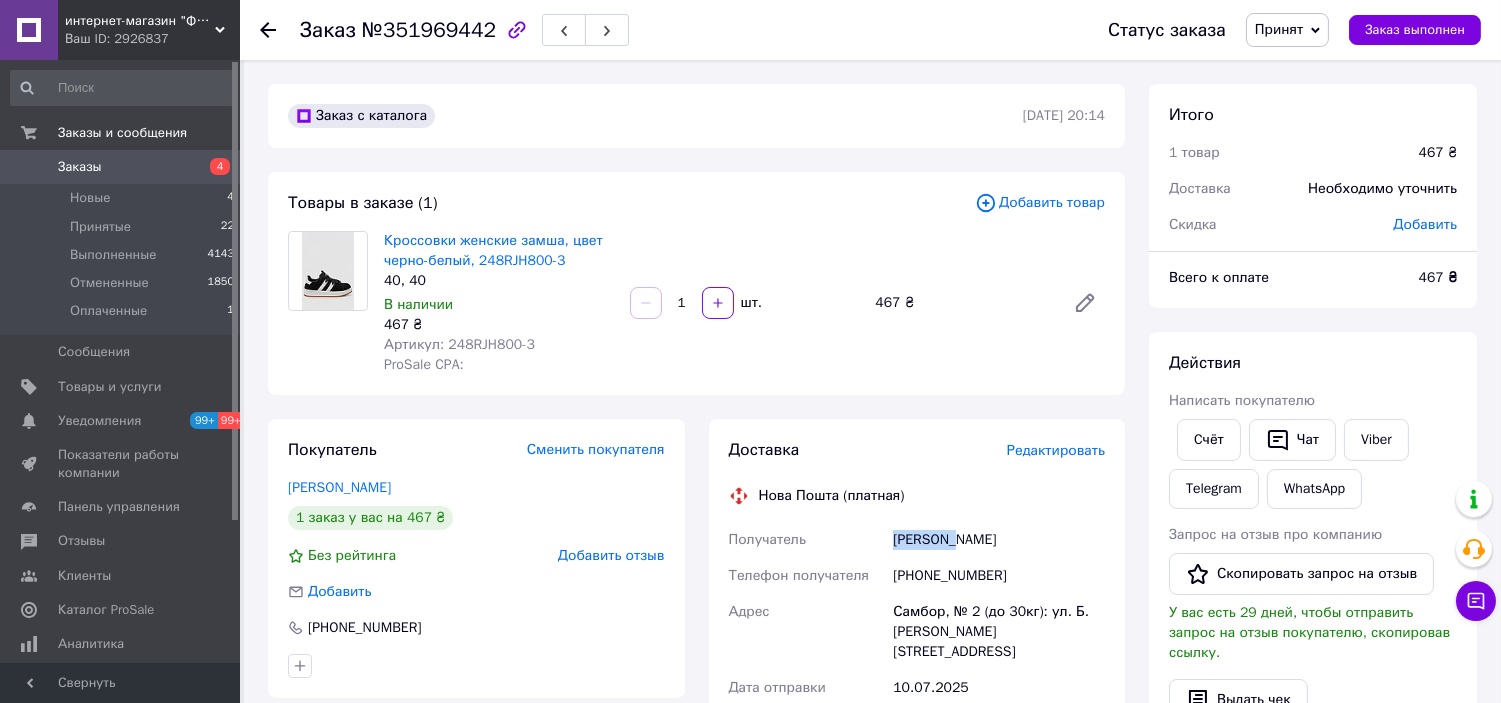 drag, startPoint x: 974, startPoint y: 538, endPoint x: 892, endPoint y: 540, distance: 82.02438 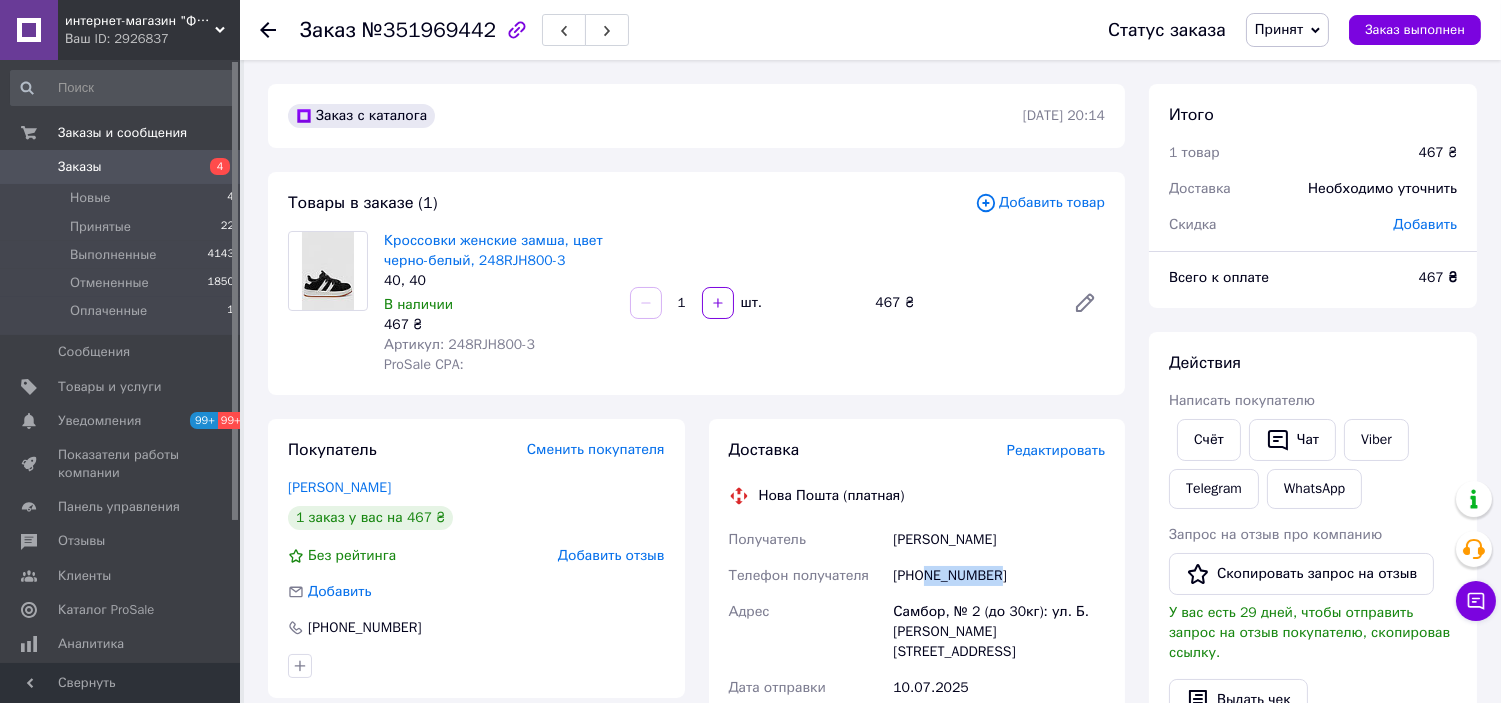 drag, startPoint x: 1008, startPoint y: 576, endPoint x: 926, endPoint y: 577, distance: 82.006096 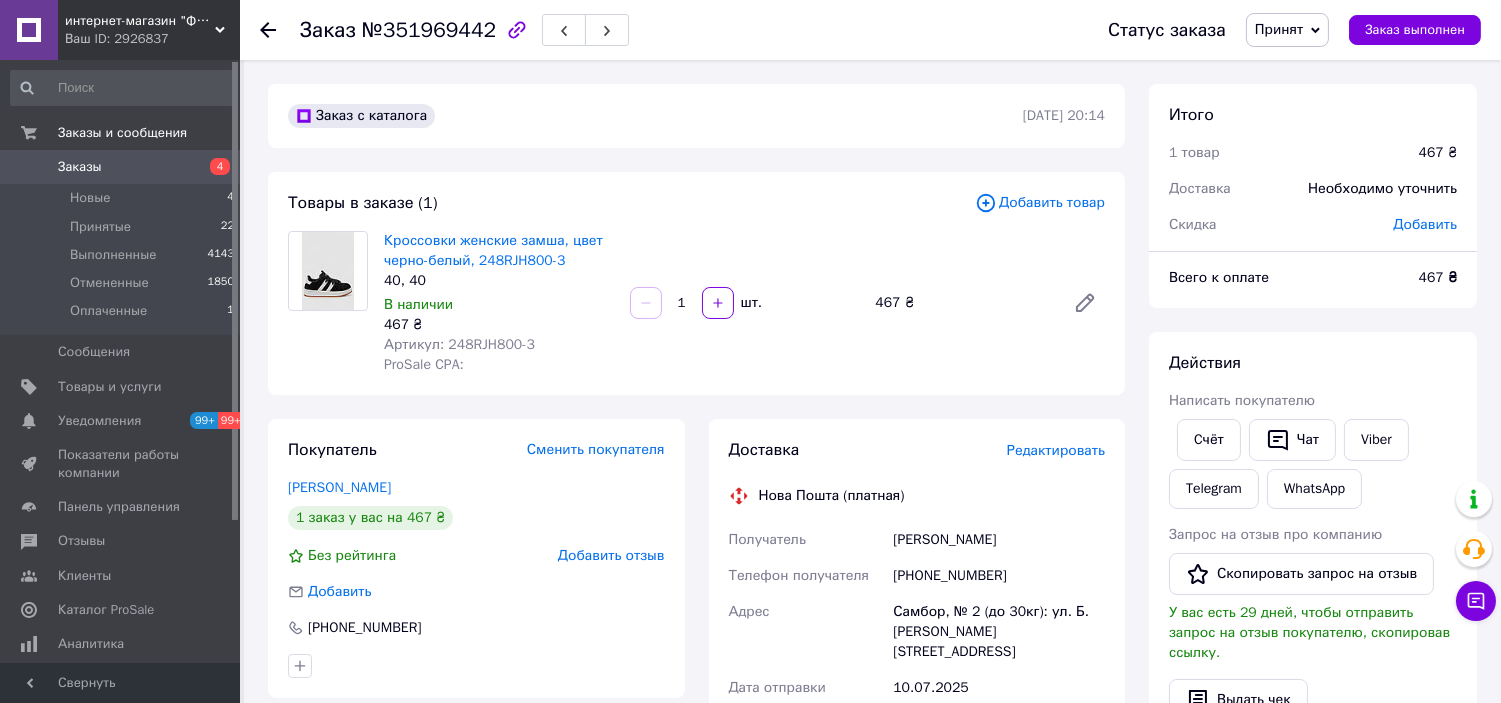 click 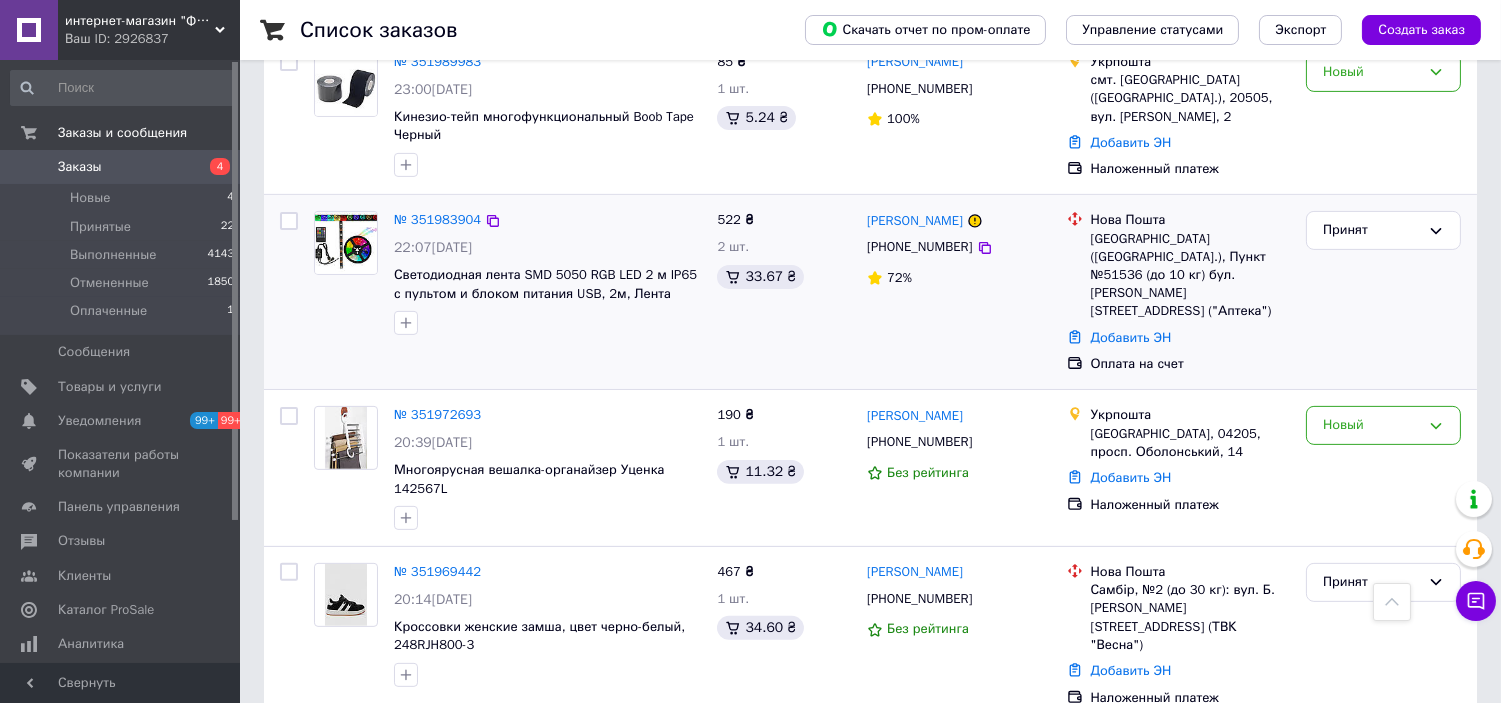 scroll, scrollTop: 1111, scrollLeft: 0, axis: vertical 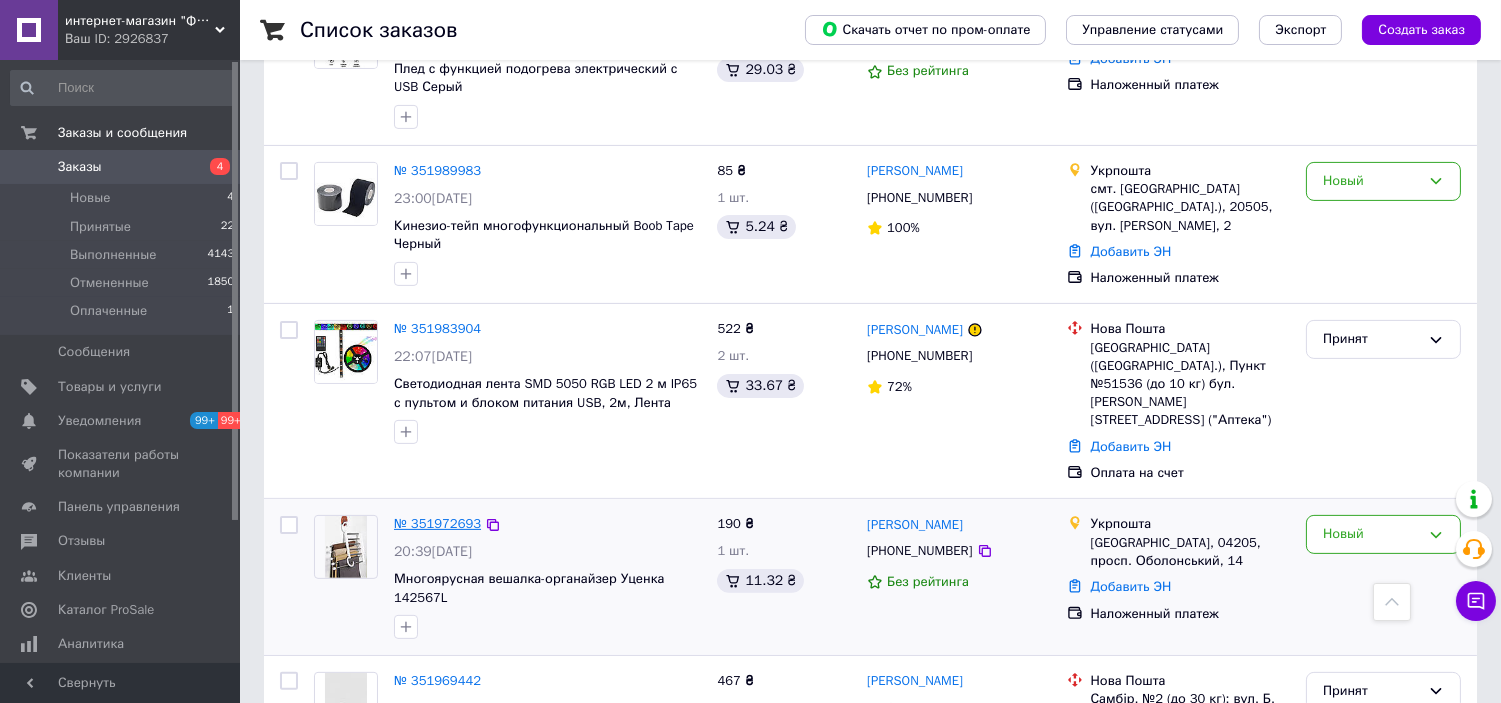 click on "№ 351972693" at bounding box center (437, 523) 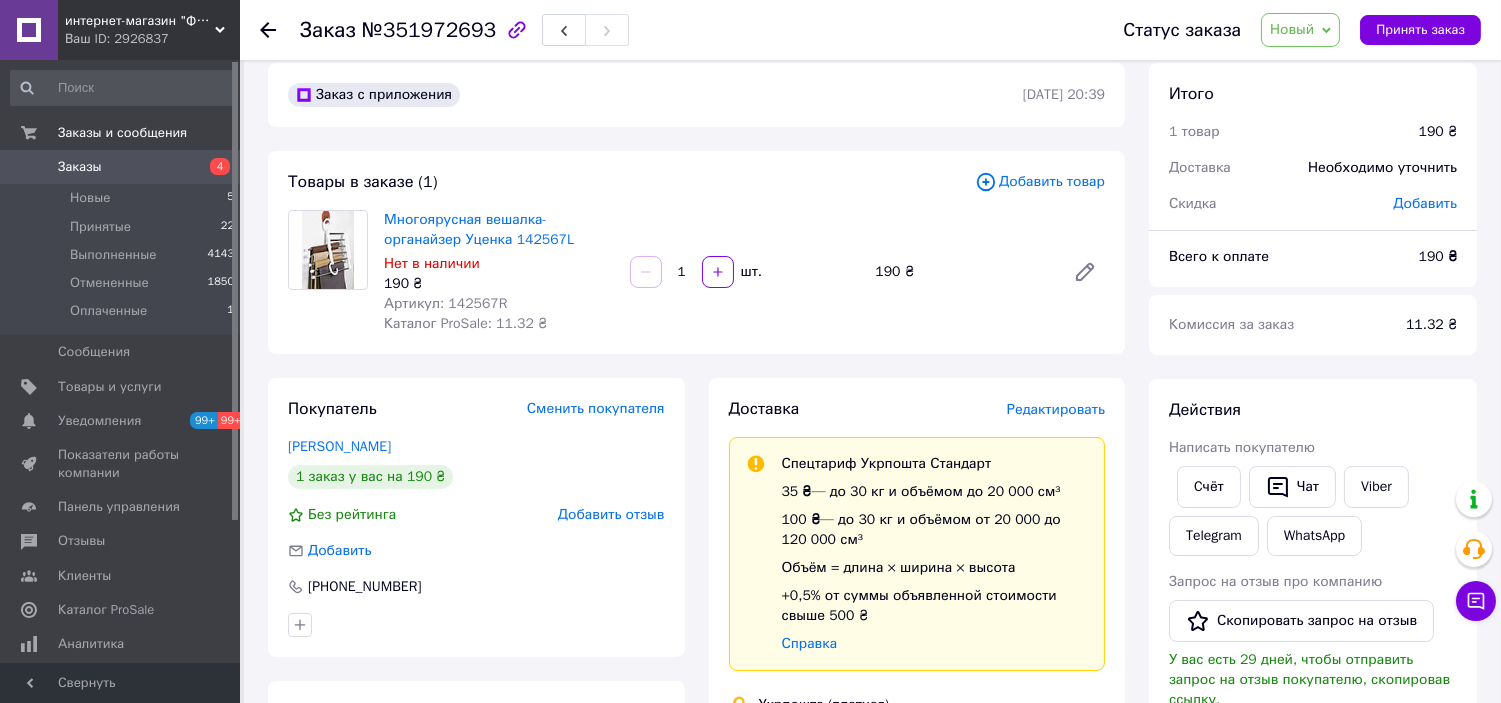 scroll, scrollTop: 0, scrollLeft: 0, axis: both 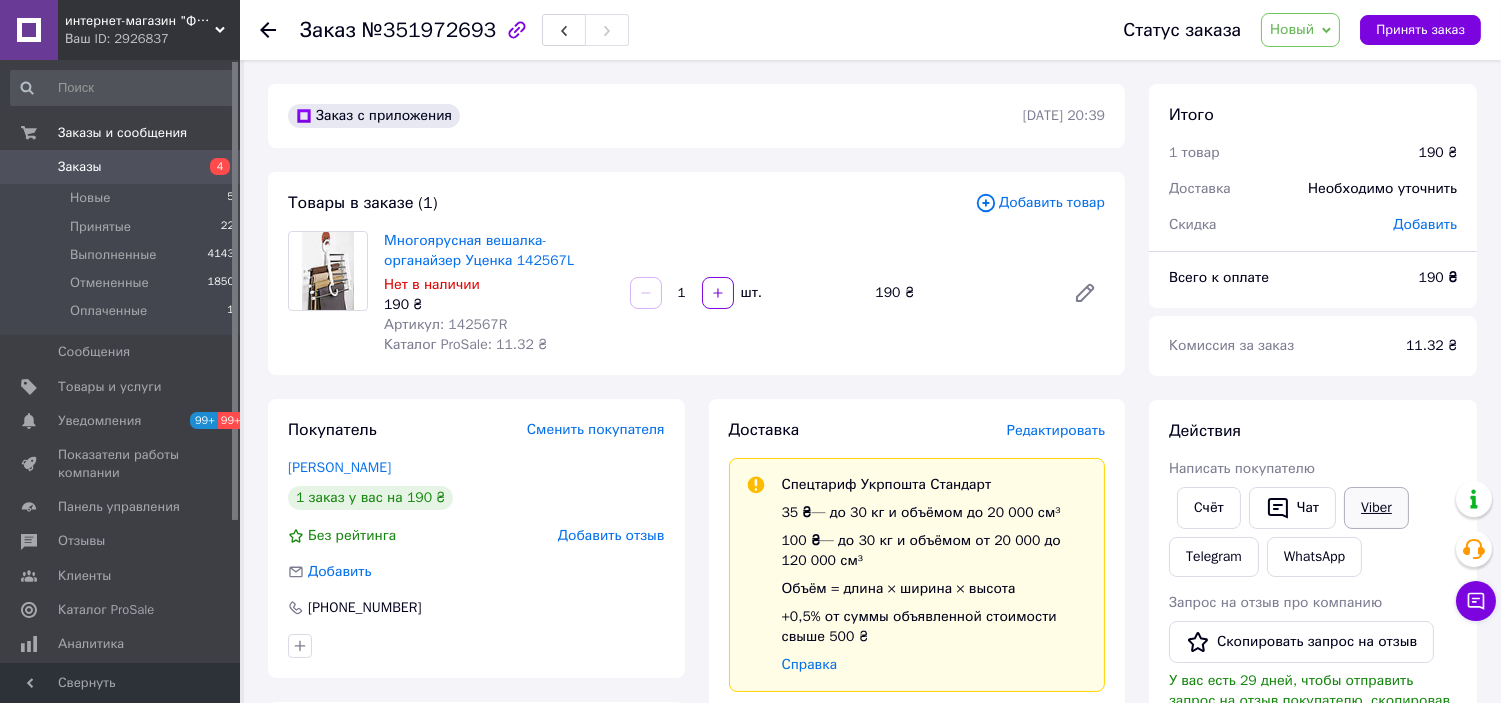 click on "Viber" at bounding box center [1376, 508] 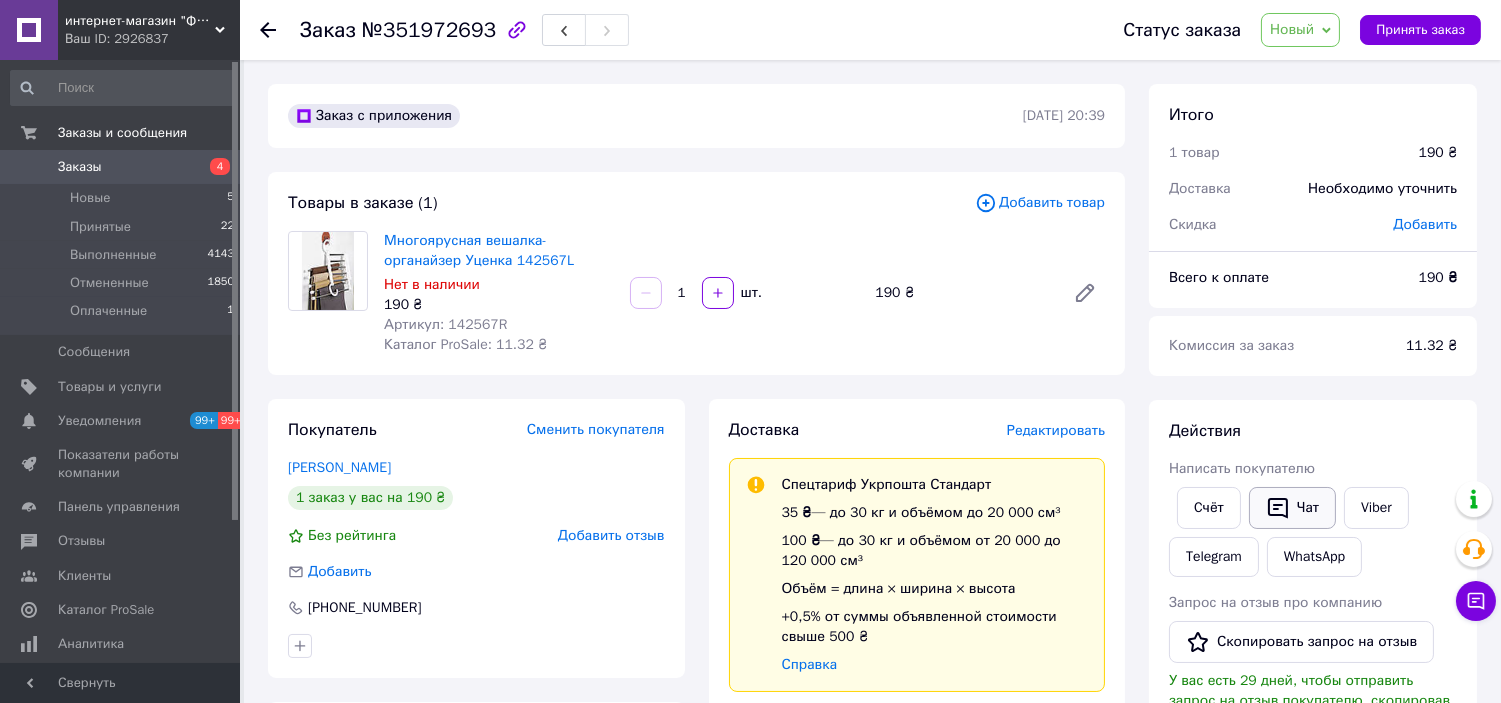 click on "Чат" at bounding box center (1292, 508) 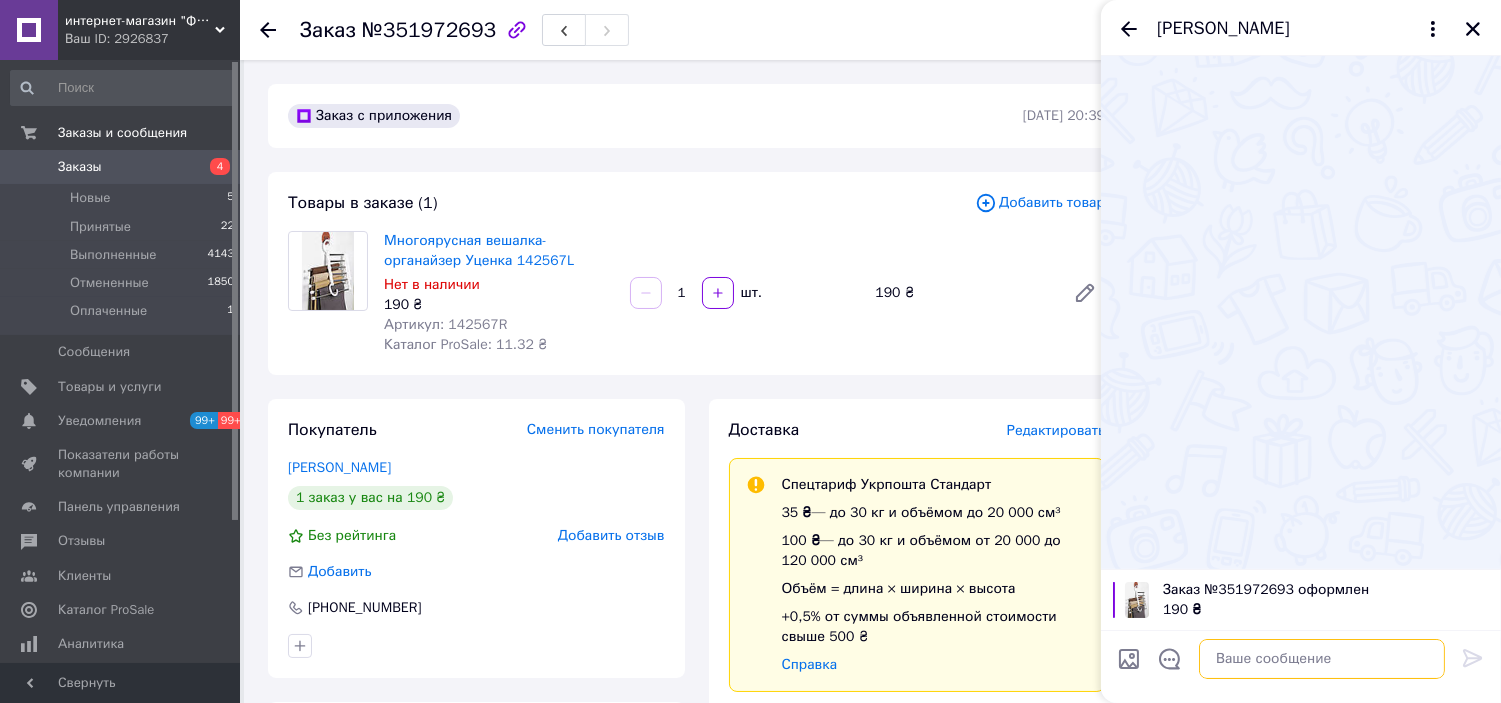 drag, startPoint x: 1255, startPoint y: 655, endPoint x: 1282, endPoint y: 647, distance: 28.160255 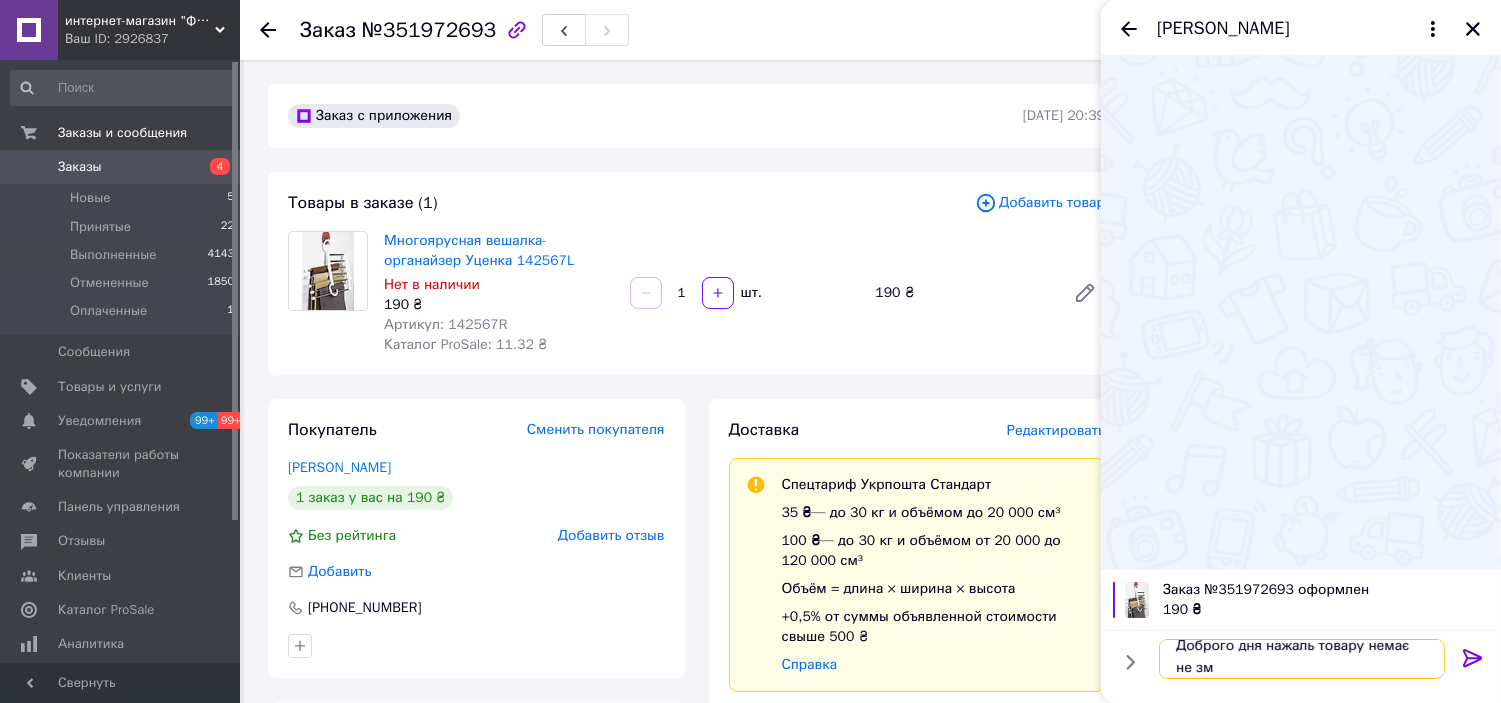 scroll, scrollTop: 2, scrollLeft: 0, axis: vertical 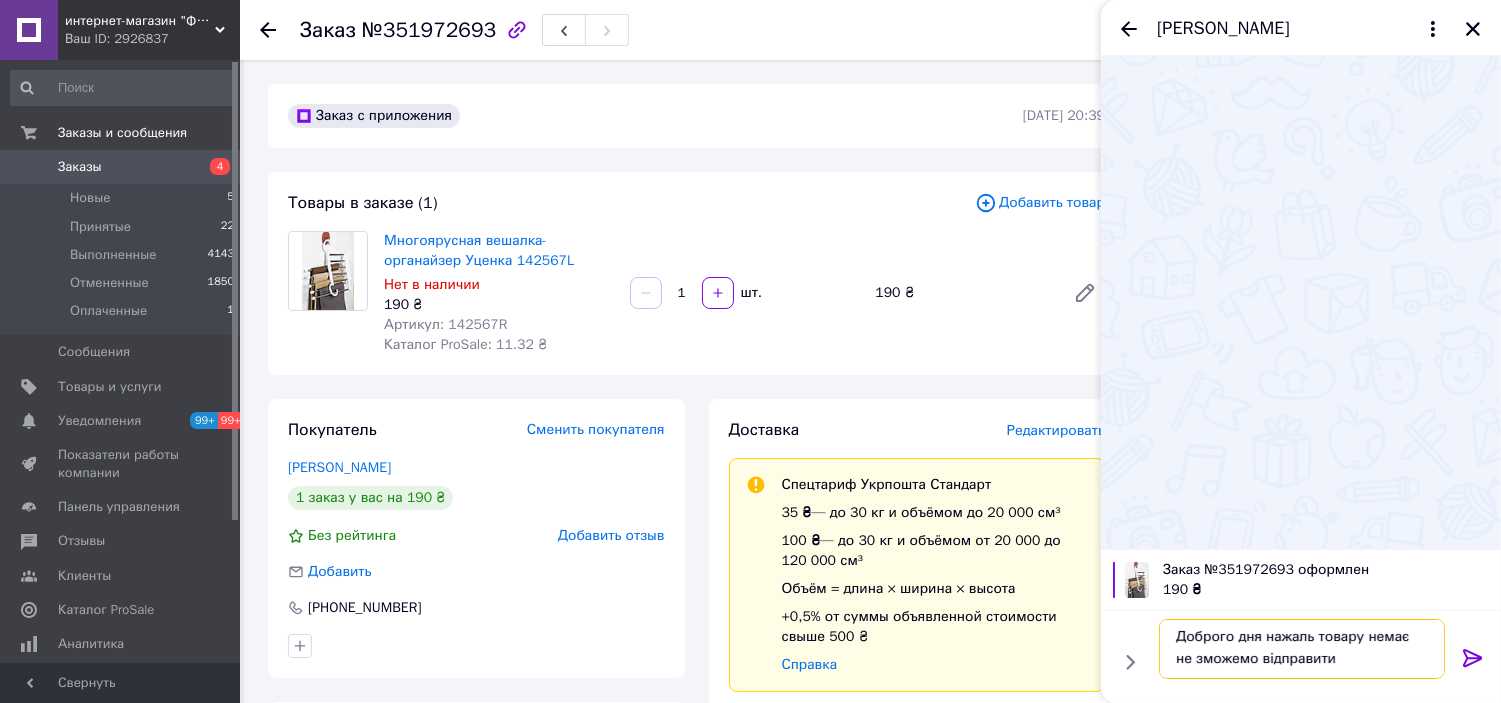 type on "Доброго дня нажаль товару немає не зможемо відправити(" 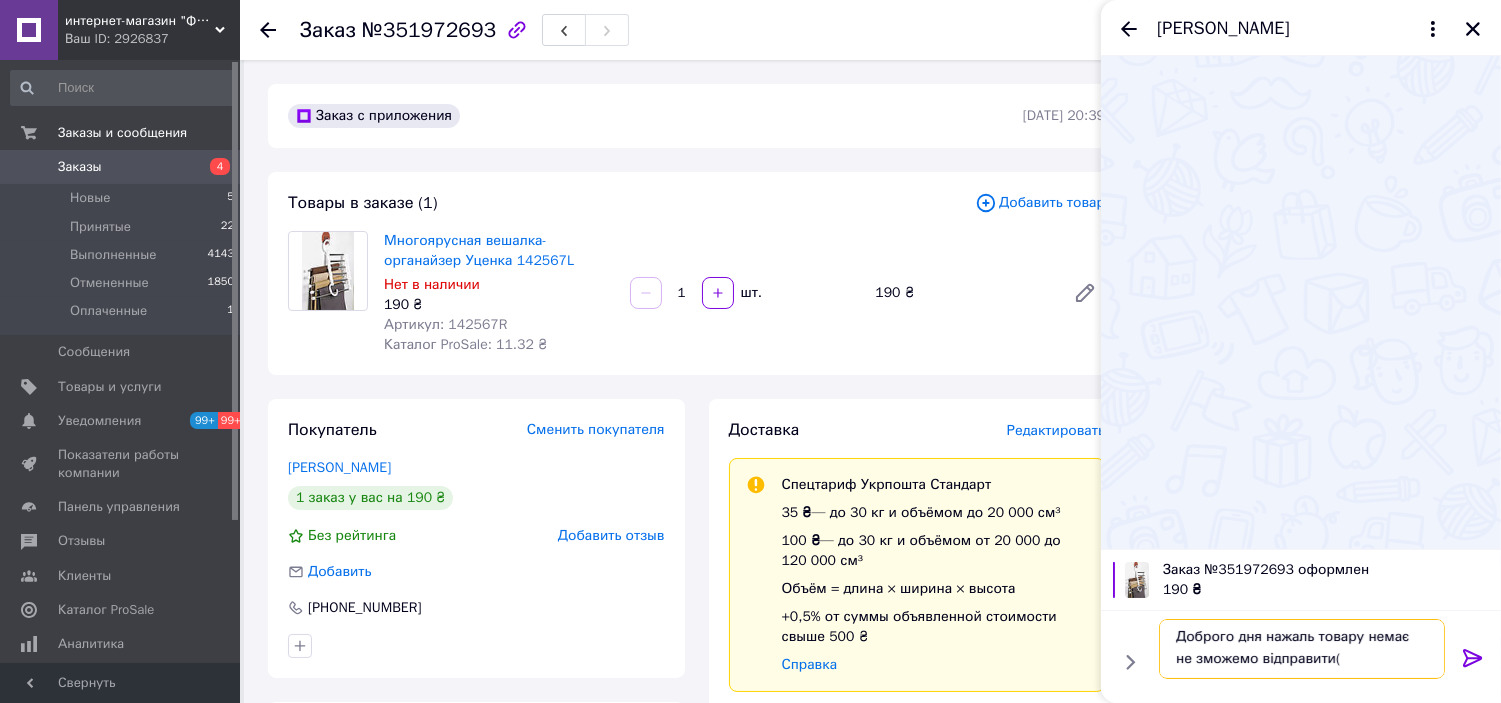 paste 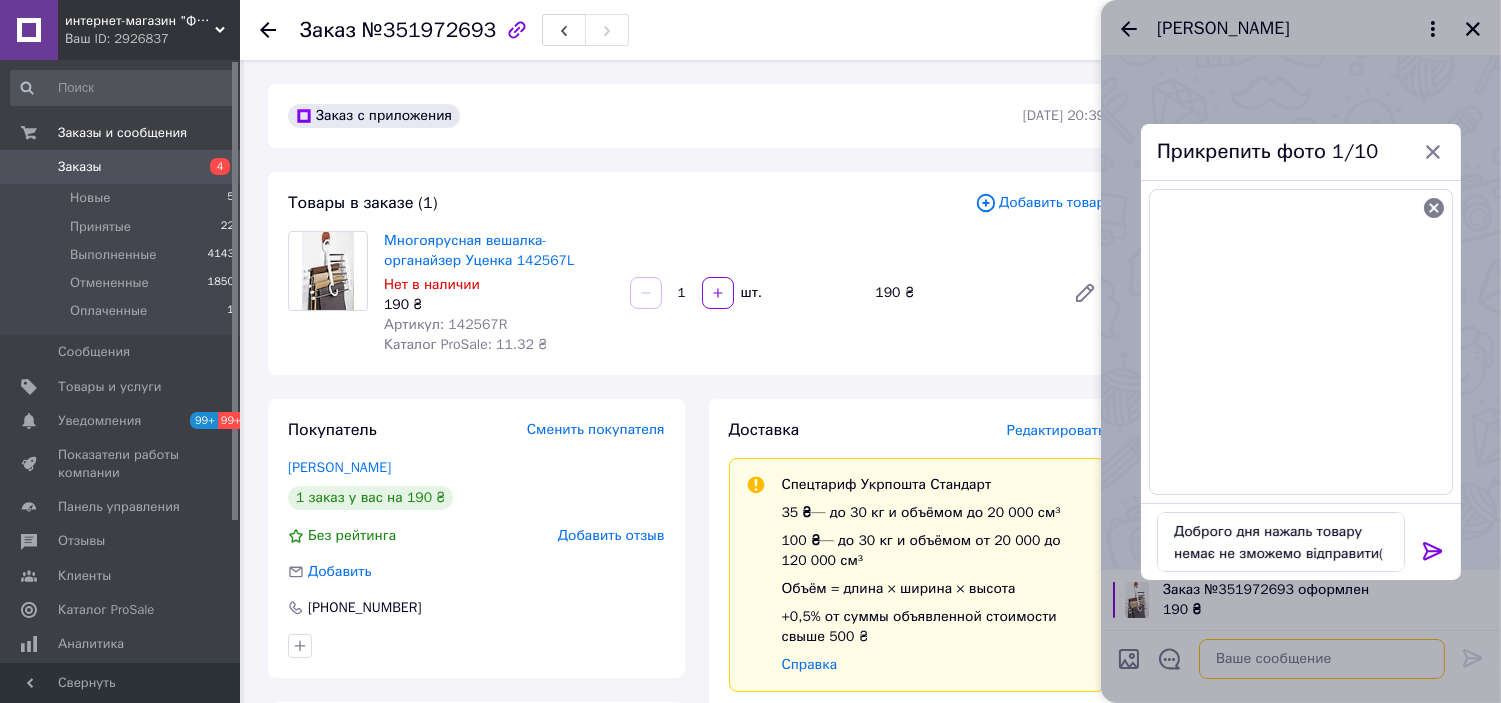 scroll, scrollTop: 0, scrollLeft: 0, axis: both 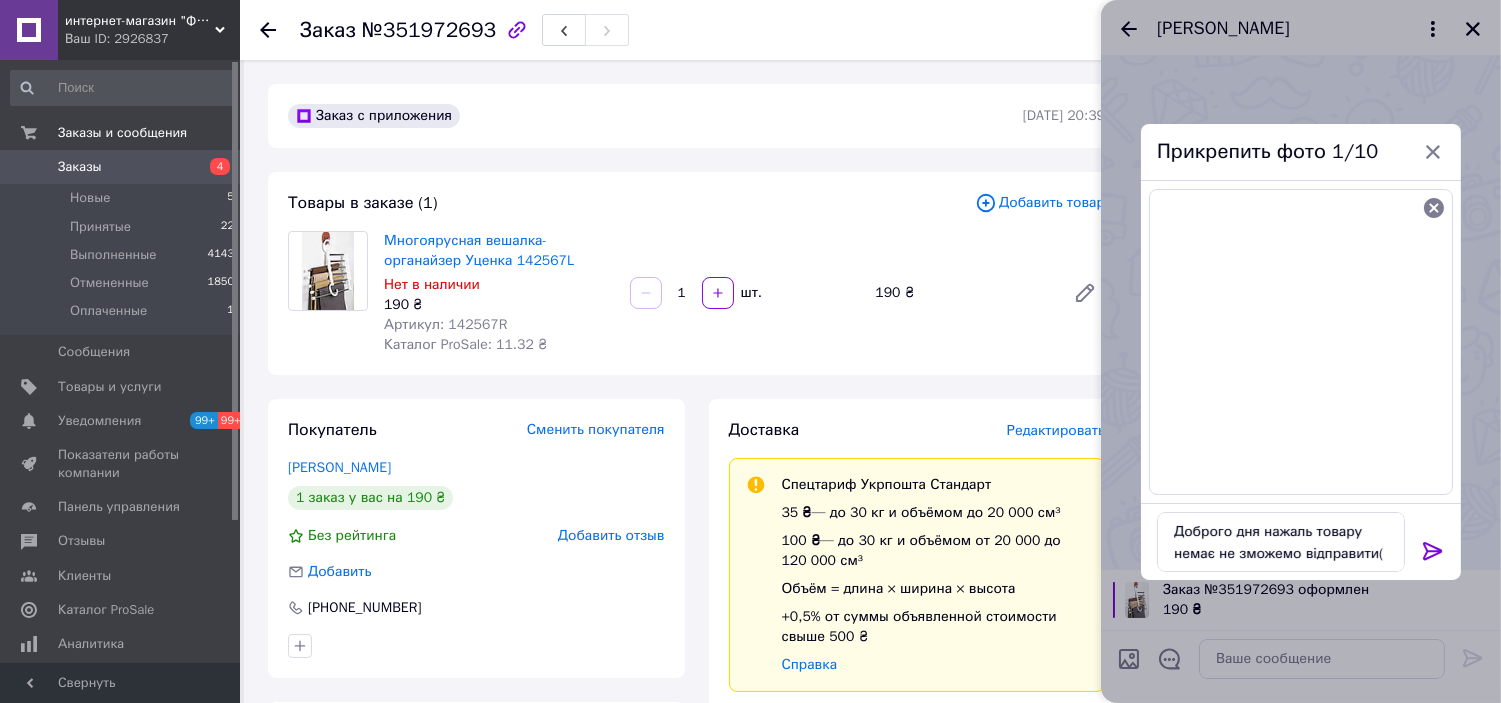 click 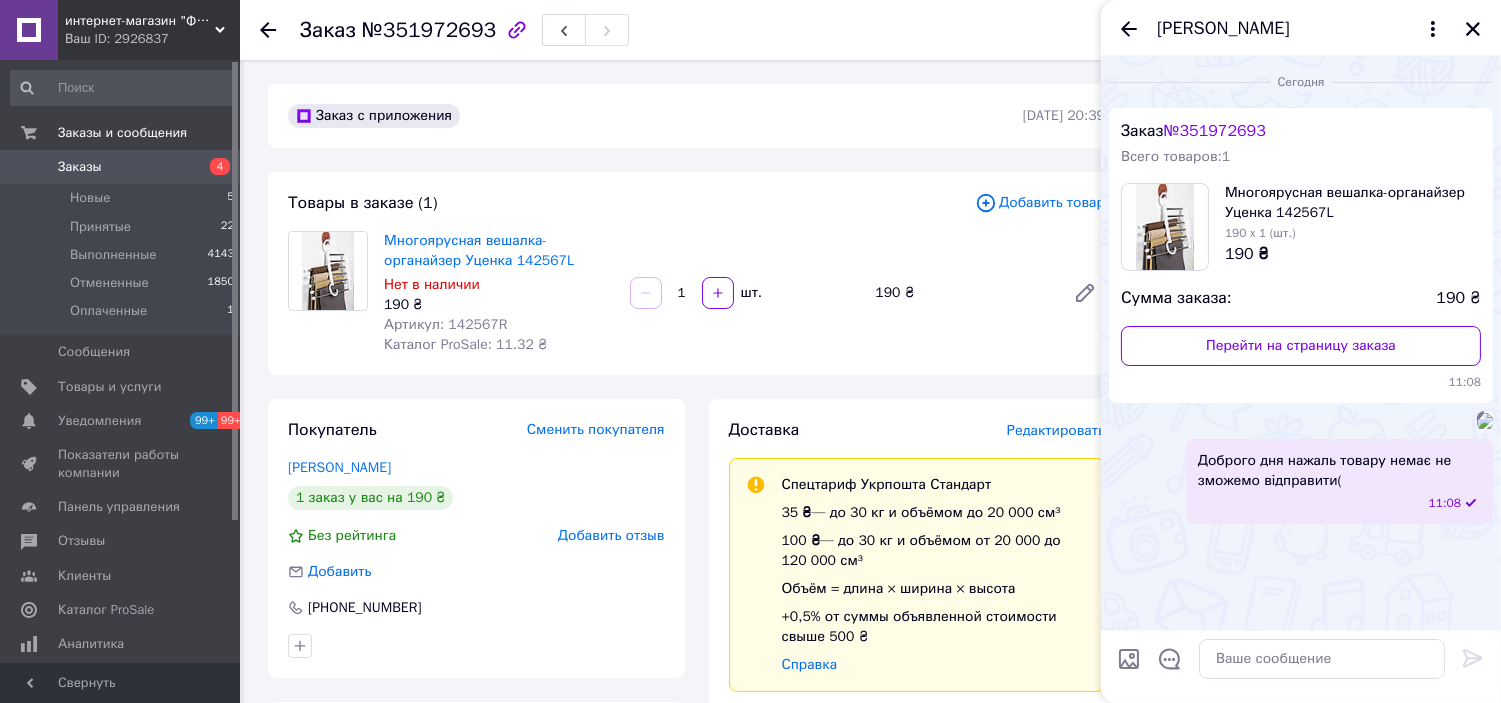 scroll, scrollTop: 47, scrollLeft: 0, axis: vertical 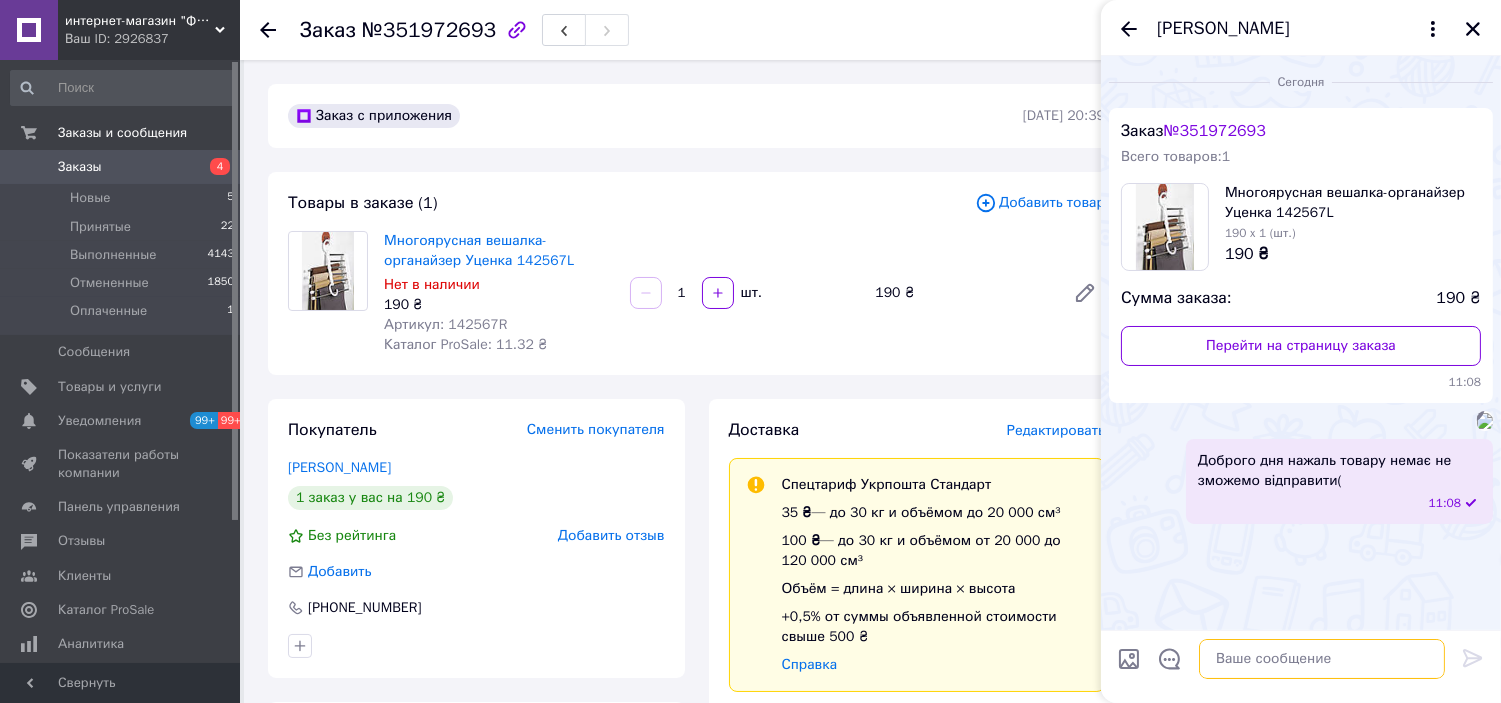 click at bounding box center (1322, 659) 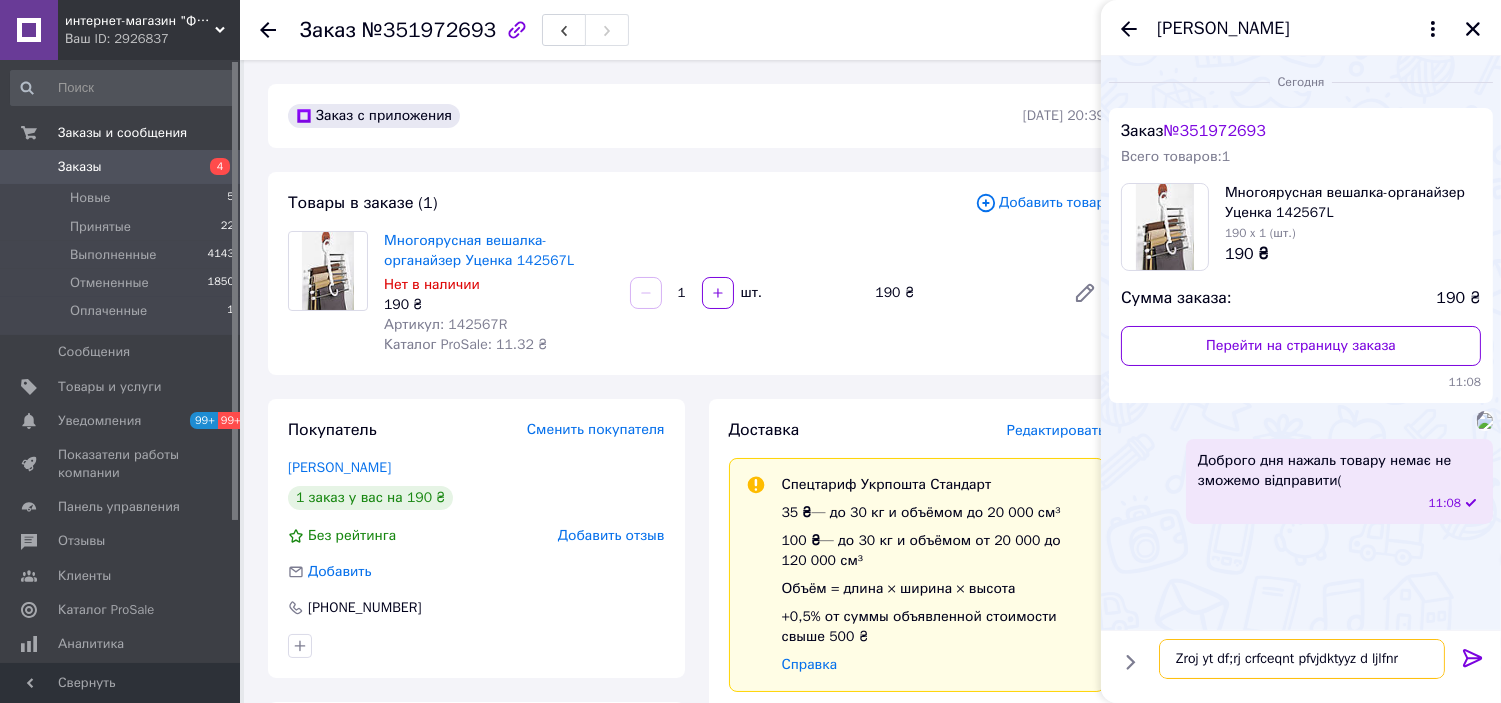 type on "Zroj yt df;rj crfceqnt pfvjdktyyz d ljlfnre" 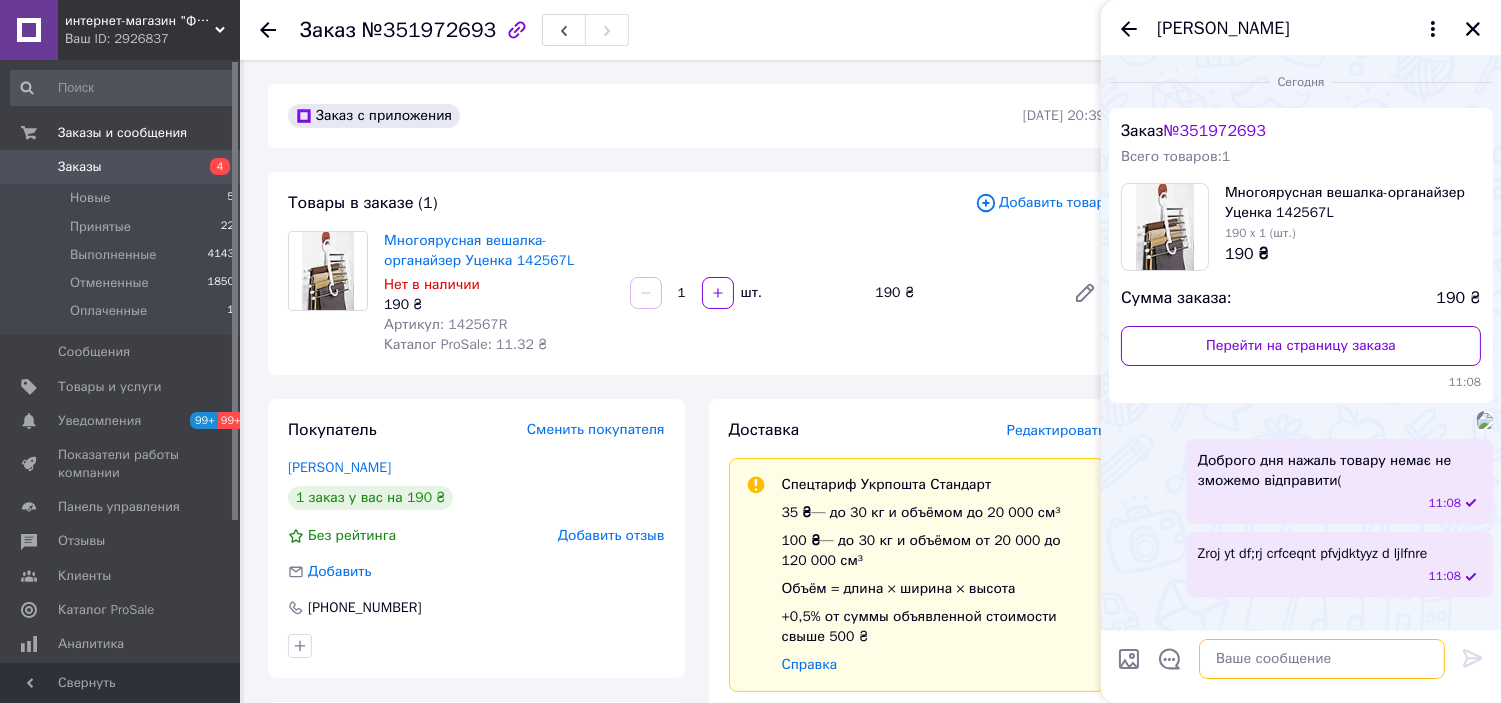 scroll, scrollTop: 121, scrollLeft: 0, axis: vertical 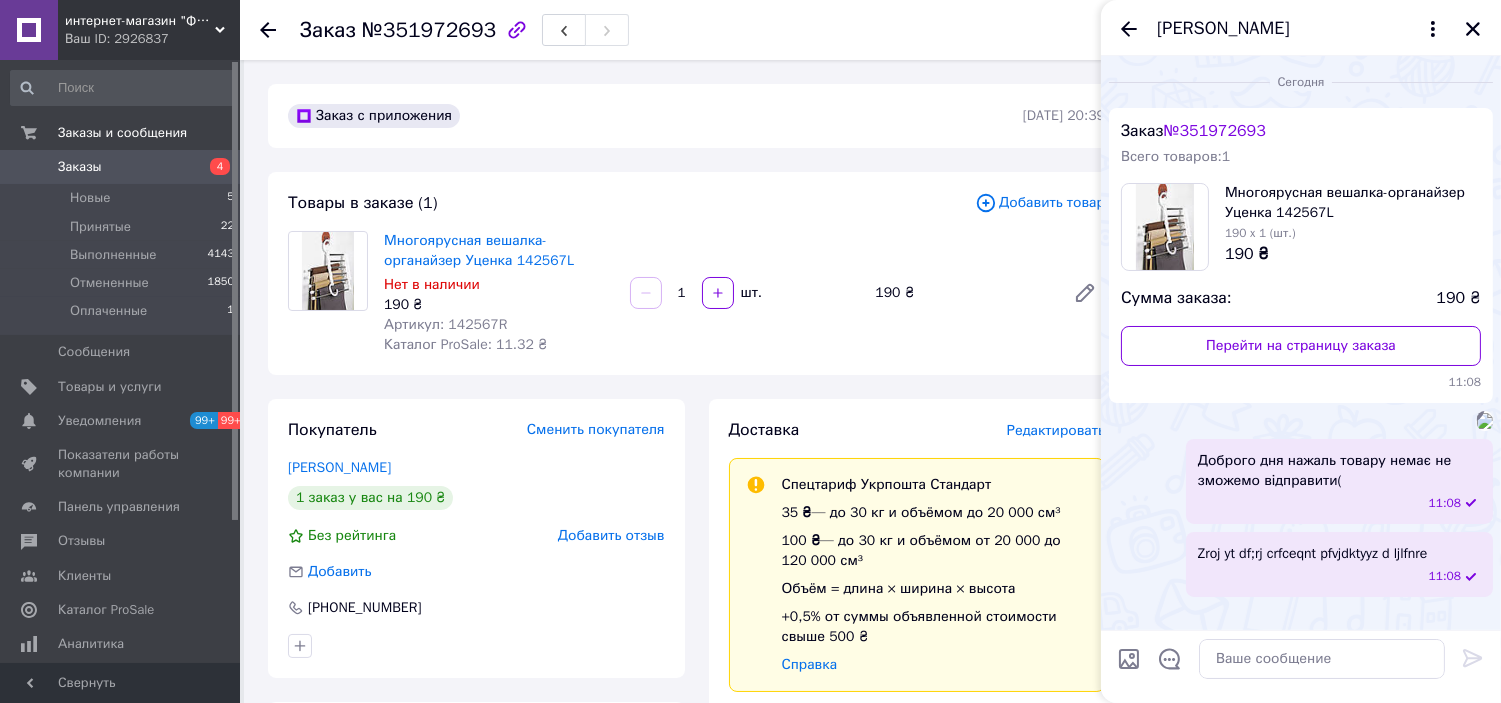 drag, startPoint x: 1324, startPoint y: 581, endPoint x: 1374, endPoint y: 584, distance: 50.08992 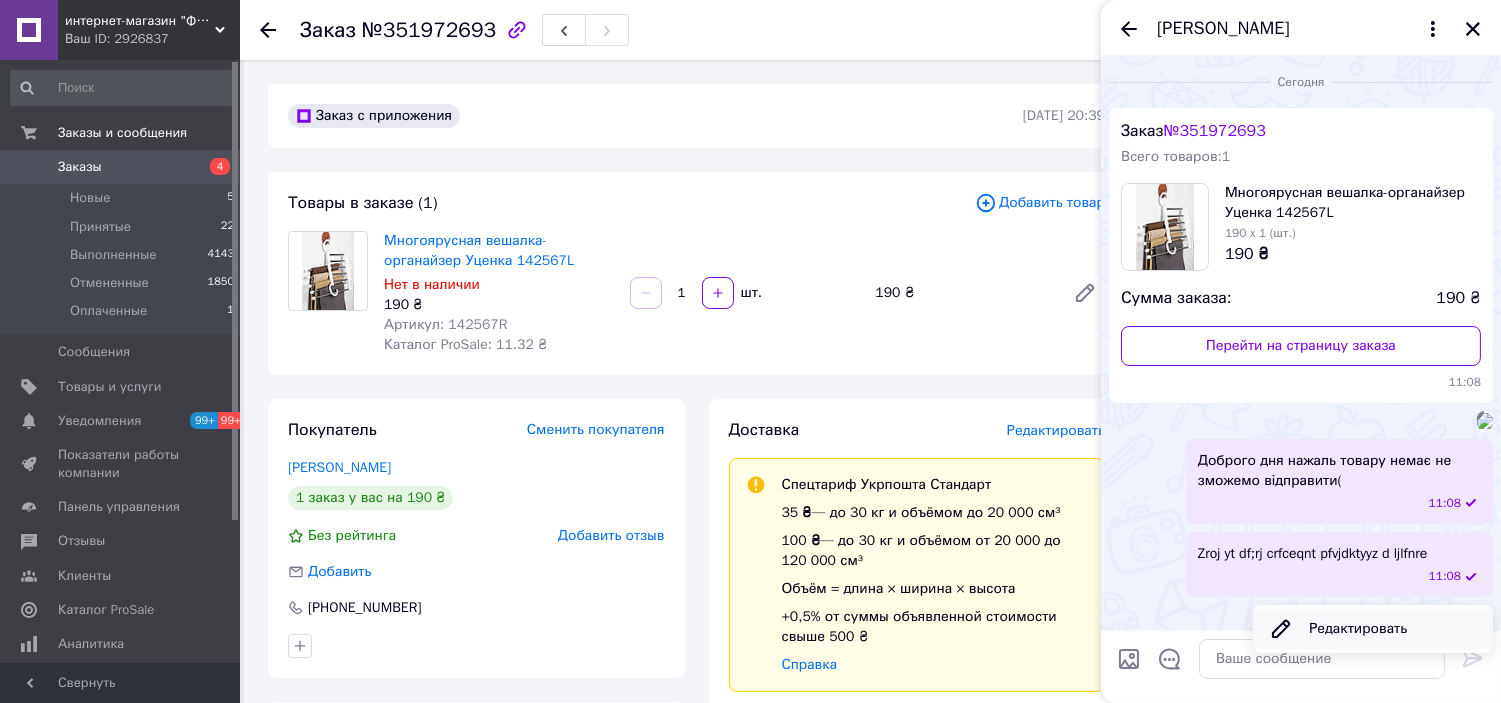 click on "Редактировать" at bounding box center [1373, 629] 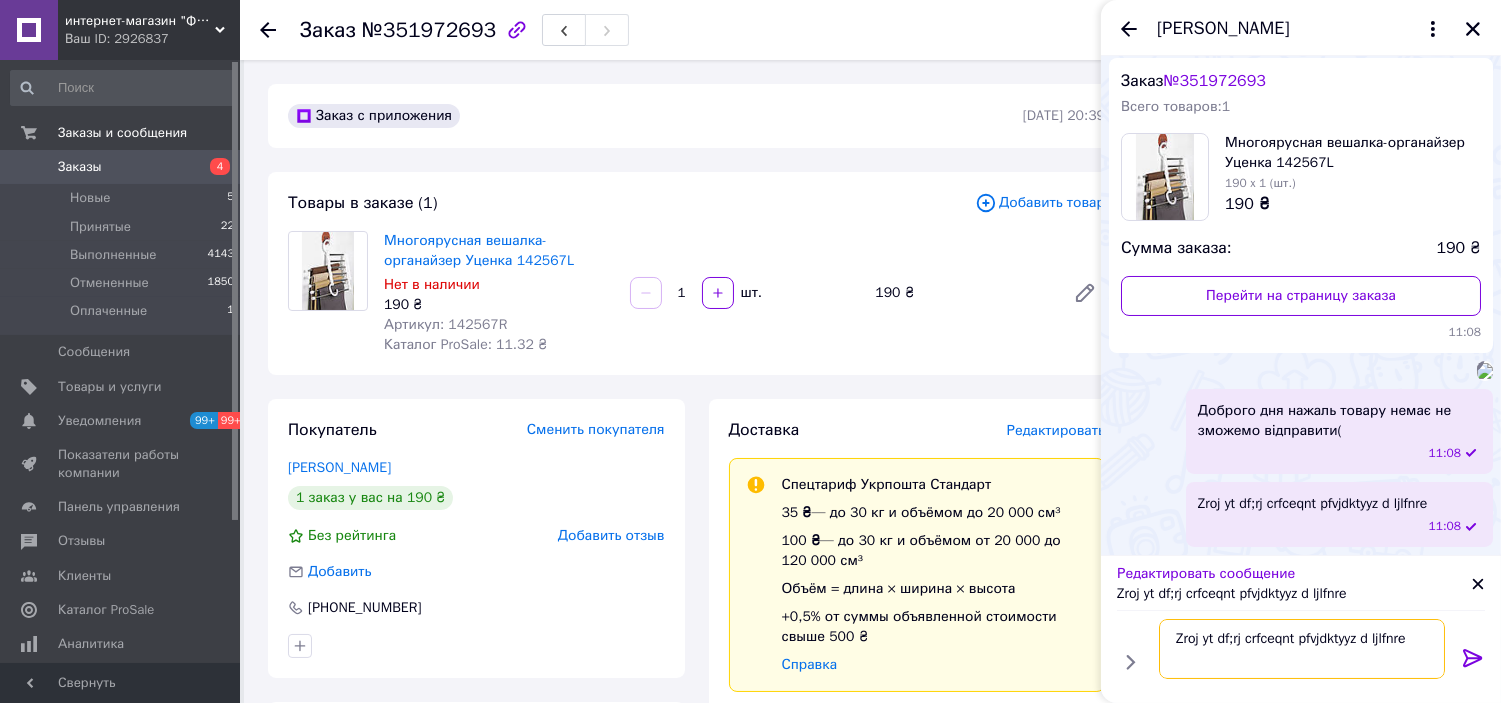 drag, startPoint x: 1428, startPoint y: 641, endPoint x: 1147, endPoint y: 647, distance: 281.06406 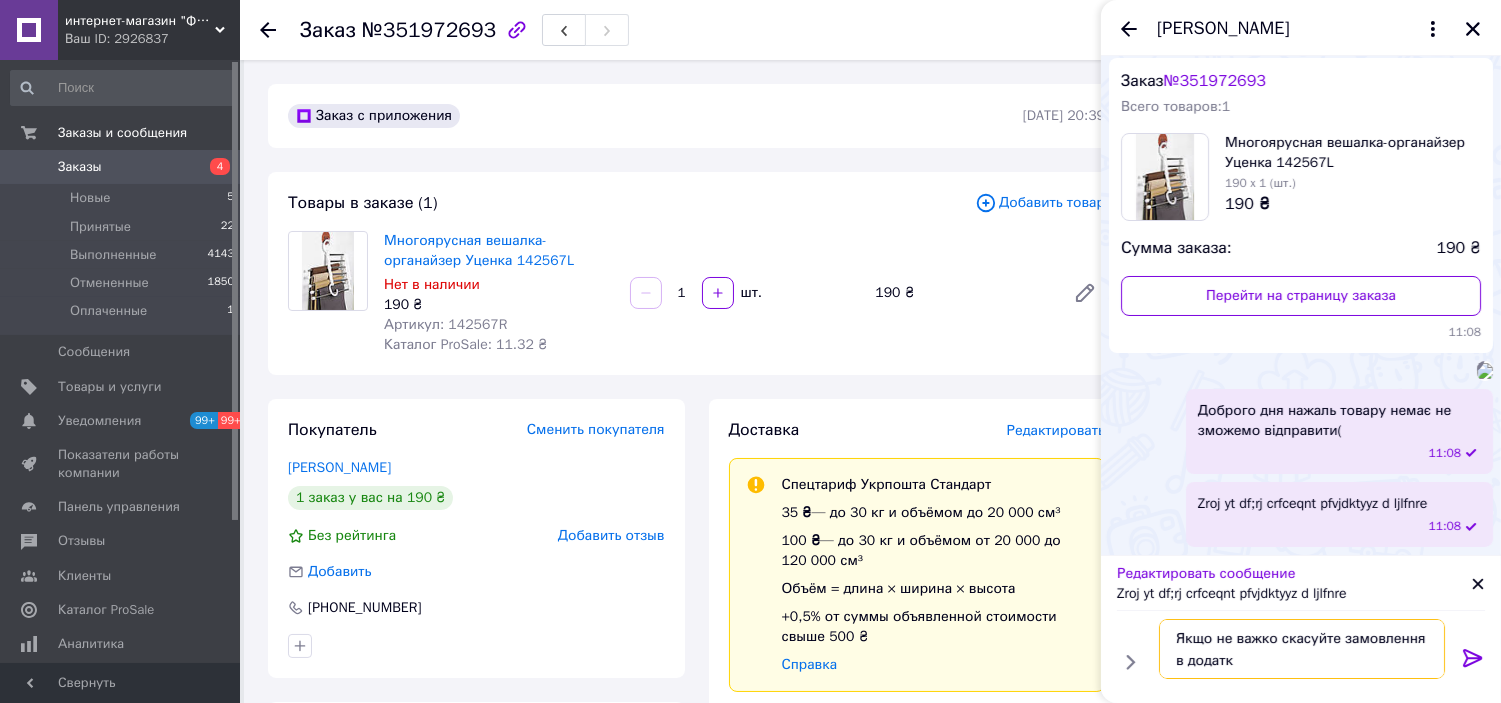 type on "Якщо не важко скасуйте замовлення в додатку" 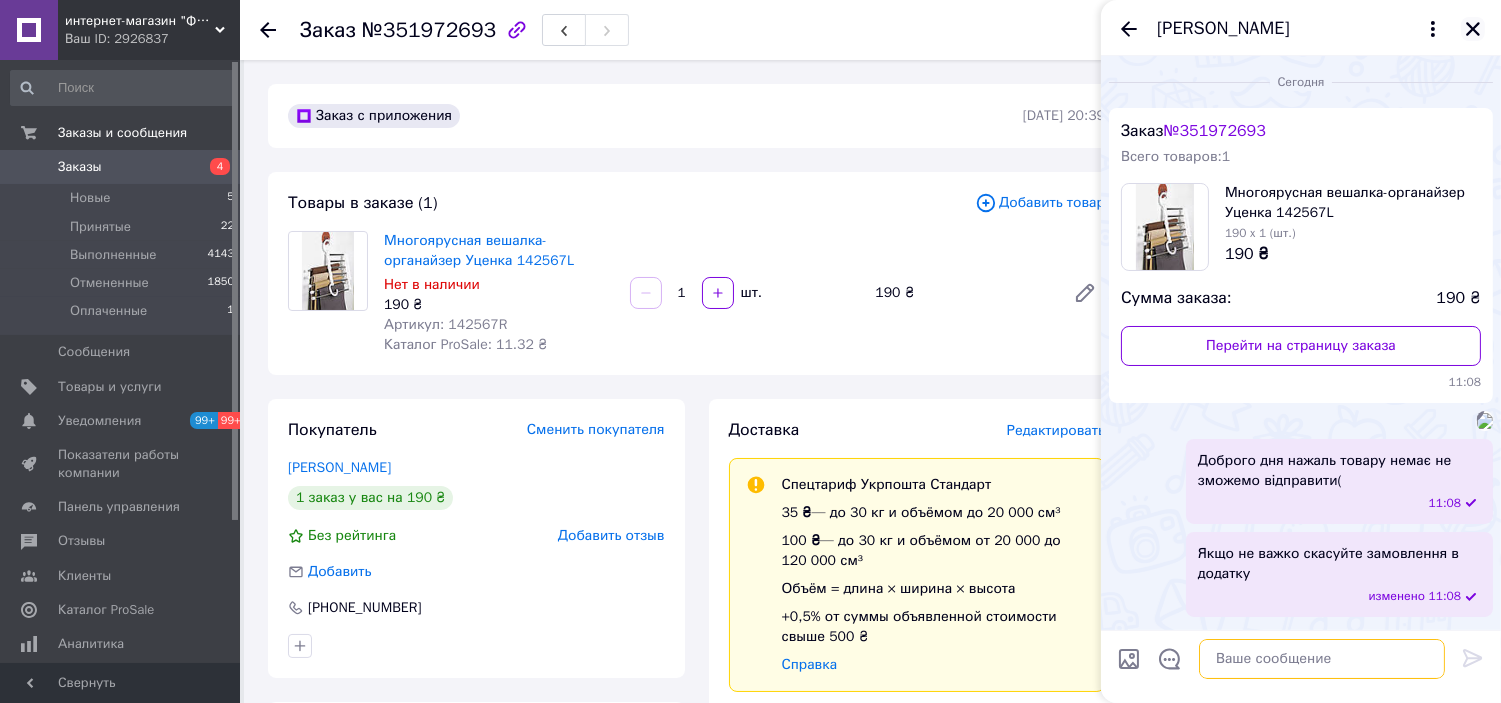 type 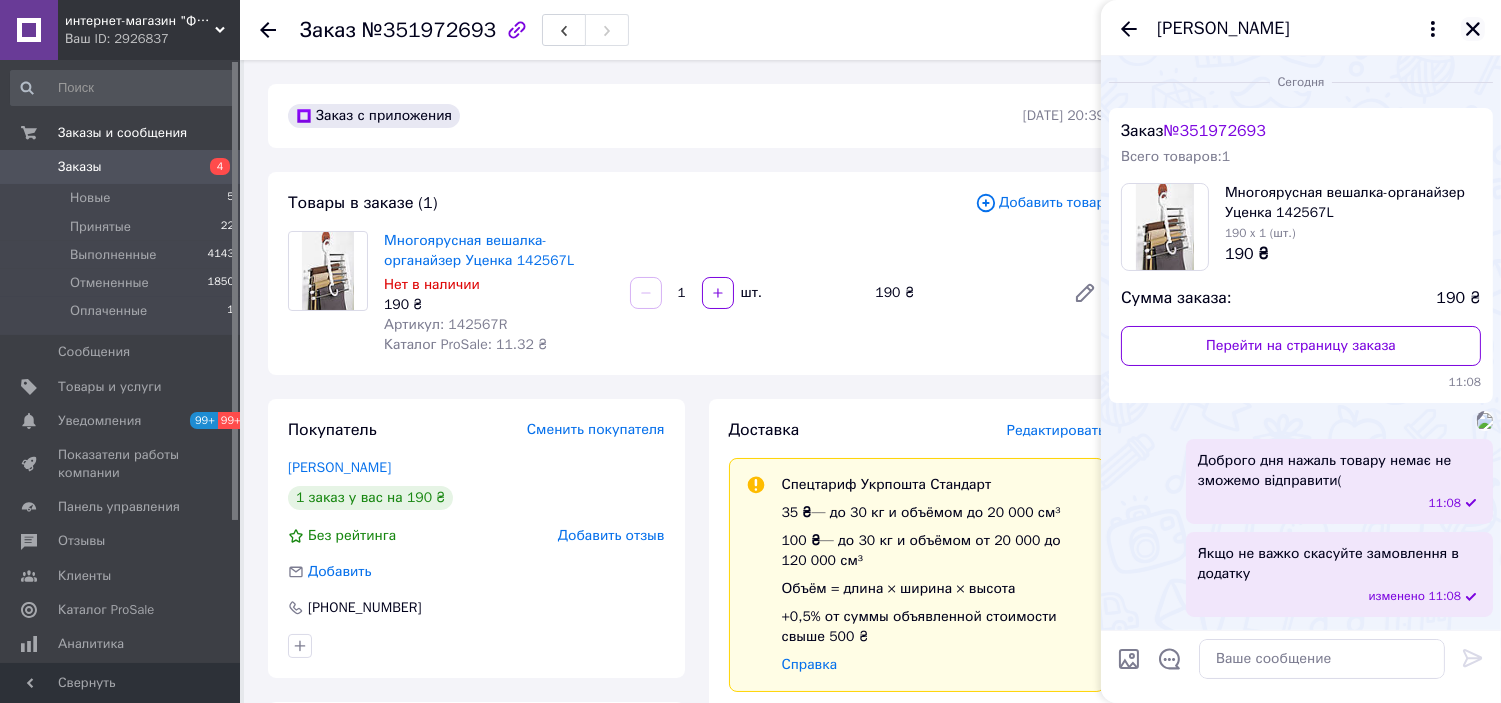 click 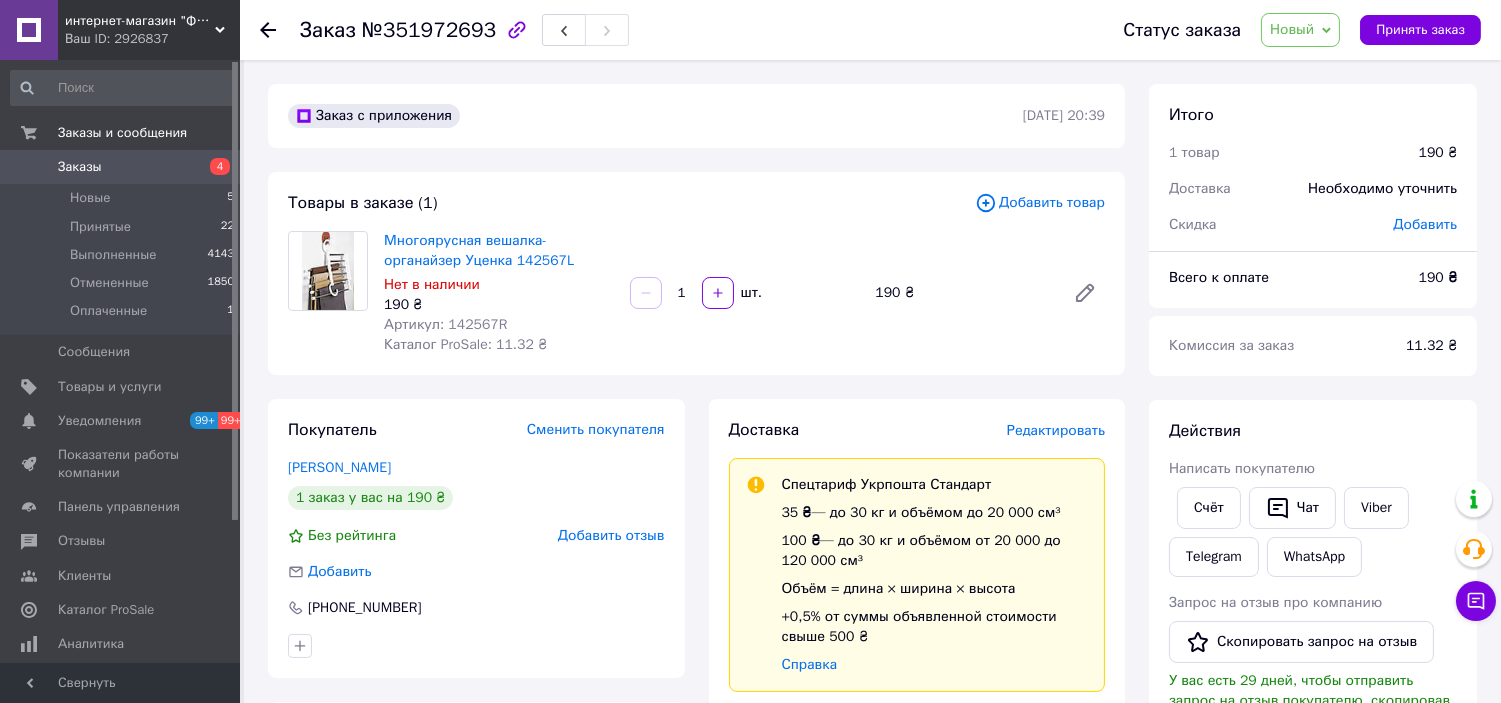 click 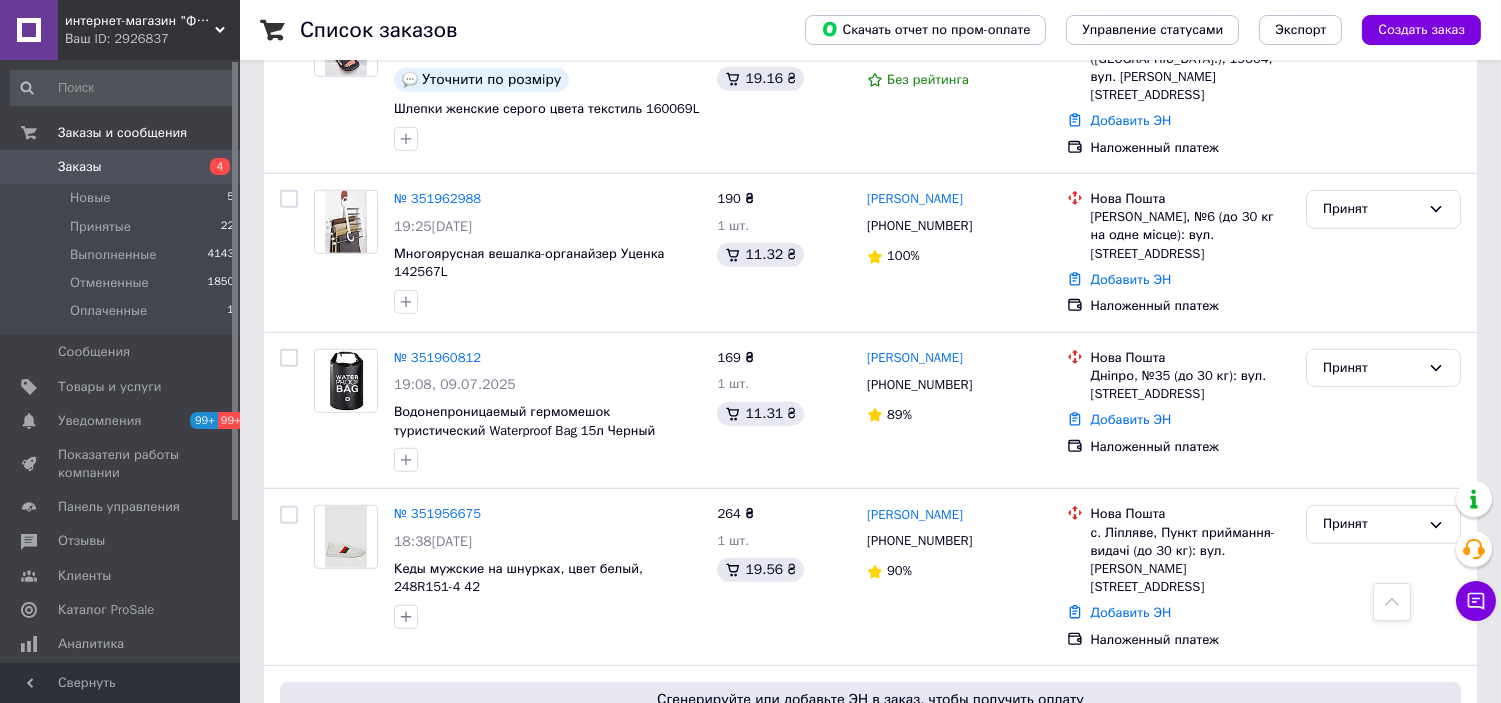 scroll, scrollTop: 2444, scrollLeft: 0, axis: vertical 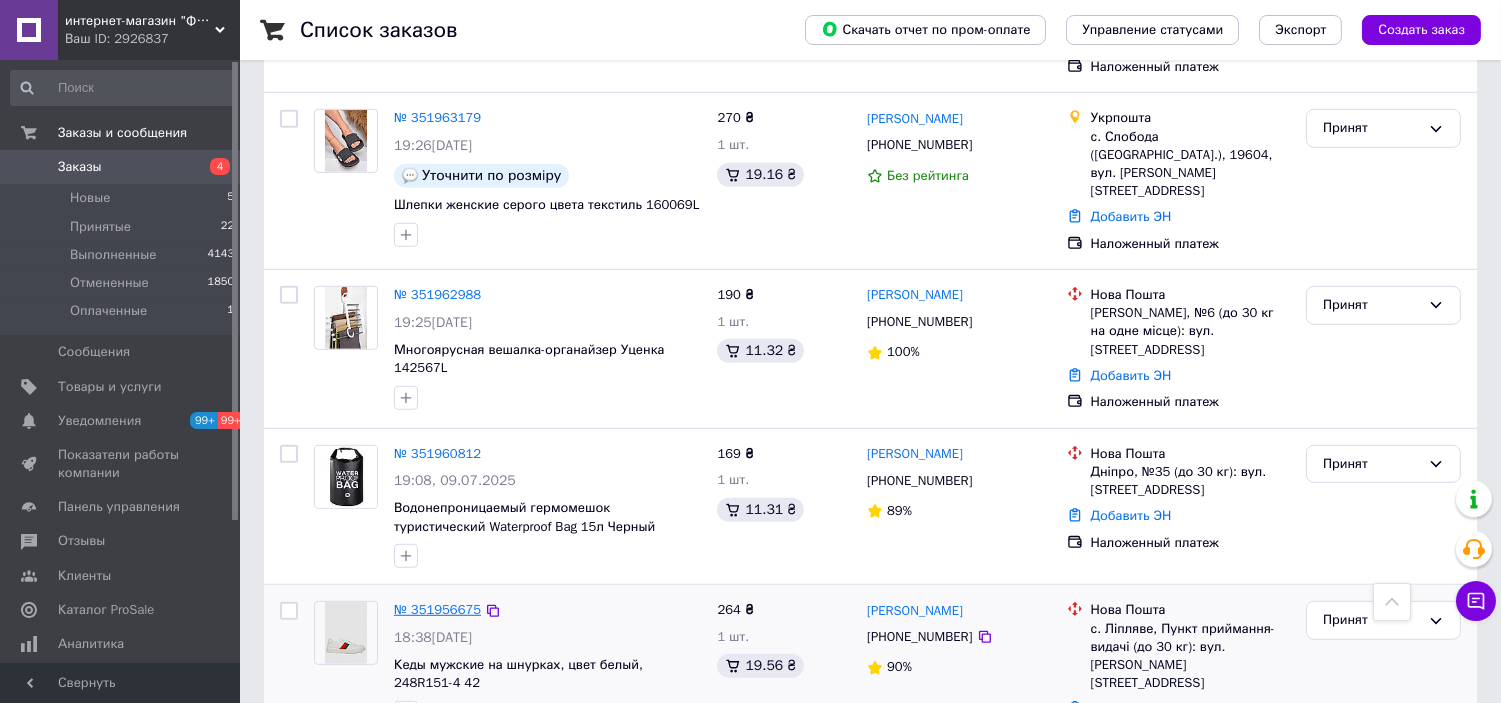 click on "№ 351956675" at bounding box center [437, 609] 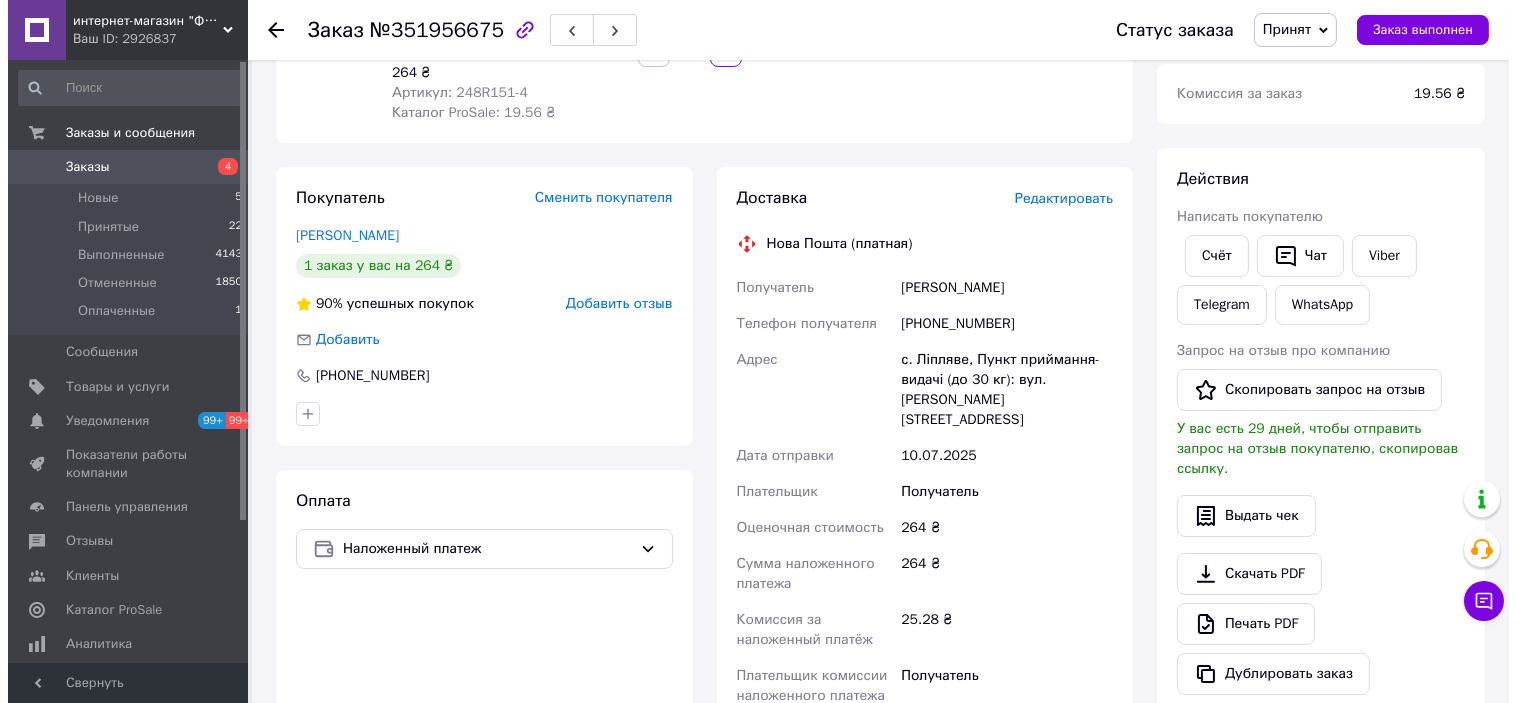 scroll, scrollTop: 30, scrollLeft: 0, axis: vertical 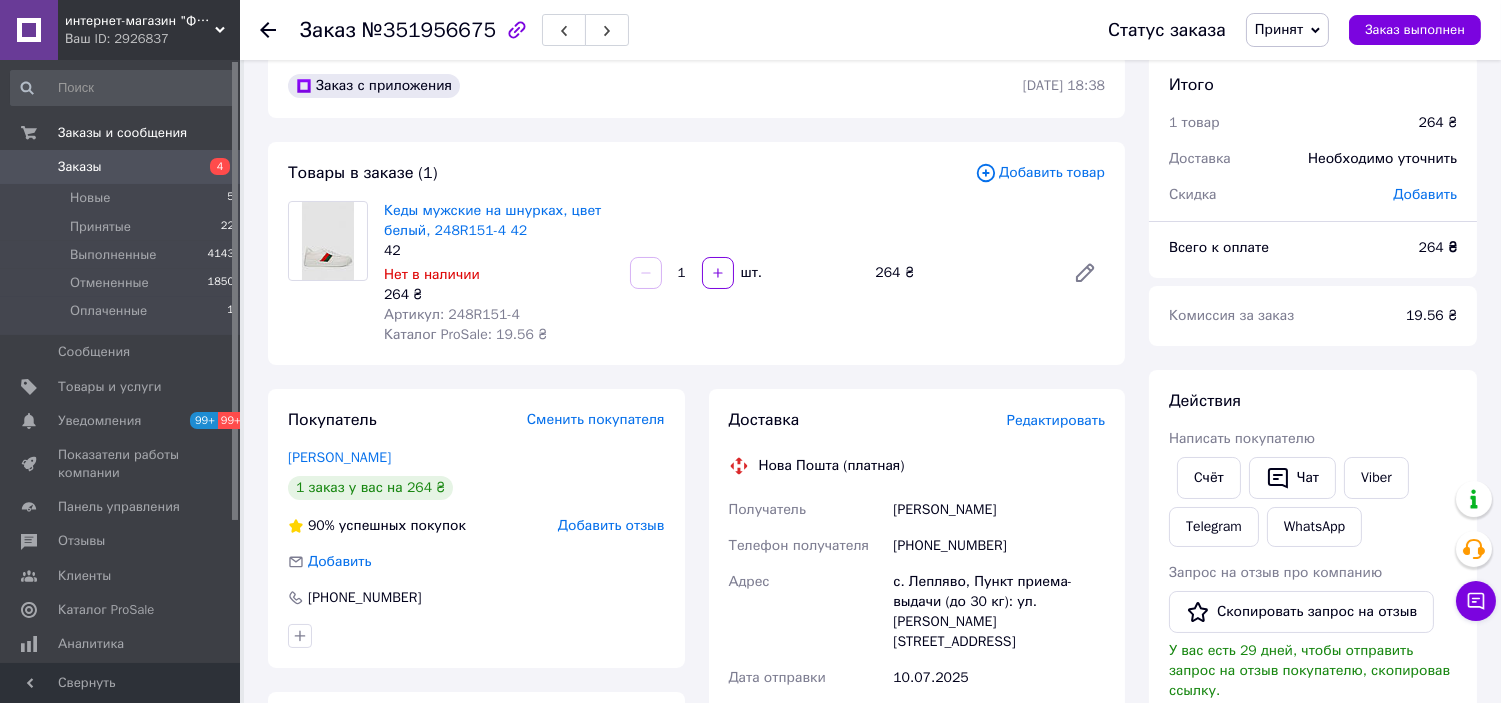 click on "Добавить отзыв" at bounding box center (611, 525) 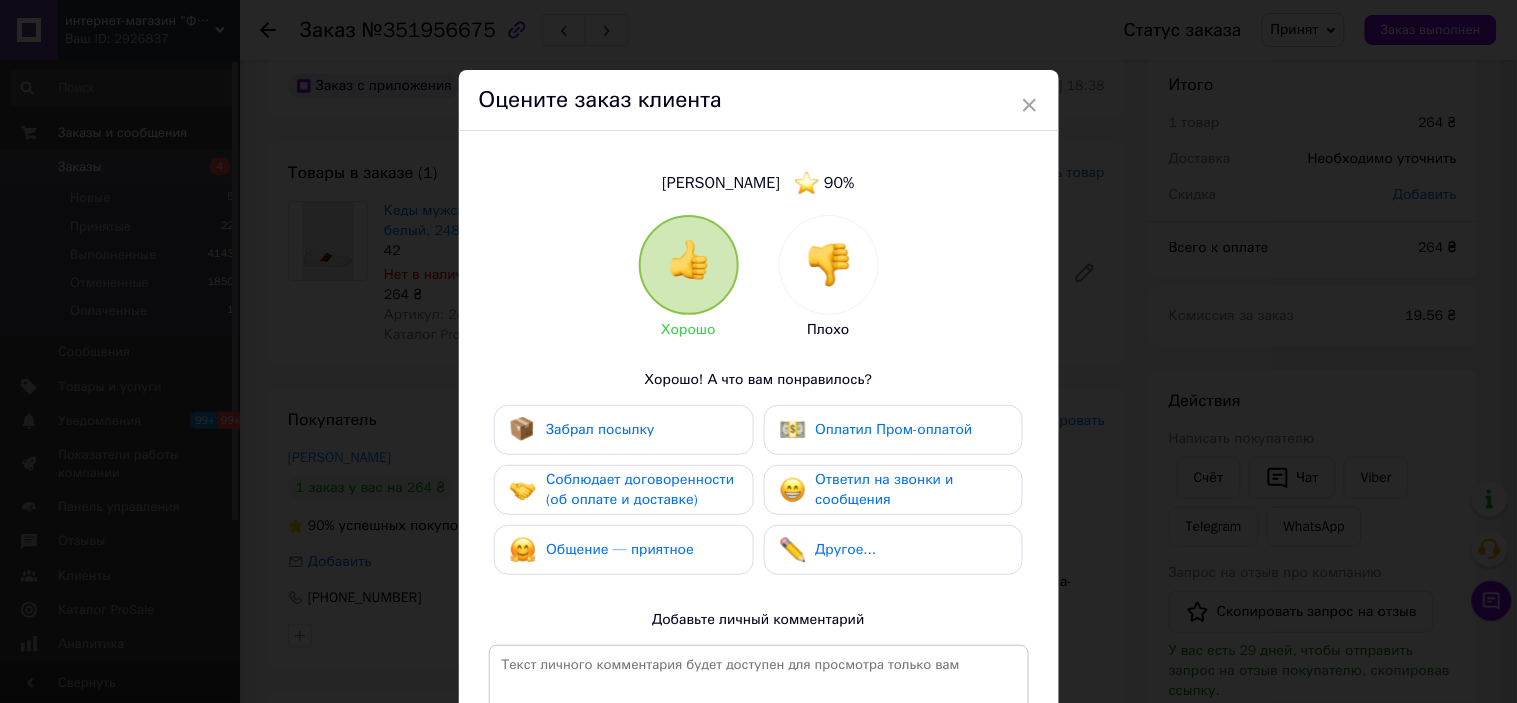 click at bounding box center [829, 265] 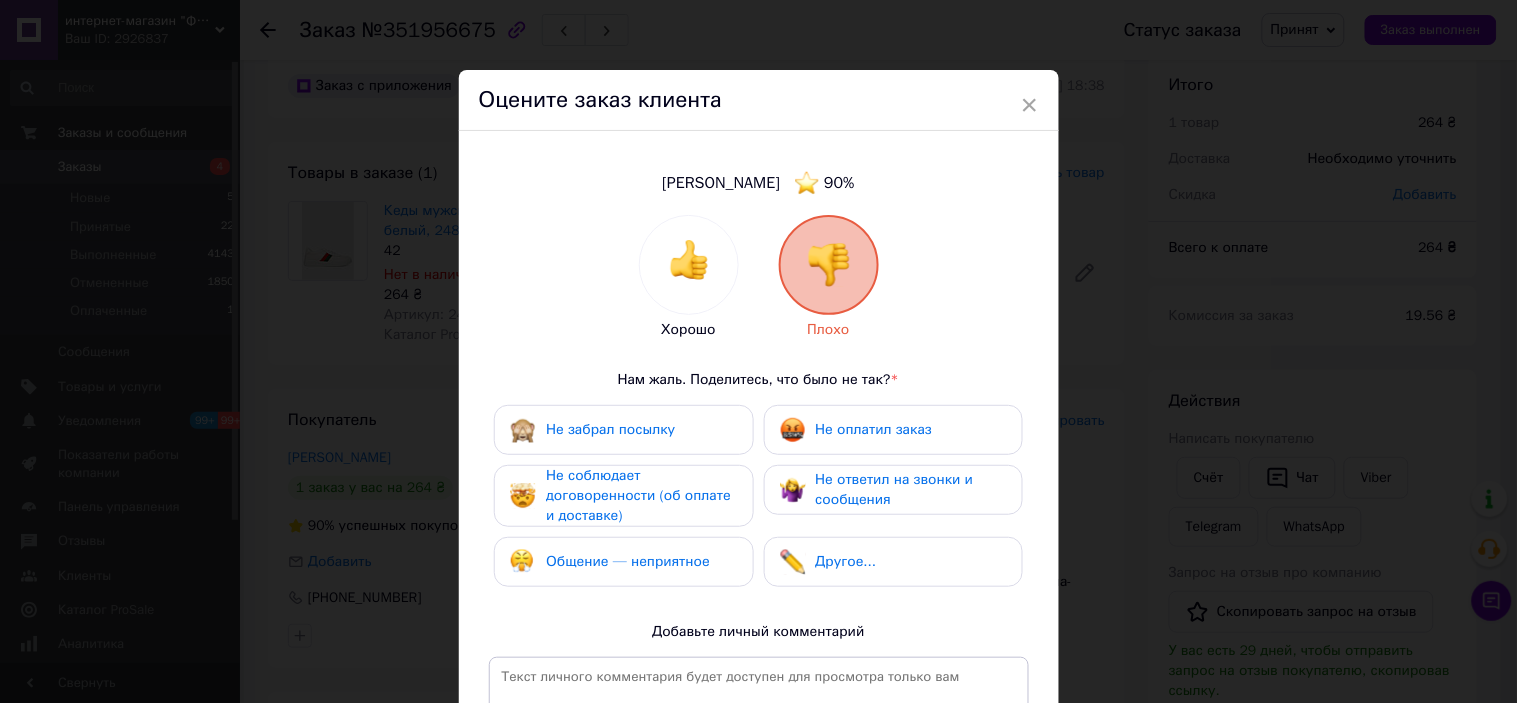 click on "Не ответил на звонки и сообщения" at bounding box center [895, 489] 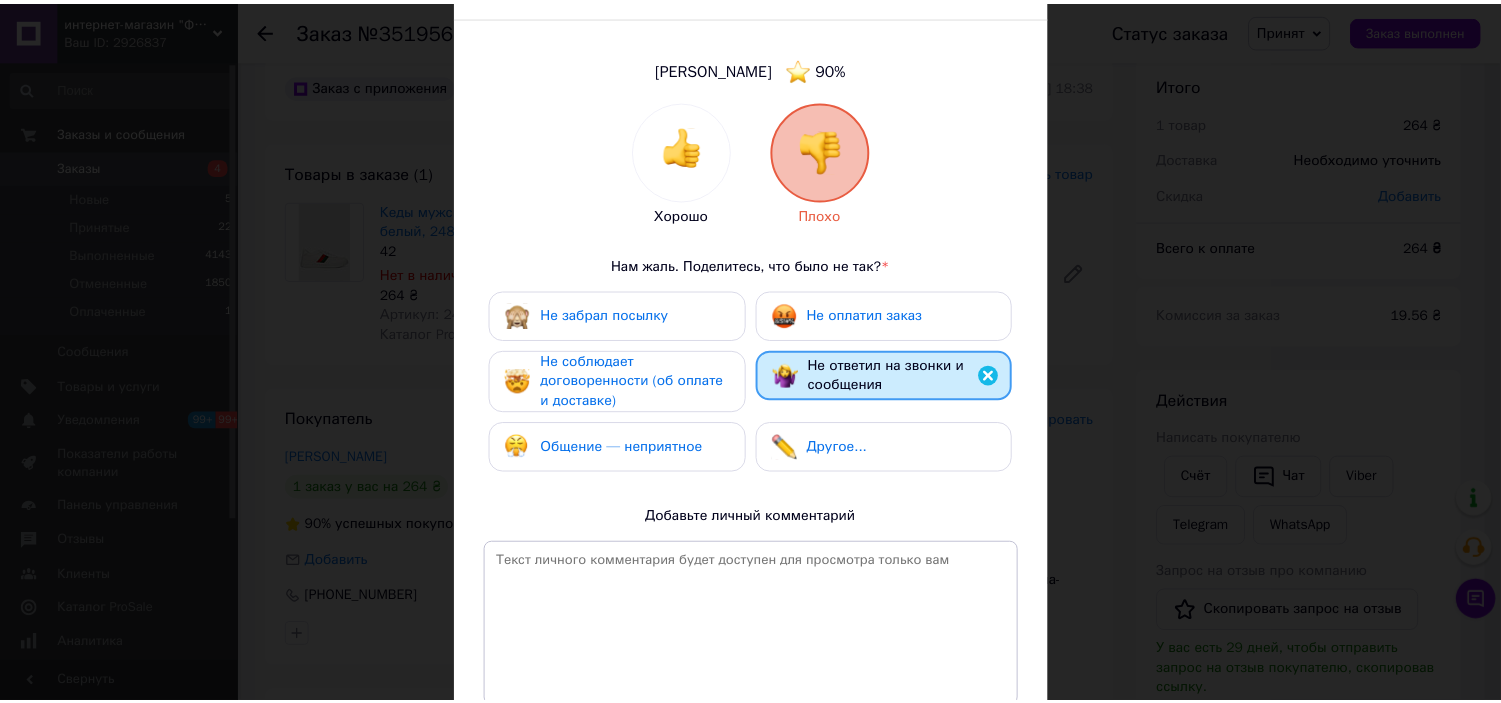scroll, scrollTop: 222, scrollLeft: 0, axis: vertical 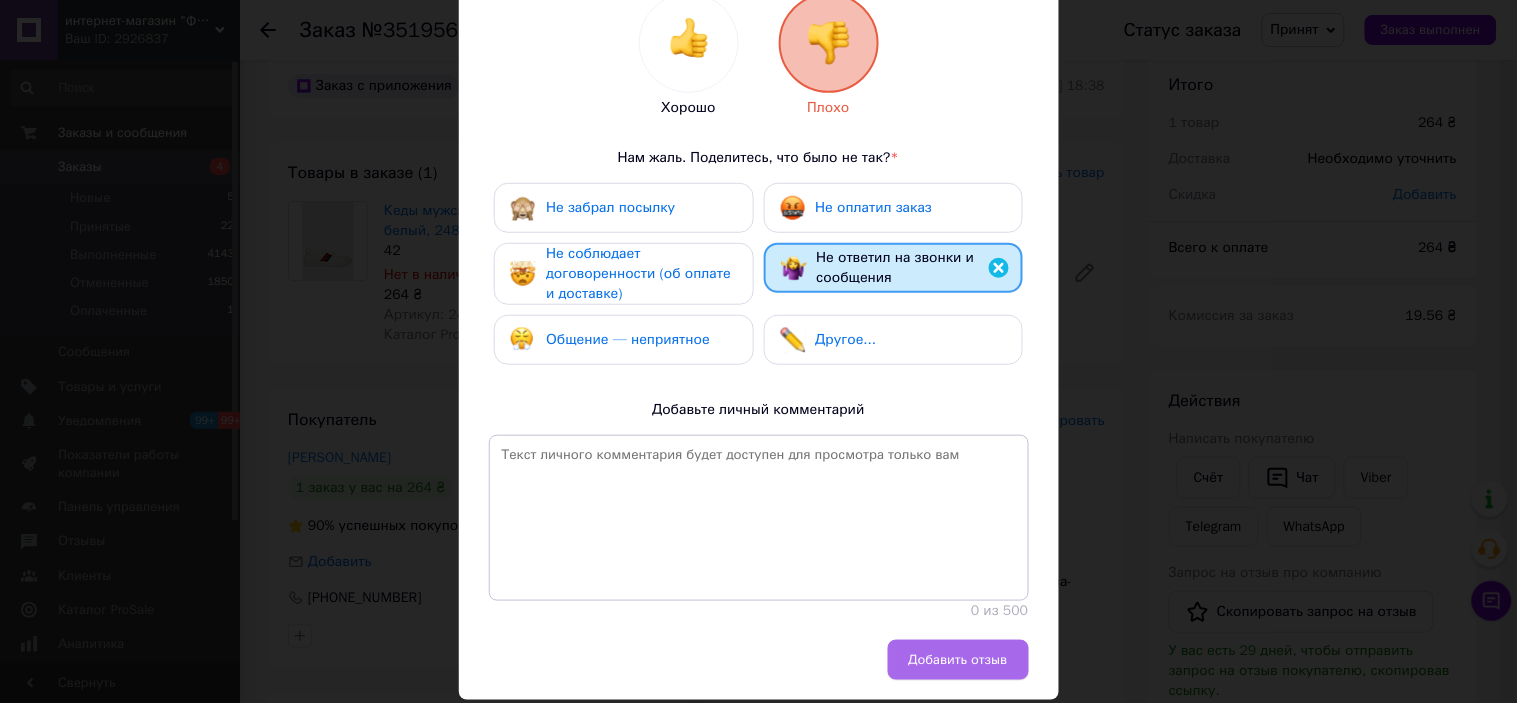 click on "Добавить отзыв" at bounding box center [958, 660] 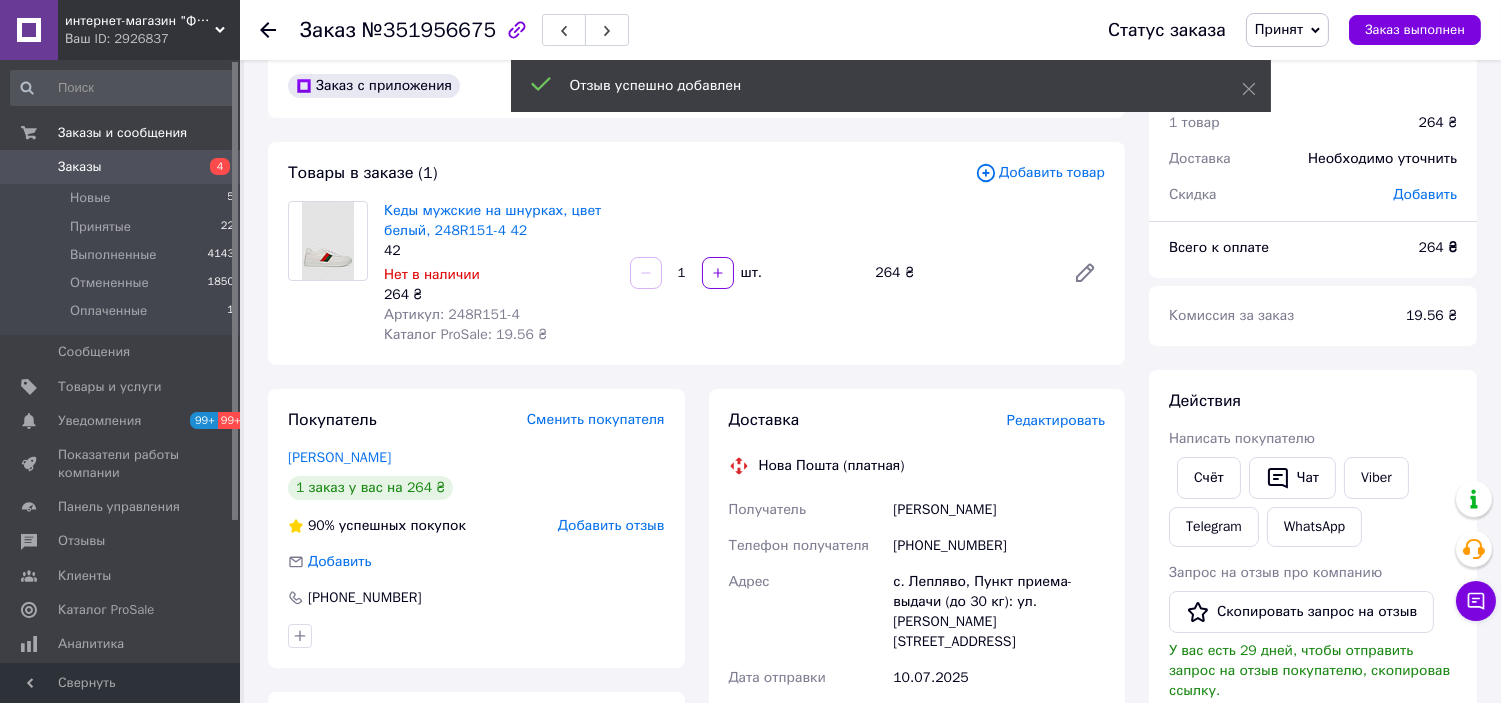 click 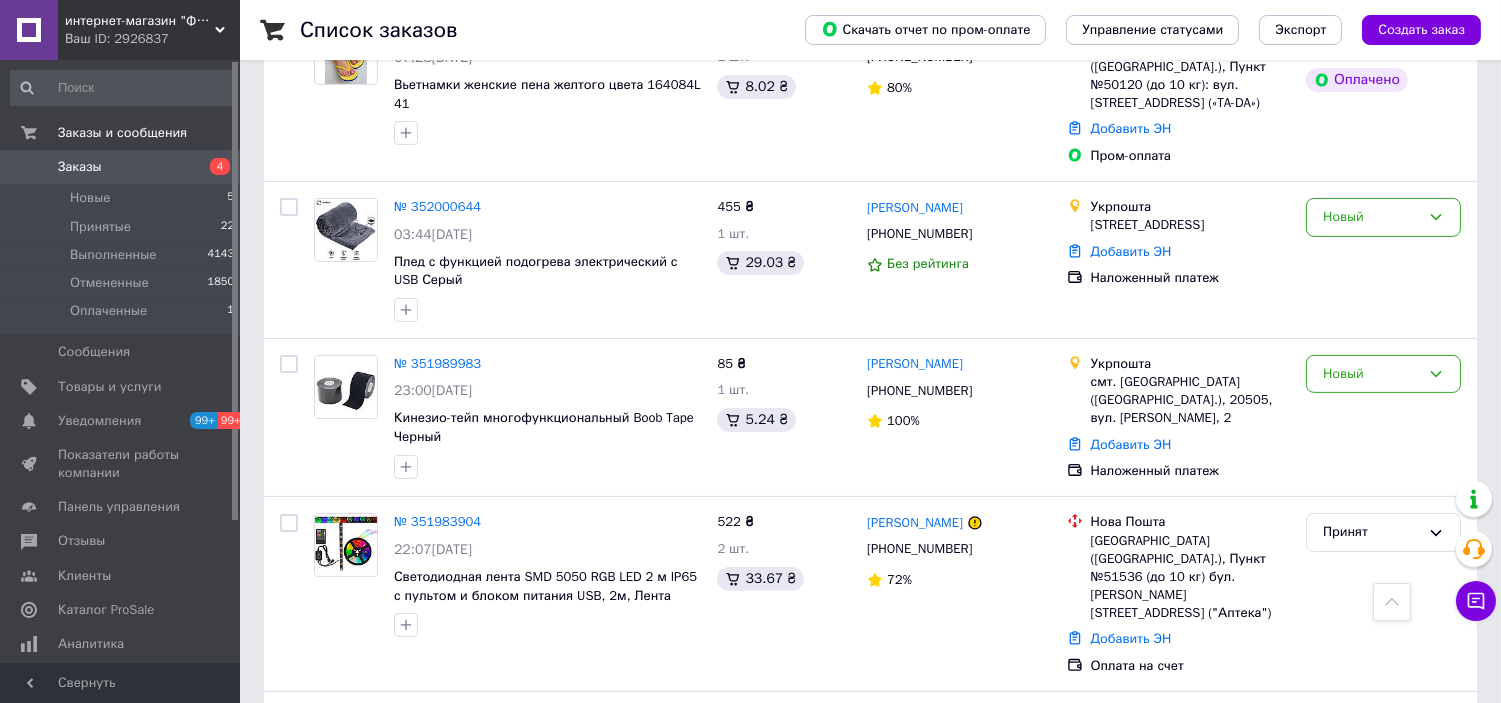 scroll, scrollTop: 1111, scrollLeft: 0, axis: vertical 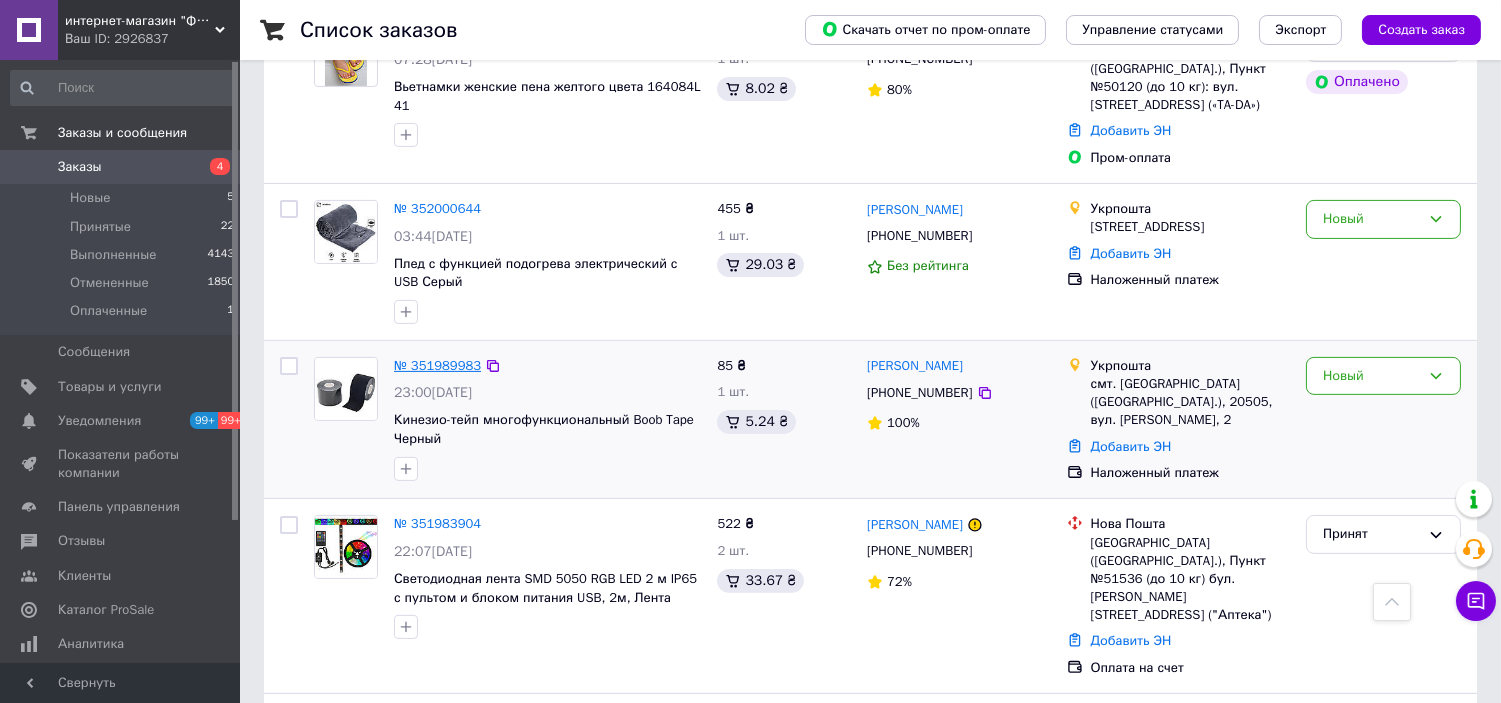 click on "№ 351989983" at bounding box center [437, 365] 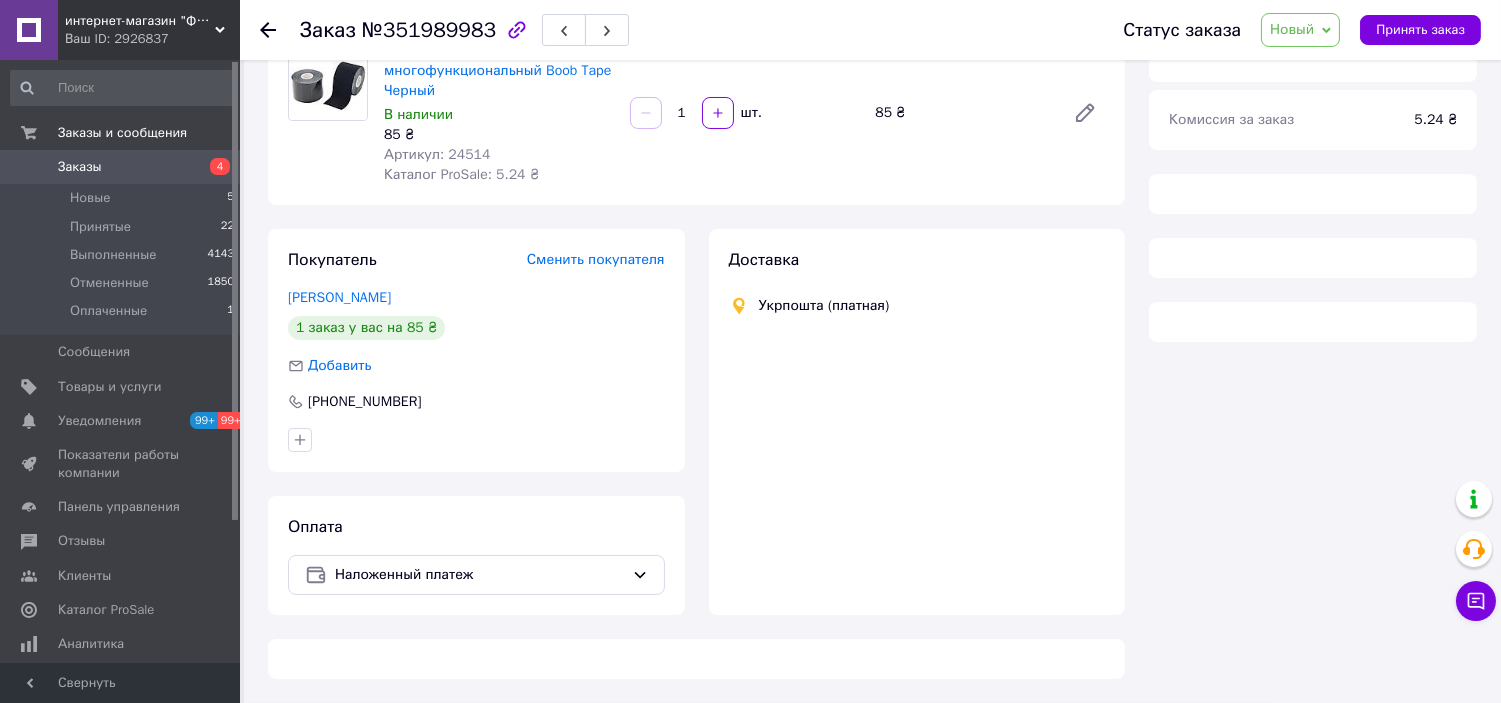 scroll, scrollTop: 0, scrollLeft: 0, axis: both 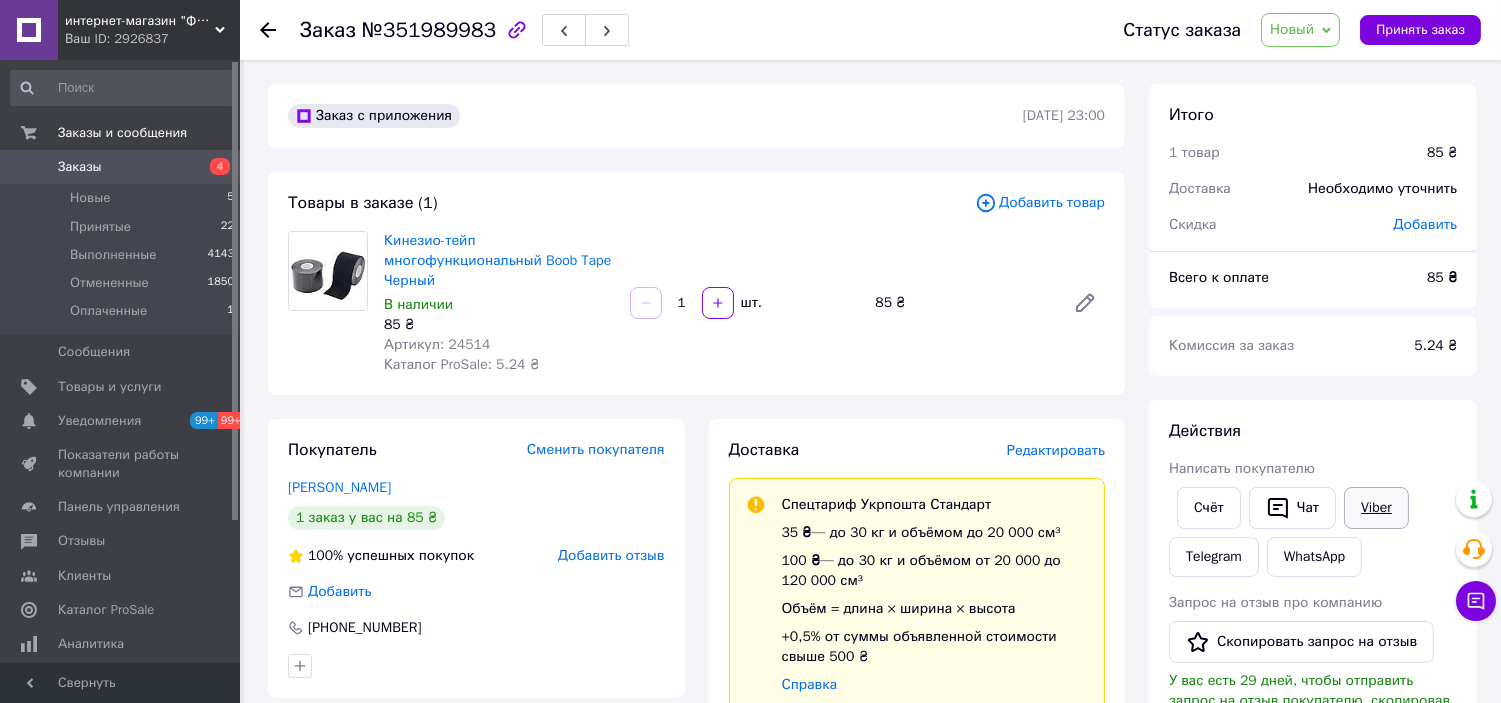 click on "Viber" at bounding box center [1376, 508] 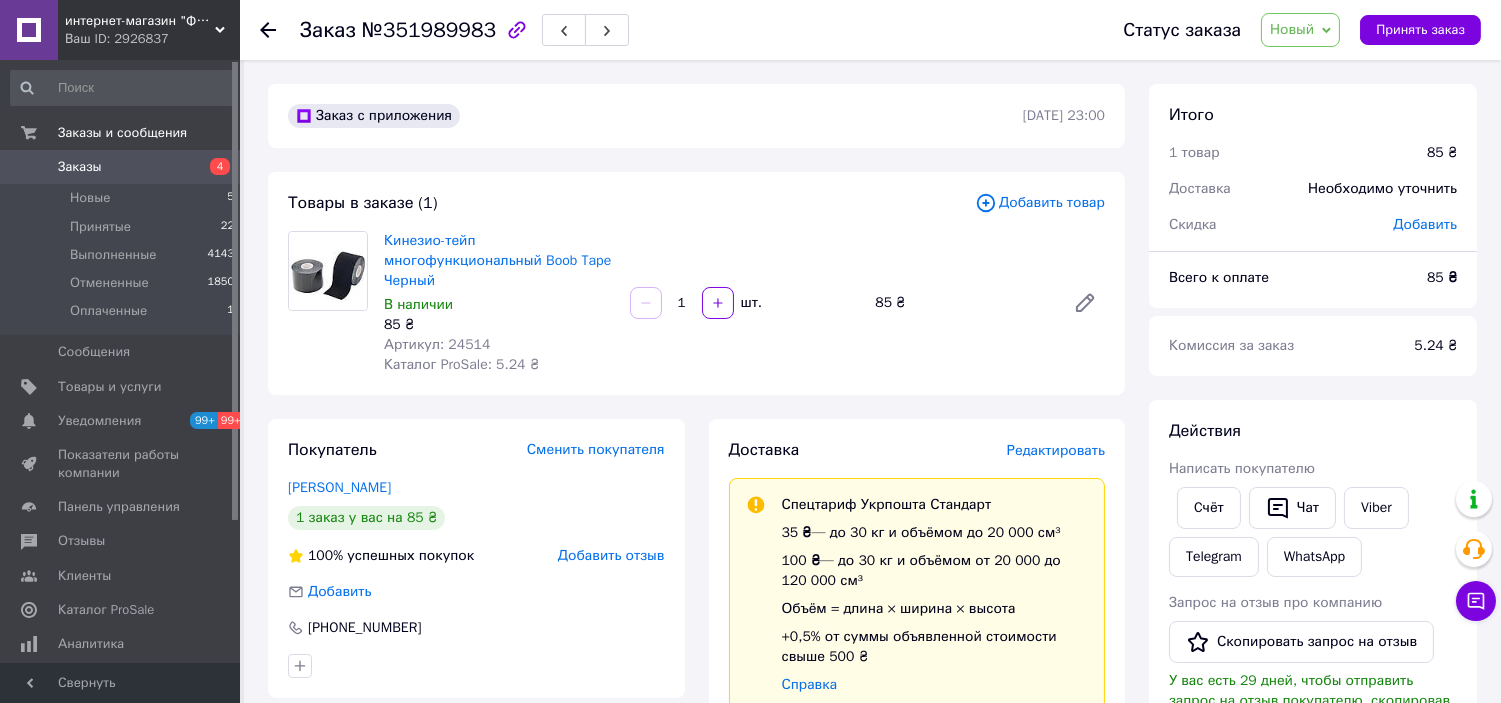 click on "Спецтариф Укрпошта Стандарт 35 ₴  — до 30 кг и объёмом до 20 000 см³ 100 ₴  — до 30 кг и объёмом от 20 000 до 120 000 см³ Объём = длина × ширина × высота +0,5% от суммы объявленной стоимости свыше 500 ₴ Справка" at bounding box center [935, 595] 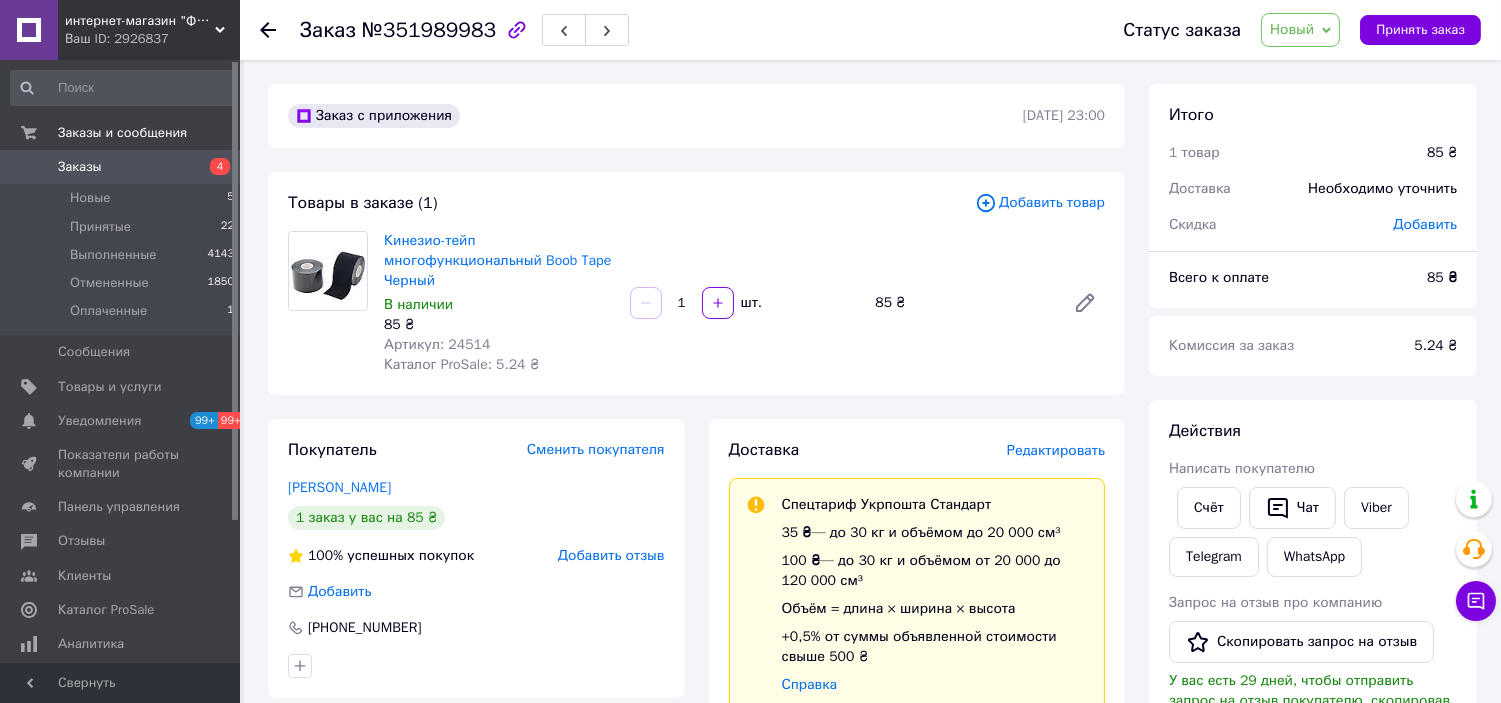 click 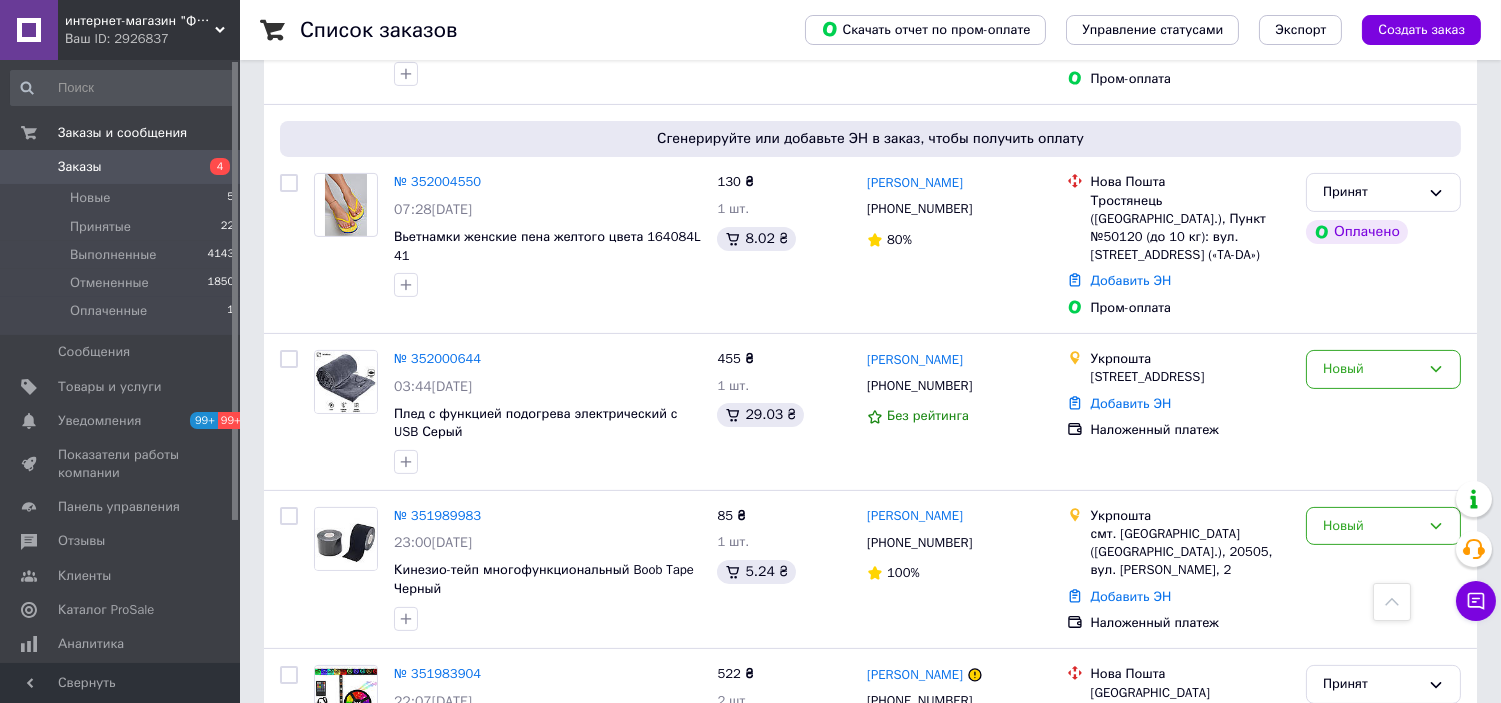 scroll, scrollTop: 1000, scrollLeft: 0, axis: vertical 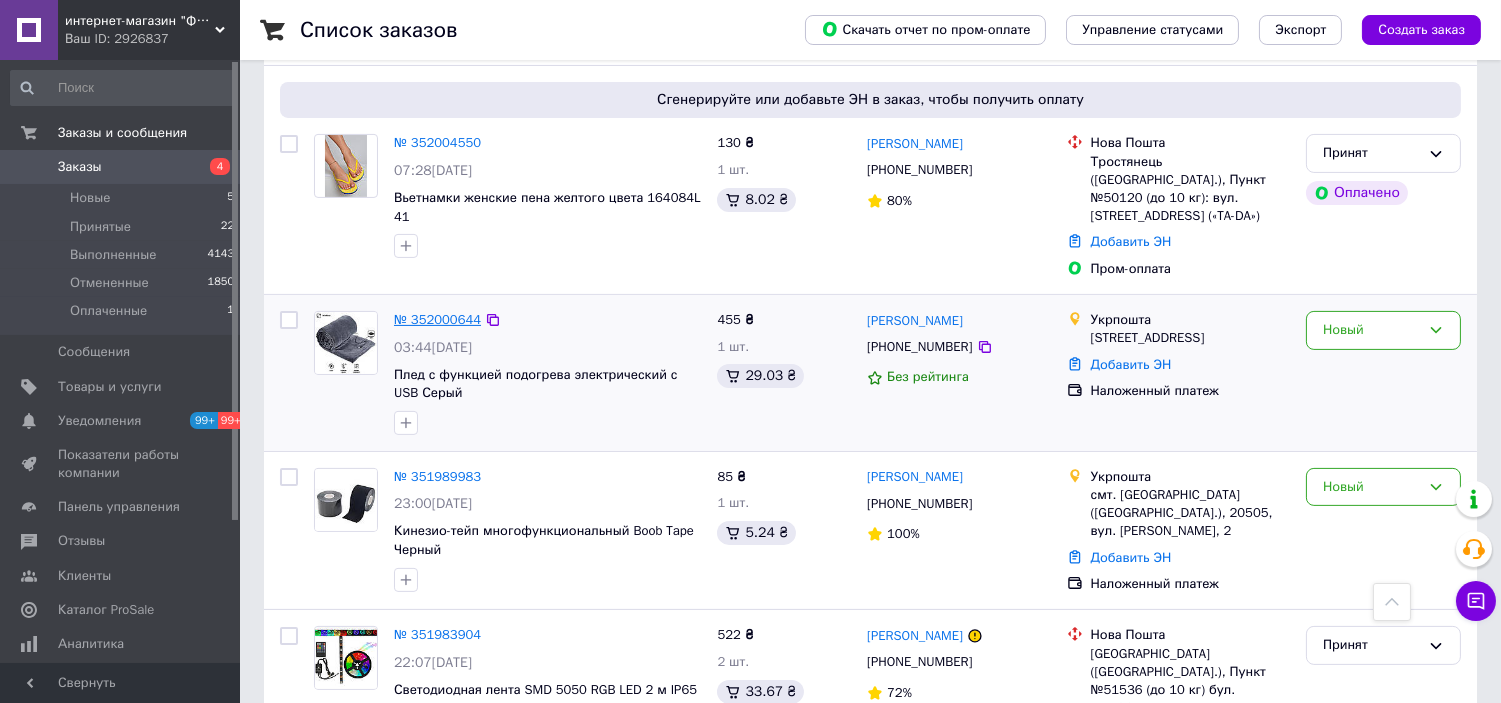 click on "№ 352000644" at bounding box center [437, 319] 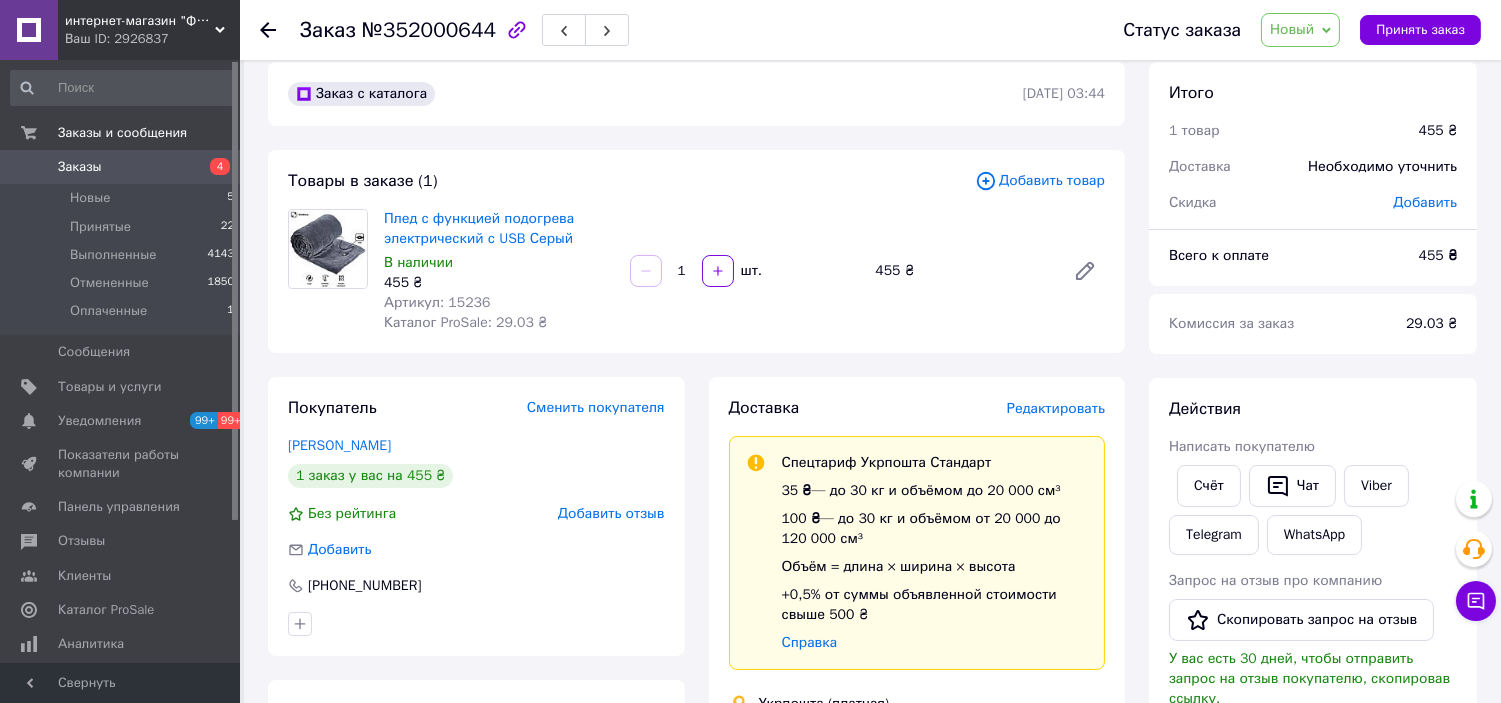 scroll, scrollTop: 0, scrollLeft: 0, axis: both 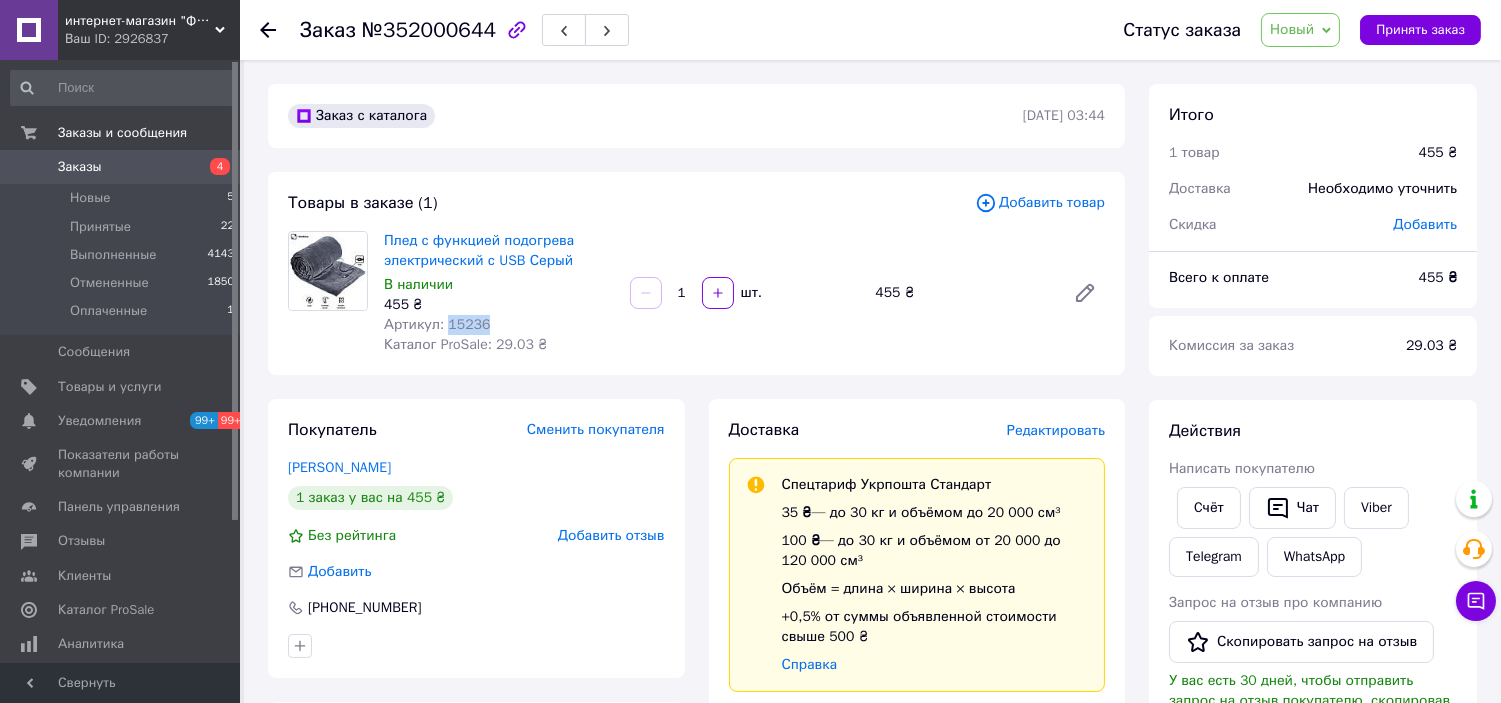 drag, startPoint x: 491, startPoint y: 320, endPoint x: 446, endPoint y: 326, distance: 45.39824 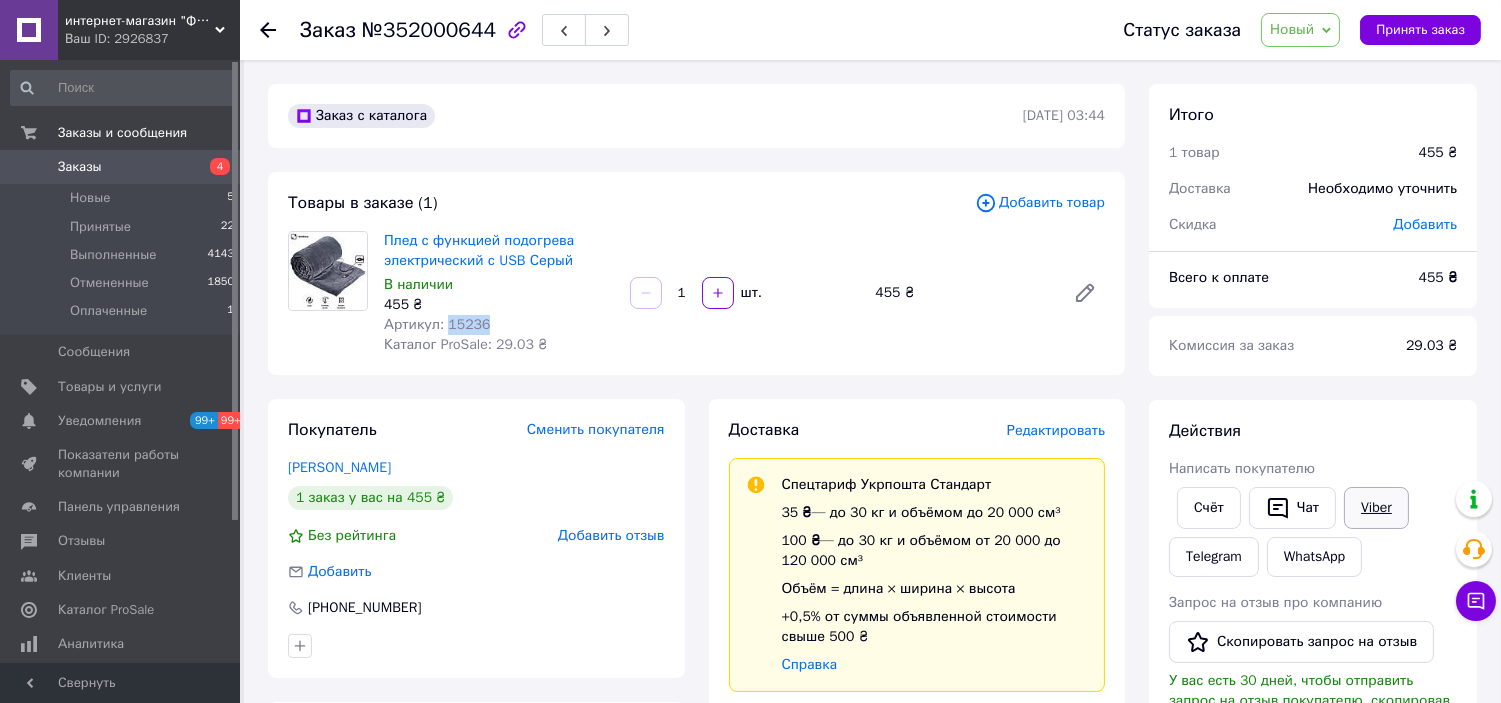 click on "Viber" at bounding box center [1376, 508] 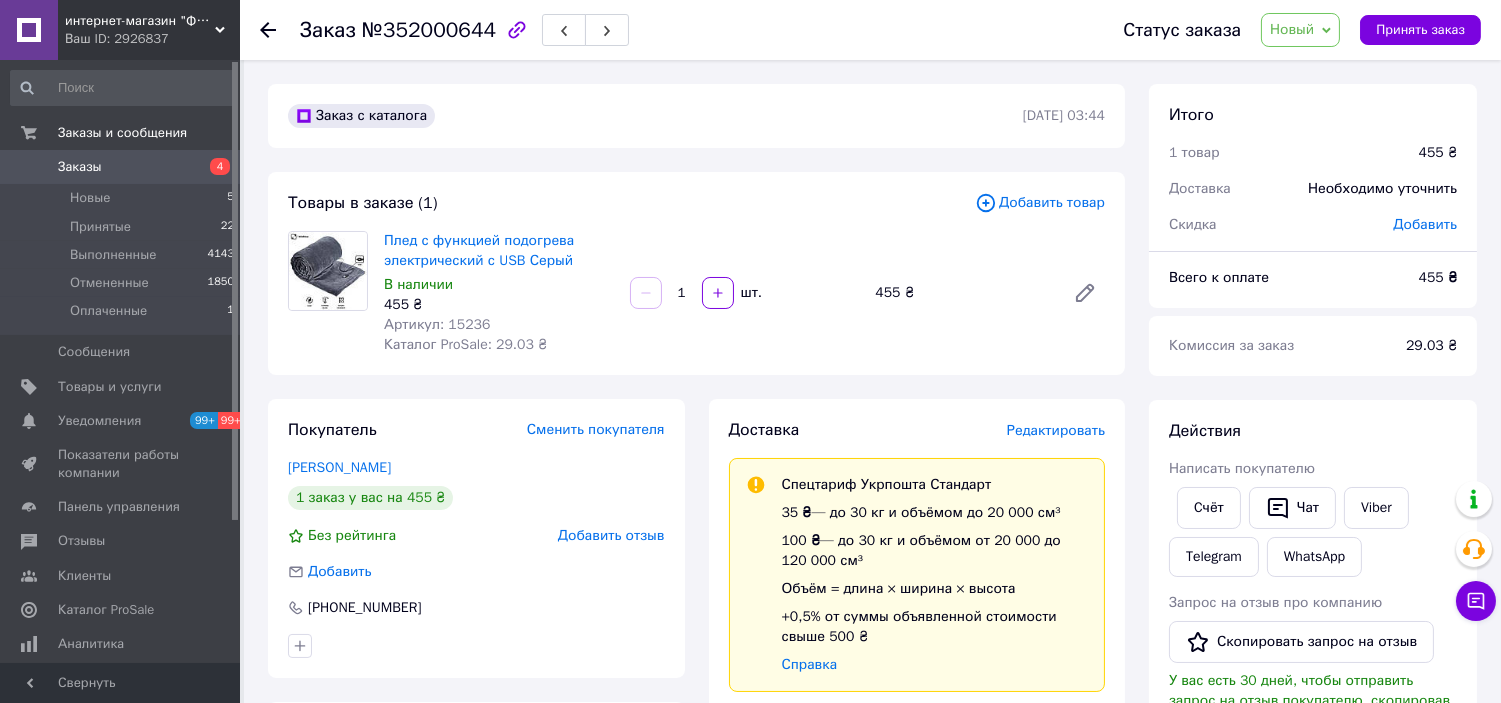 click on "Доставка Редактировать Спецтариф Укрпошта Стандарт 35 ₴  — до 30 кг и объёмом до 20 000 см³ 100 ₴  — до 30 кг и объёмом от 20 000 до 120 000 см³ Объём = длина × ширина × высота +0,5% от суммы объявленной стоимости свыше 500 ₴ Справка Укрпошта (платная) Тариф Стандарт Получатель Тетяна Пантелєєва +380973663169 Адрес г. Киев (Киевская обл.), 02091, шосе Харківське, 164 Плательщик Получатель Сумма наложенного платежа 455 ₴ Плательщик комиссии наложенного платежа Получатель Оценочная стоимость 455 ₴ Передать номер или Создать ярлык Тариф     * Стандарт Плательщик   * Получатель   *   *   *   *" at bounding box center [917, 838] 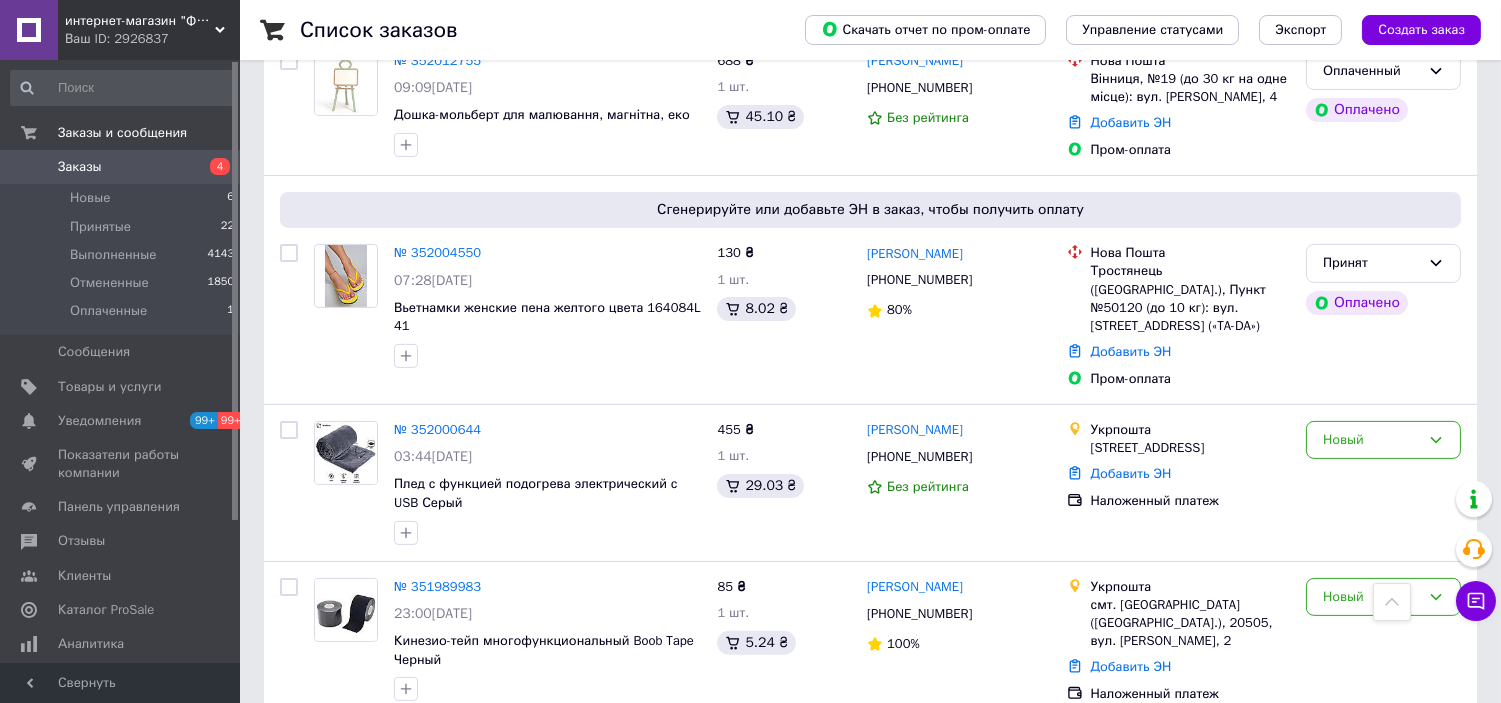 scroll, scrollTop: 1111, scrollLeft: 0, axis: vertical 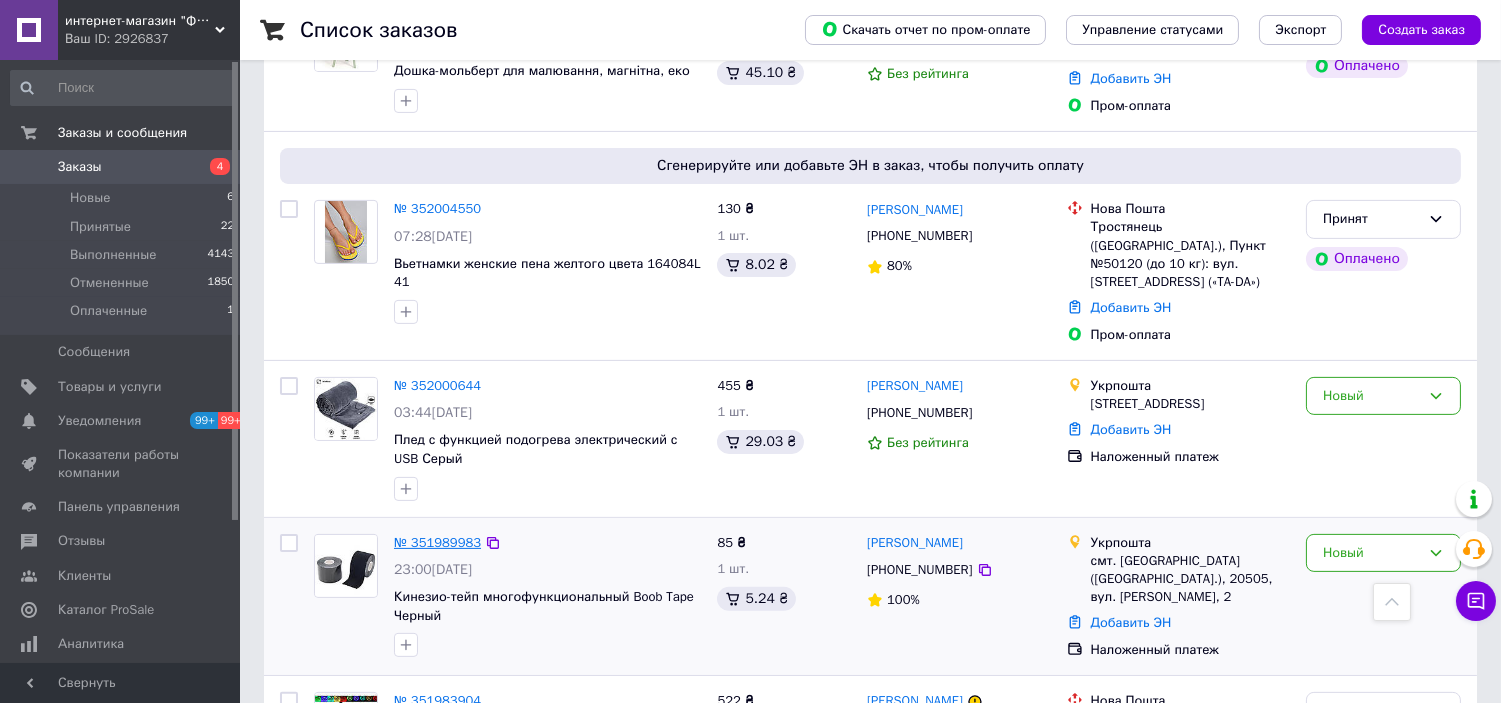 click on "№ 351989983" at bounding box center [437, 542] 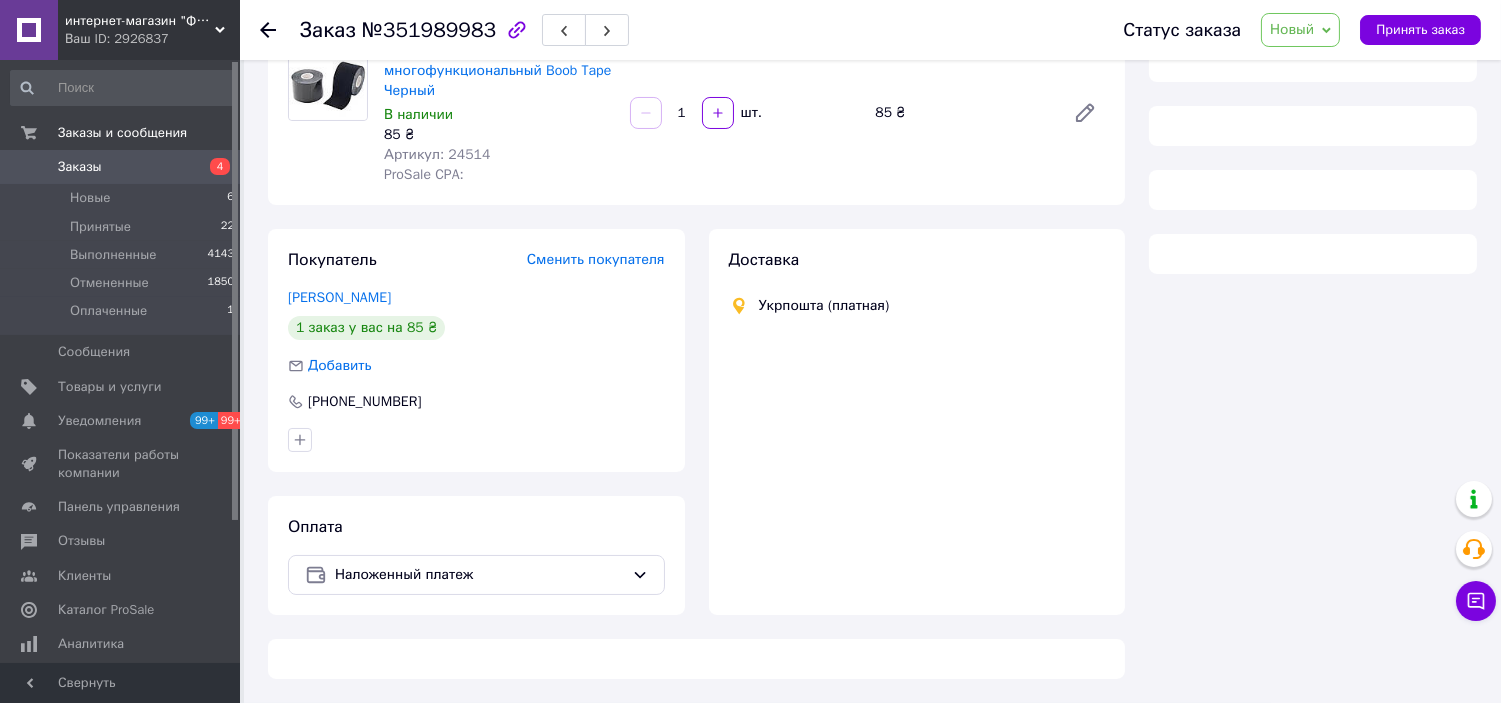 scroll, scrollTop: 0, scrollLeft: 0, axis: both 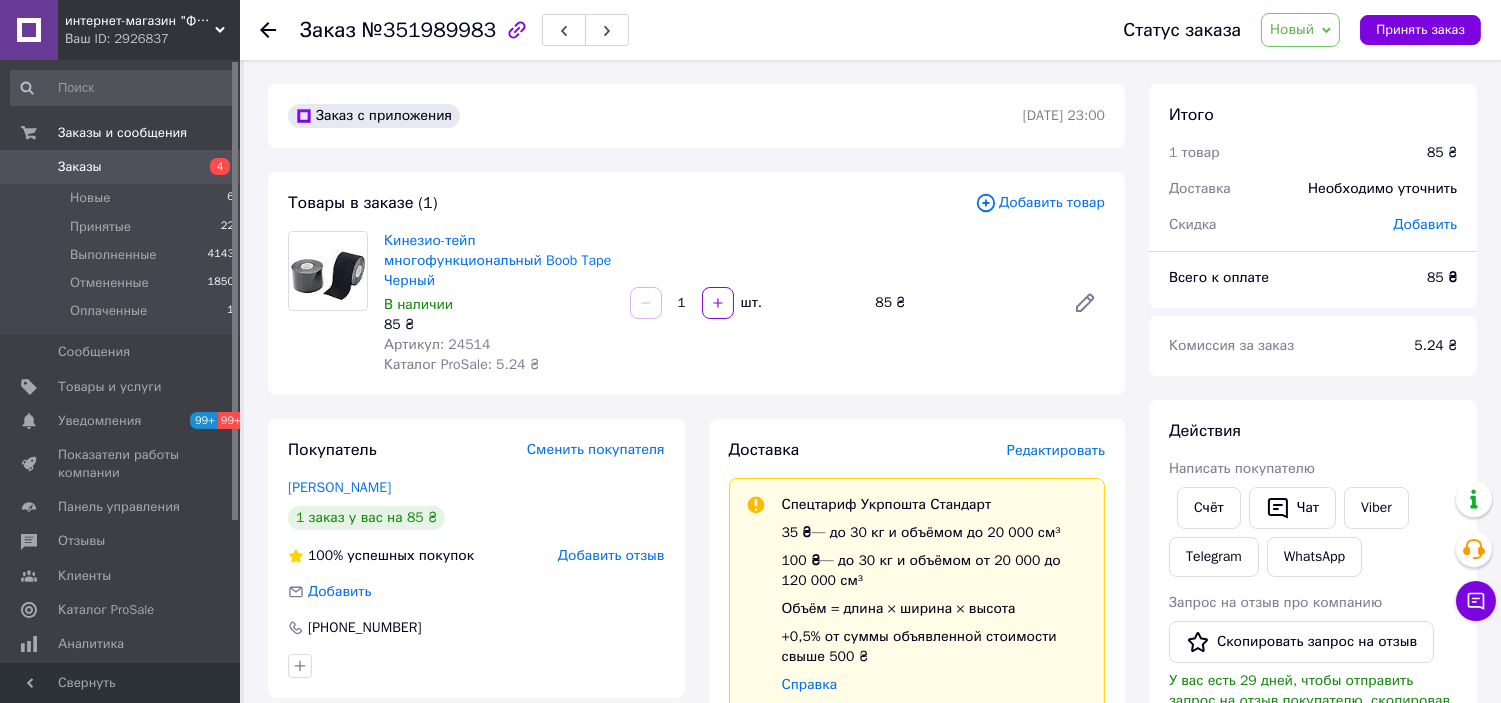click on "Новый" at bounding box center [1300, 30] 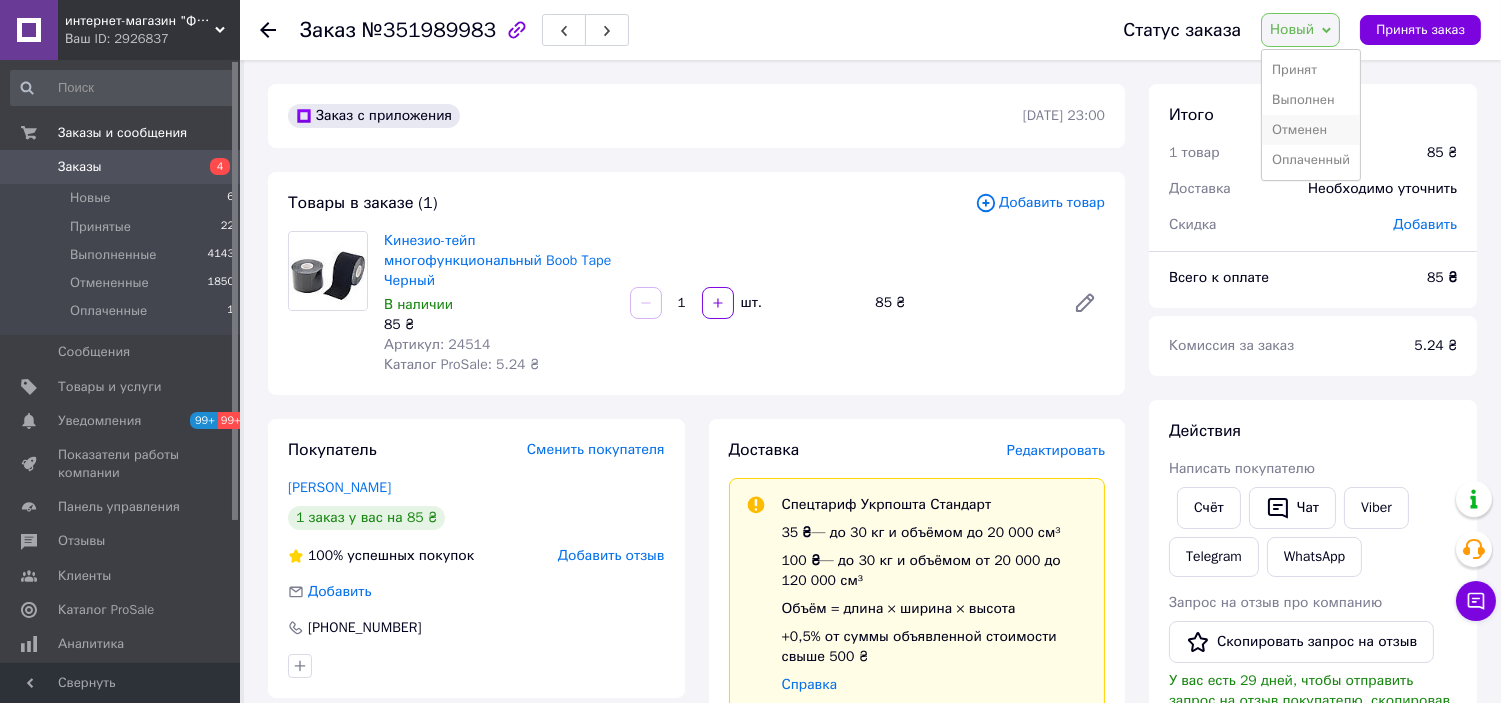 click on "Отменен" at bounding box center [1311, 130] 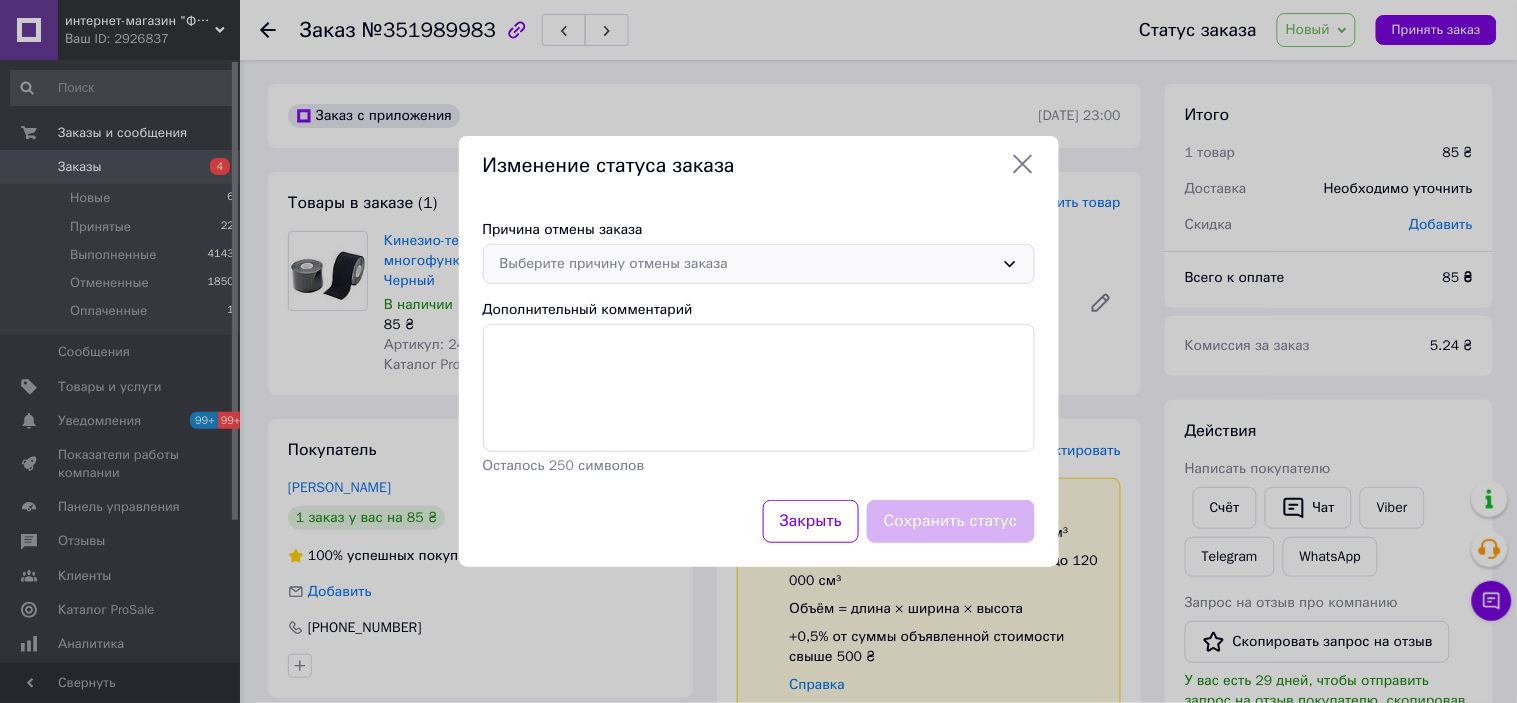 click on "Выберите причину отмены заказа" at bounding box center [747, 264] 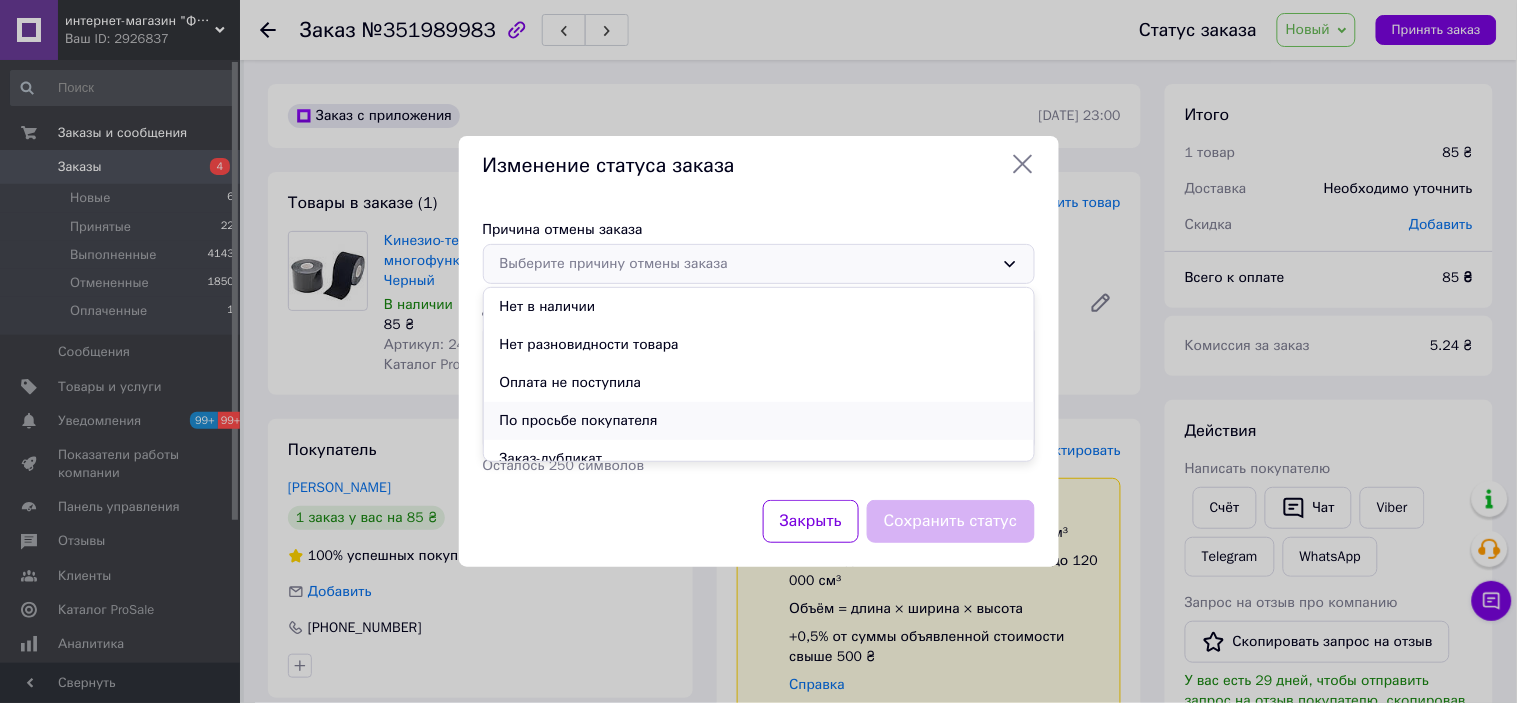 click on "По просьбе покупателя" at bounding box center [759, 421] 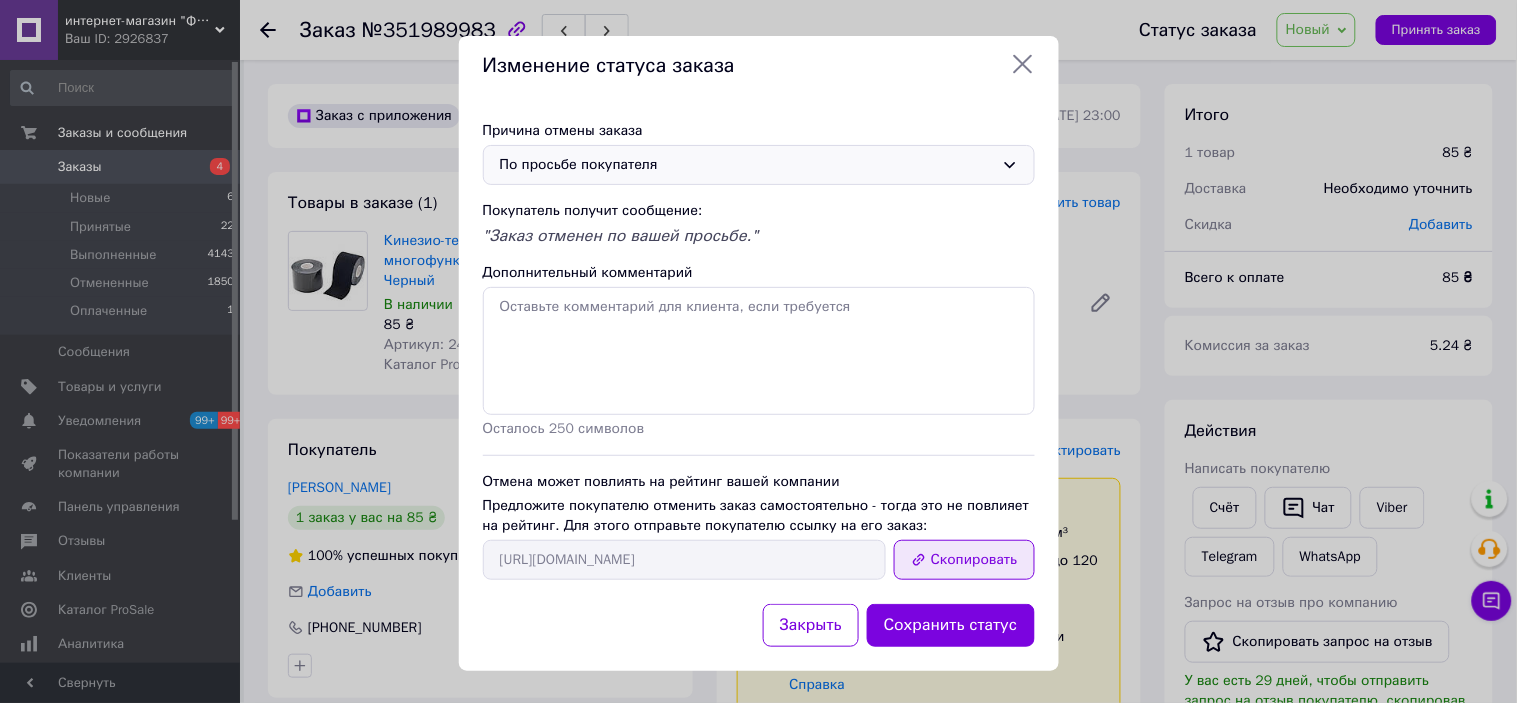click on "Скопировать" at bounding box center (964, 560) 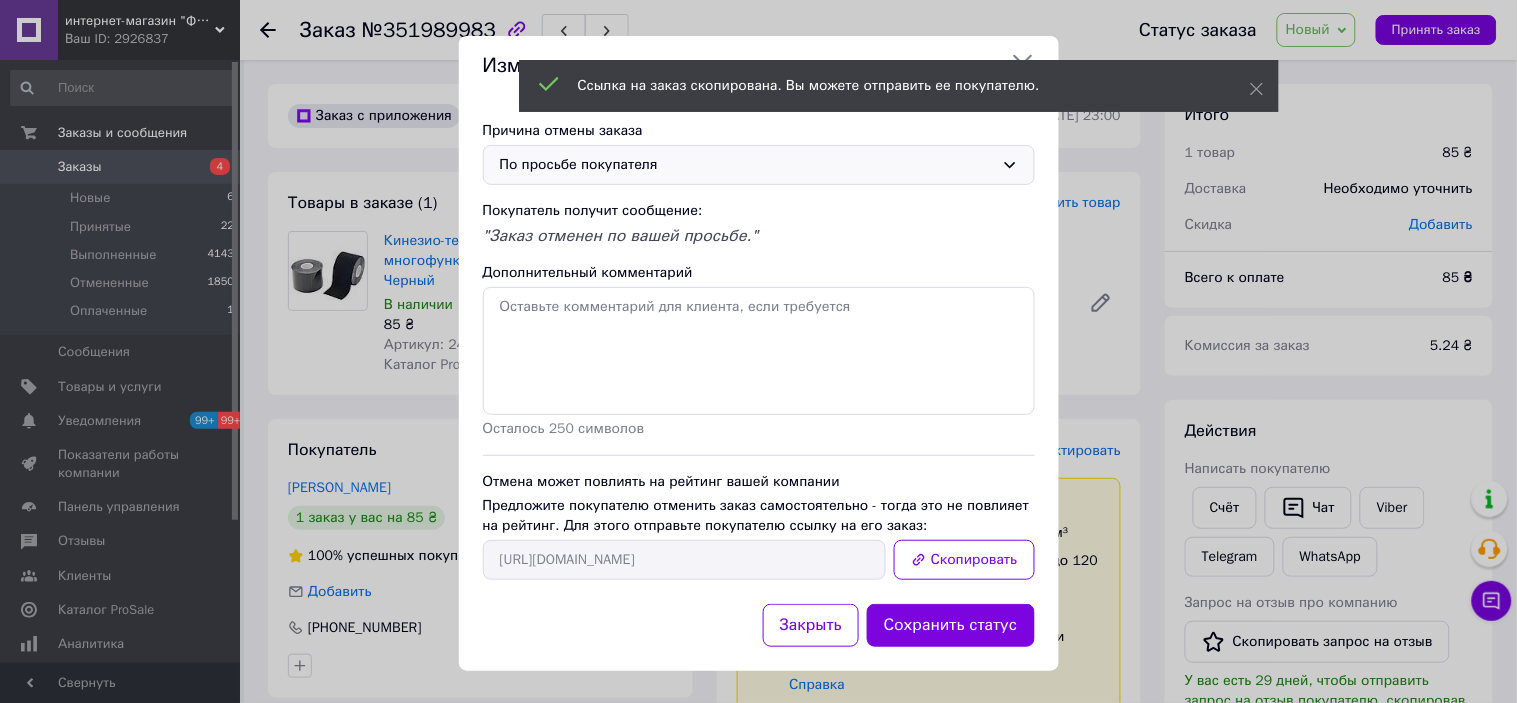 click on "Изменение статуса заказа Причина отмены заказа По просьбе покупателя Покупатель получит сообщение: "Заказ отменен по вашей просьбе." Дополнительный комментарий Осталось 250 символов Отмена может повлиять на рейтинг вашей компании Предложите покупателю отменить заказ самостоятельно - тогда
это не повлияет на рейтинг. Для этого отправьте покупателю
ссылку на его заказ: https://my.prom.ua/cabinet/user/orders/351989983   Скопировать Закрыть Сохранить статус" at bounding box center [758, 353] 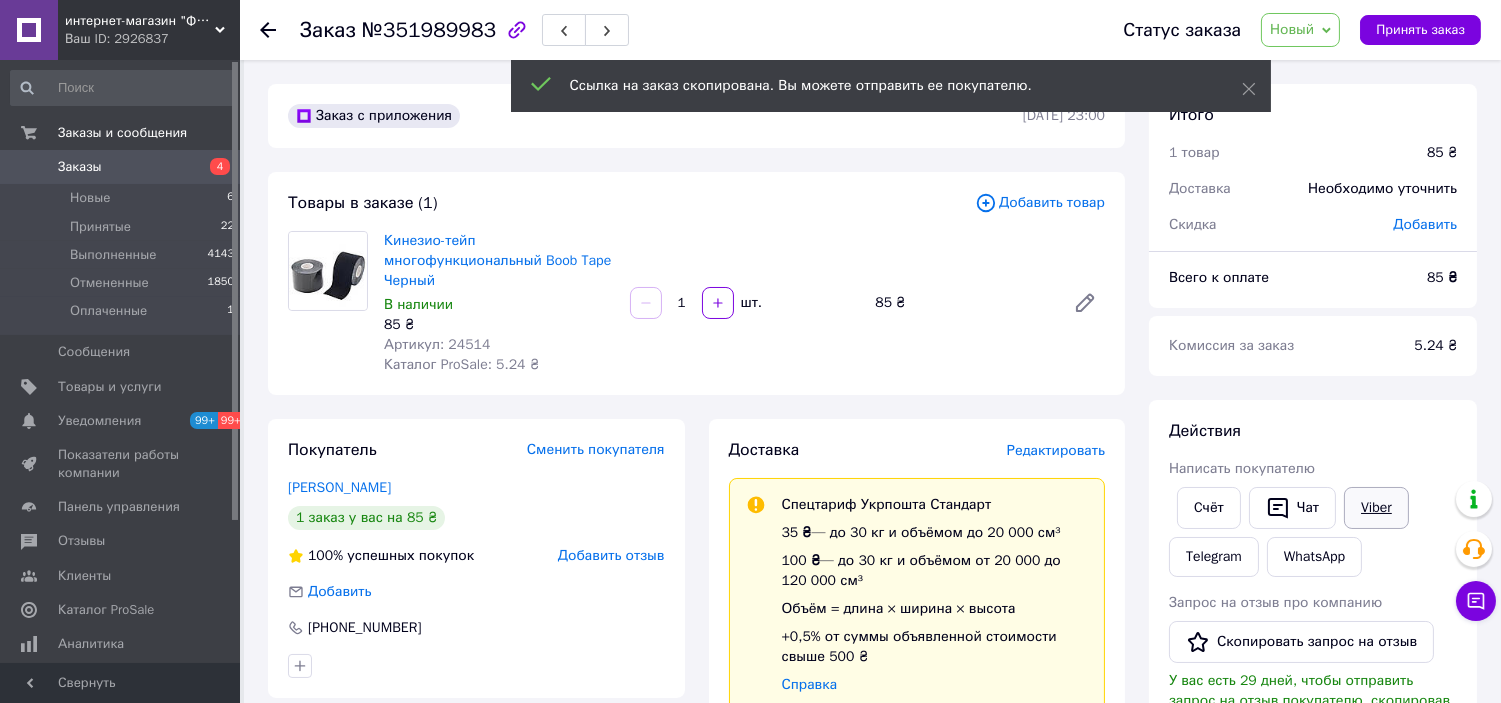 click on "Viber" at bounding box center (1376, 508) 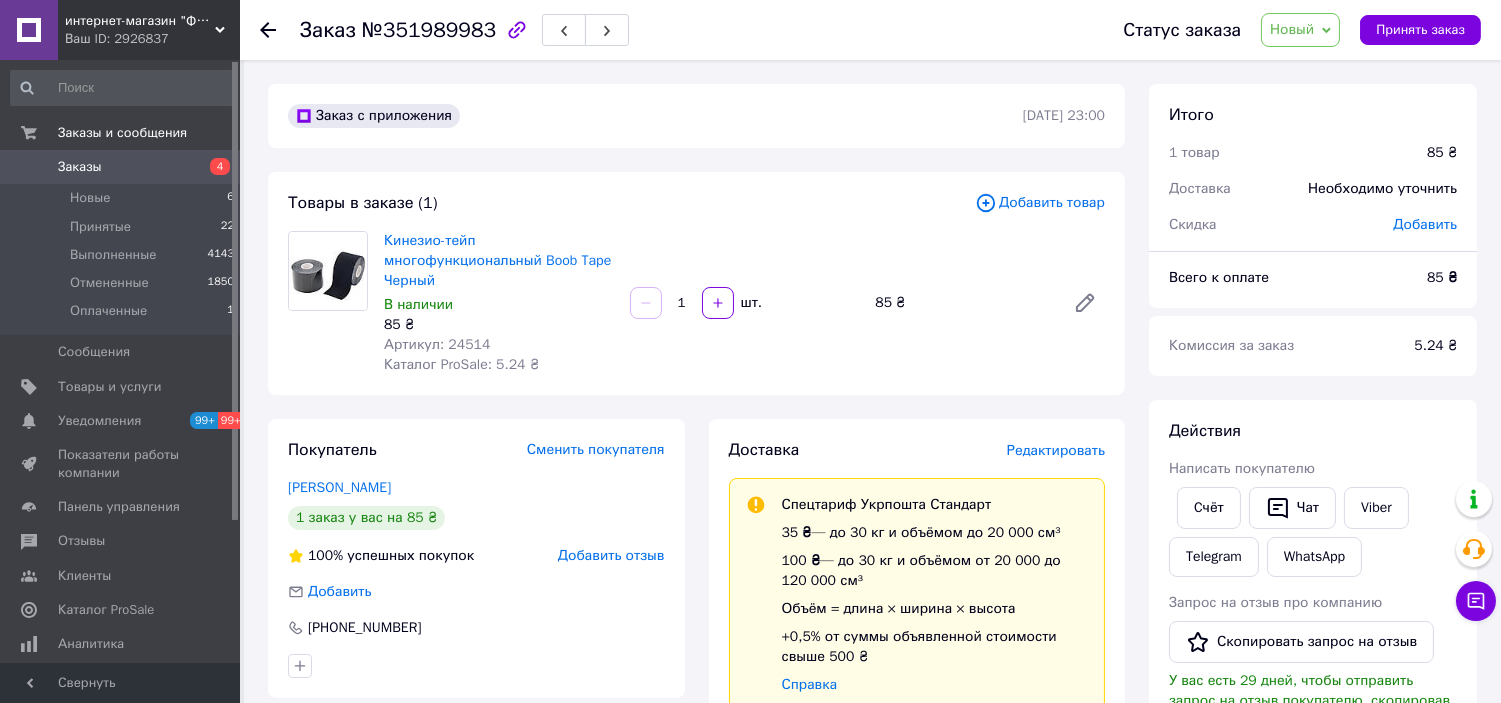 click on "Доставка Редактировать Спецтариф Укрпошта Стандарт 35 ₴  — до 30 кг и объёмом до 20 000 см³ 100 ₴  — до 30 кг и объёмом от 20 000 до 120 000 см³ Объём = длина × ширина × высота +0,5% от суммы объявленной стоимости свыше 500 ₴ Справка Укрпошта (платная) Тариф Стандарт Получатель Віталій Горовенко +380689140437 Адрес пгт. Ерки (Черкасская обл.), 20505, вул. В'ячеслава Чорновола, 2 Плательщик Получатель Сумма наложенного платежа 85 ₴ Плательщик комиссии наложенного платежа Получатель Оценочная стоимость 85 ₴ Передать номер или Создать ярлык Тариф     * Стандарт Плательщик   *   *   *   *   *" at bounding box center [917, 878] 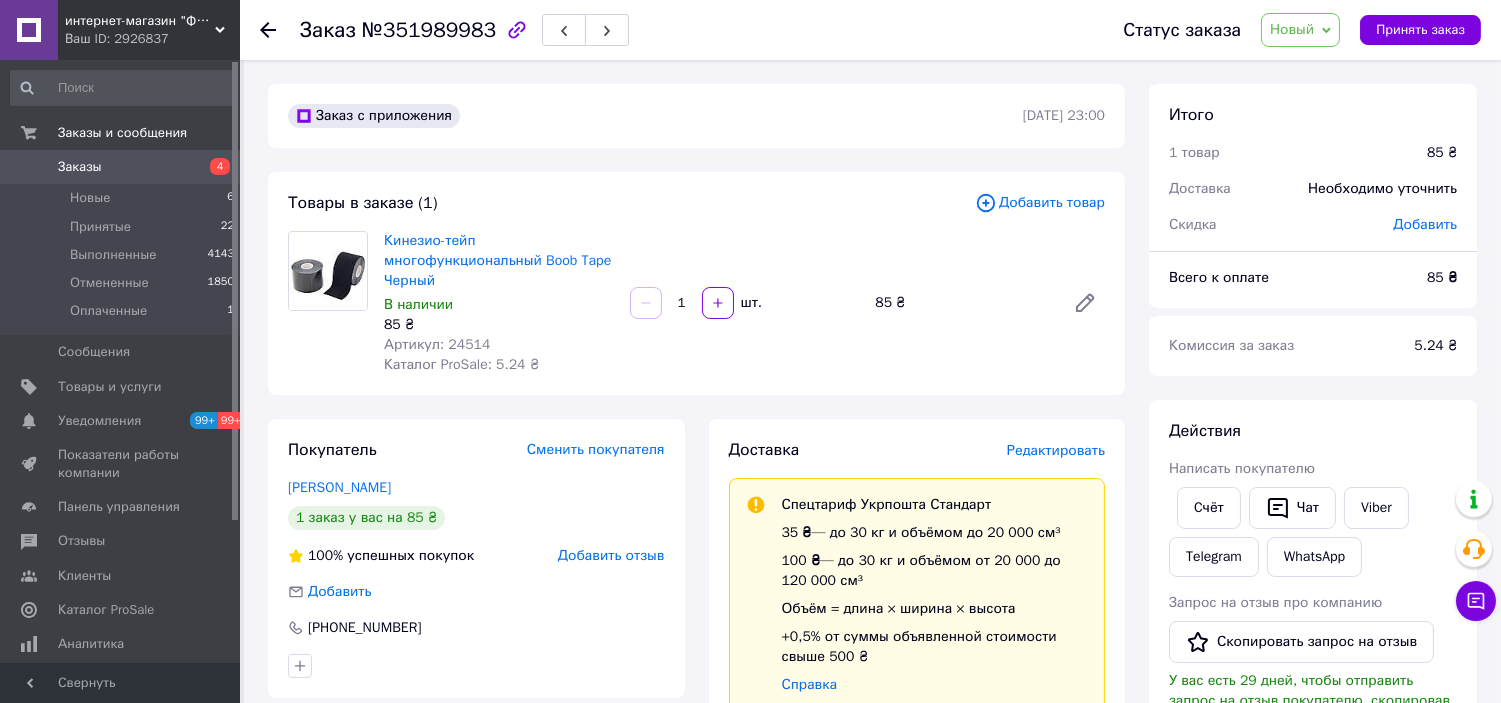 click 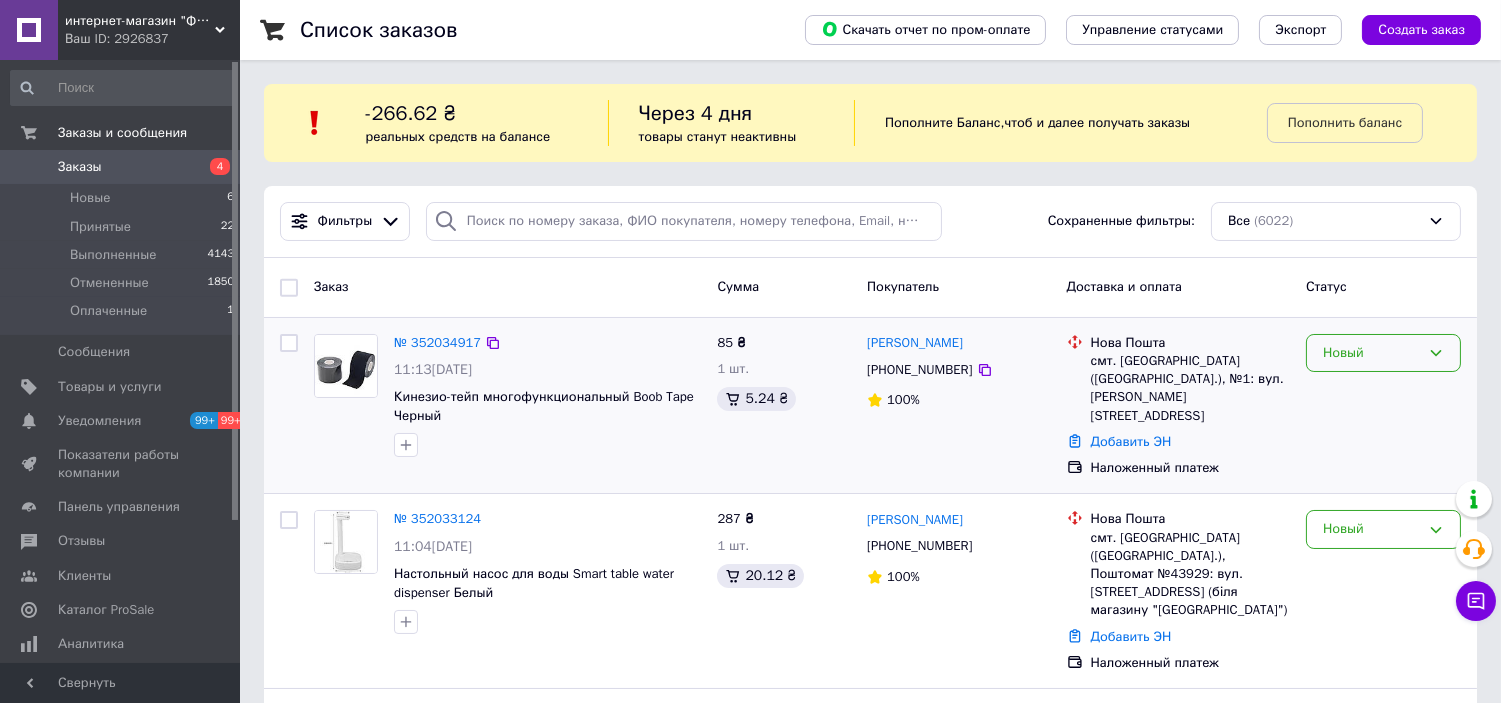 click on "Новый" at bounding box center [1383, 353] 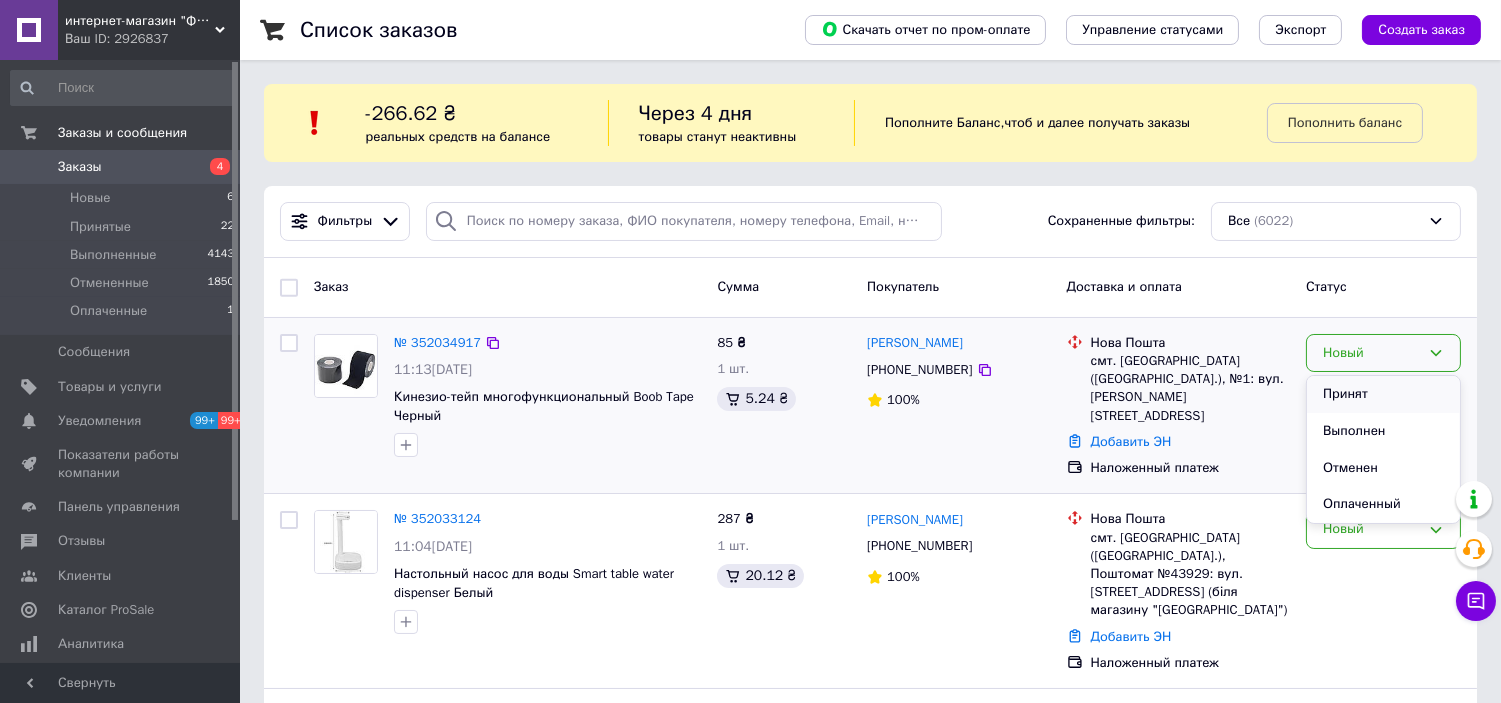 click on "Принят" at bounding box center (1383, 394) 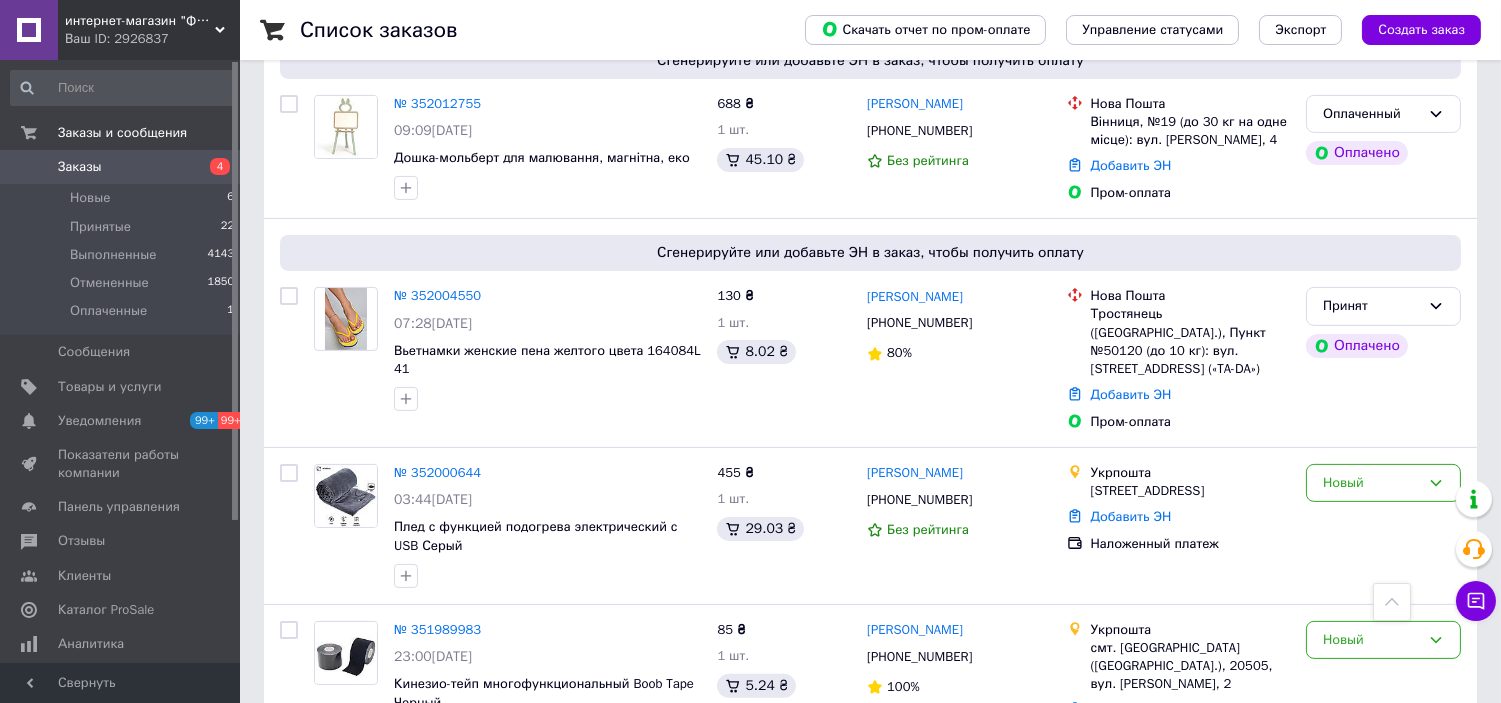 scroll, scrollTop: 1111, scrollLeft: 0, axis: vertical 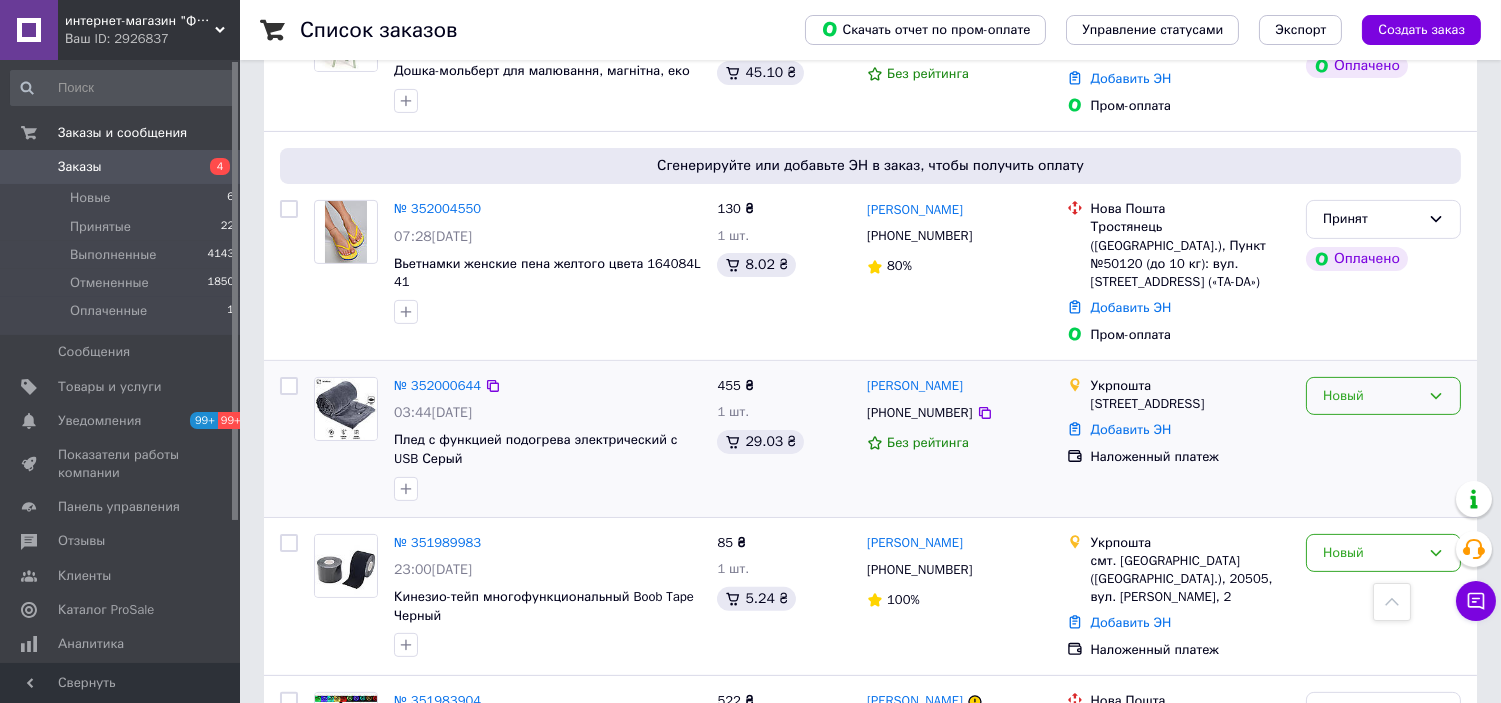 click on "Новый" at bounding box center [1371, 396] 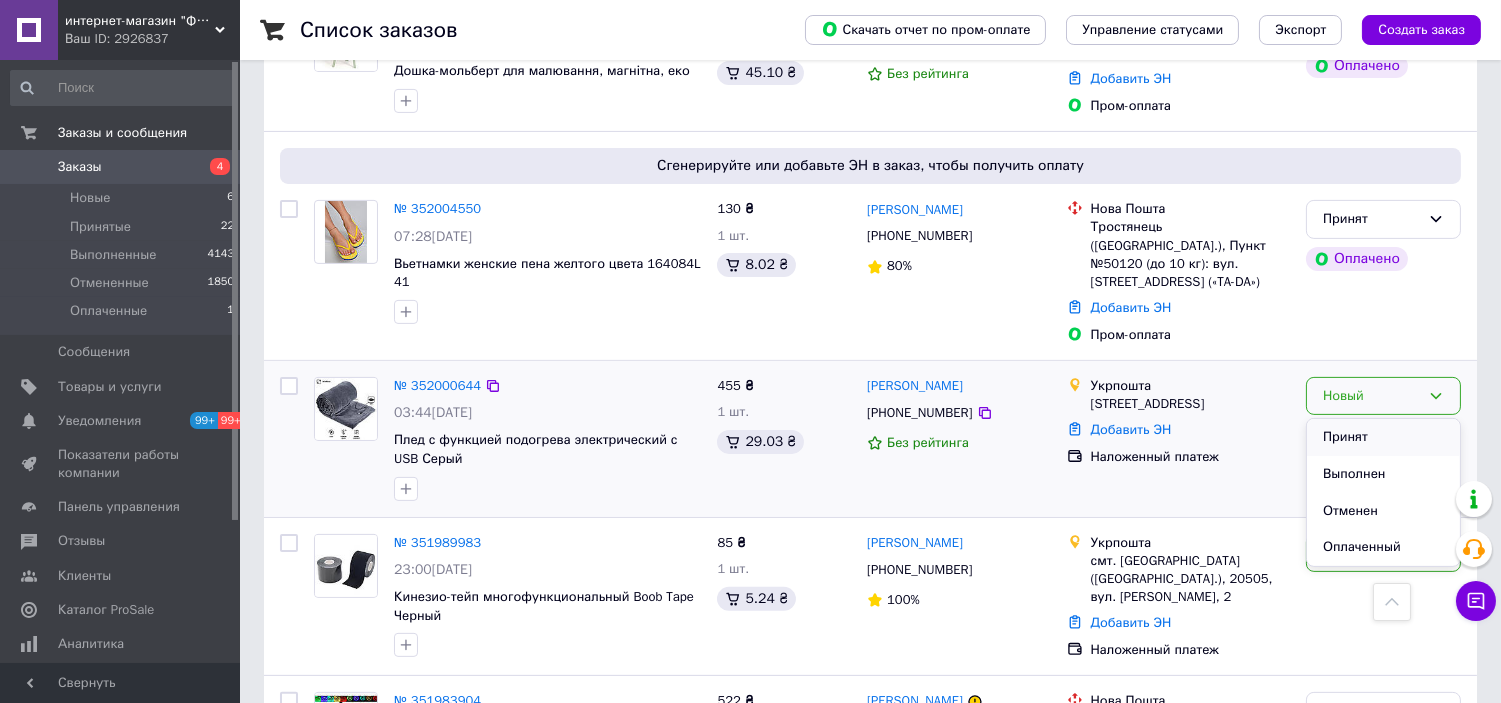 click on "Принят" at bounding box center (1383, 437) 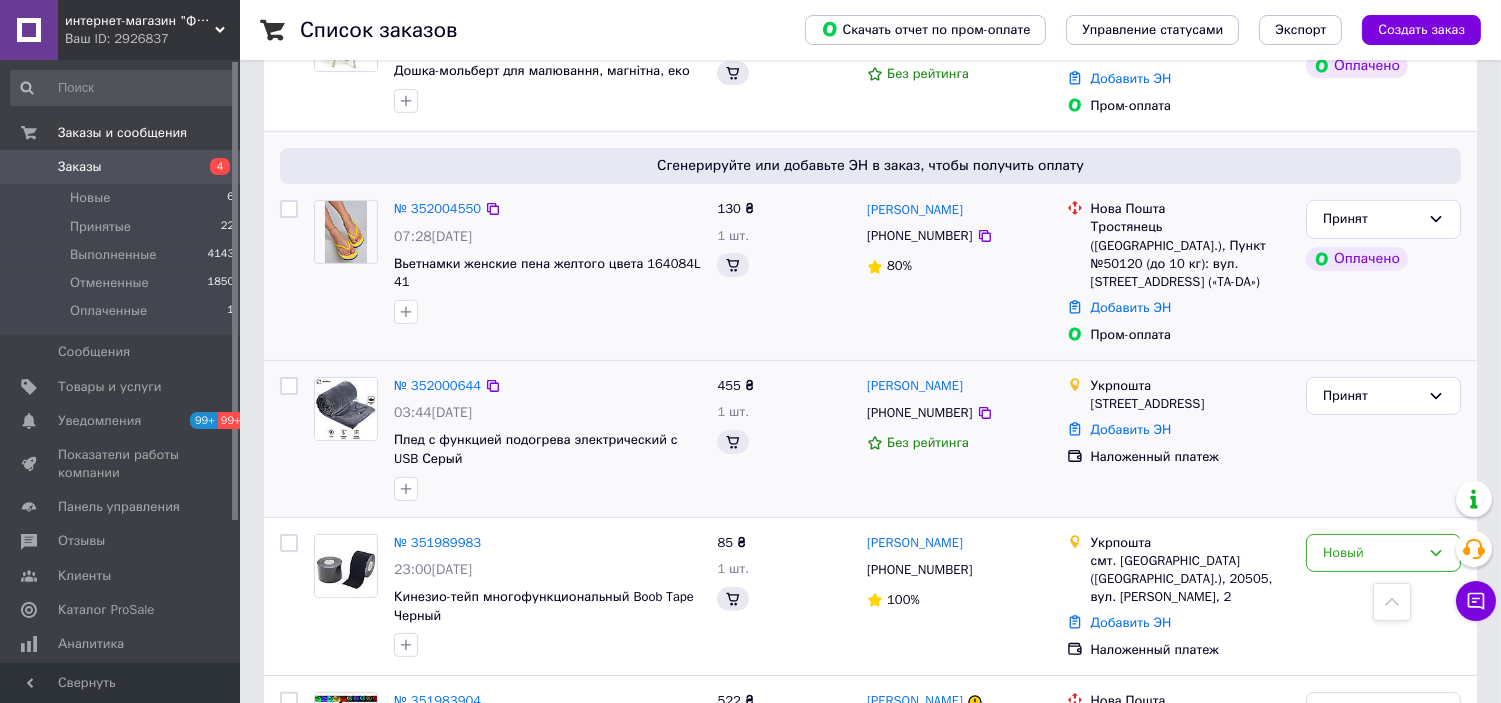 scroll, scrollTop: 1000, scrollLeft: 0, axis: vertical 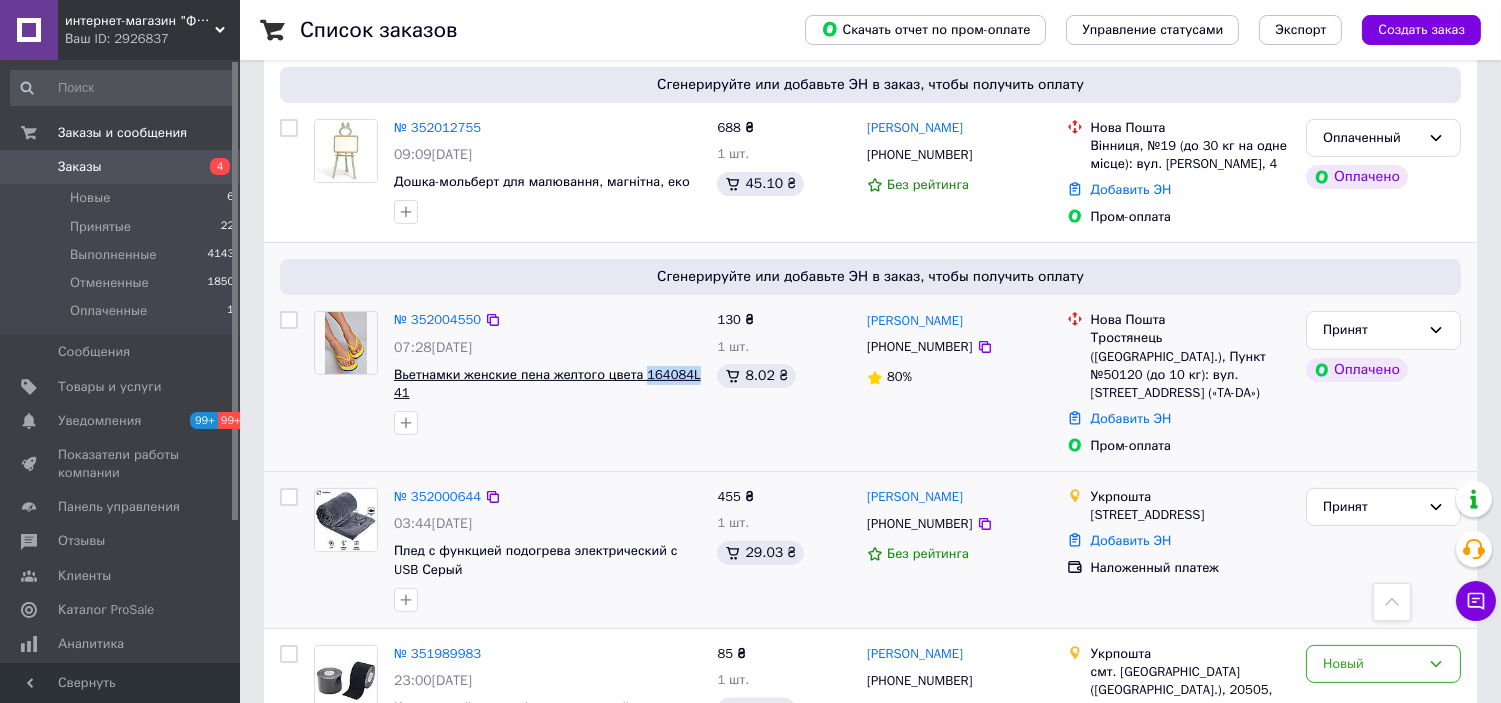 drag, startPoint x: 690, startPoint y: 336, endPoint x: 635, endPoint y: 336, distance: 55 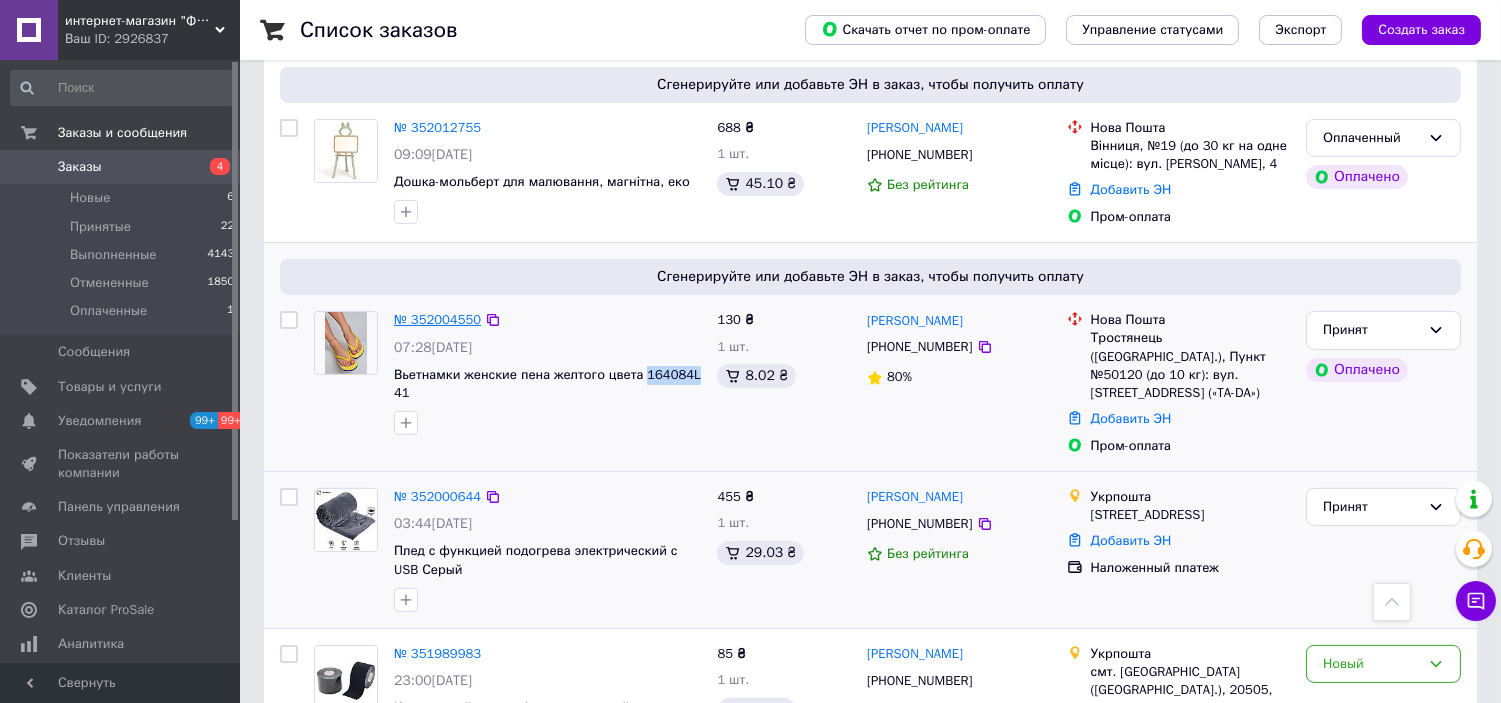 click on "№ 352004550" at bounding box center (437, 319) 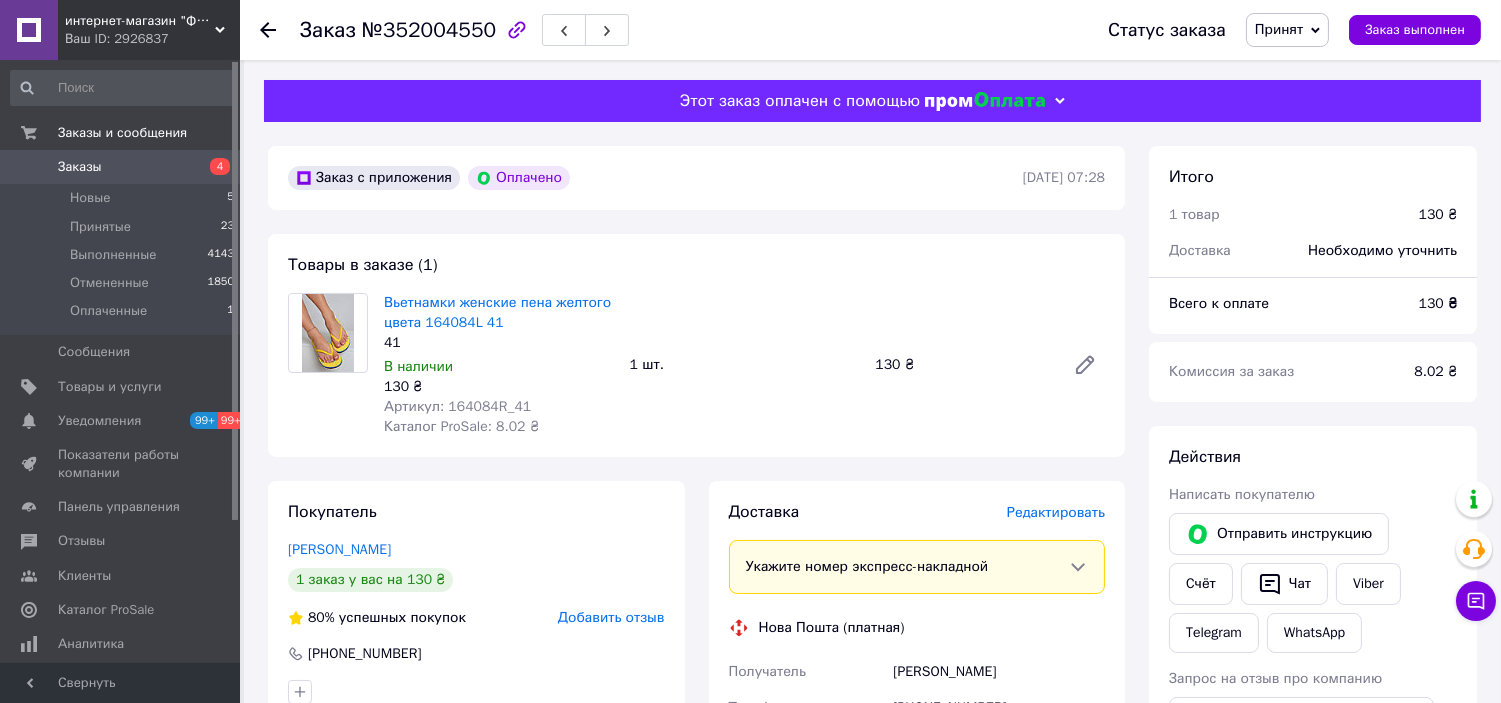 scroll, scrollTop: 222, scrollLeft: 0, axis: vertical 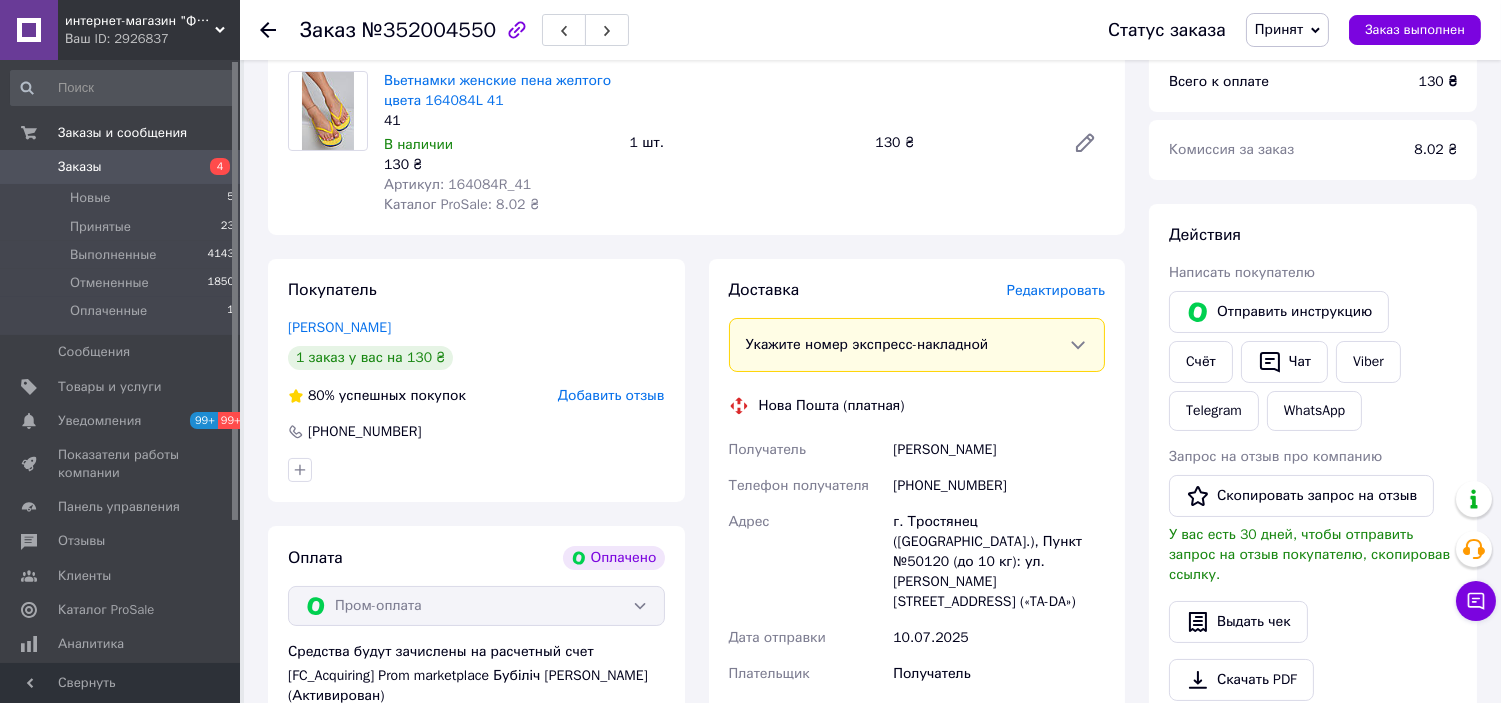 drag, startPoint x: 1010, startPoint y: 453, endPoint x: 883, endPoint y: 447, distance: 127.141655 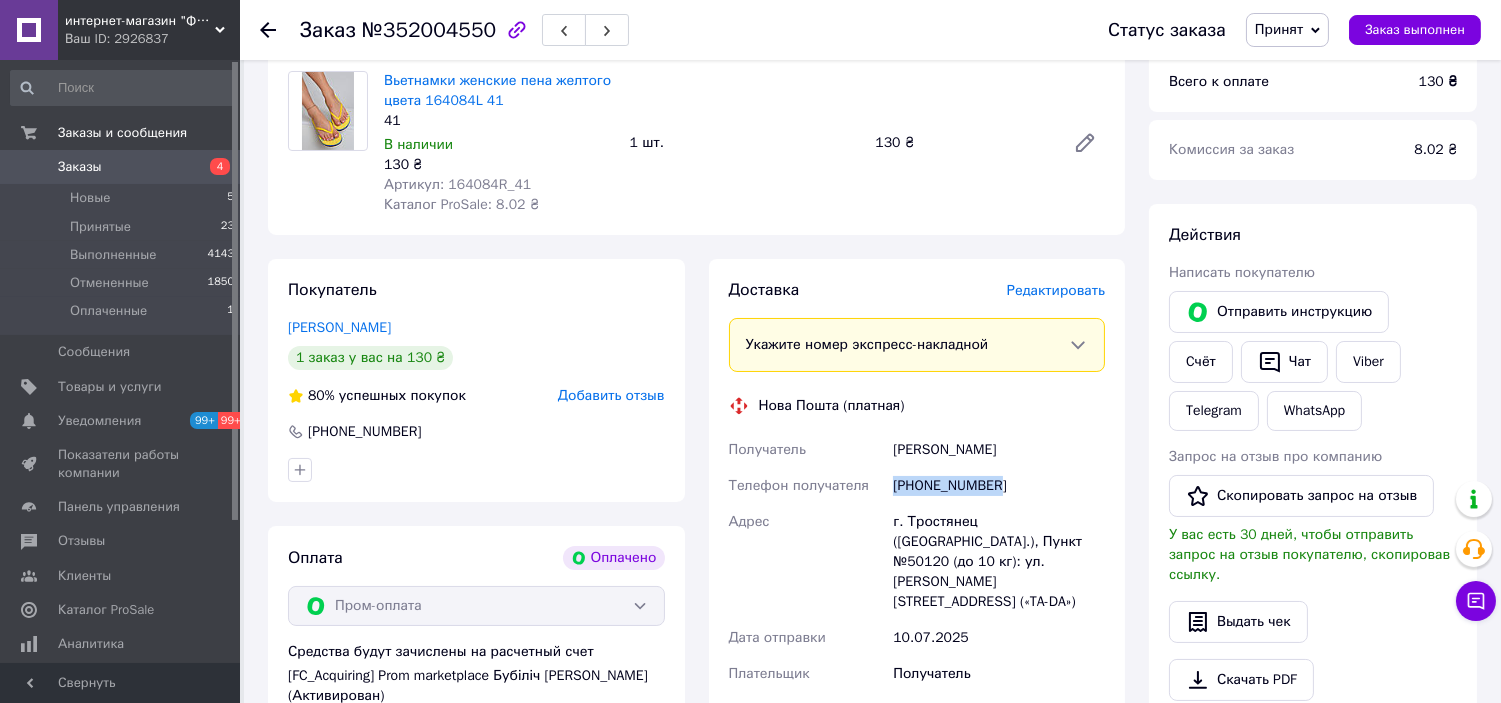 drag, startPoint x: 998, startPoint y: 485, endPoint x: 897, endPoint y: 491, distance: 101.17806 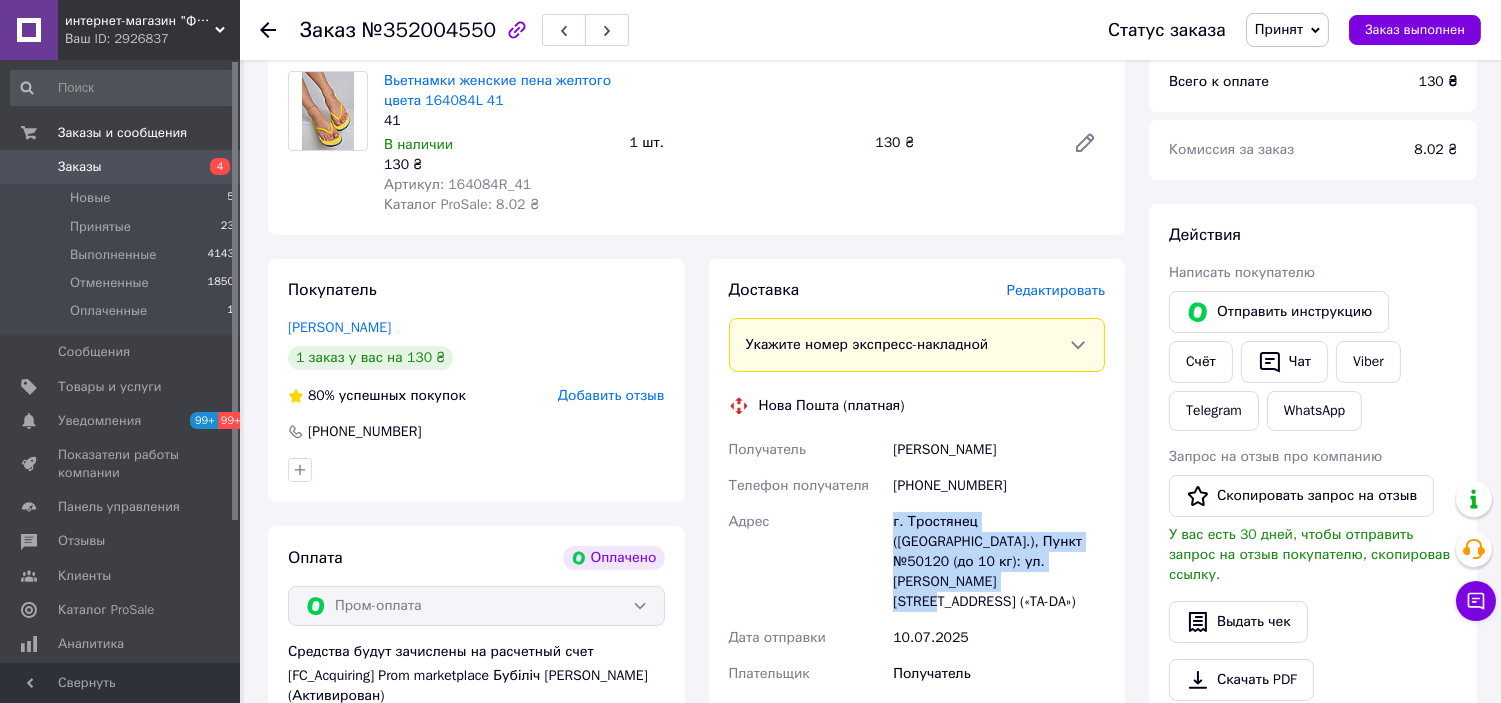 drag, startPoint x: 1075, startPoint y: 566, endPoint x: 888, endPoint y: 522, distance: 192.10674 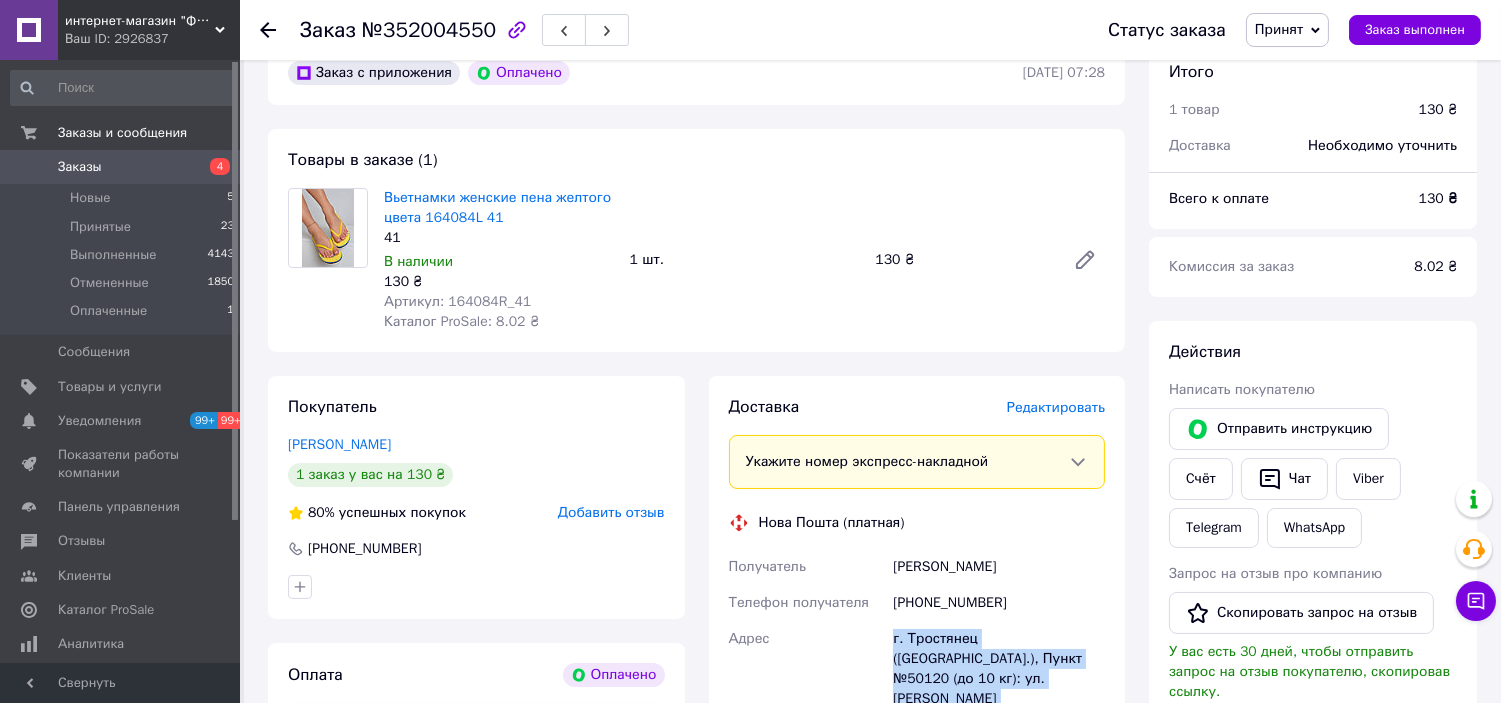 scroll, scrollTop: 0, scrollLeft: 0, axis: both 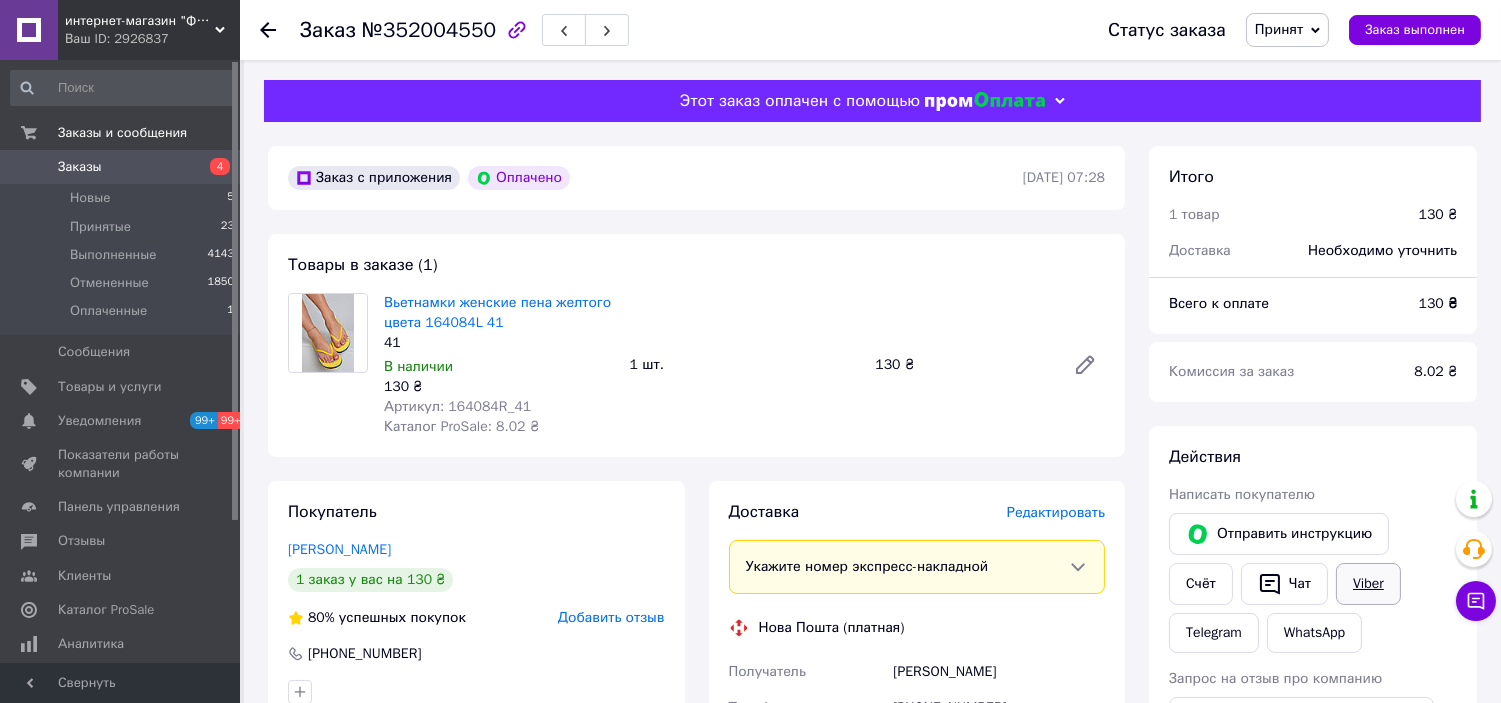 click on "Viber" at bounding box center [1368, 584] 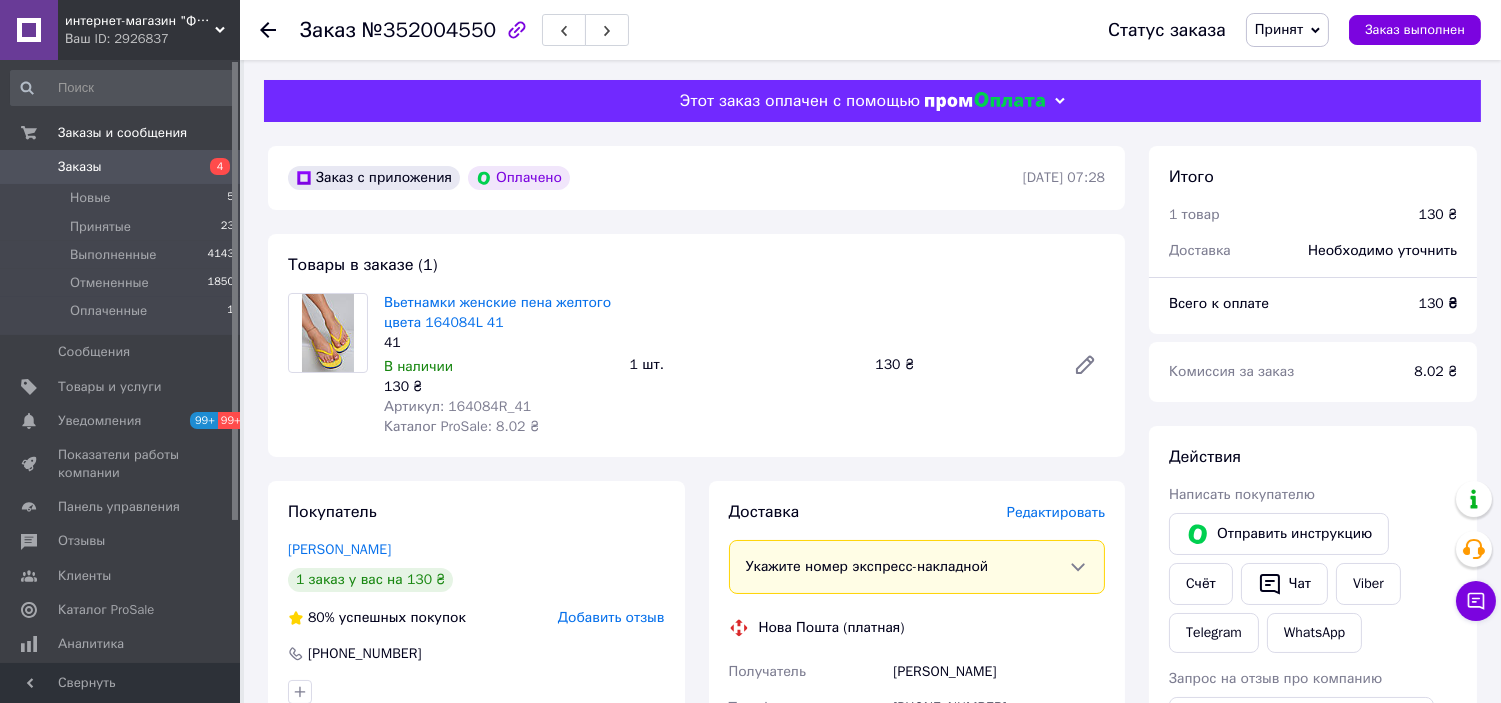 click on "Горнєва Тетяна" at bounding box center (999, 672) 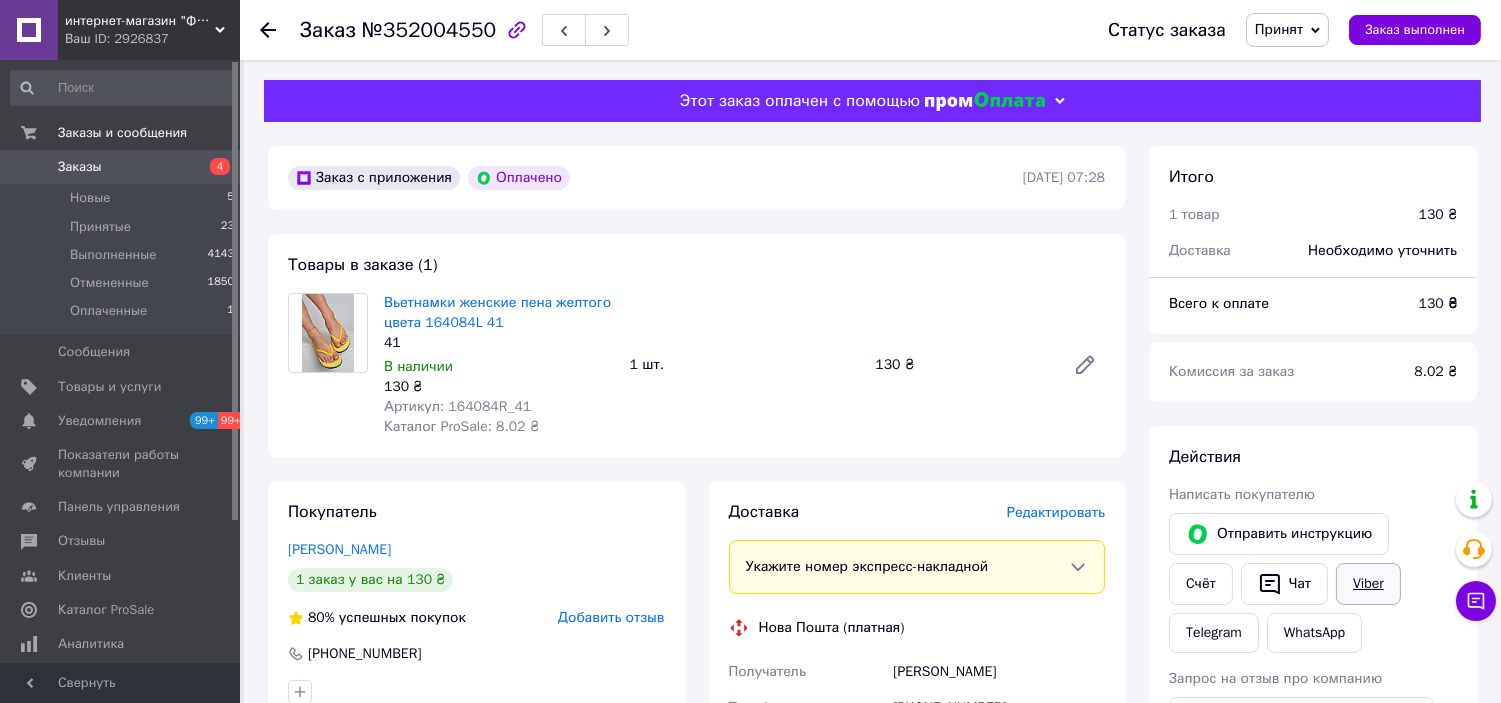 click on "Viber" at bounding box center (1368, 584) 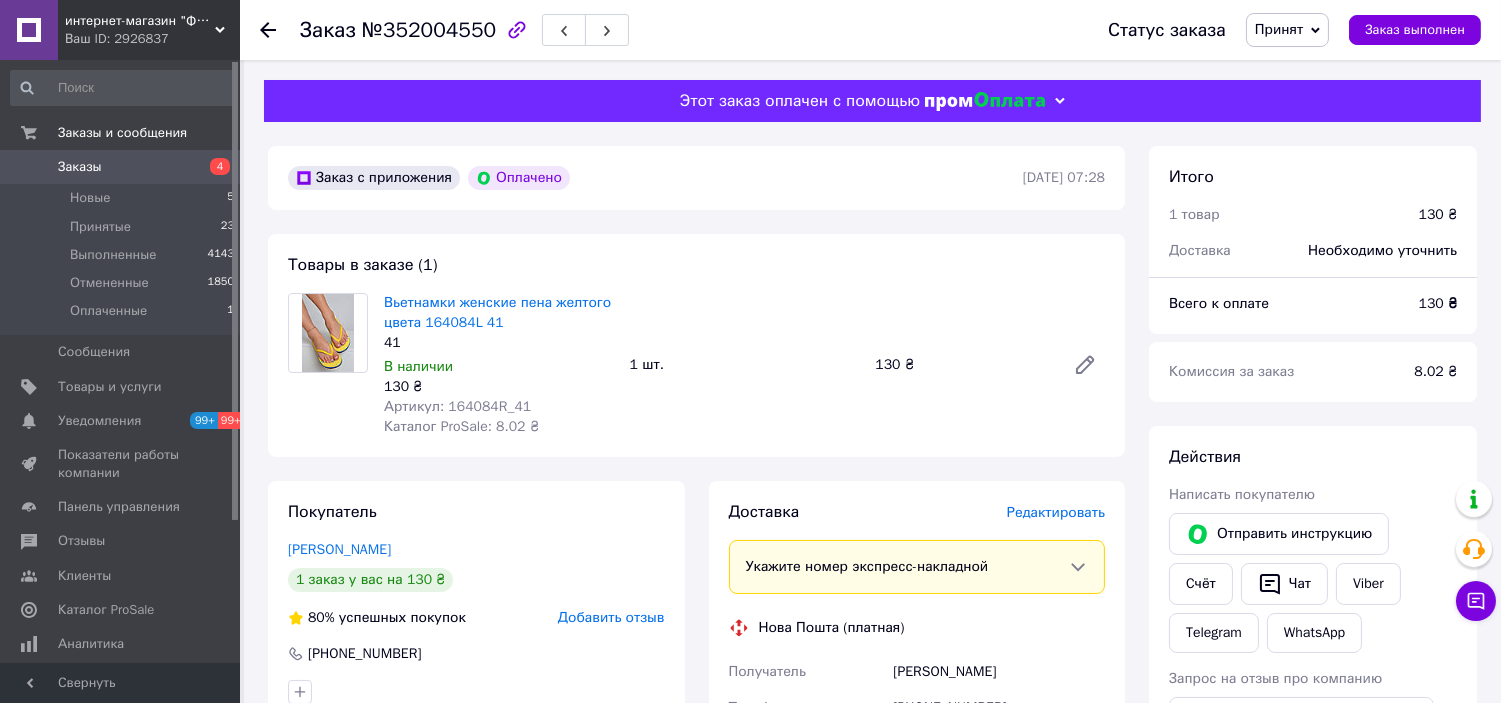 click on "Горнєва Тетяна" at bounding box center [999, 672] 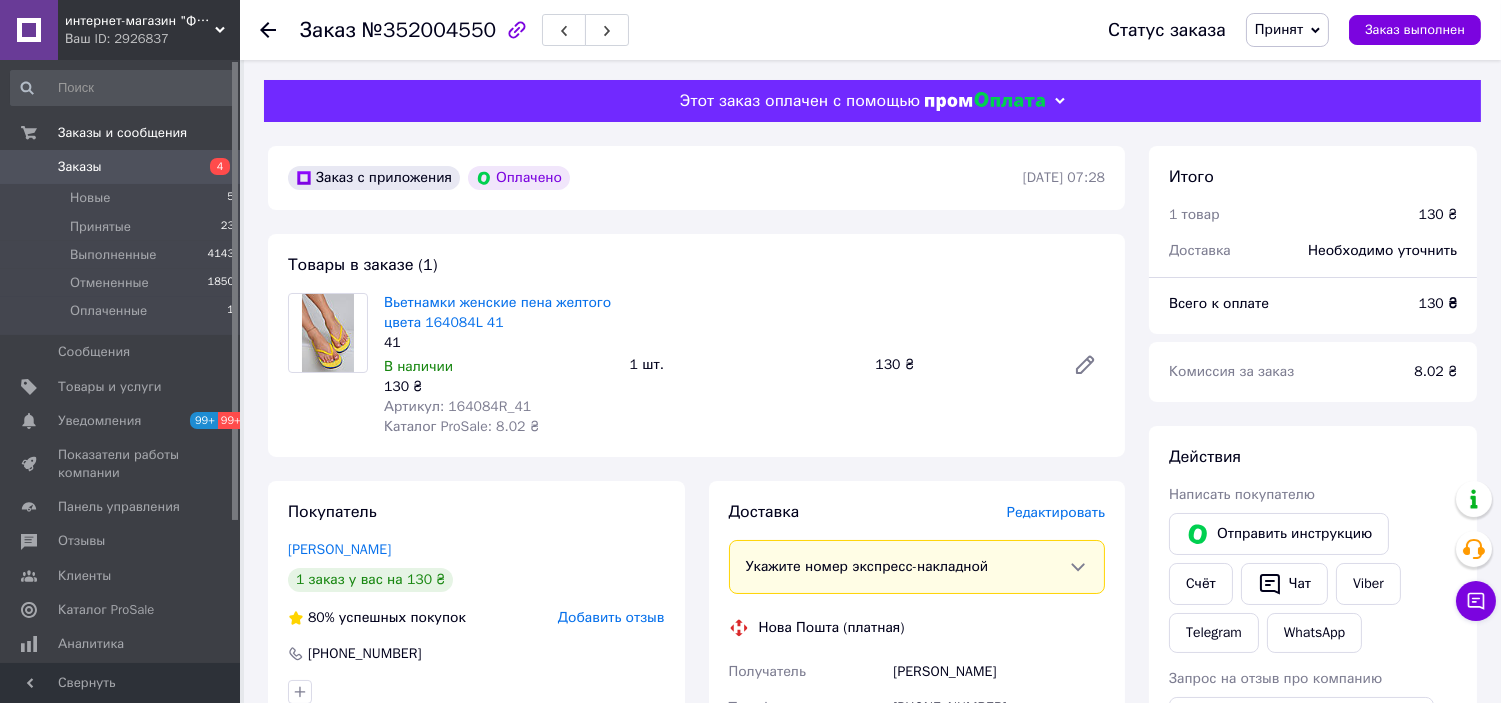 click on "Получатель" at bounding box center (807, 672) 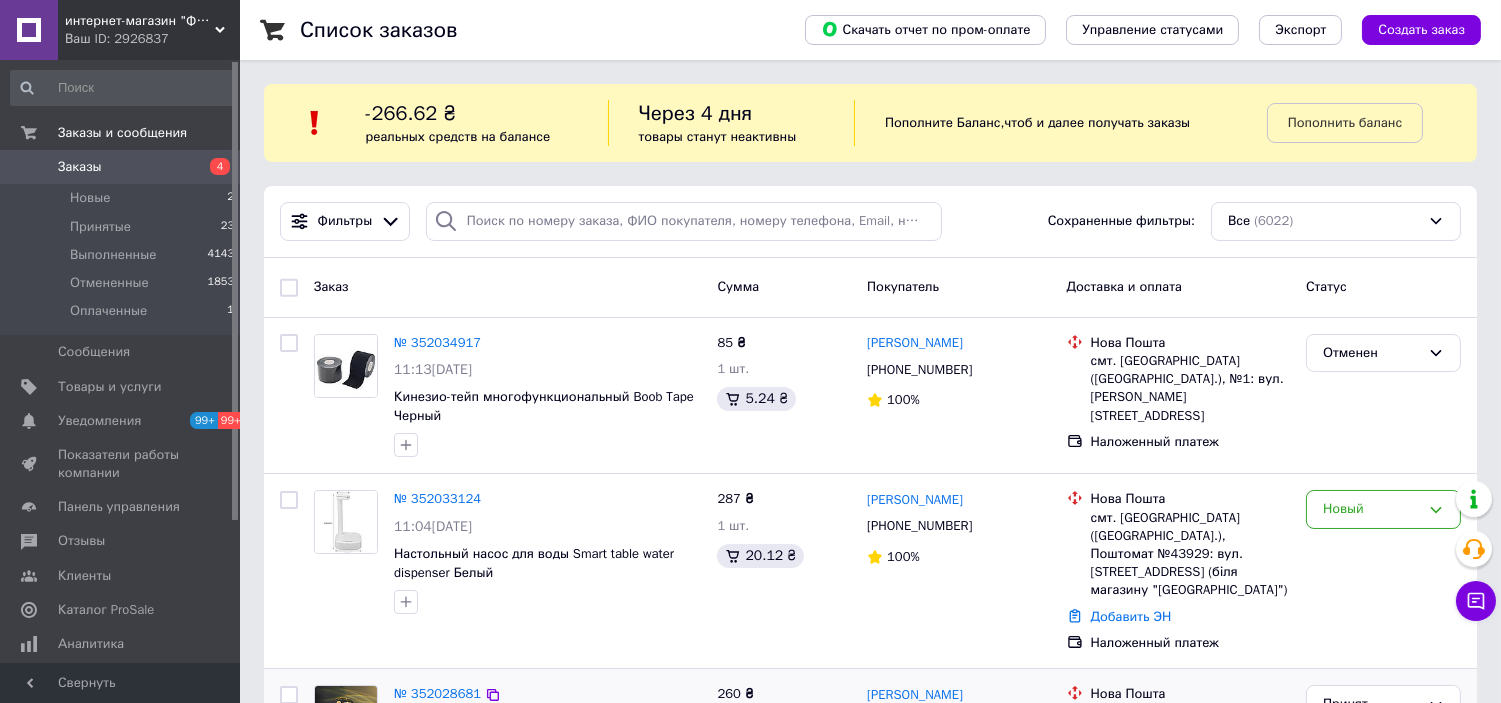 click on "№ 352028681 10:42, 10.07.2025 Добрий день, замовлення потрібно до 13.07.25 як що воно нове та без дефектів і встигає в строк, замовляю. Як, що ні то прохання повідомити. Шар акриловый Медузы 8см с подсветкой на подставке 260 ₴ 1 шт. 22.67 ₴ Юрий Журавель +380504744789 Без рейтинга Нова Пошта Полтава (Полтавская обл.), №13 (до 5 кг): ул. Великотырновская, 35/2 Добавить ЭН Наложенный платеж Принят" at bounding box center [870, 771] 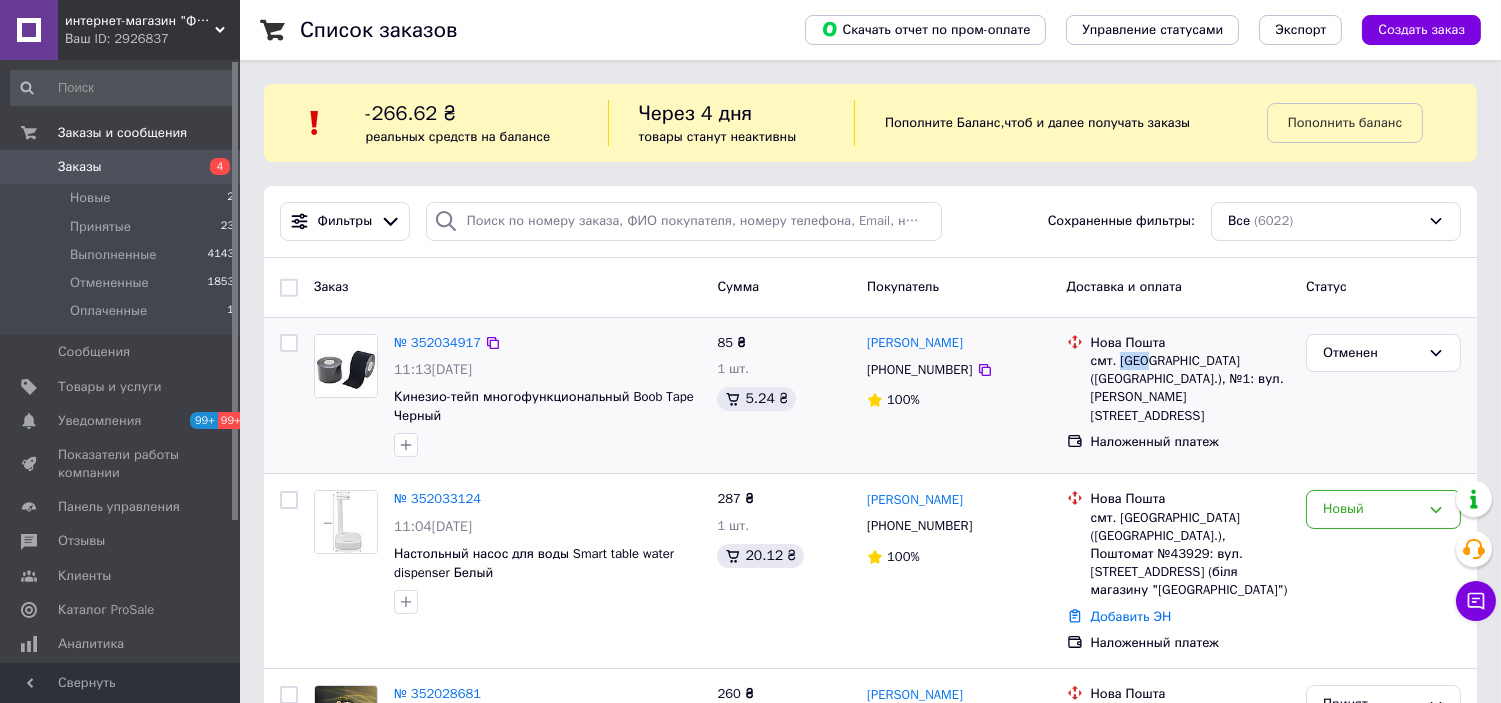 drag, startPoint x: 1146, startPoint y: 363, endPoint x: 1120, endPoint y: 366, distance: 26.172504 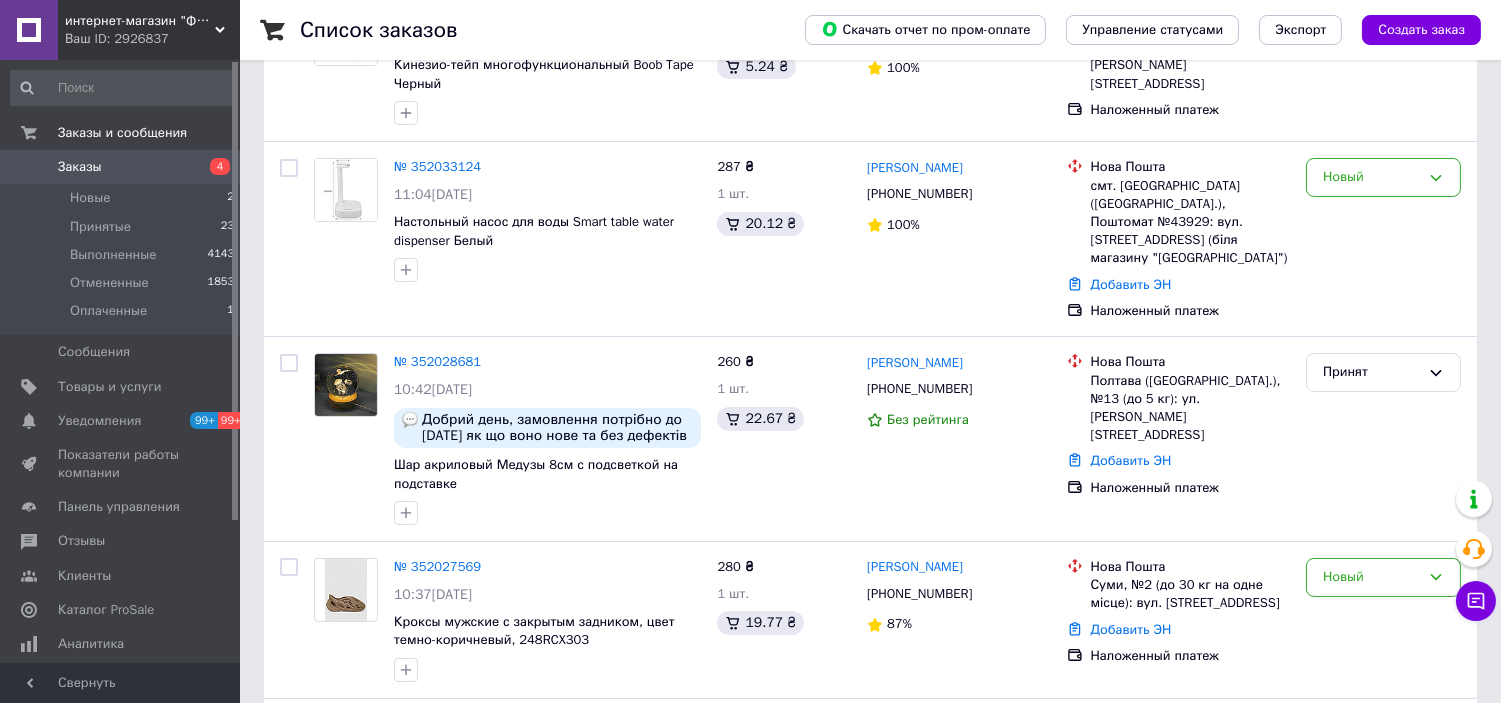 scroll, scrollTop: 333, scrollLeft: 0, axis: vertical 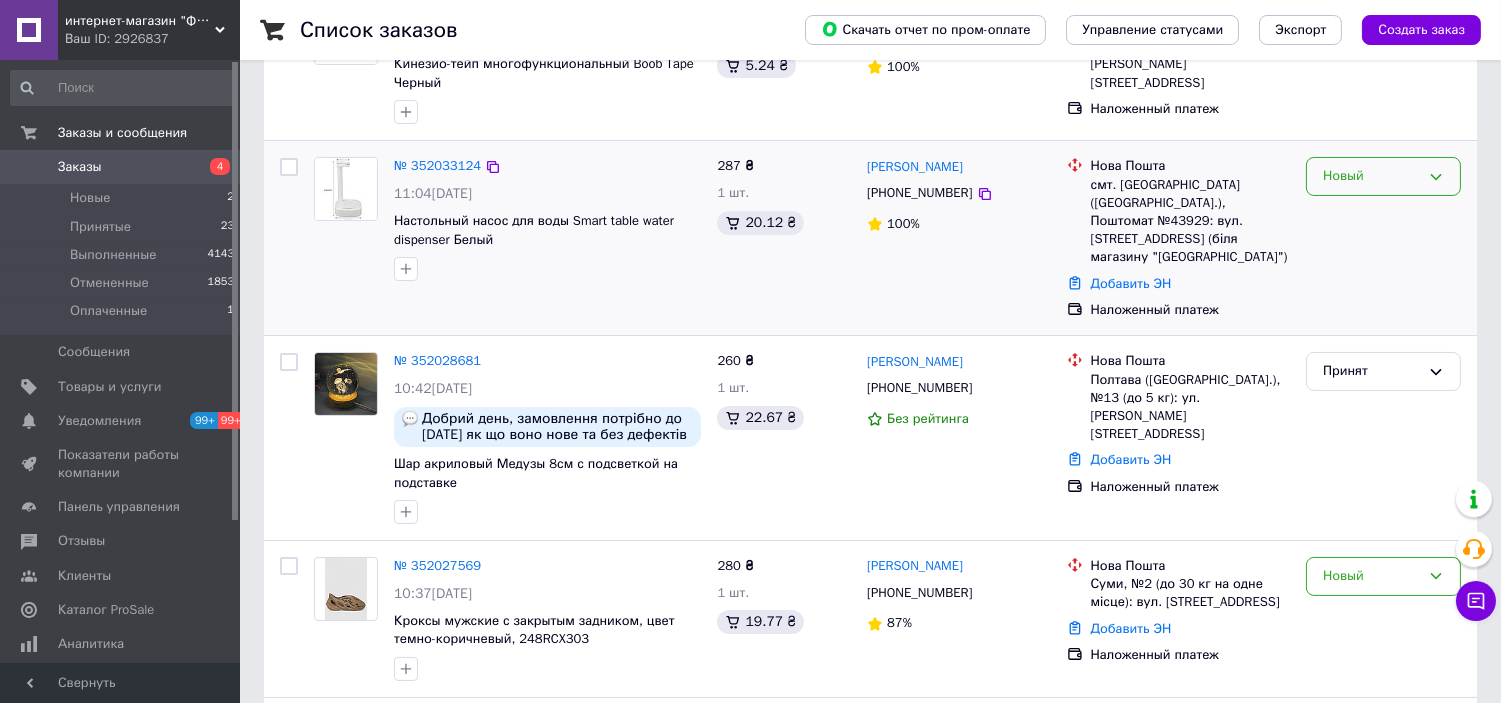 drag, startPoint x: 1411, startPoint y: 173, endPoint x: 1404, endPoint y: 194, distance: 22.135944 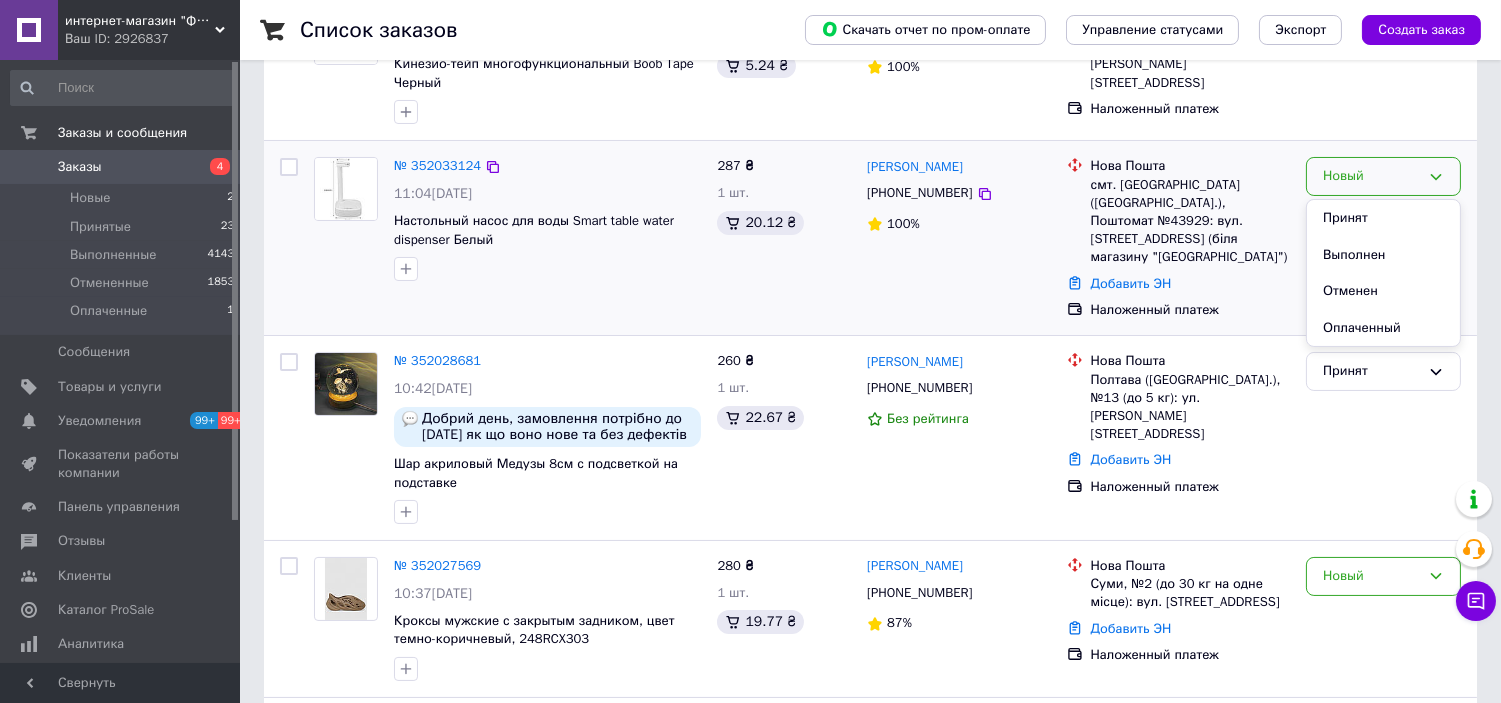 click on "Принят" at bounding box center (1383, 218) 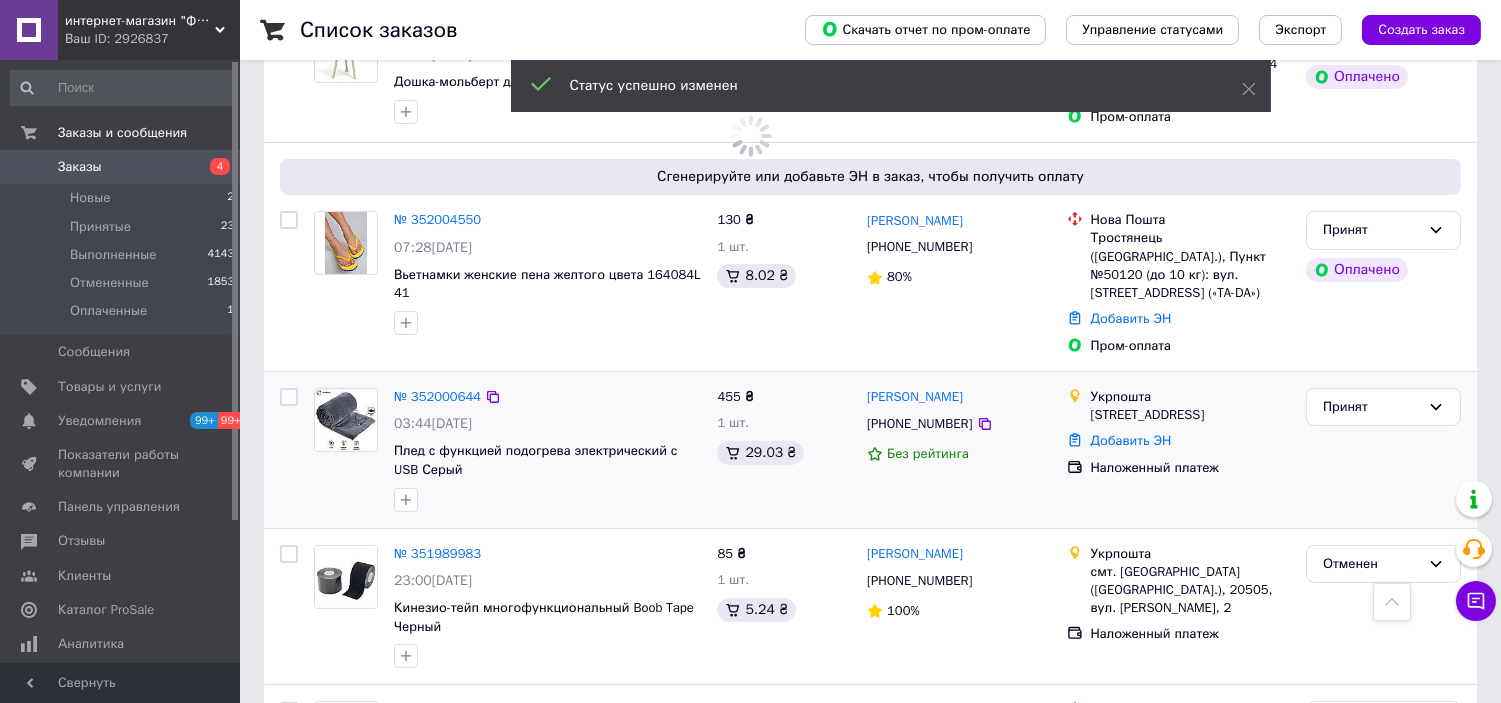 scroll, scrollTop: 1222, scrollLeft: 0, axis: vertical 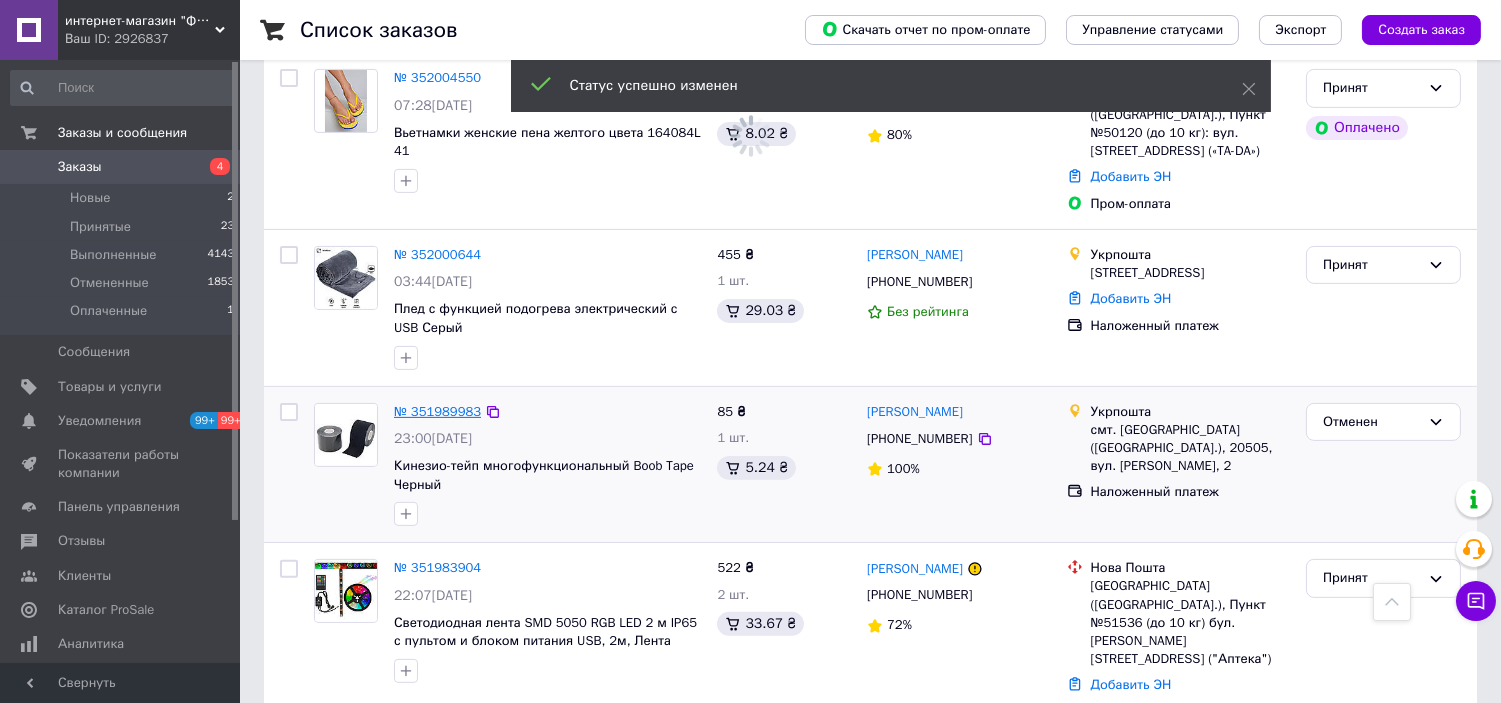 click on "№ 351989983" at bounding box center (437, 411) 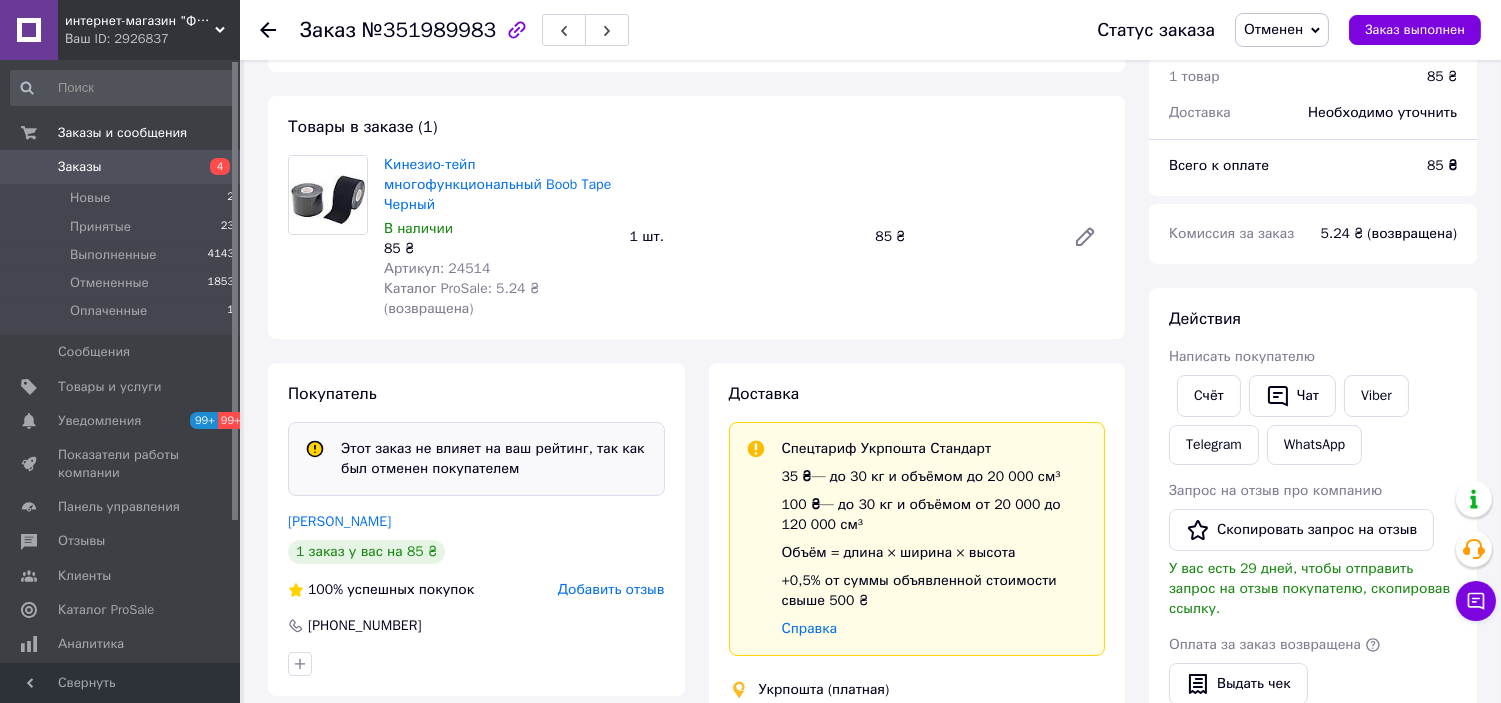 scroll, scrollTop: 333, scrollLeft: 0, axis: vertical 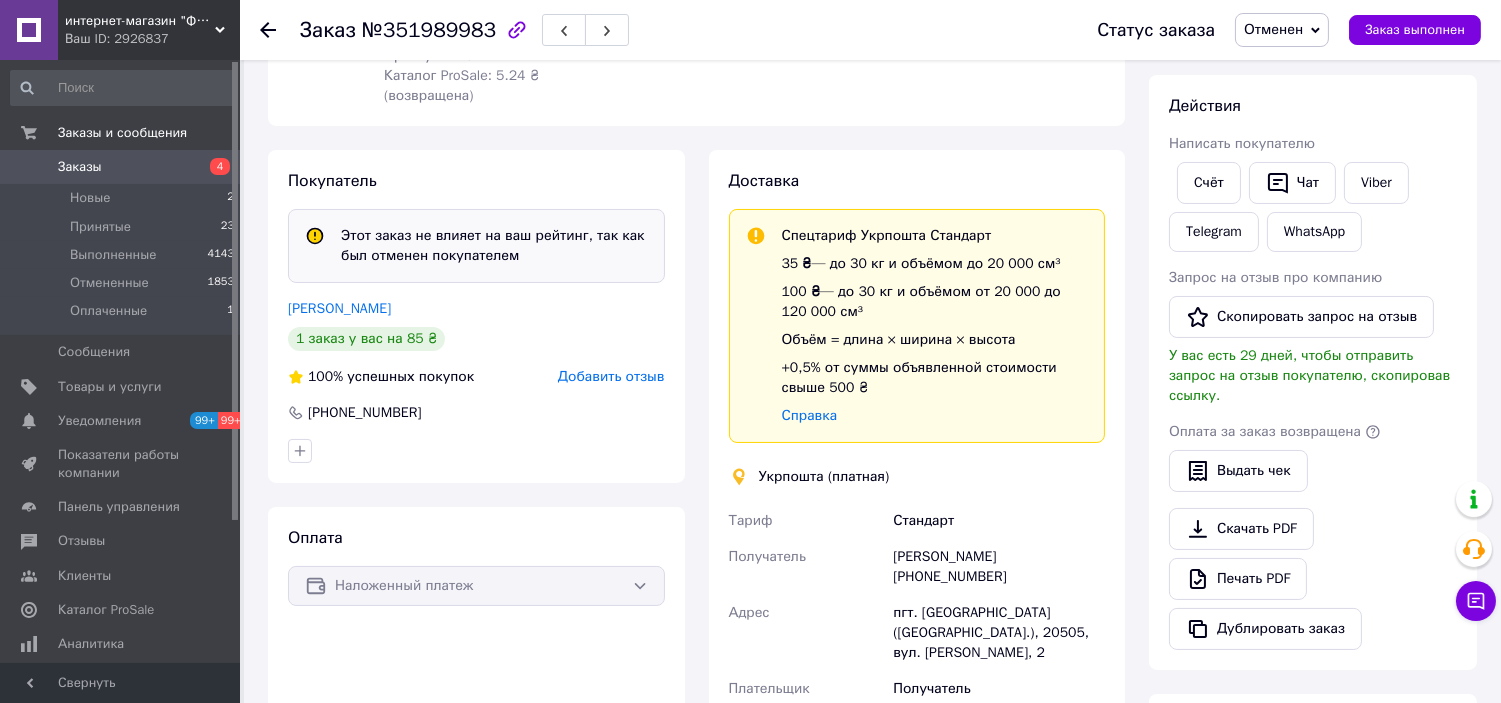 click 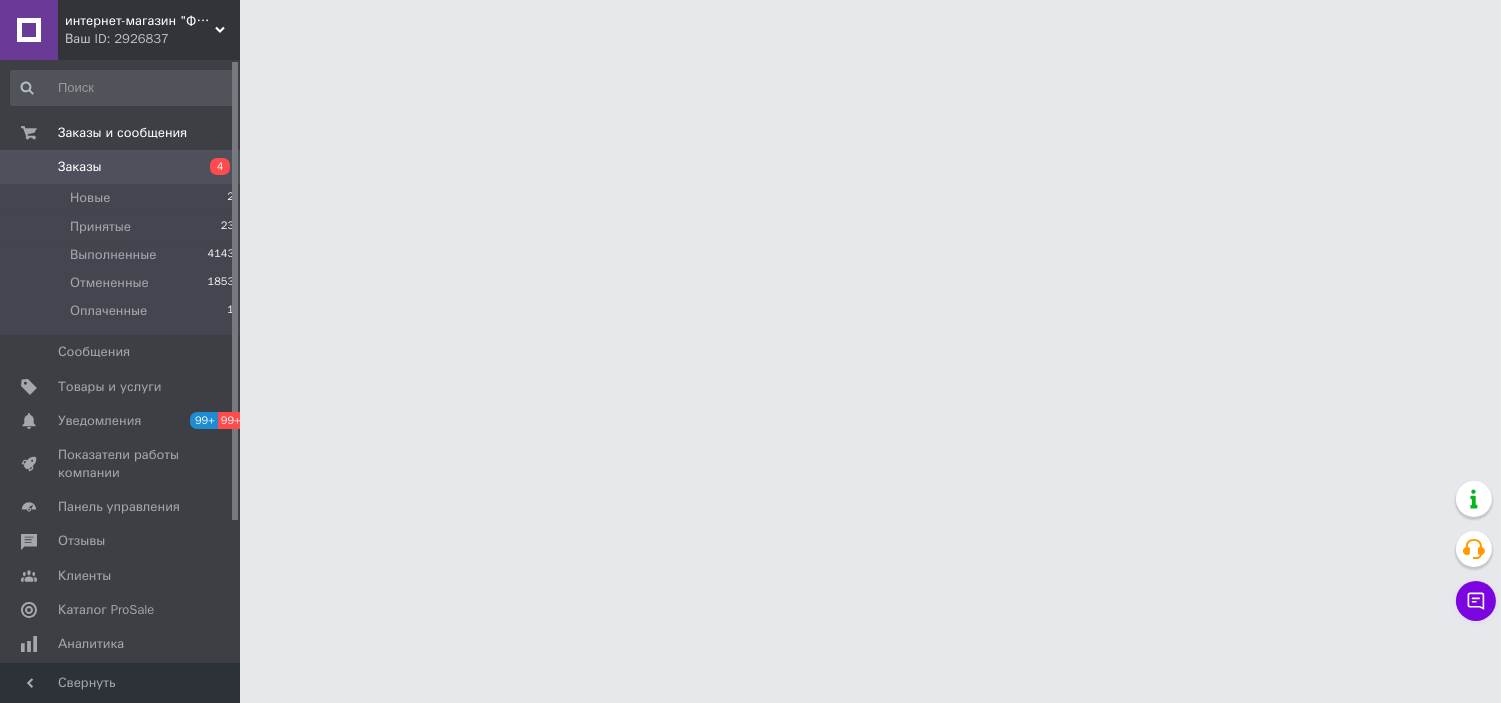 scroll, scrollTop: 0, scrollLeft: 0, axis: both 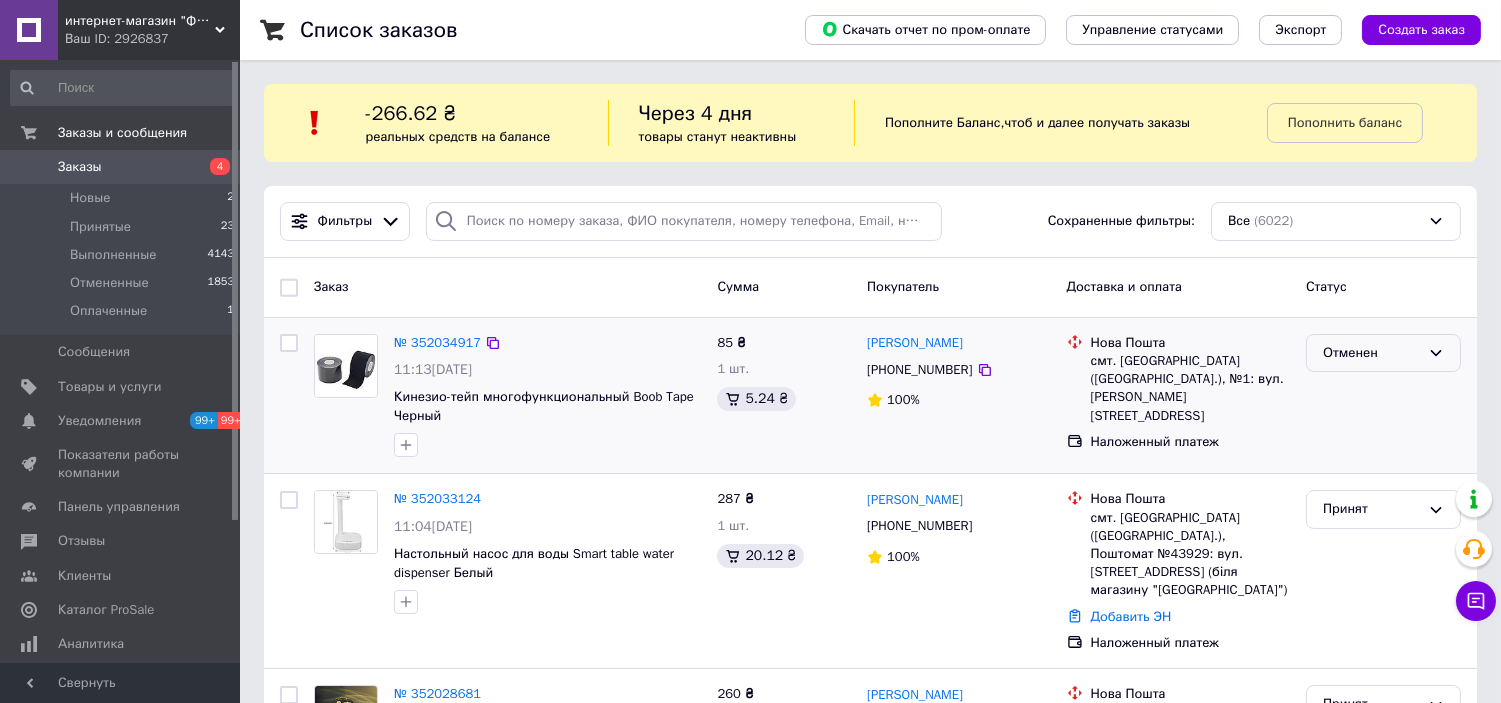 click on "Отменен" at bounding box center (1371, 353) 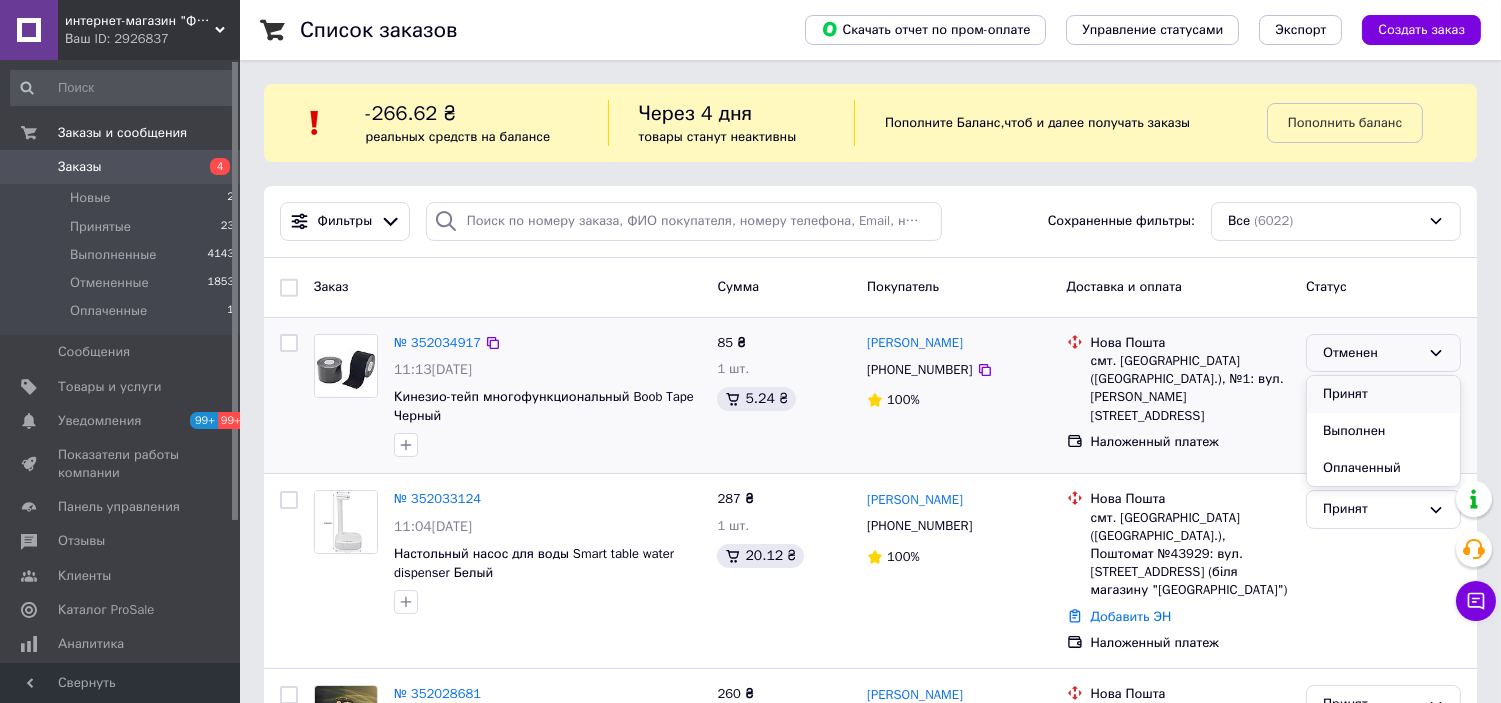 click on "Принят" at bounding box center [1383, 394] 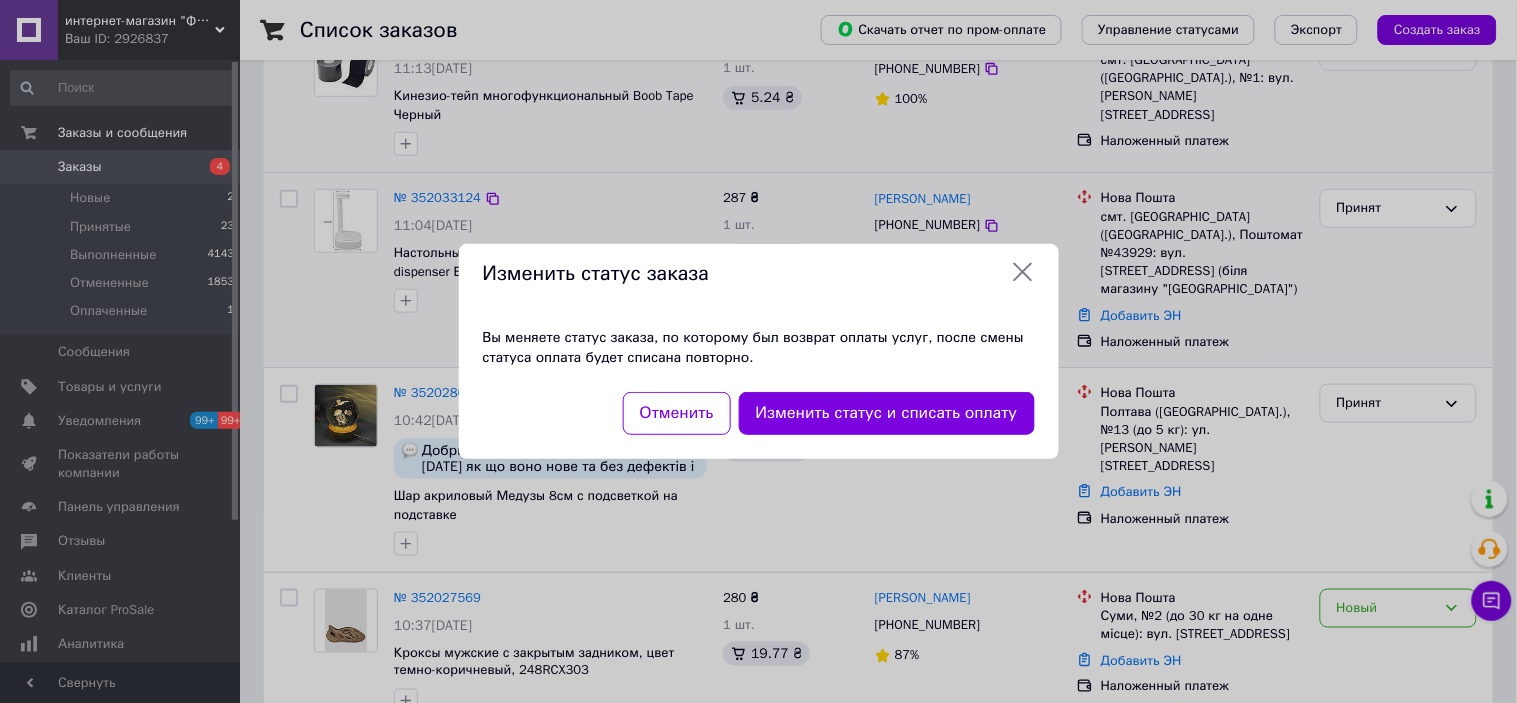 scroll, scrollTop: 333, scrollLeft: 0, axis: vertical 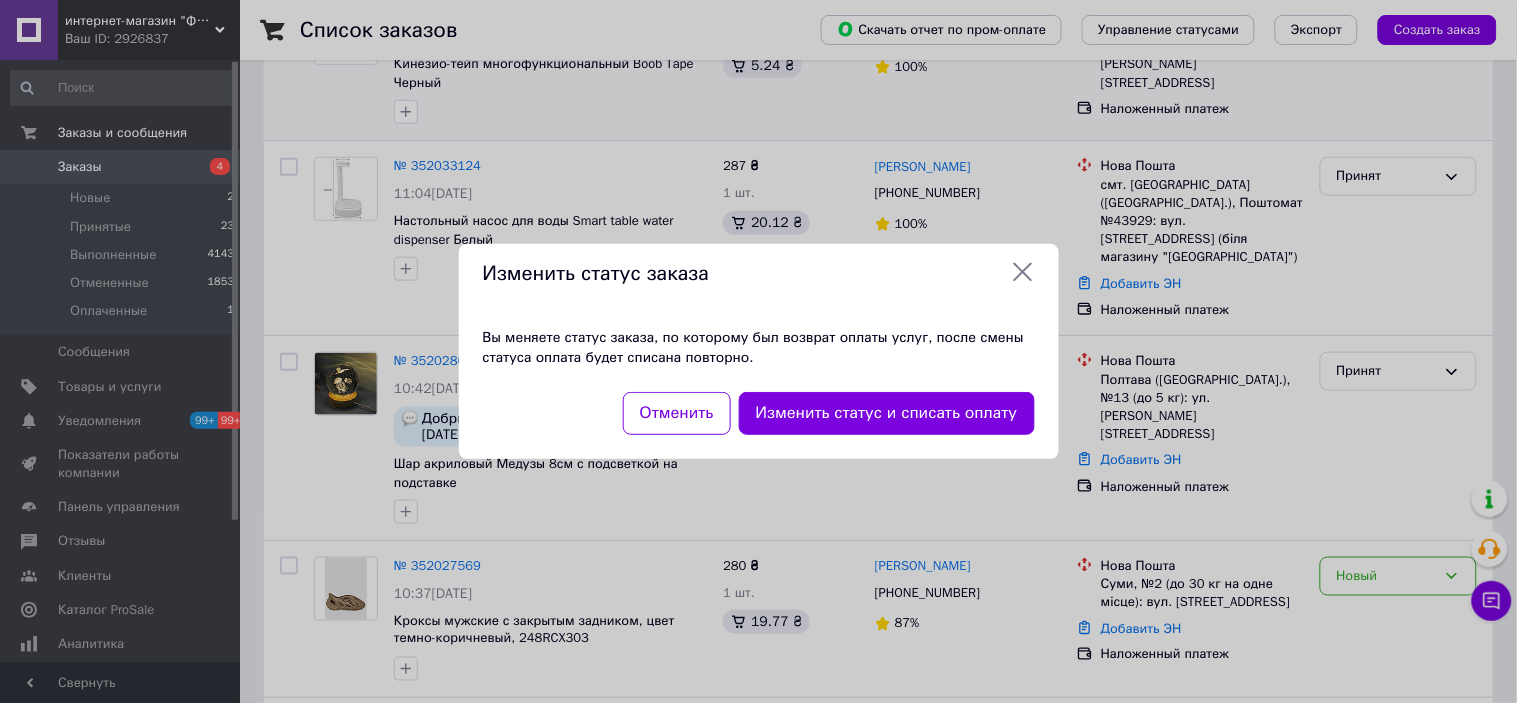 click 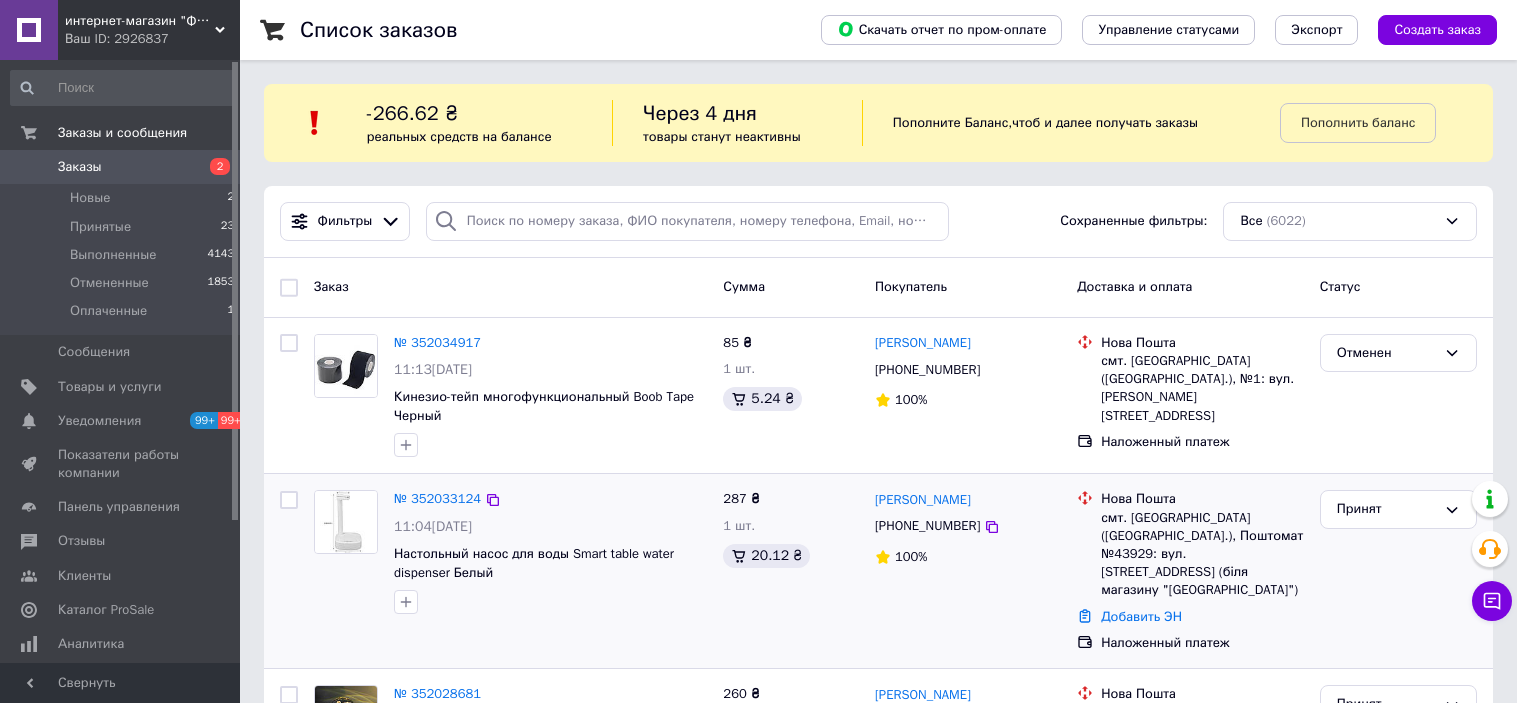 scroll, scrollTop: 0, scrollLeft: 0, axis: both 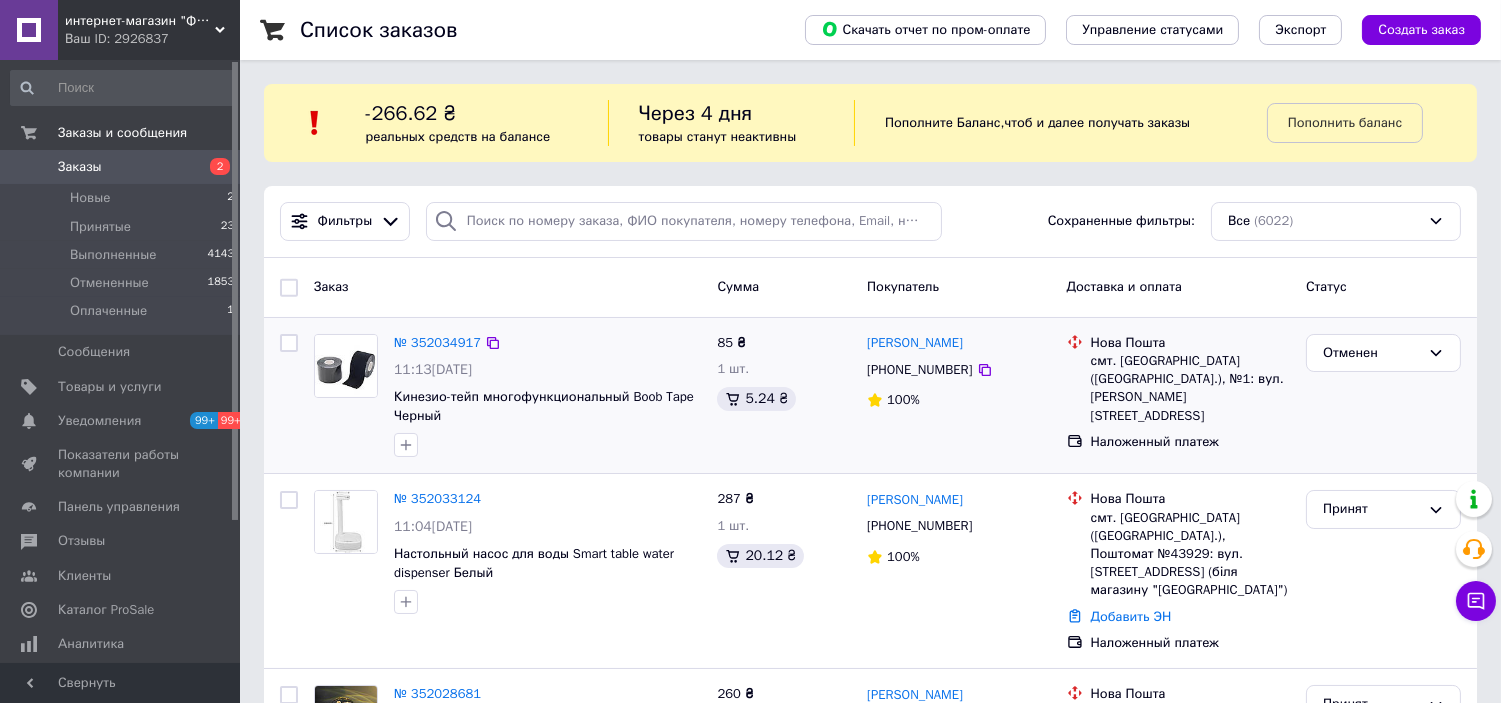 drag, startPoint x: 1422, startPoint y: 360, endPoint x: 1346, endPoint y: 373, distance: 77.10383 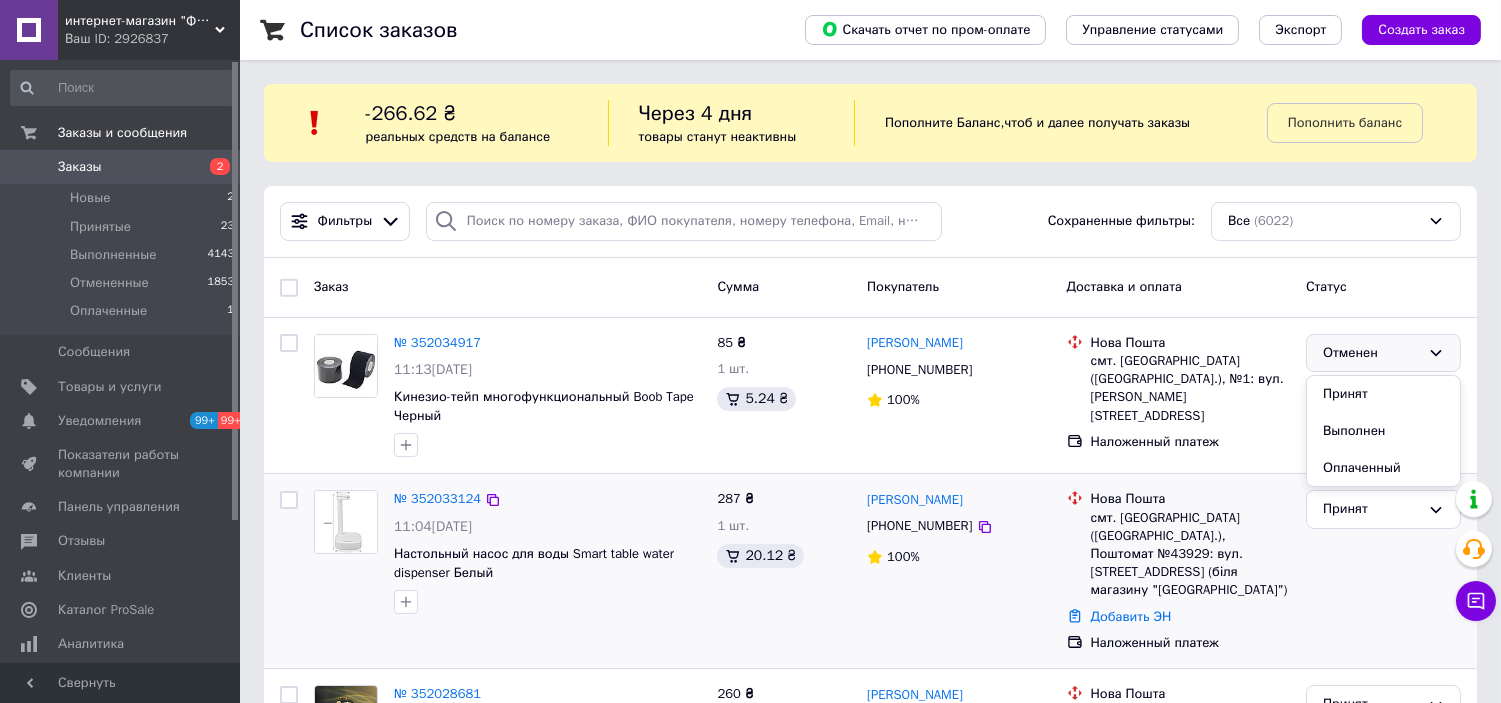drag, startPoint x: 1346, startPoint y: 395, endPoint x: 1074, endPoint y: 480, distance: 284.97192 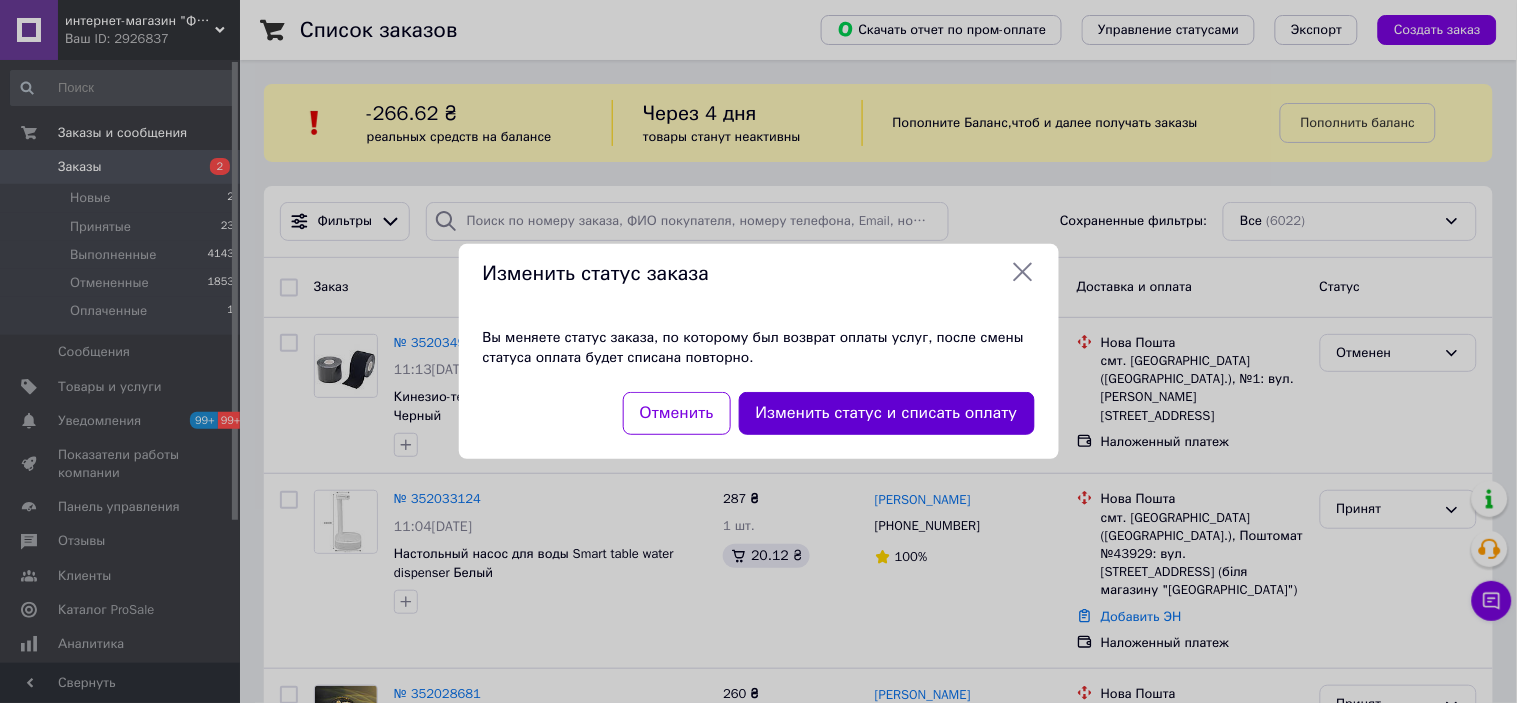click on "Изменить статус и списать оплату" at bounding box center (887, 413) 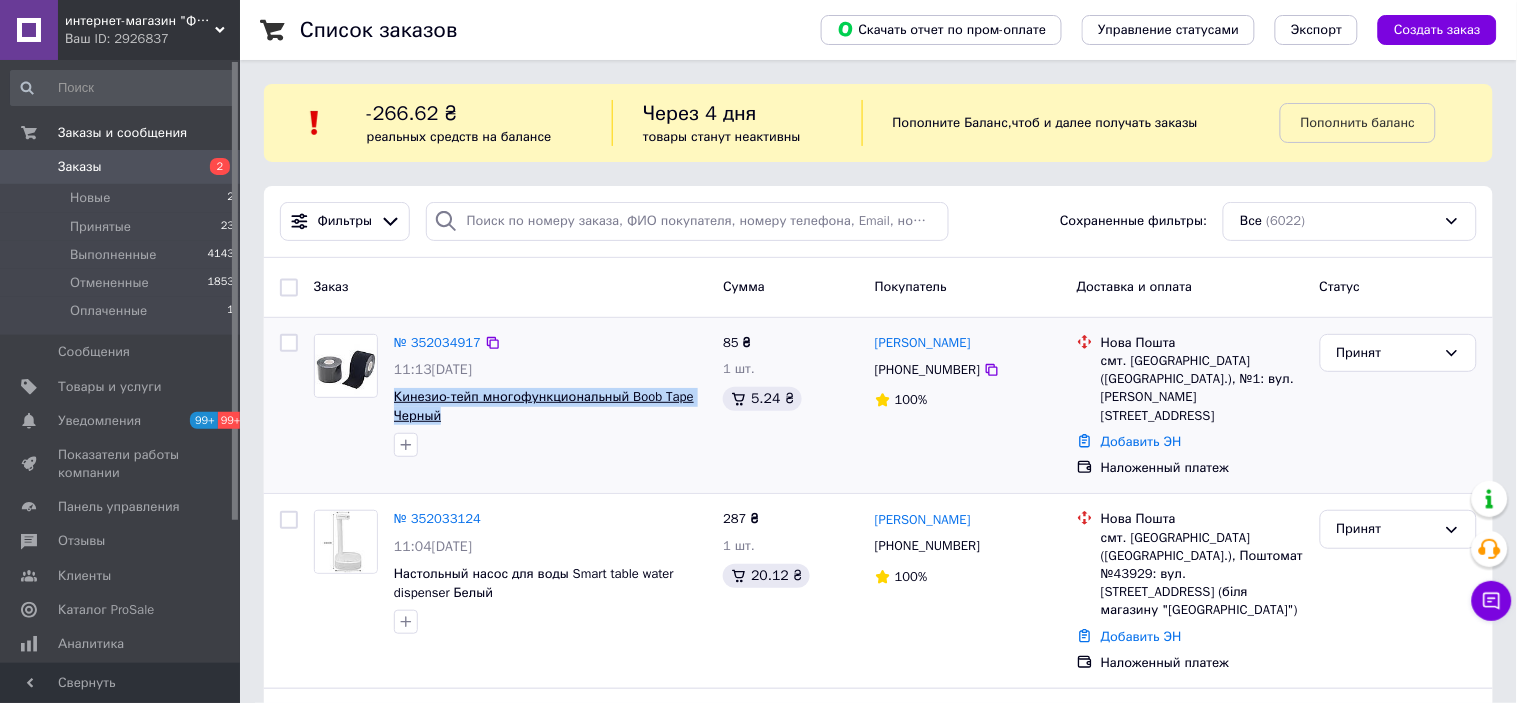 drag, startPoint x: 452, startPoint y: 413, endPoint x: 396, endPoint y: 402, distance: 57.070133 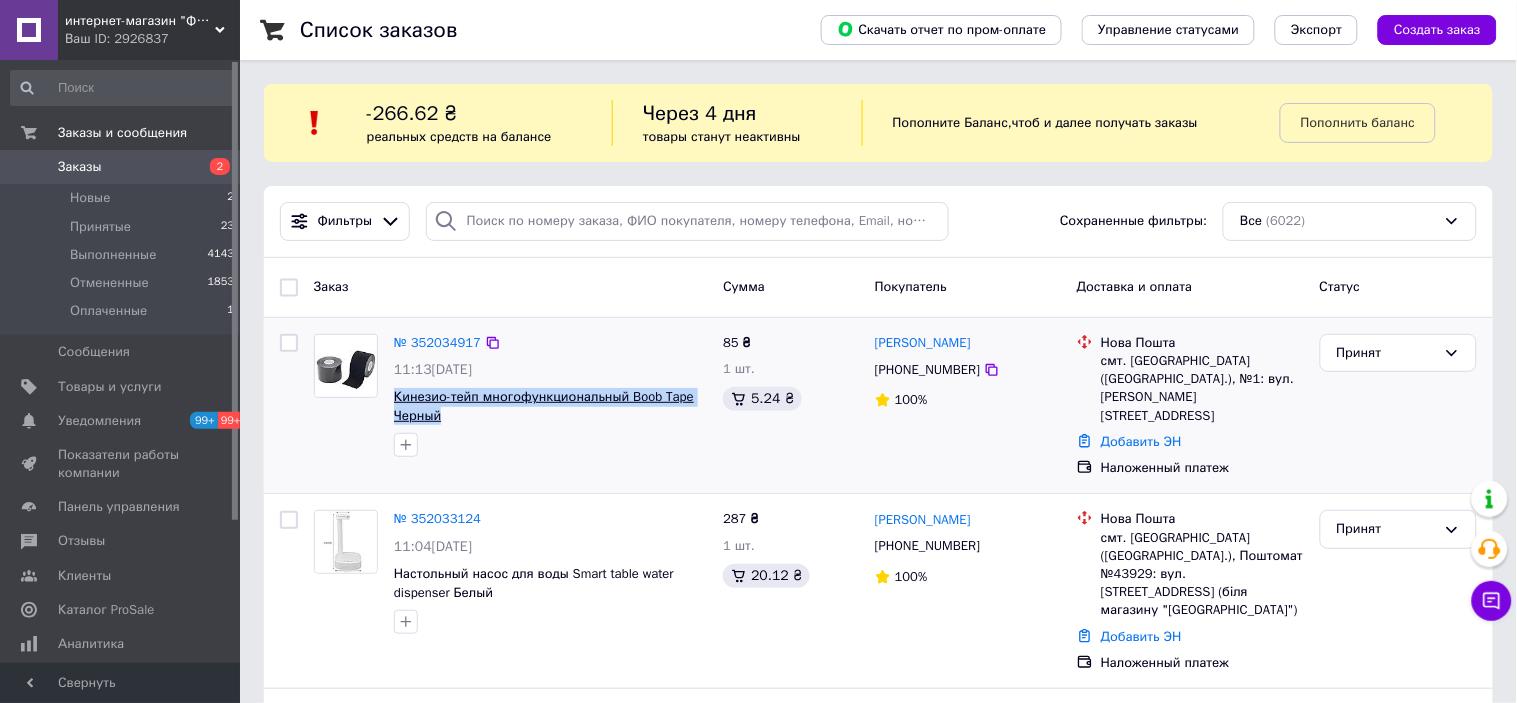 click on "Кинезио-тейп многофункциональный Boob Tape Черный" at bounding box center [550, 406] 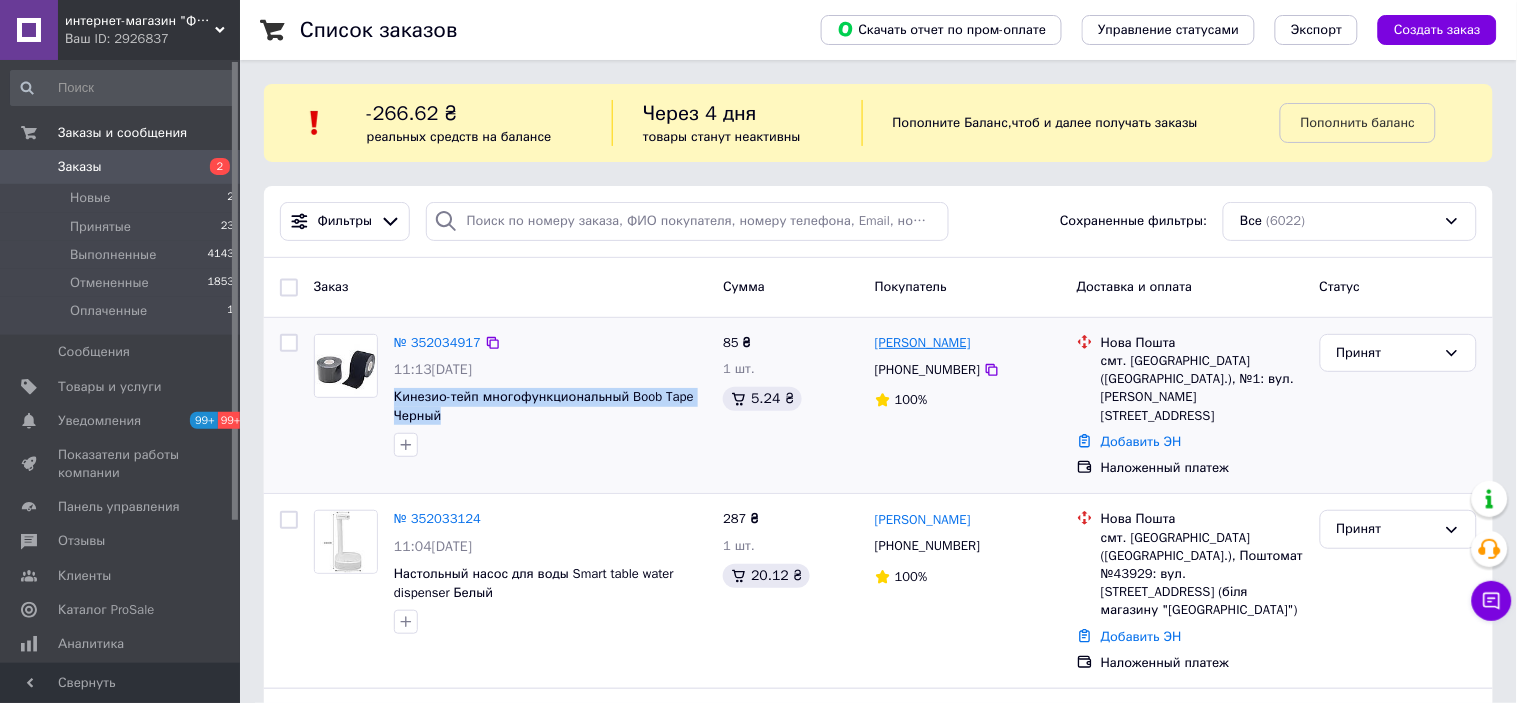 drag, startPoint x: 995, startPoint y: 344, endPoint x: 876, endPoint y: 352, distance: 119.26861 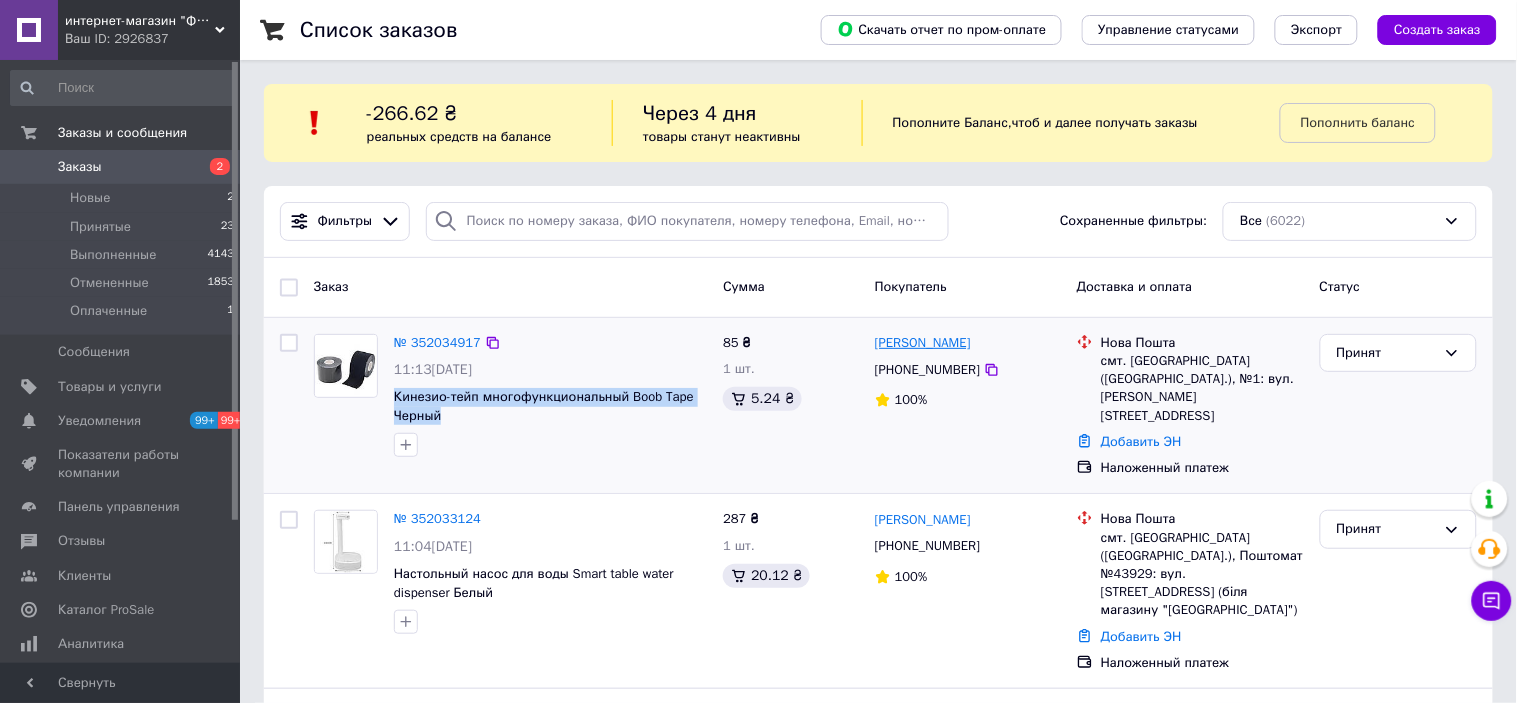 copy on "[PERSON_NAME]" 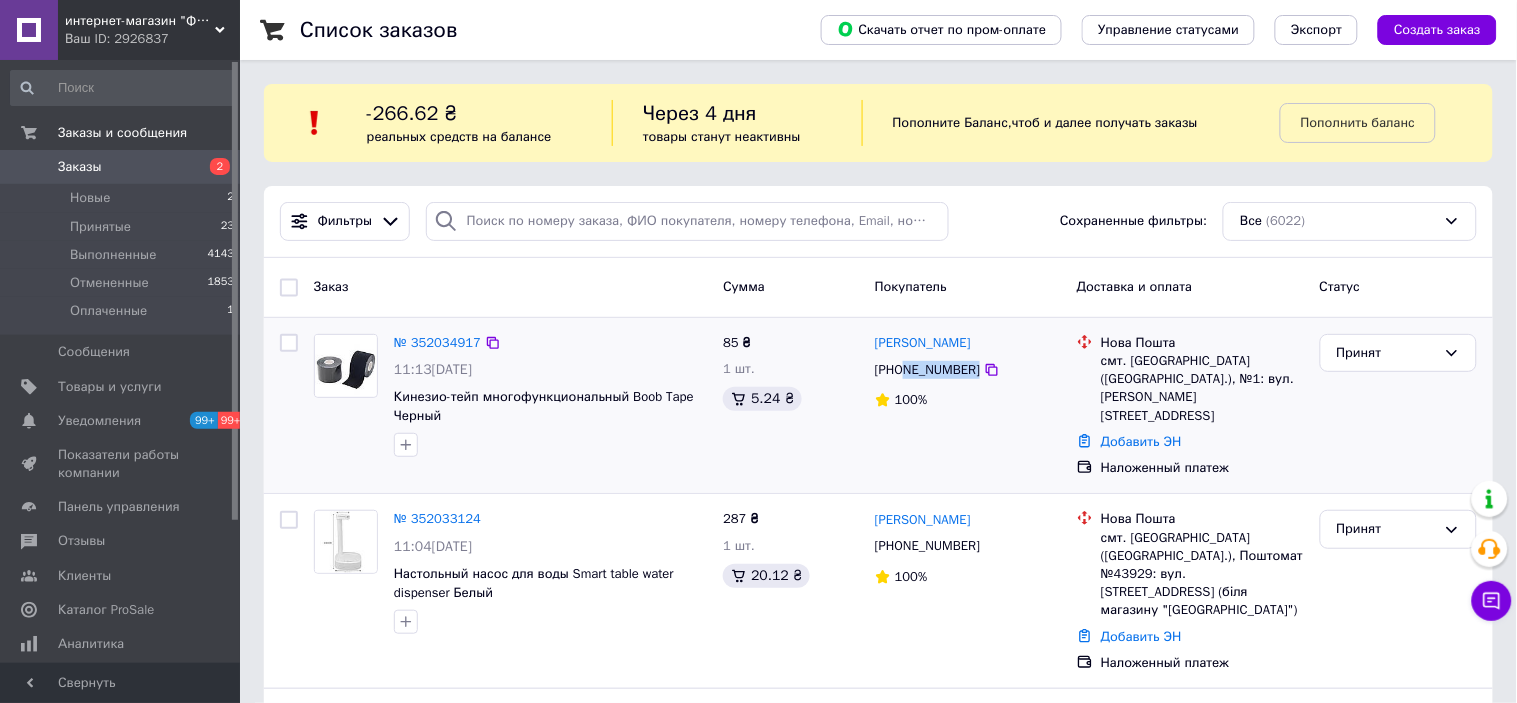 drag, startPoint x: 971, startPoint y: 373, endPoint x: 906, endPoint y: 370, distance: 65.06919 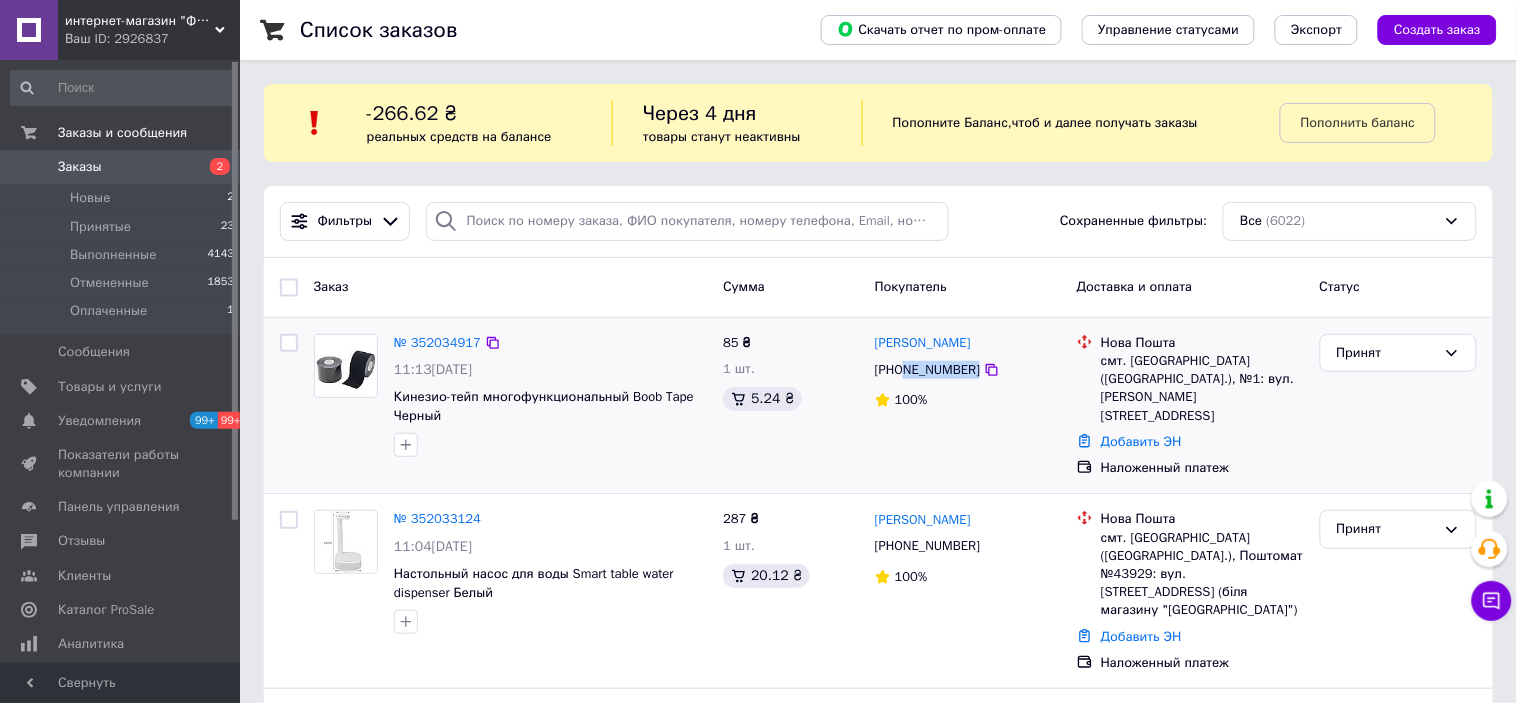 click on "[PHONE_NUMBER]" at bounding box center (968, 370) 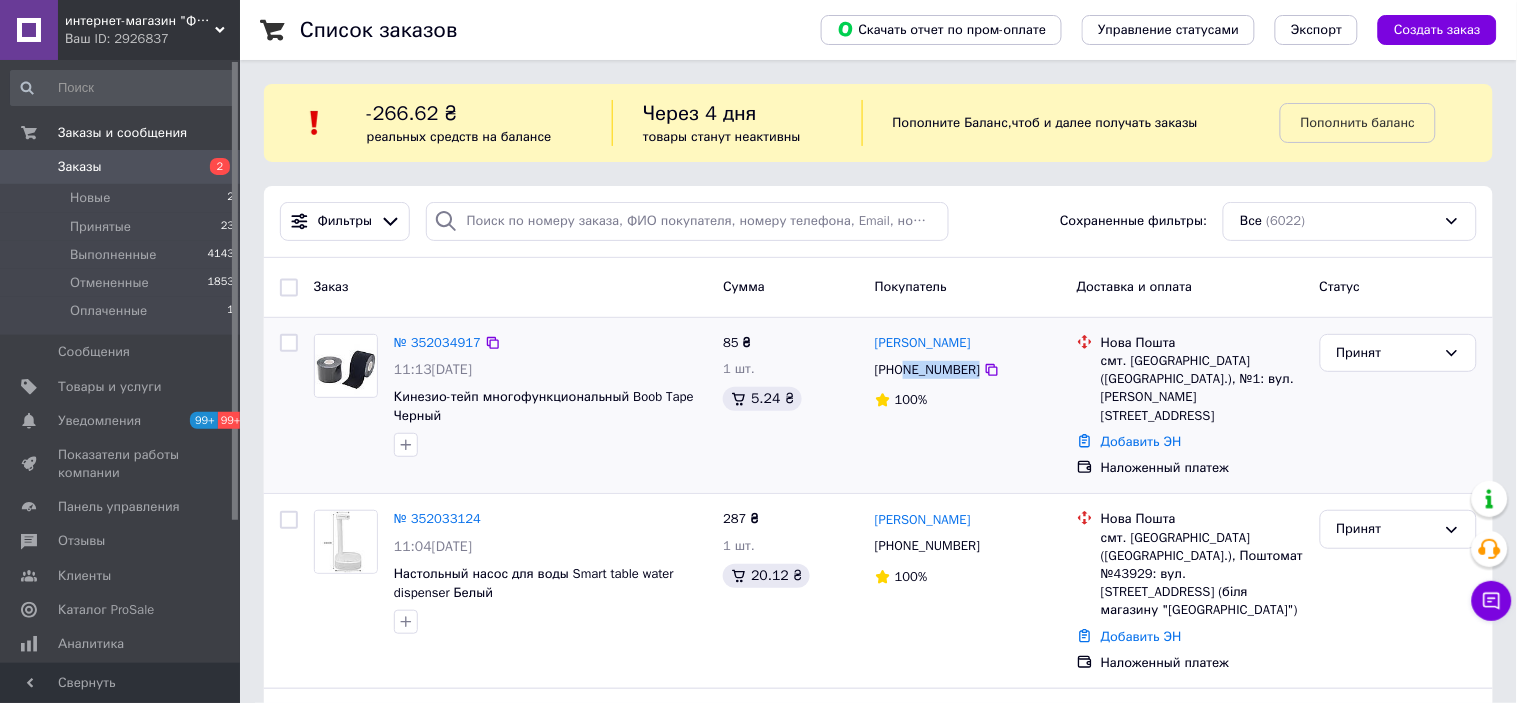 copy on "689140437" 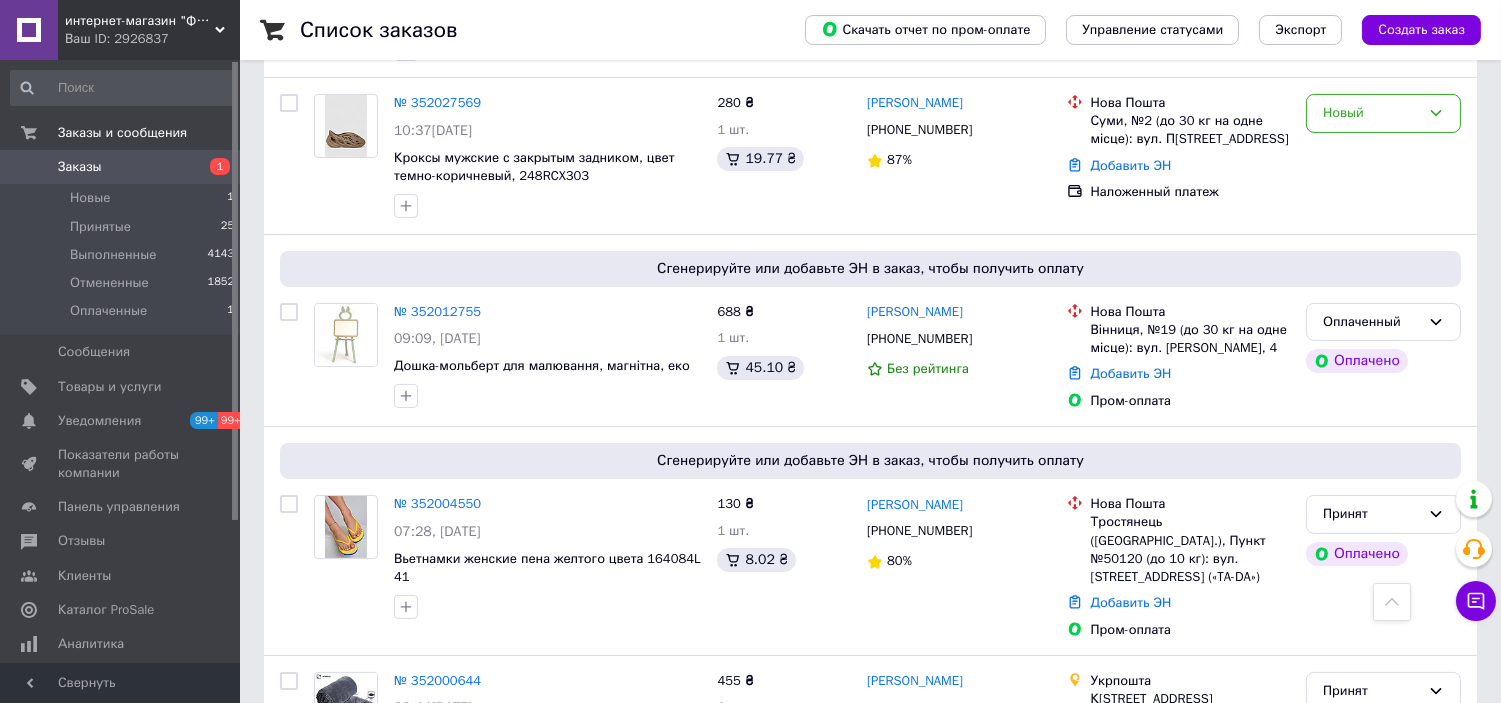 scroll, scrollTop: 777, scrollLeft: 0, axis: vertical 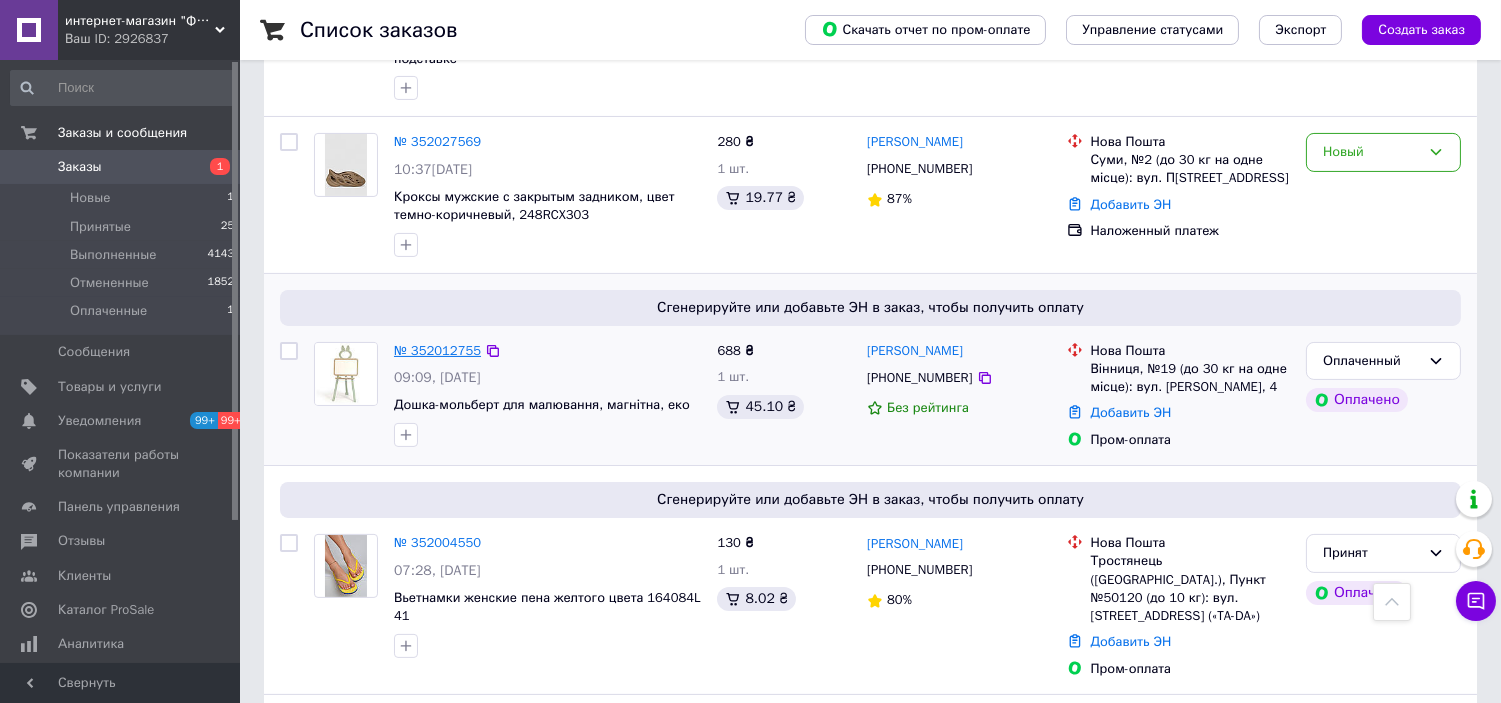 click on "№ 352012755" at bounding box center (437, 350) 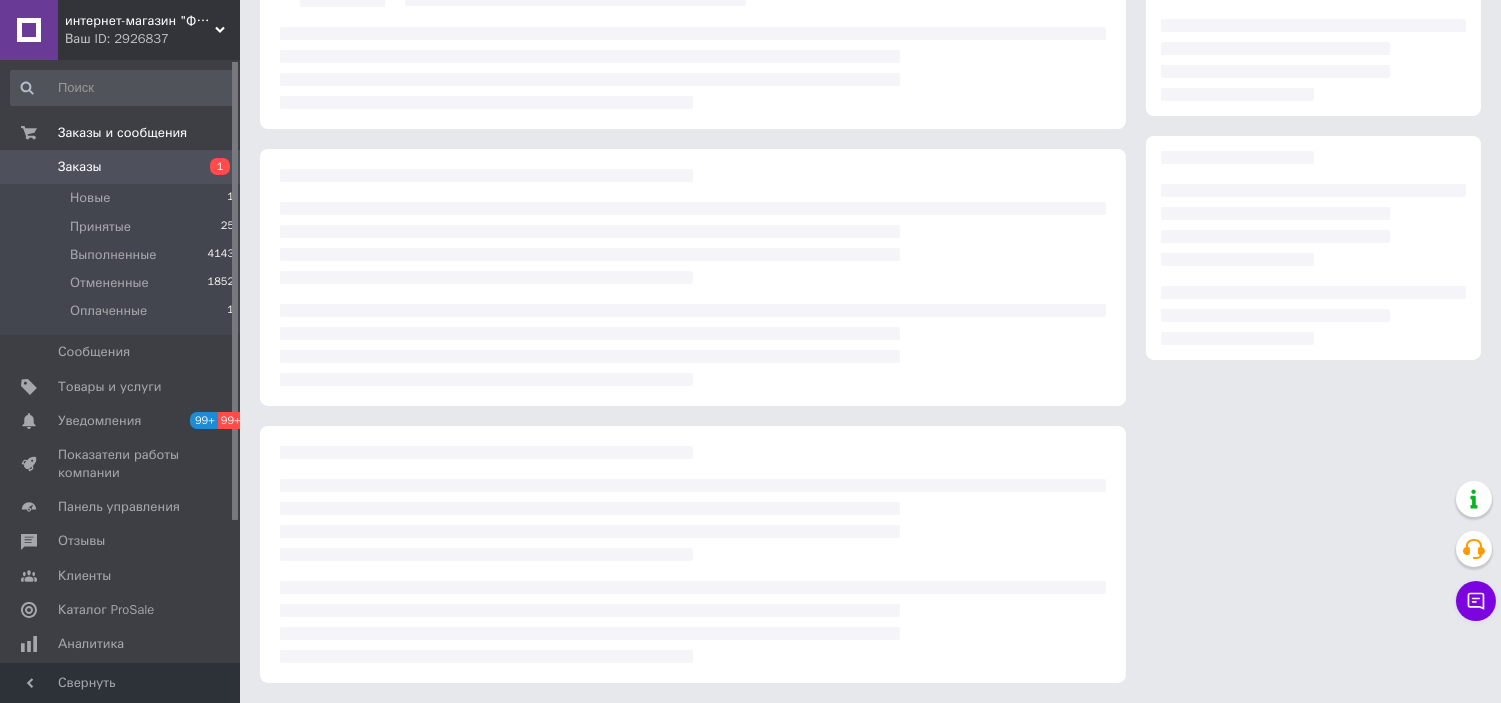 scroll, scrollTop: 0, scrollLeft: 0, axis: both 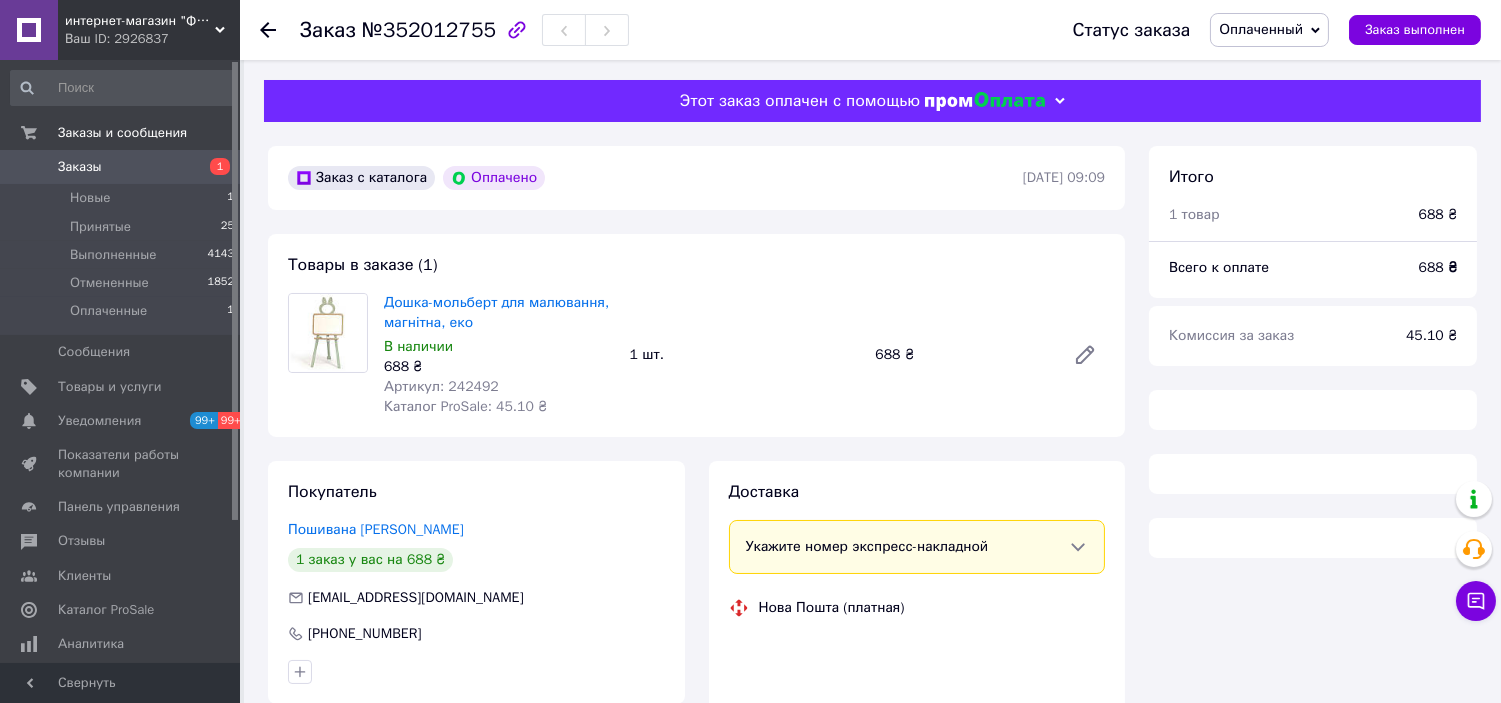 drag, startPoint x: 1303, startPoint y: 30, endPoint x: 1283, endPoint y: 56, distance: 32.80244 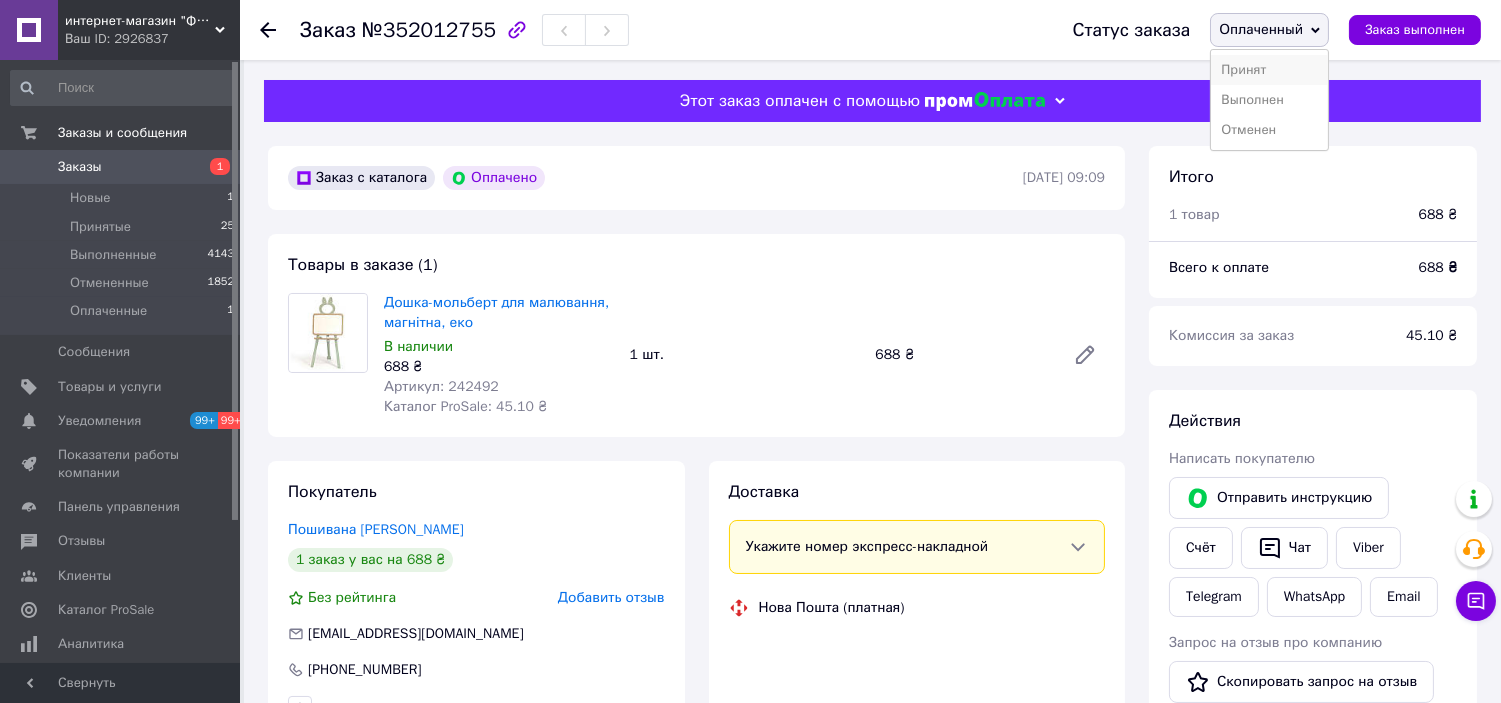 click on "Принят" at bounding box center (1269, 70) 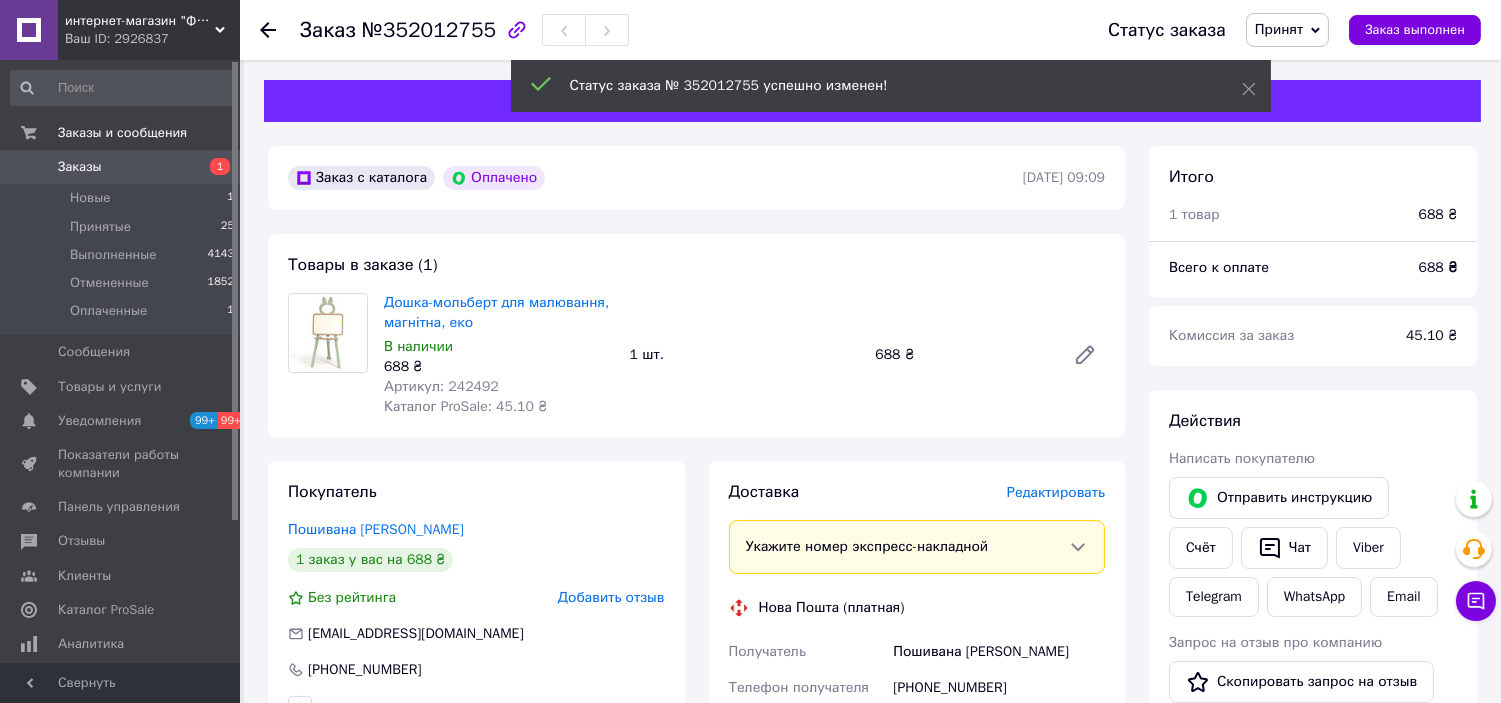 scroll, scrollTop: 222, scrollLeft: 0, axis: vertical 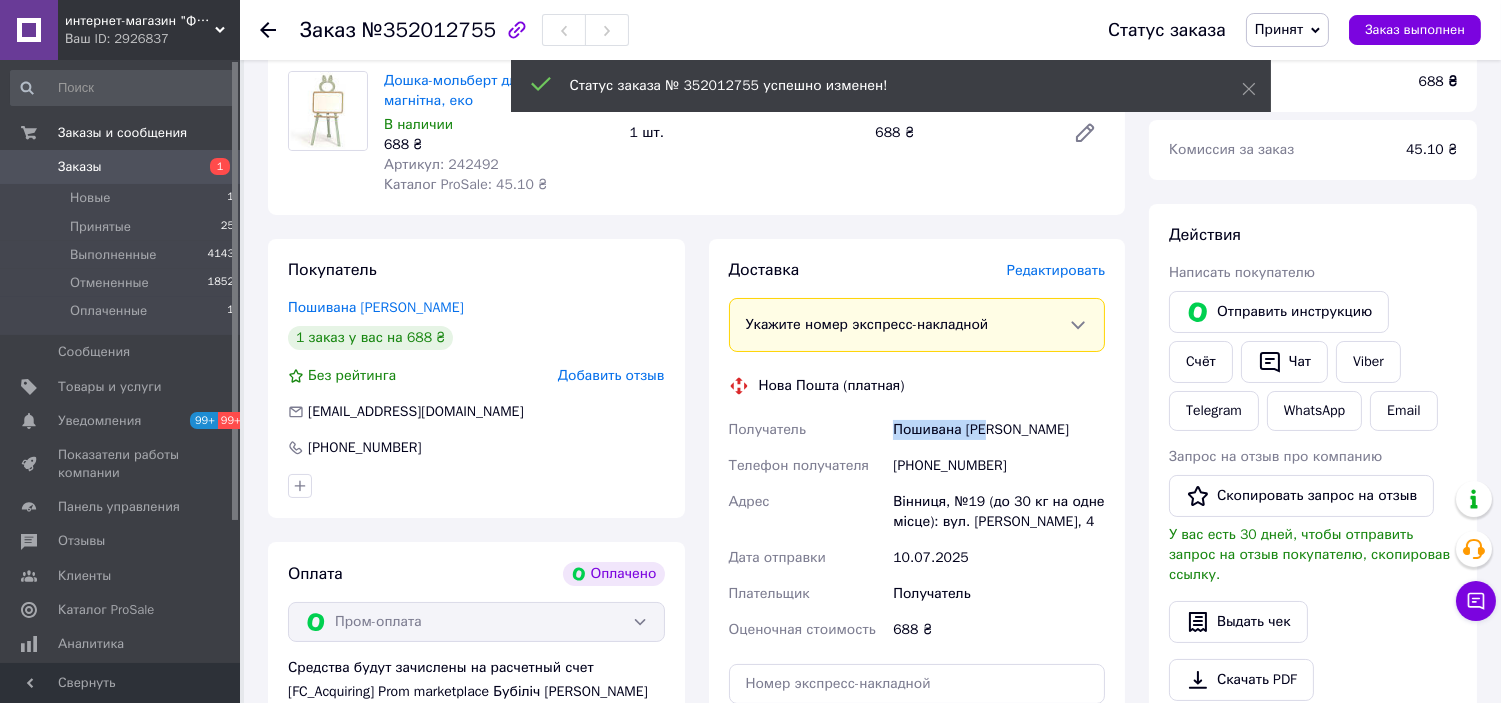 drag, startPoint x: 1003, startPoint y: 438, endPoint x: 892, endPoint y: 424, distance: 111.8794 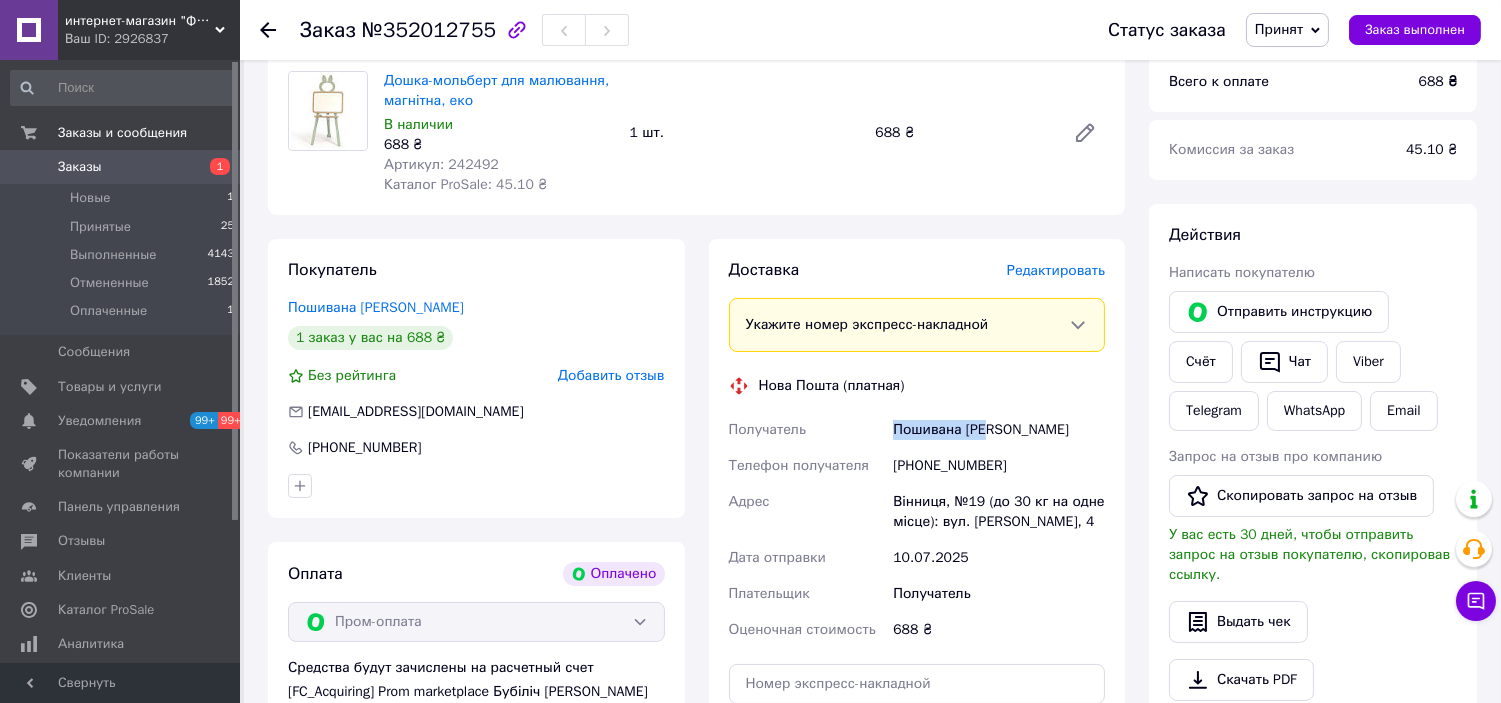 copy on "[PERSON_NAME]" 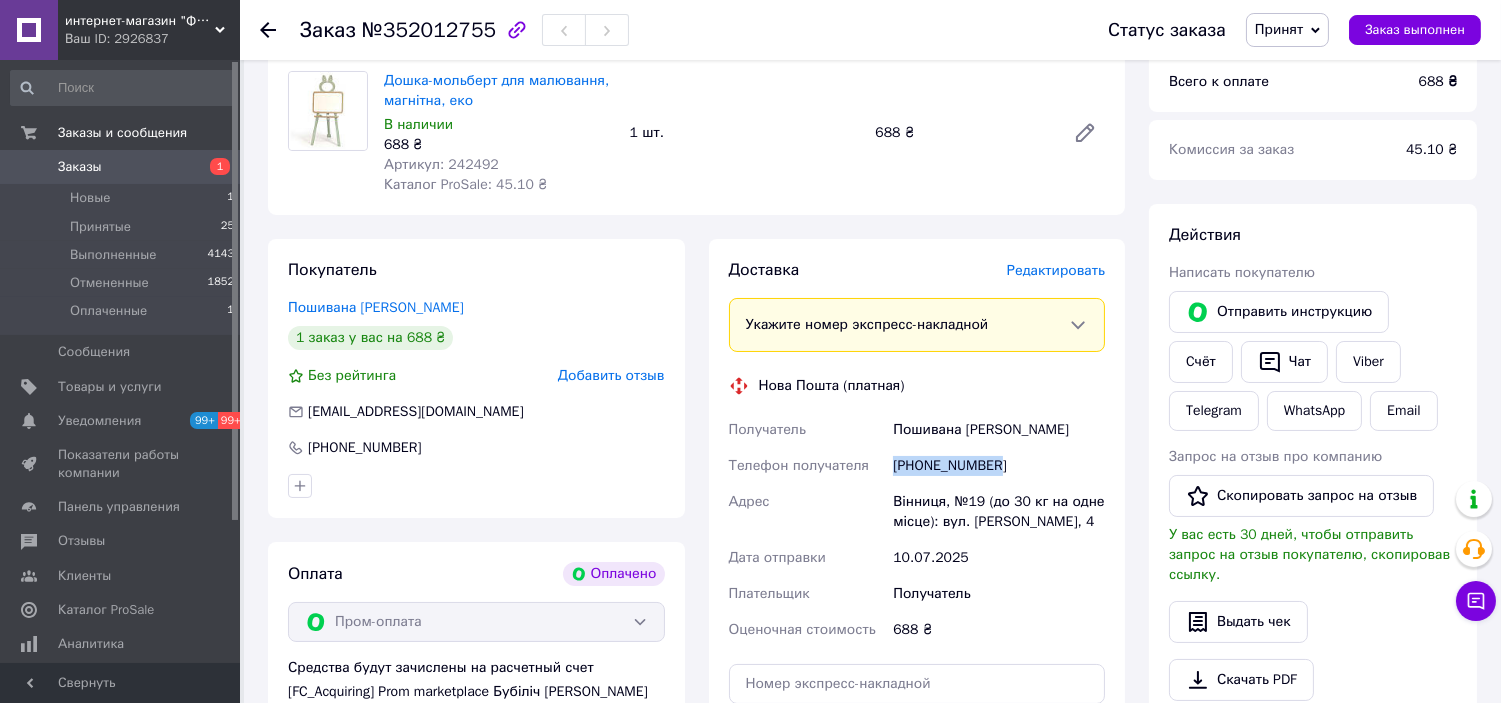 drag, startPoint x: 1020, startPoint y: 472, endPoint x: 897, endPoint y: 475, distance: 123.03658 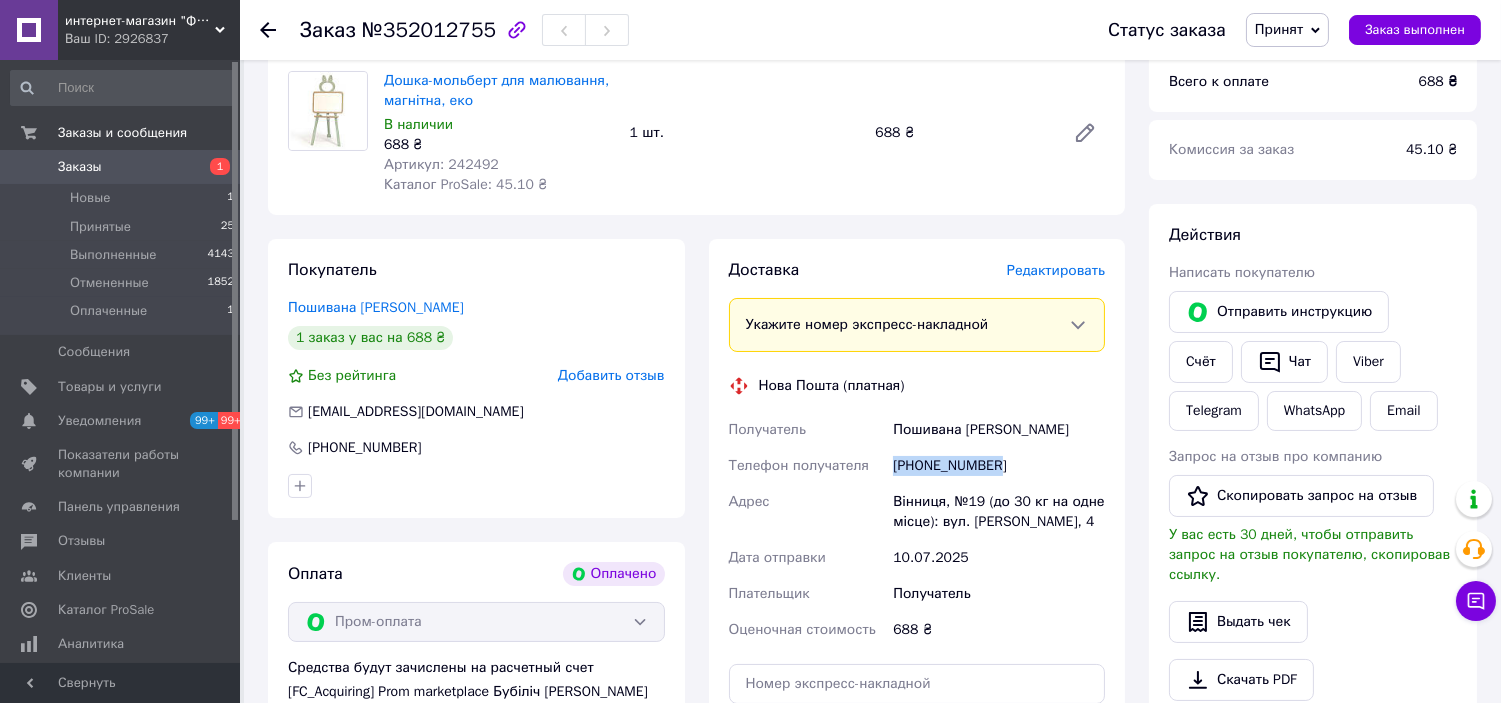 copy on "[PHONE_NUMBER]" 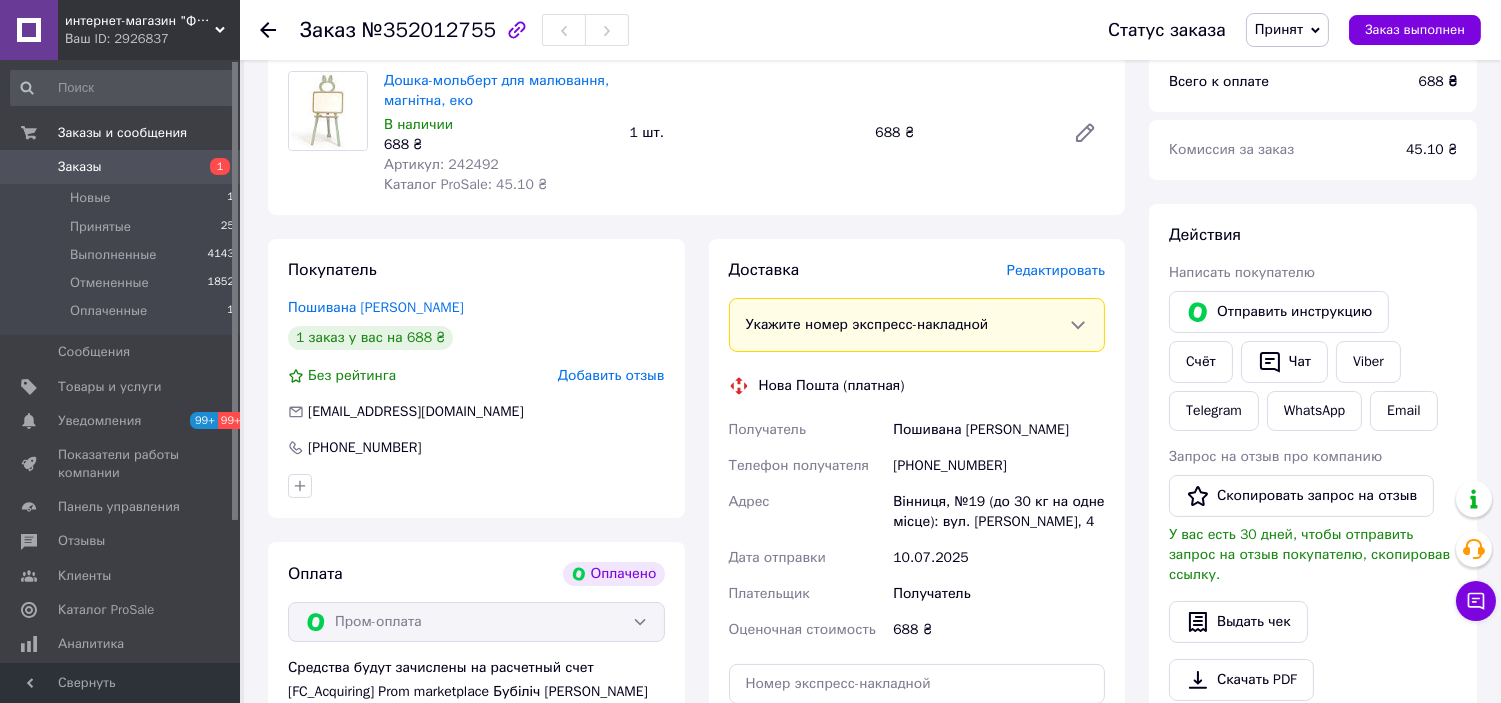 click 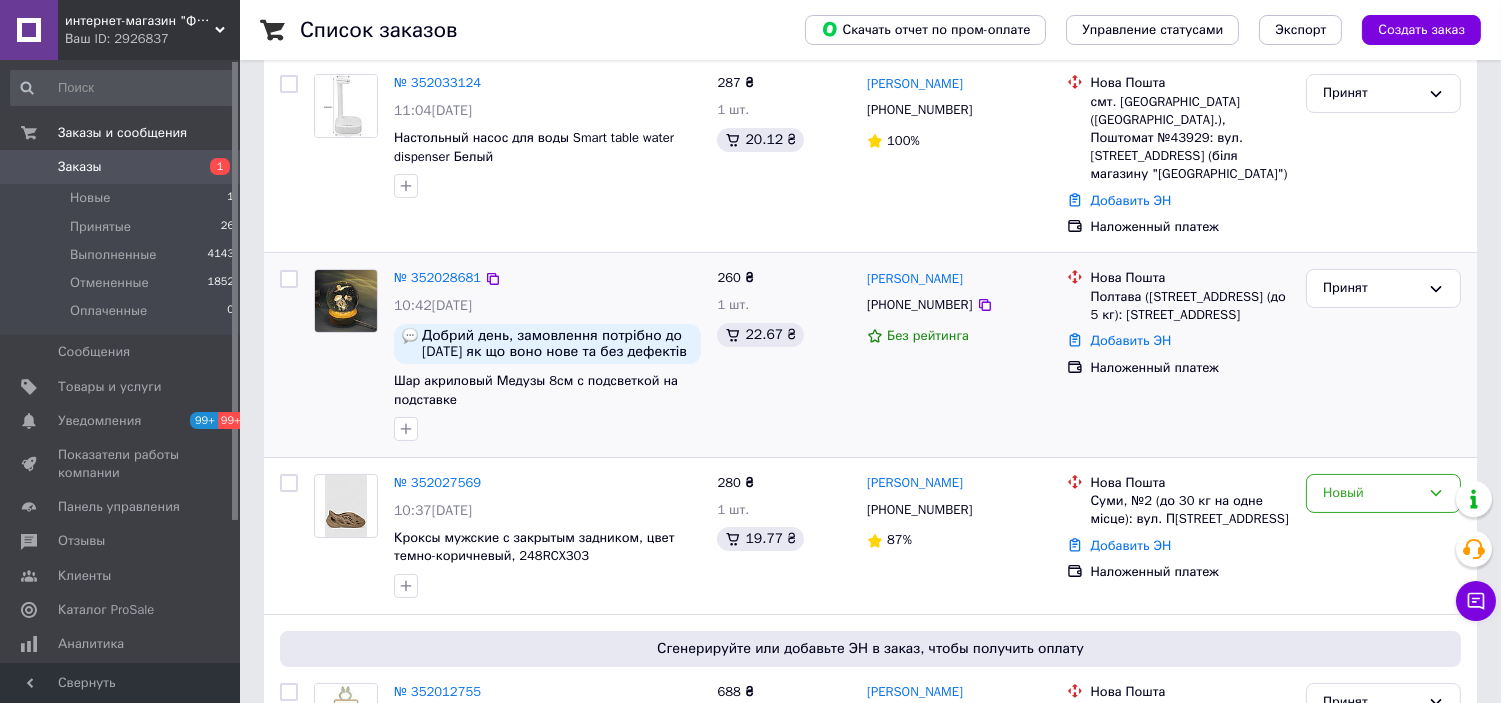 scroll, scrollTop: 555, scrollLeft: 0, axis: vertical 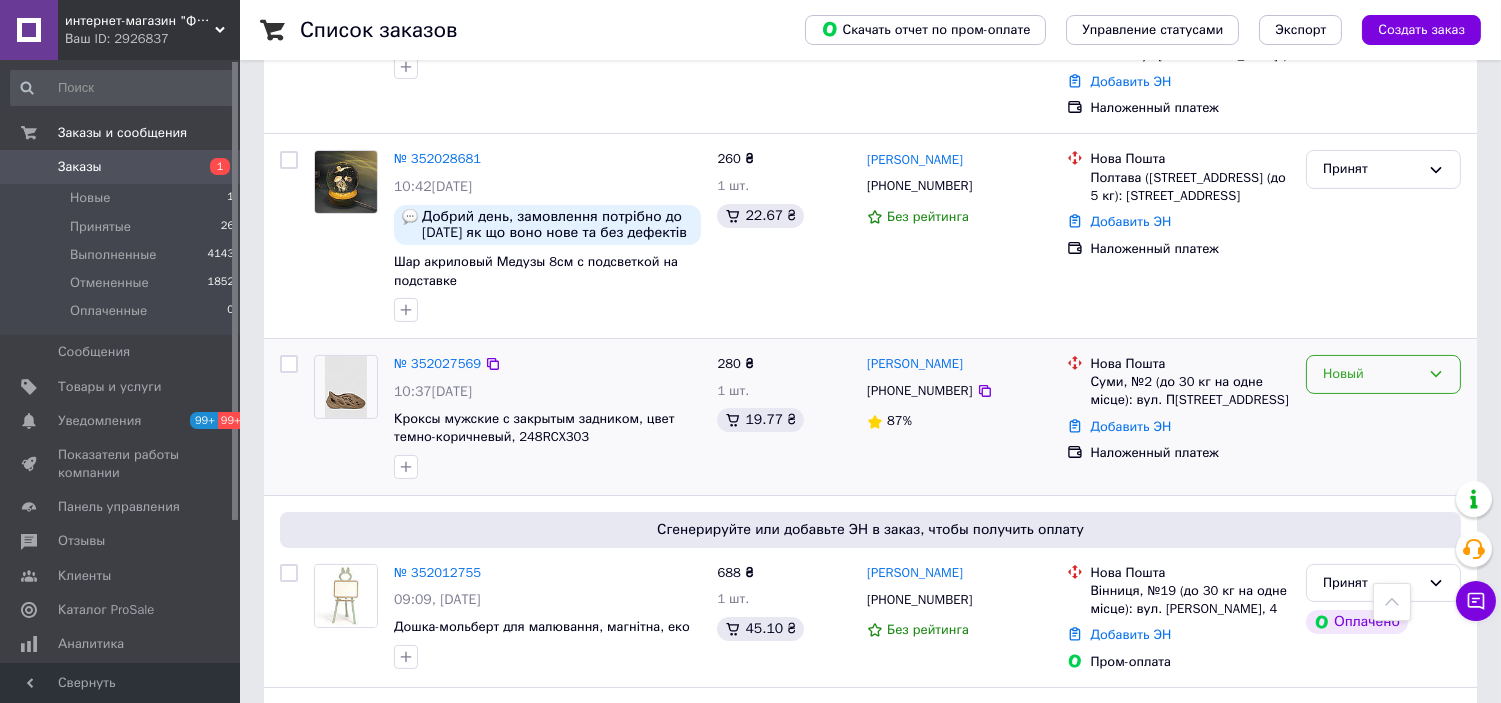 click on "Новый" at bounding box center [1371, 374] 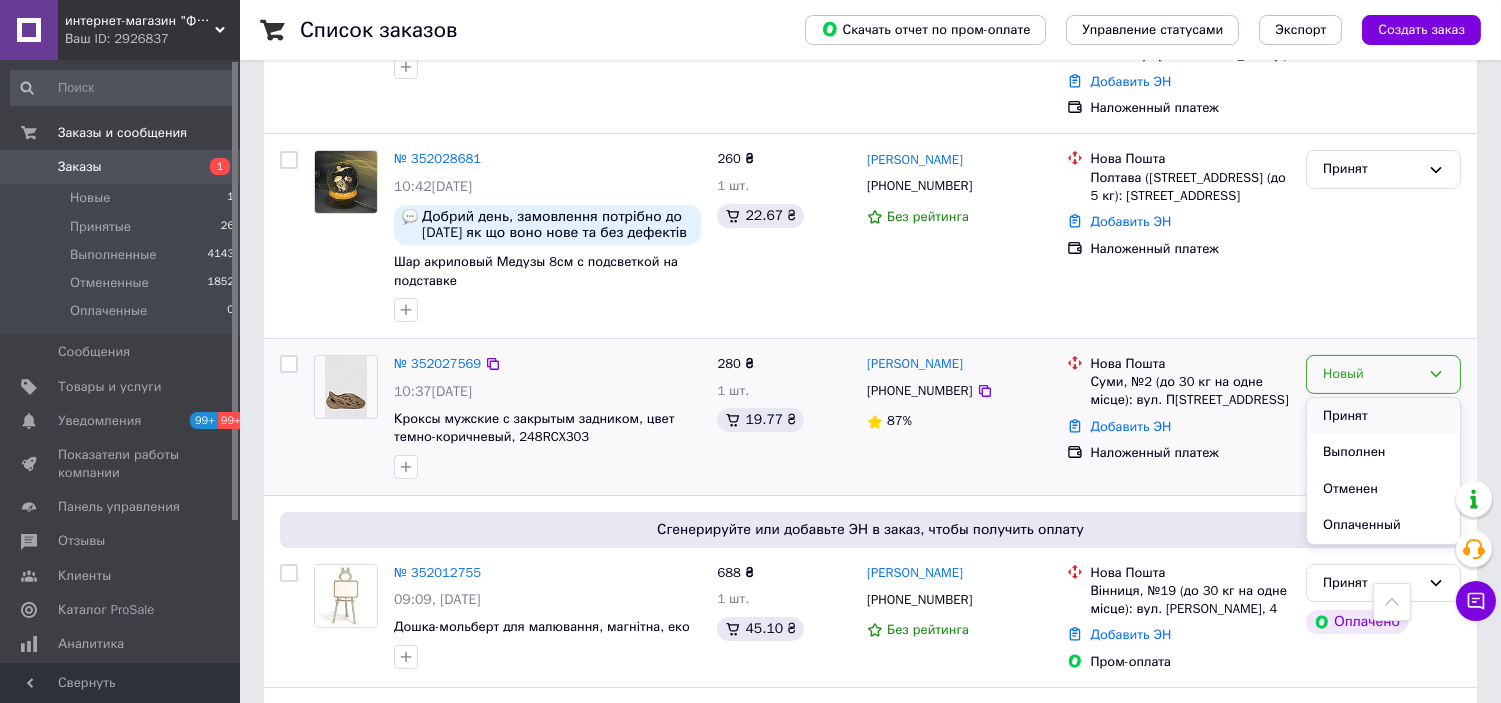 click on "Принят" at bounding box center [1383, 416] 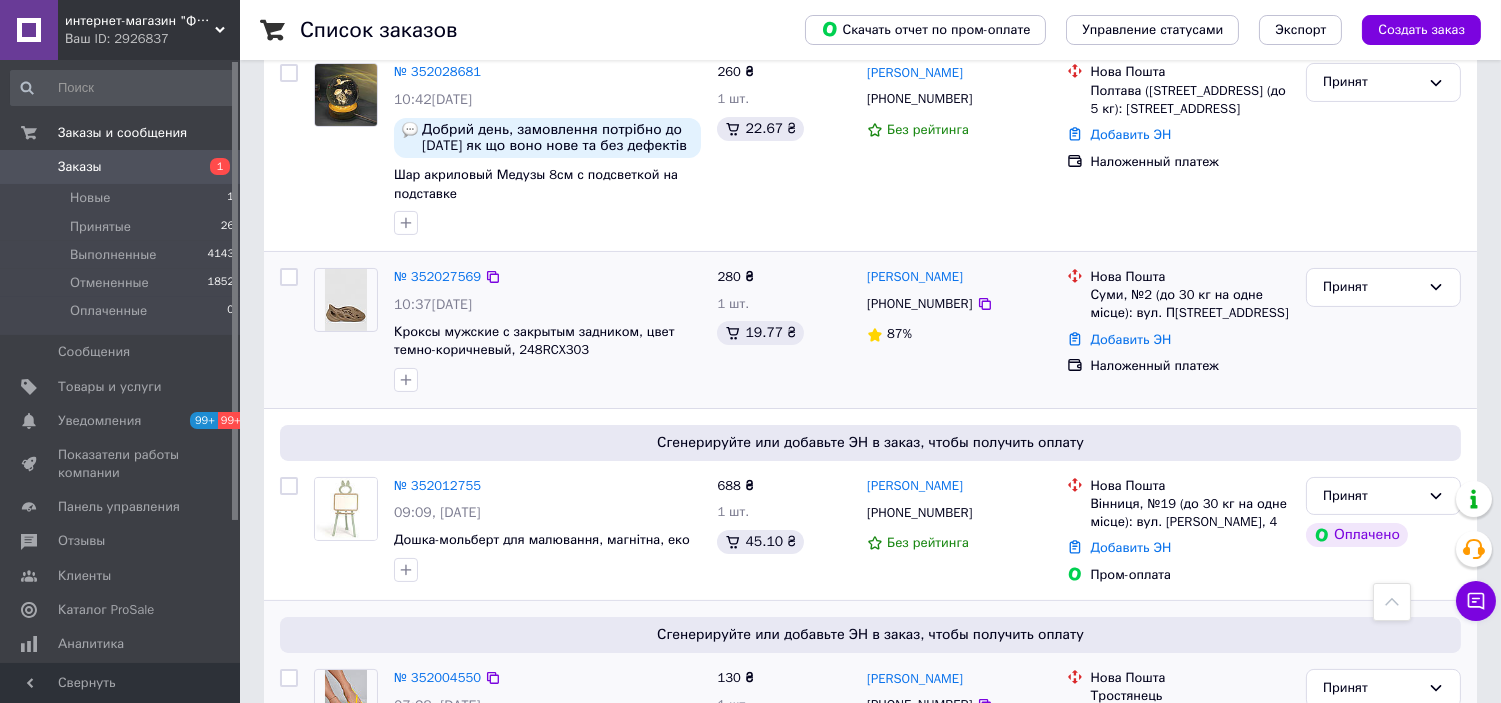 scroll, scrollTop: 444, scrollLeft: 0, axis: vertical 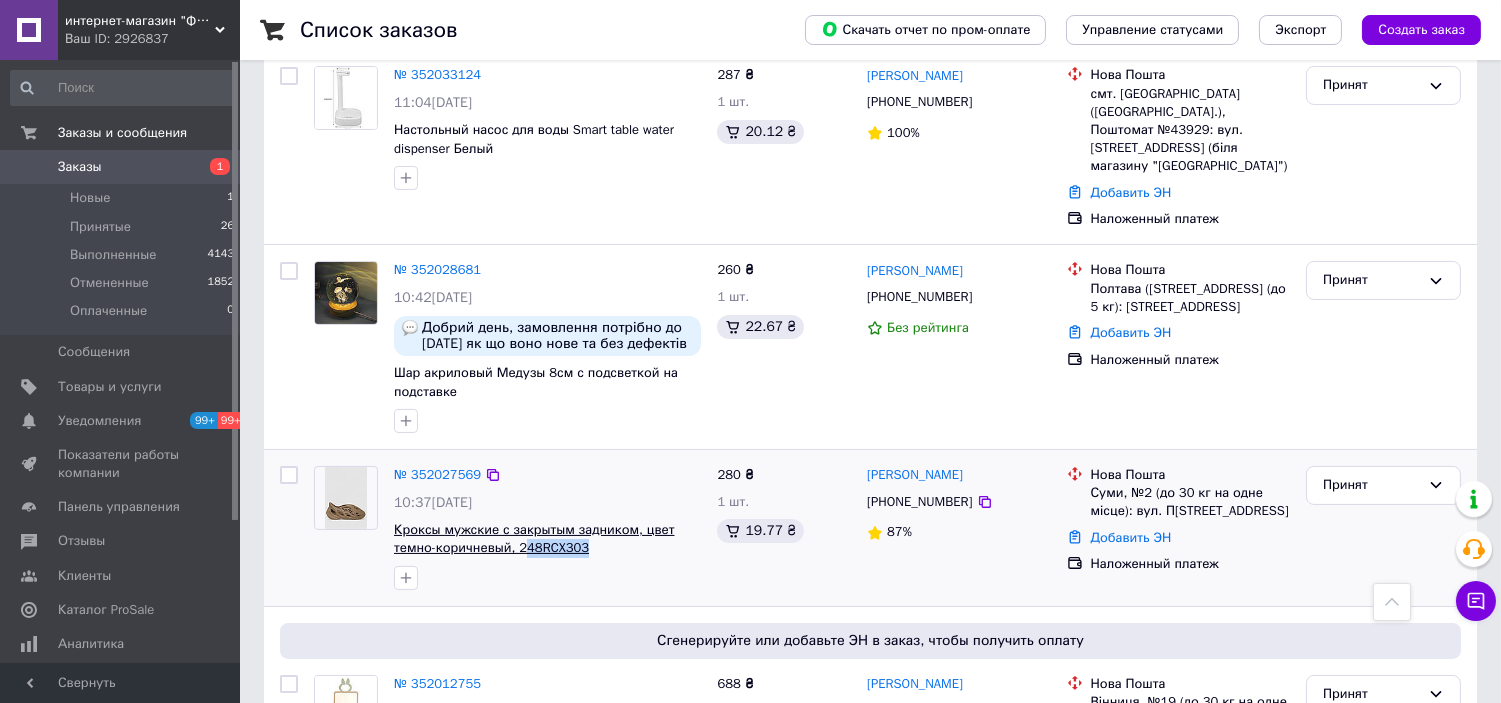 drag, startPoint x: 590, startPoint y: 507, endPoint x: 520, endPoint y: 508, distance: 70.00714 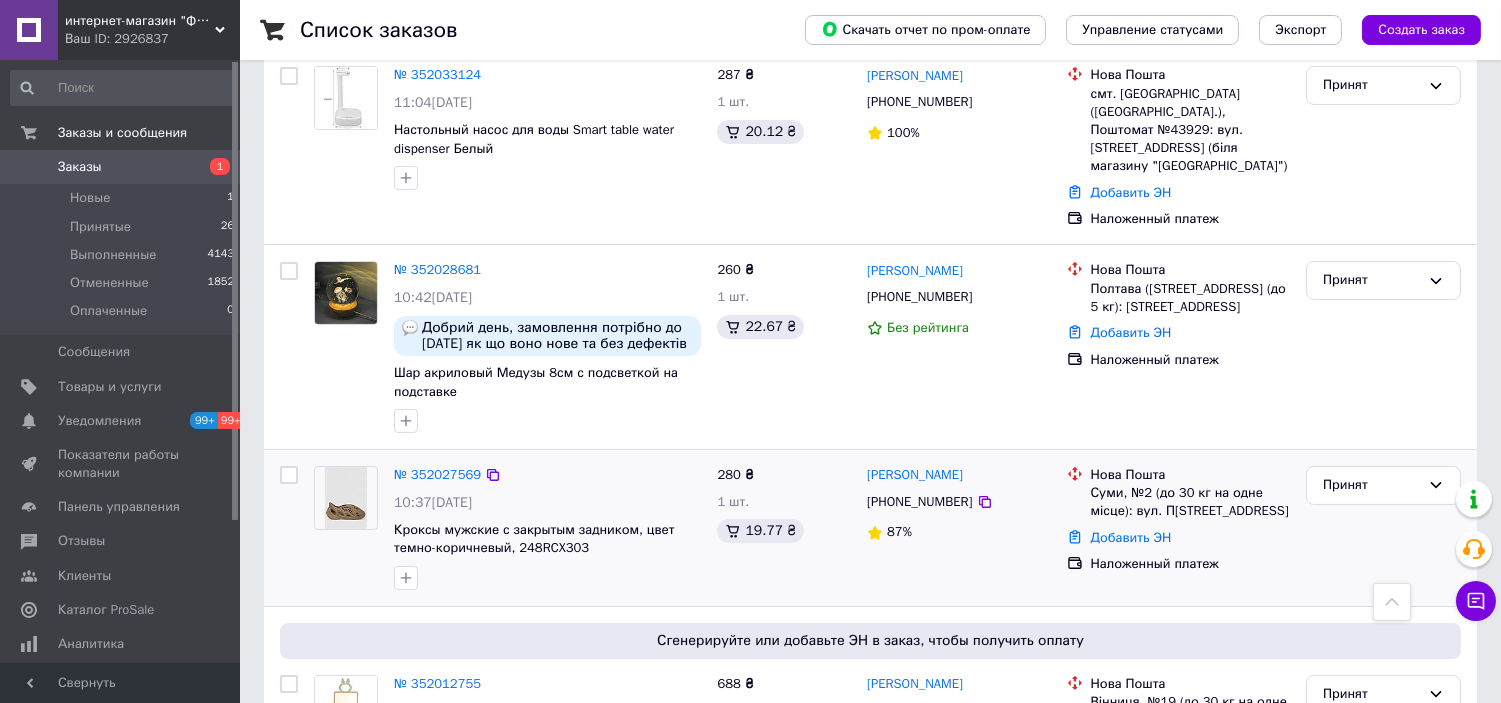 drag, startPoint x: 520, startPoint y: 508, endPoint x: 586, endPoint y: 538, distance: 72.498276 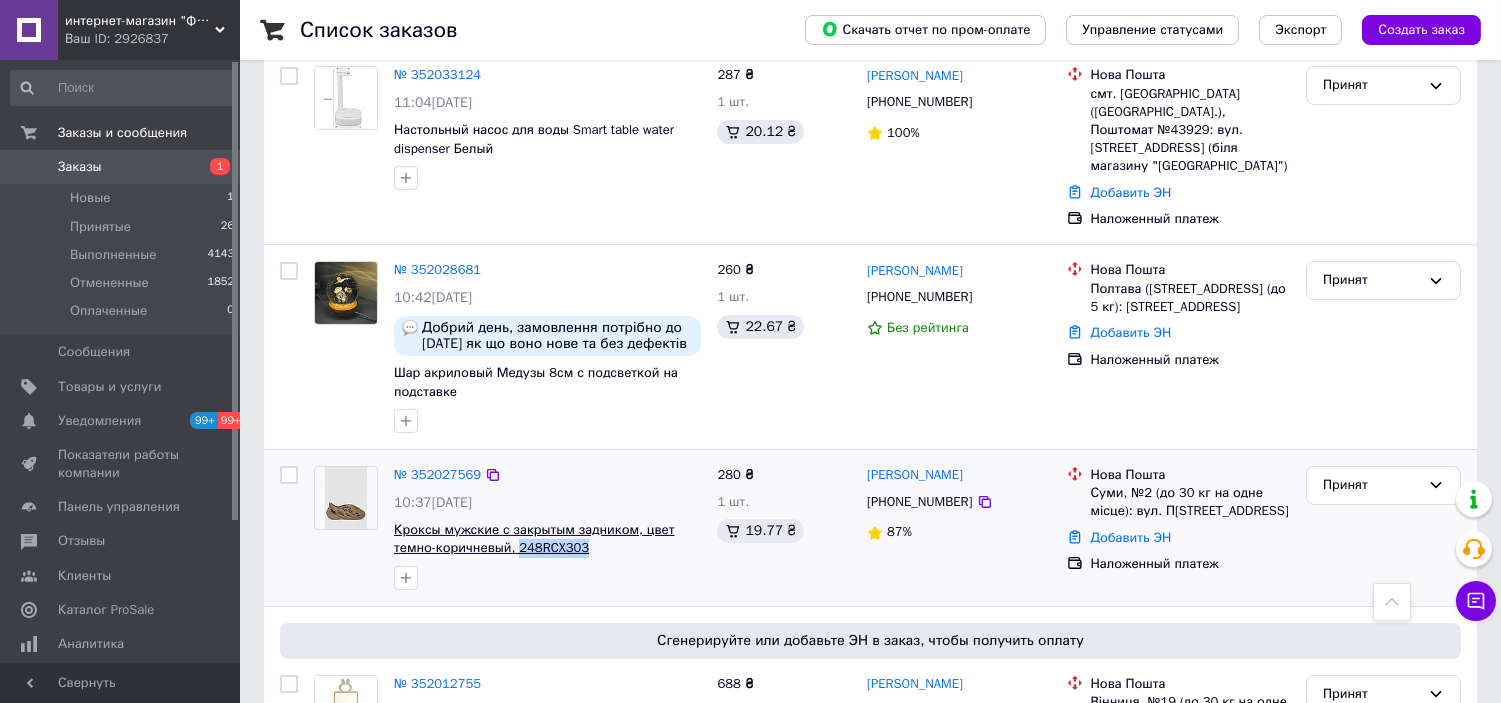 drag, startPoint x: 570, startPoint y: 506, endPoint x: 516, endPoint y: 508, distance: 54.037025 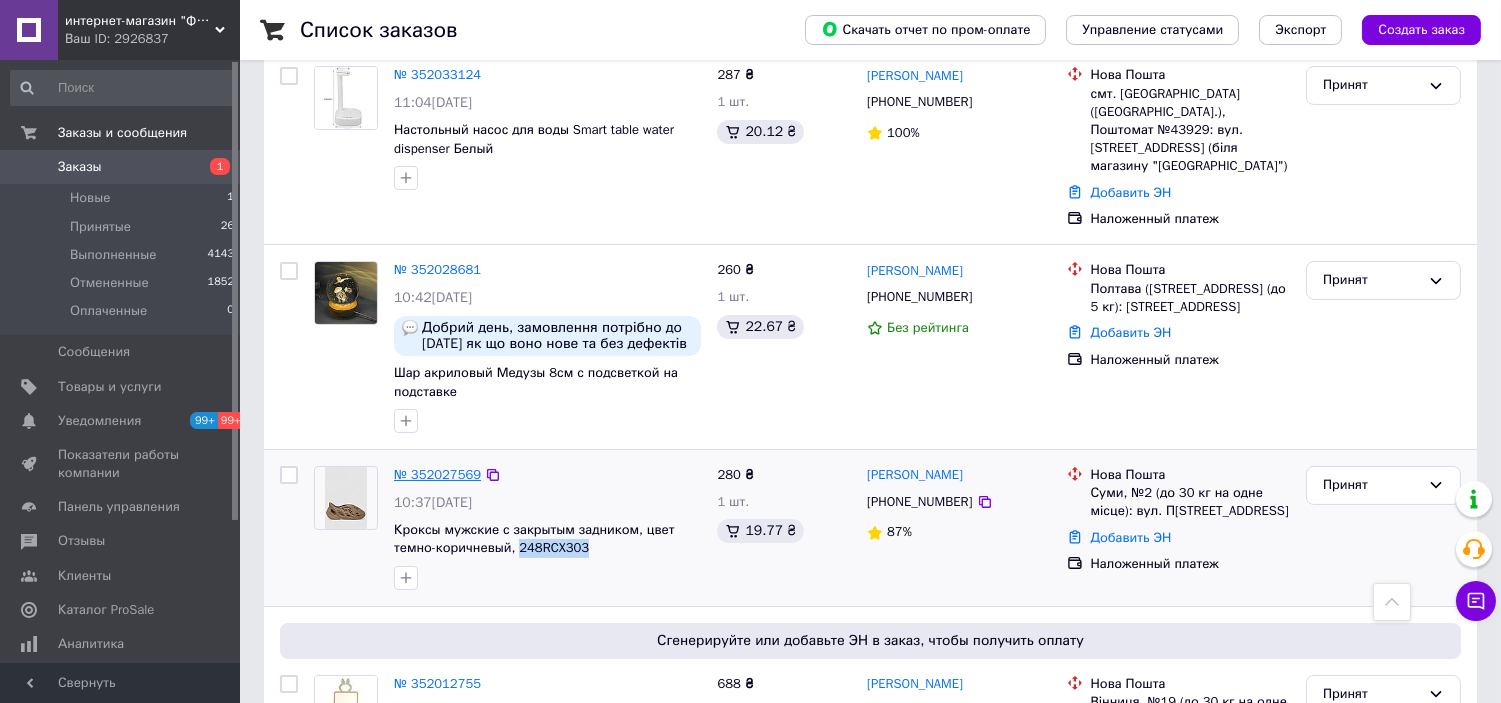 click on "№ 352027569" at bounding box center (437, 474) 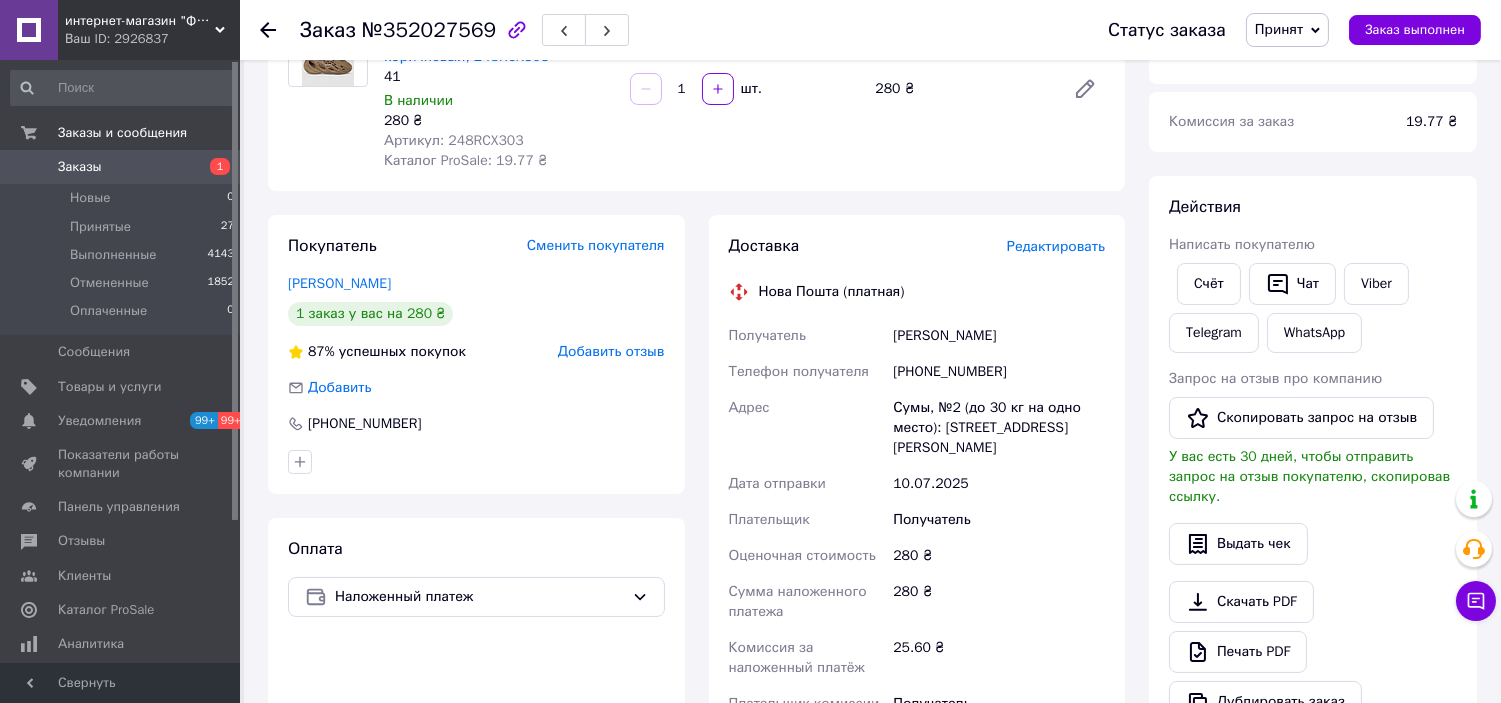 scroll, scrollTop: 0, scrollLeft: 0, axis: both 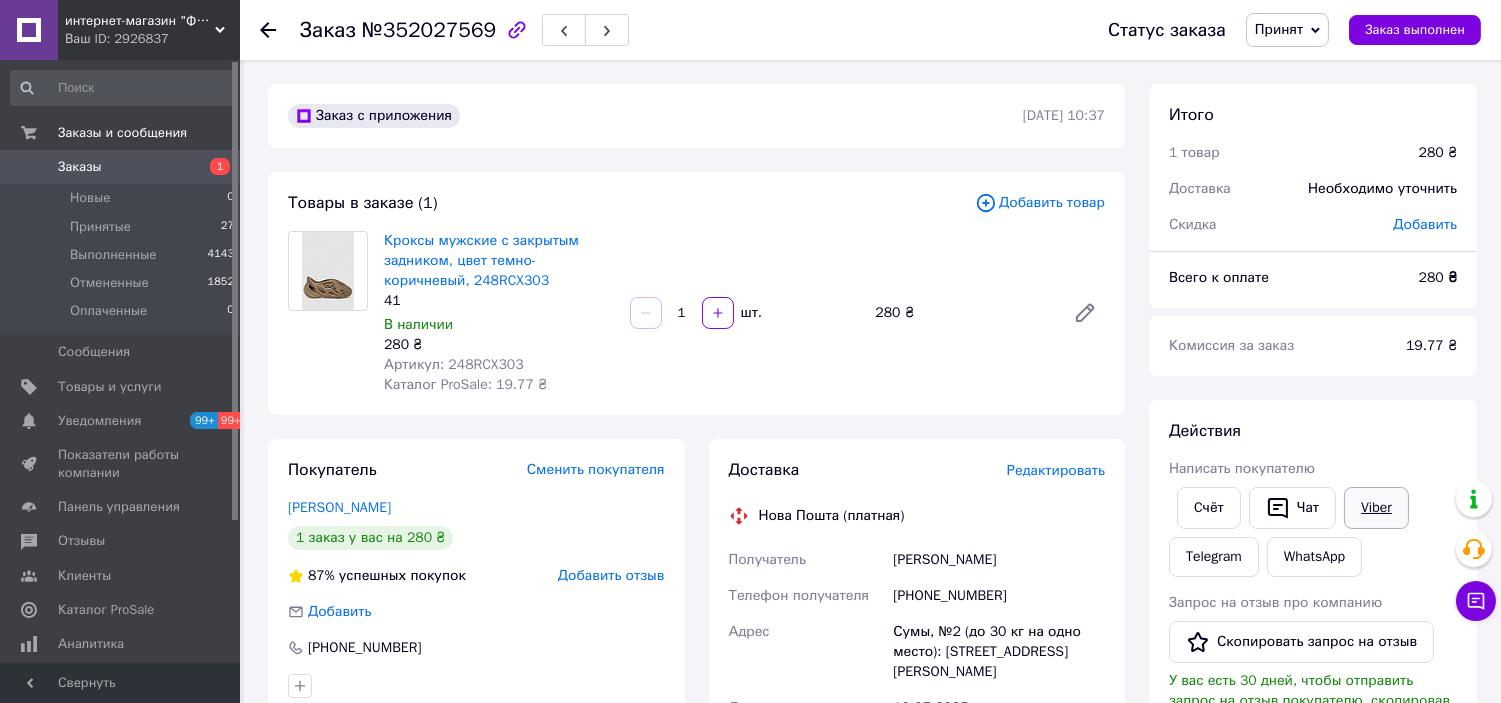 click on "Viber" at bounding box center [1376, 508] 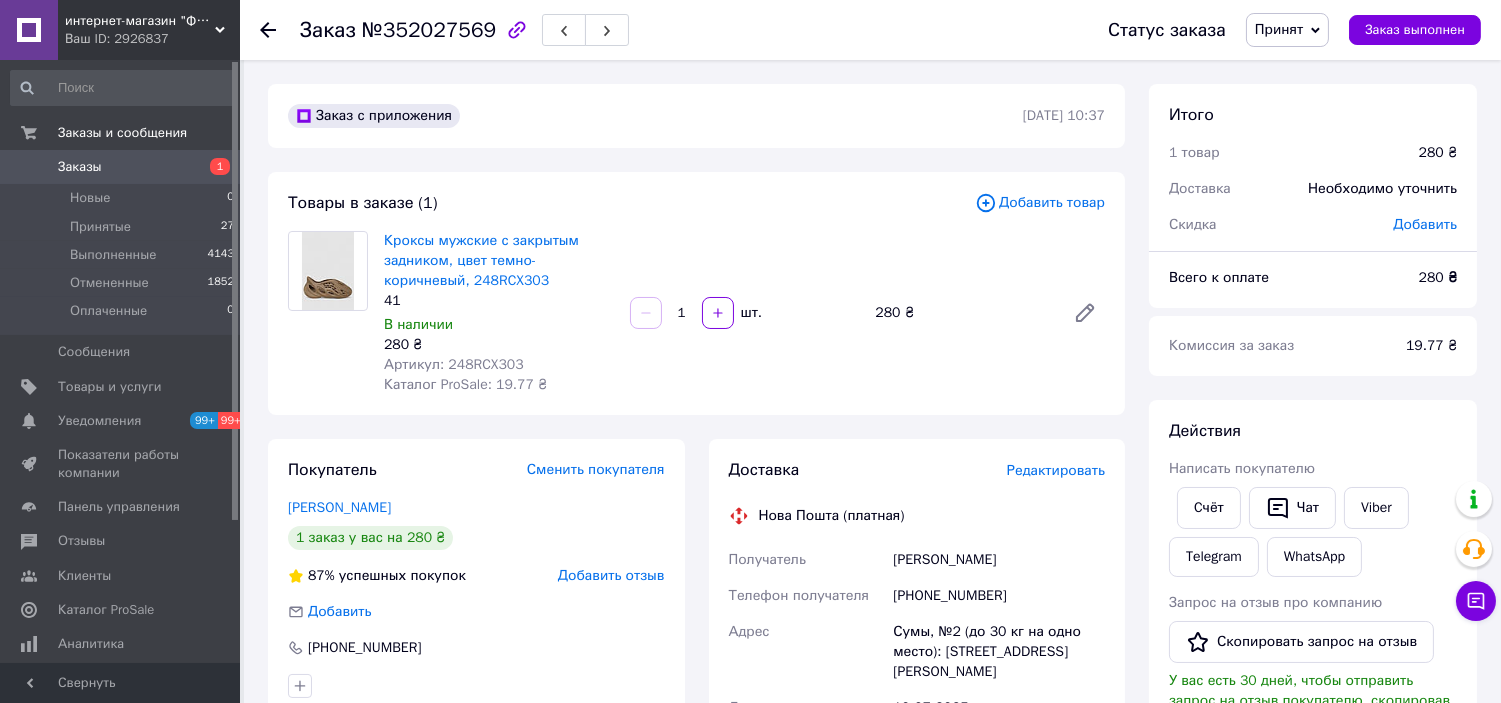 click on "Доставка Редактировать Нова Пошта (платная) Получатель Тимощенко Максим Телефон получателя +380966966054 Адрес Сумы, №2 (до 30 кг на одно место): ул. Петропавловская, 62 Дата отправки 10.07.2025 Плательщик Получатель Оценочная стоимость 280 ₴ Сумма наложенного платежа 280 ₴ Комиссия за наложенный платёж 25.60 ₴ Плательщик комиссии наложенного платежа Получатель Передать номер или Сгенерировать ЭН Плательщик Получатель Отправитель Фамилия получателя Тимощенко Имя получателя Максим Отчество получателя Телефон получателя +380966966054 Тип доставки В отделении Курьером 280 <" at bounding box center [917, 809] 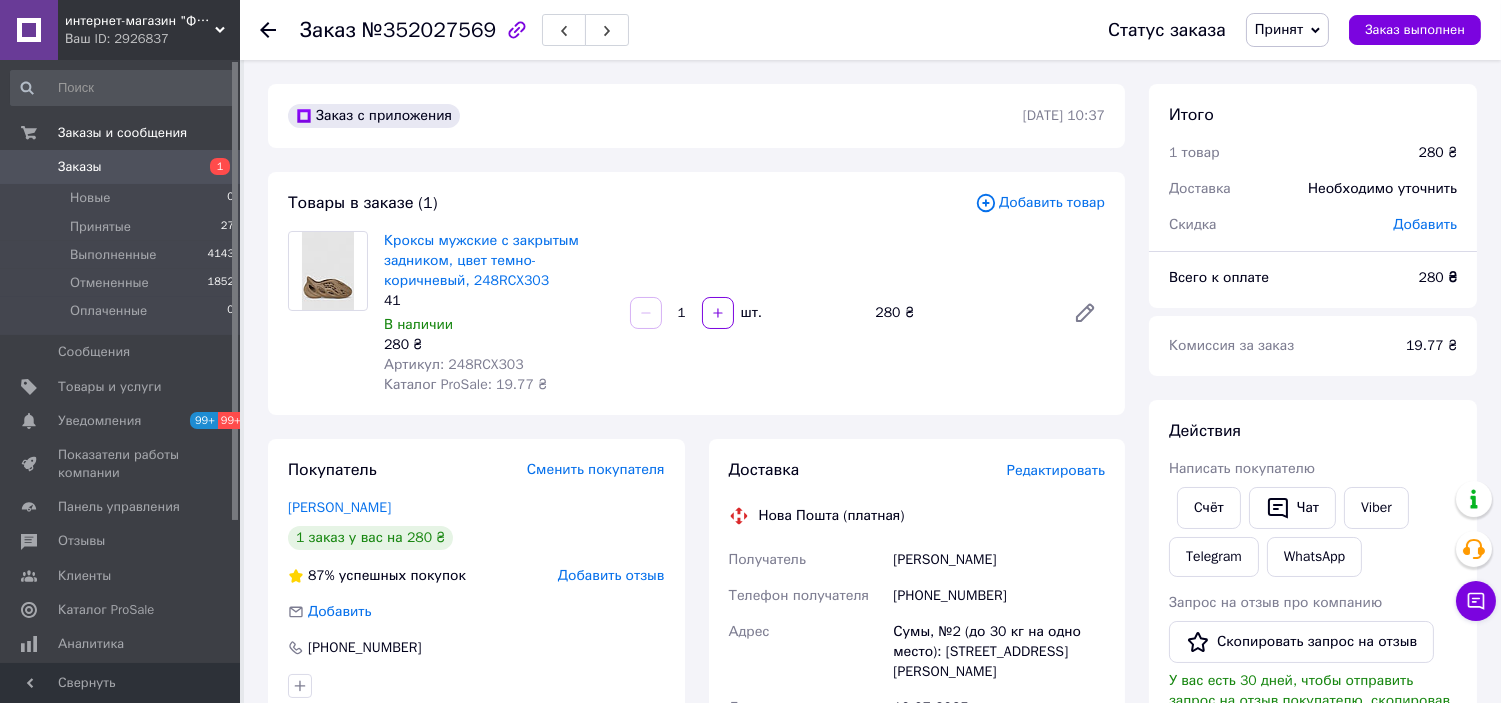 click 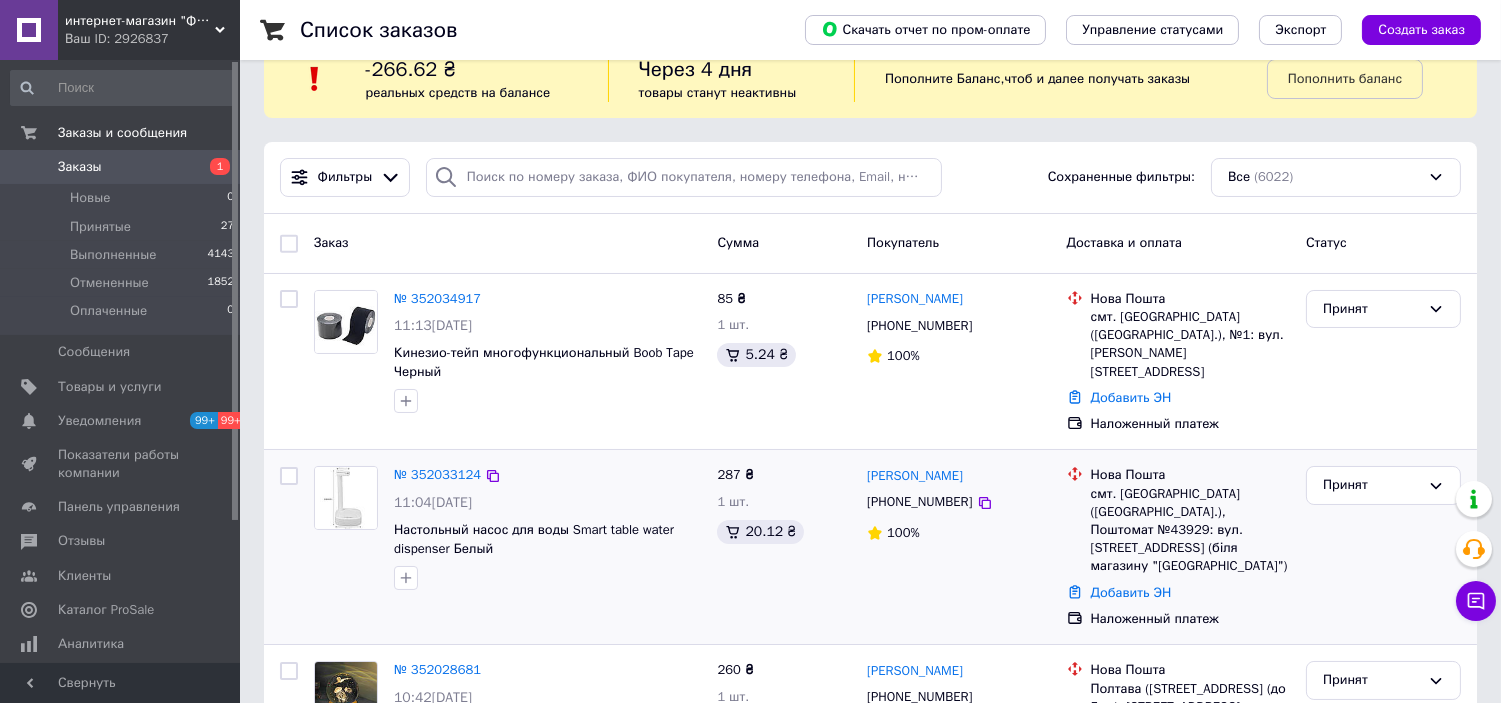 scroll, scrollTop: 0, scrollLeft: 0, axis: both 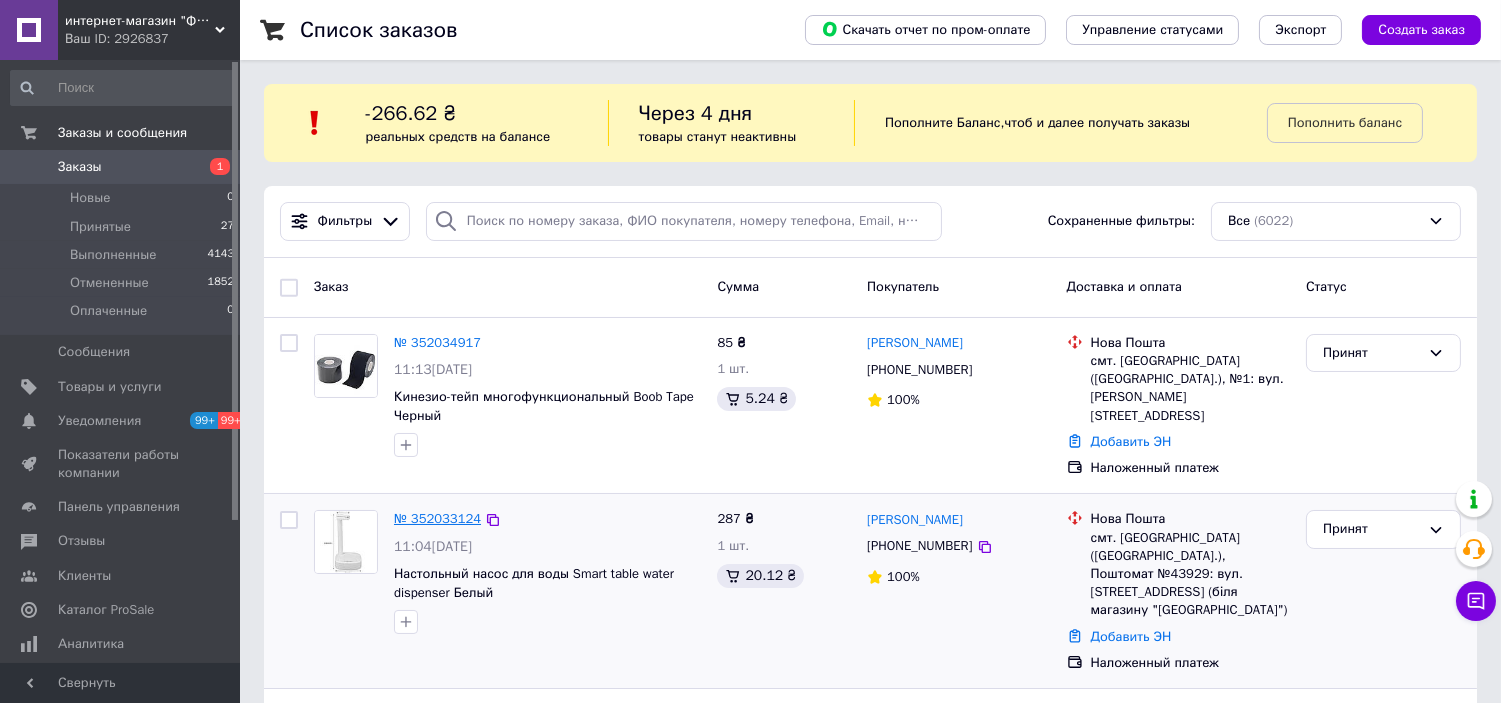 click on "№ 352033124" at bounding box center [437, 518] 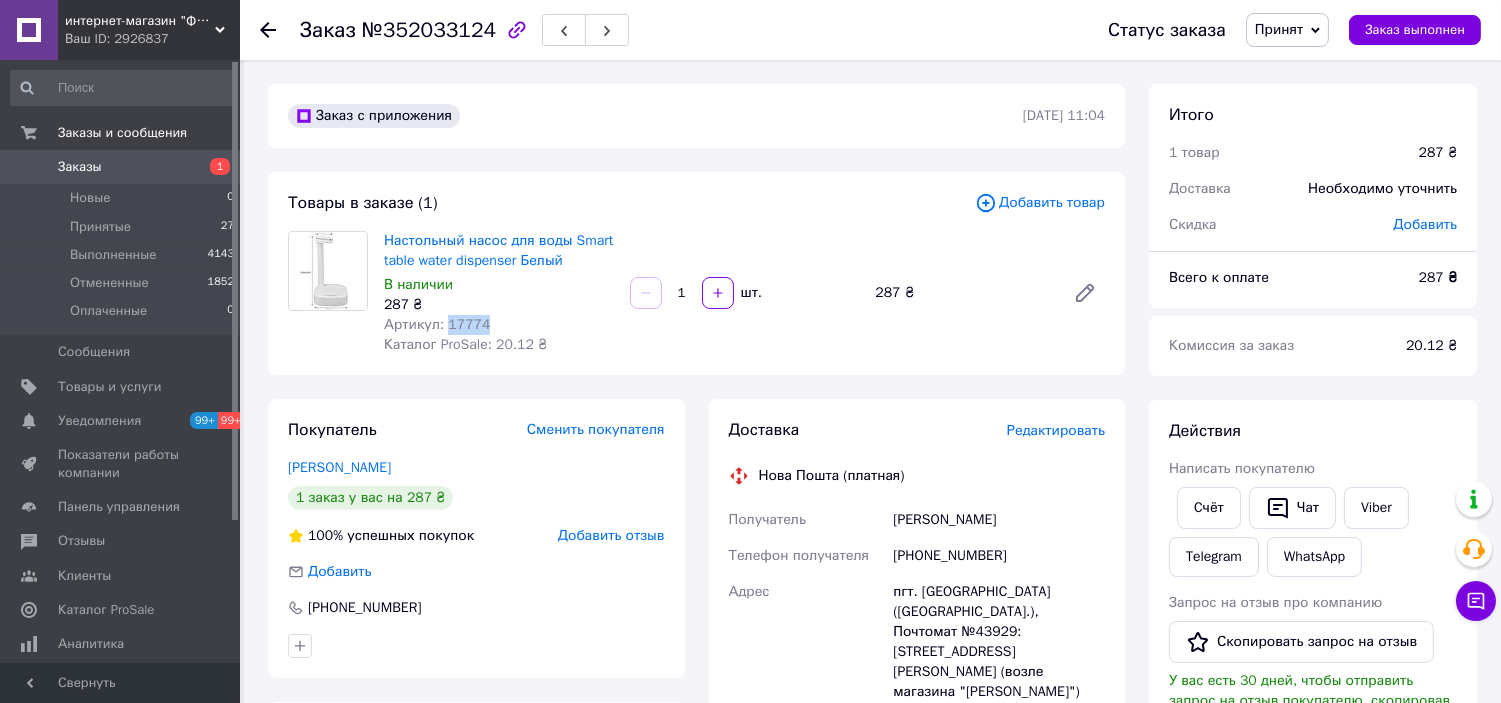 drag, startPoint x: 494, startPoint y: 326, endPoint x: 444, endPoint y: 325, distance: 50.01 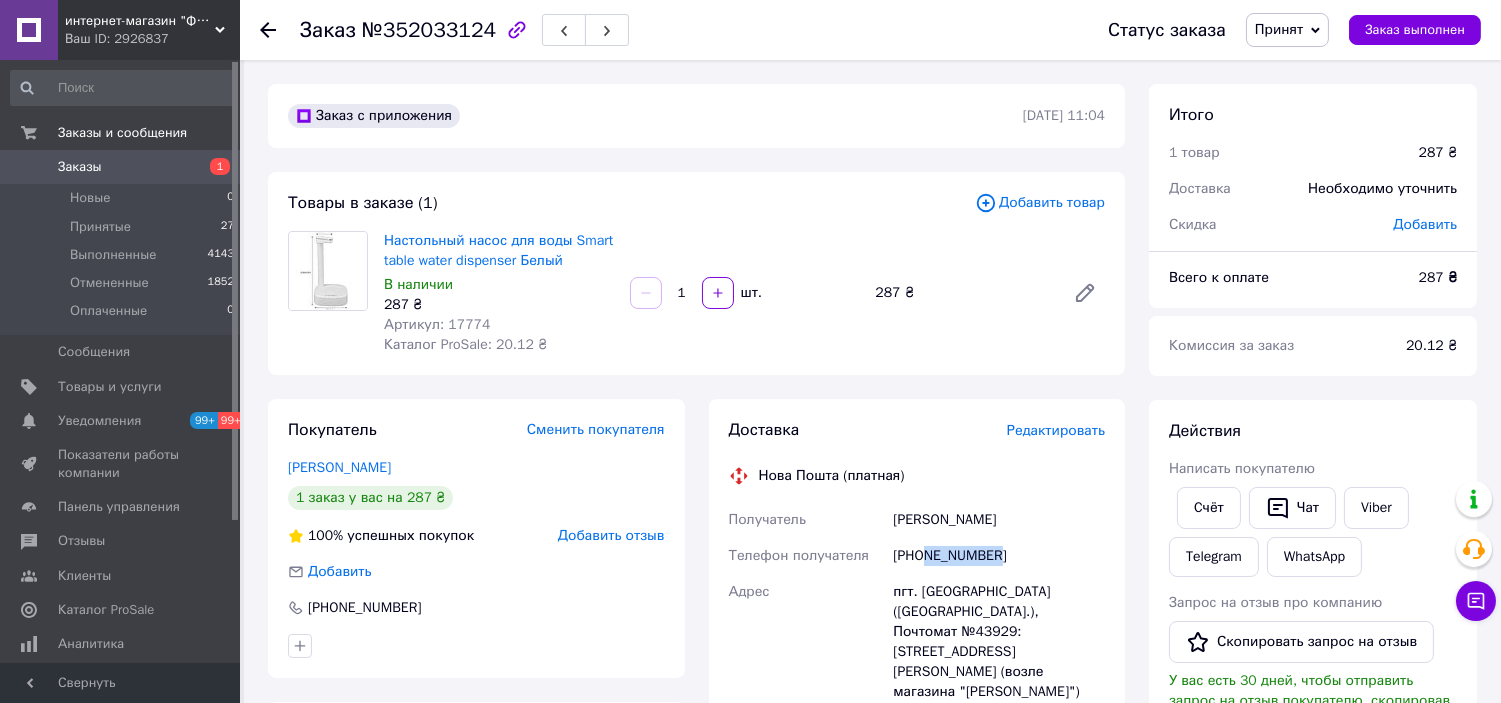 drag, startPoint x: 997, startPoint y: 554, endPoint x: 926, endPoint y: 561, distance: 71.34424 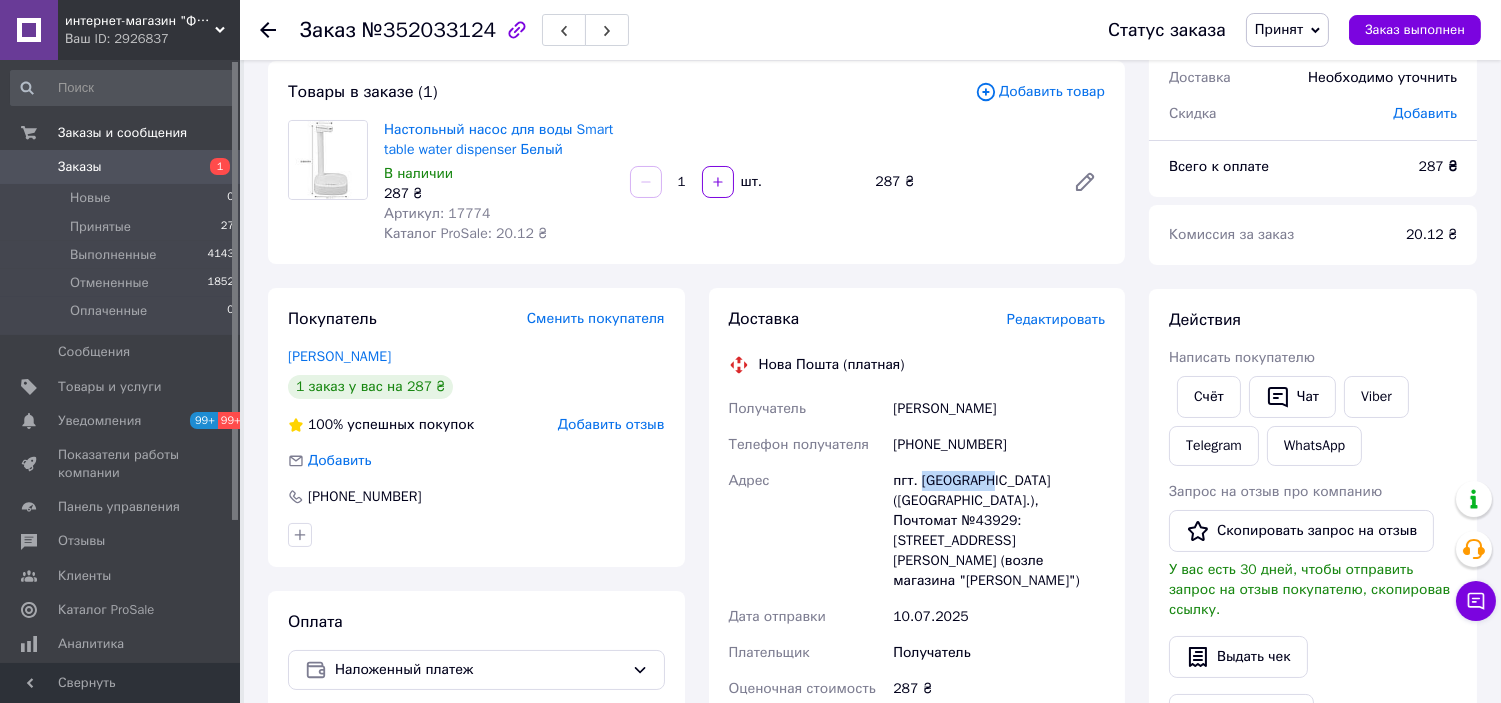 drag, startPoint x: 983, startPoint y: 483, endPoint x: 923, endPoint y: 484, distance: 60.00833 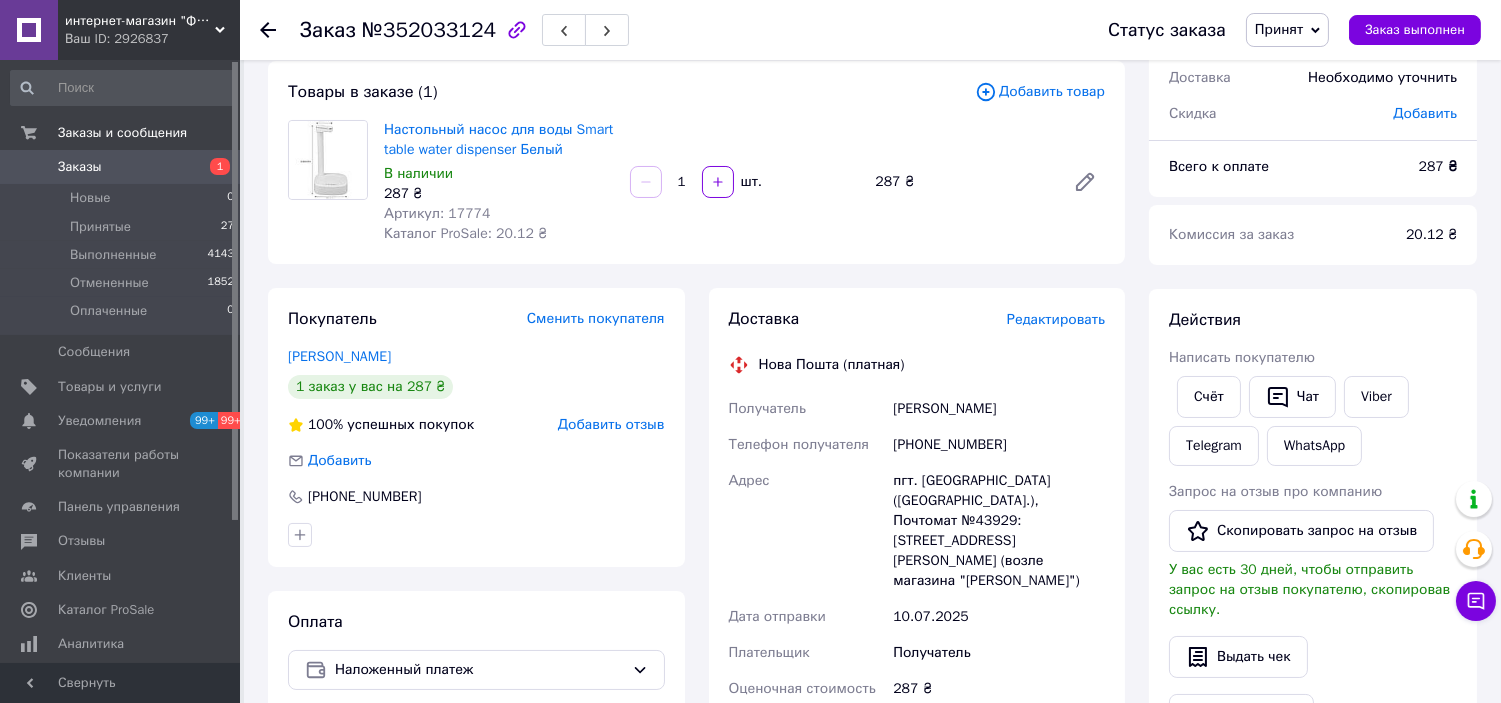 click on "Доставка Редактировать Нова Пошта (платная) Получатель Бондарчук Микола Телефон получателя +380961933160 Адрес пгт. Черняхов (Житомирская обл.), Почтомат №43929: ул. Стиртенская, 67А (возле магазина "Вікторія") Дата отправки 10.07.2025 Плательщик Получатель Оценочная стоимость 287 ₴ Сумма наложенного платежа 287 ₴ Комиссия за наложенный платёж 25.74 ₴ Плательщик комиссии наложенного платежа Получатель Передать номер или Сгенерировать ЭН Плательщик Получатель Отправитель Фамилия получателя Бондарчук Имя получателя Микола Отчество получателя Телефон получателя Груз" at bounding box center (917, 688) 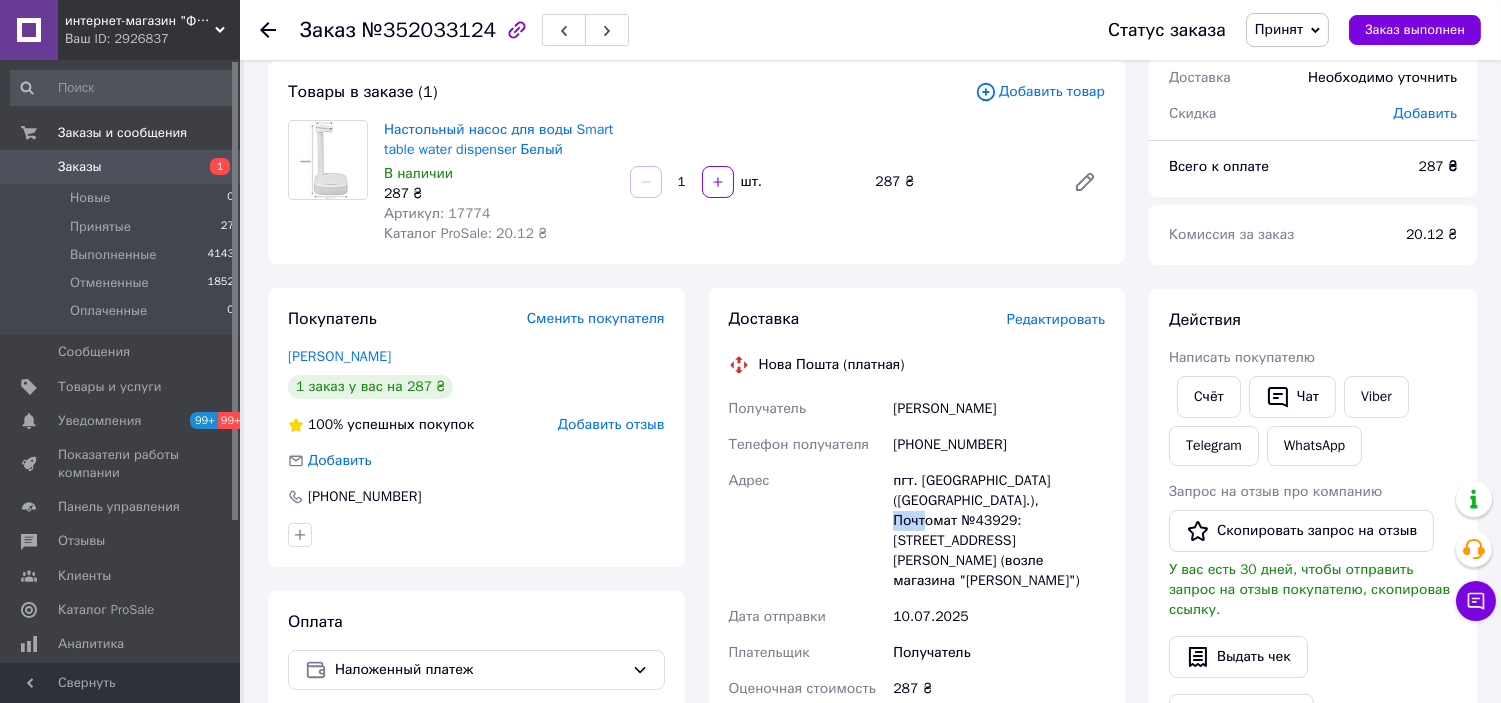 drag, startPoint x: 1051, startPoint y: 500, endPoint x: 1014, endPoint y: 503, distance: 37.12142 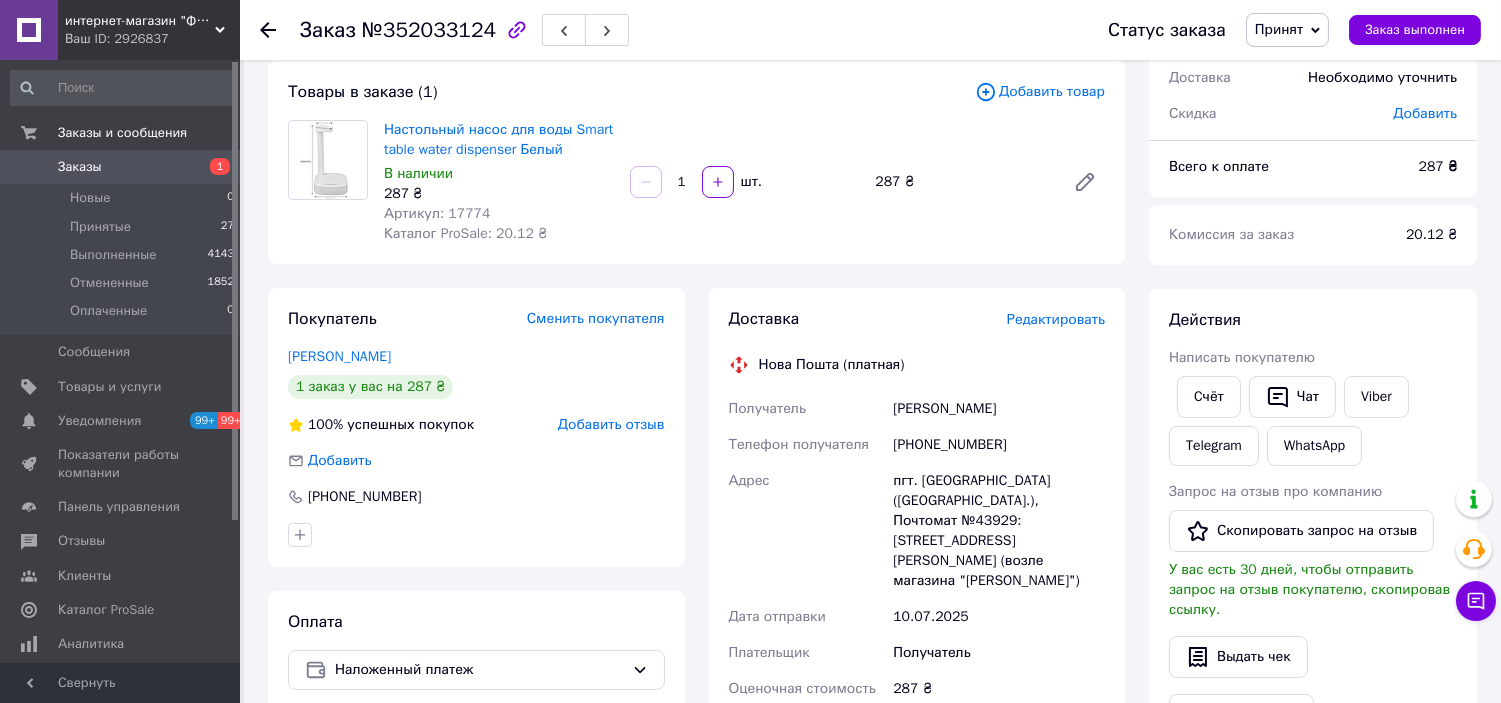click 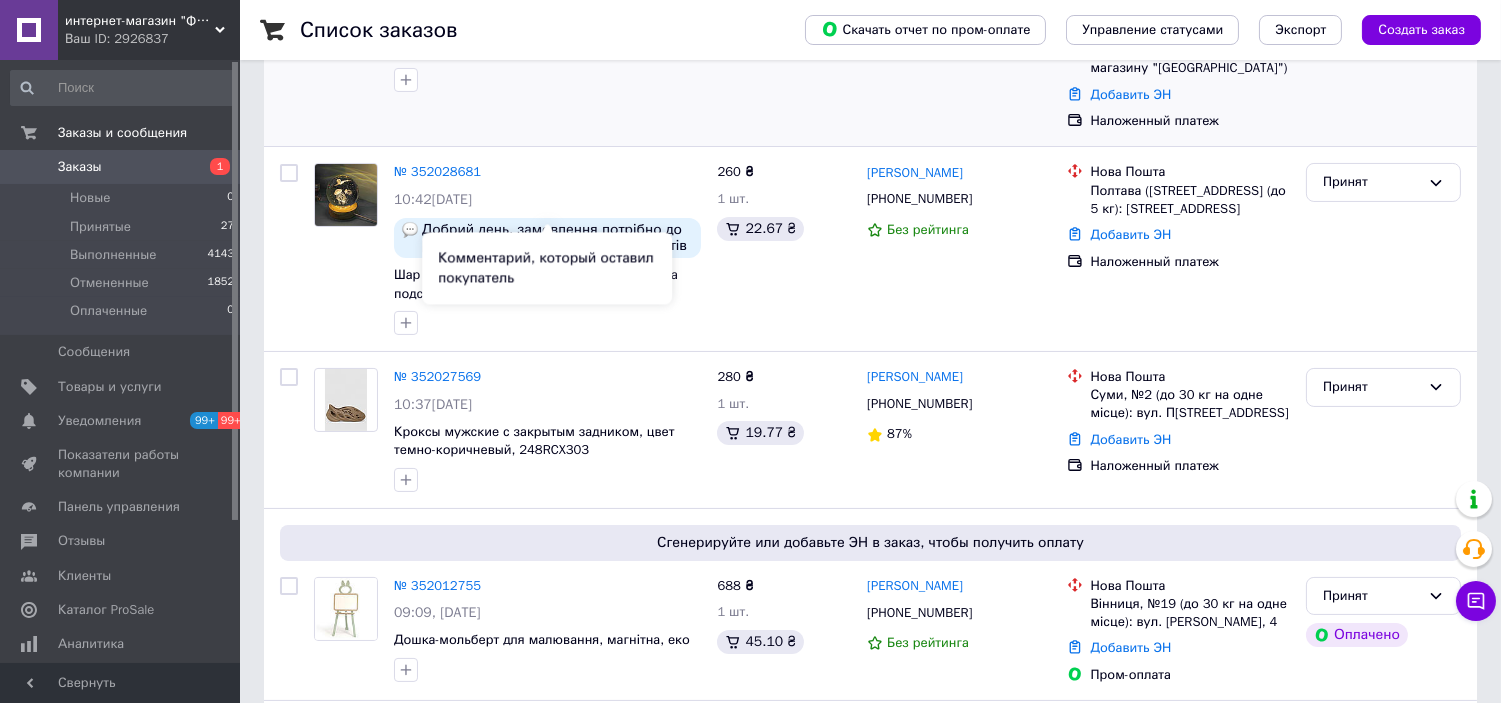 scroll, scrollTop: 555, scrollLeft: 0, axis: vertical 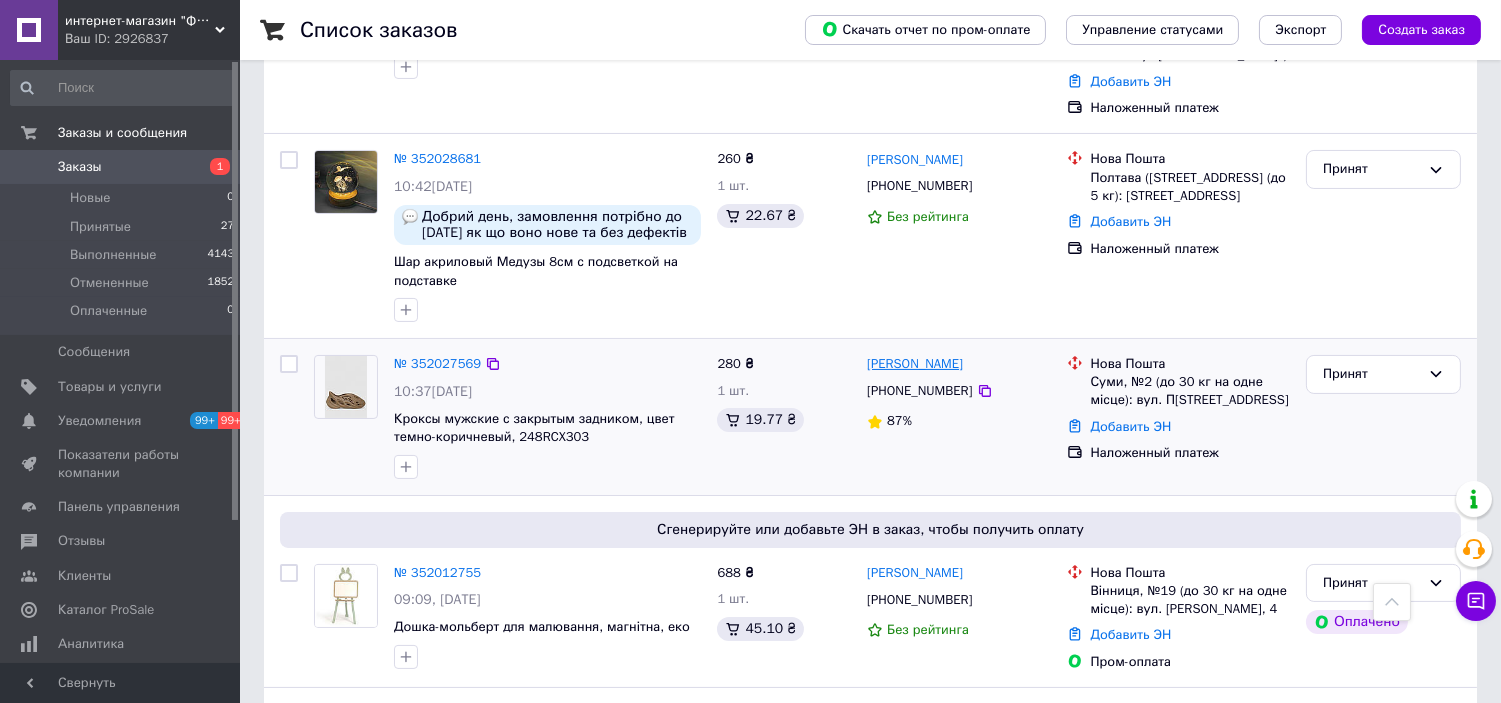 drag, startPoint x: 1000, startPoint y: 327, endPoint x: 872, endPoint y: 327, distance: 128 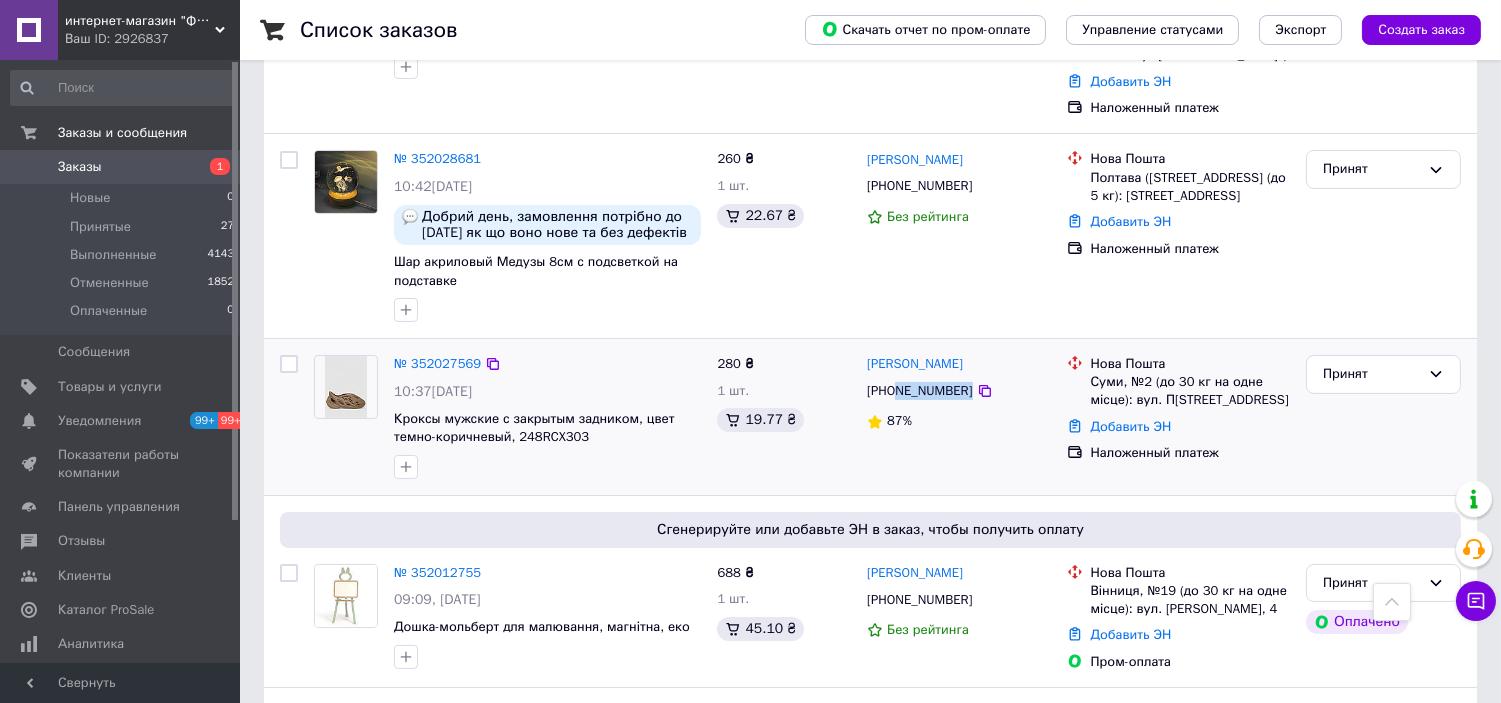 drag, startPoint x: 961, startPoint y: 354, endPoint x: 897, endPoint y: 361, distance: 64.381676 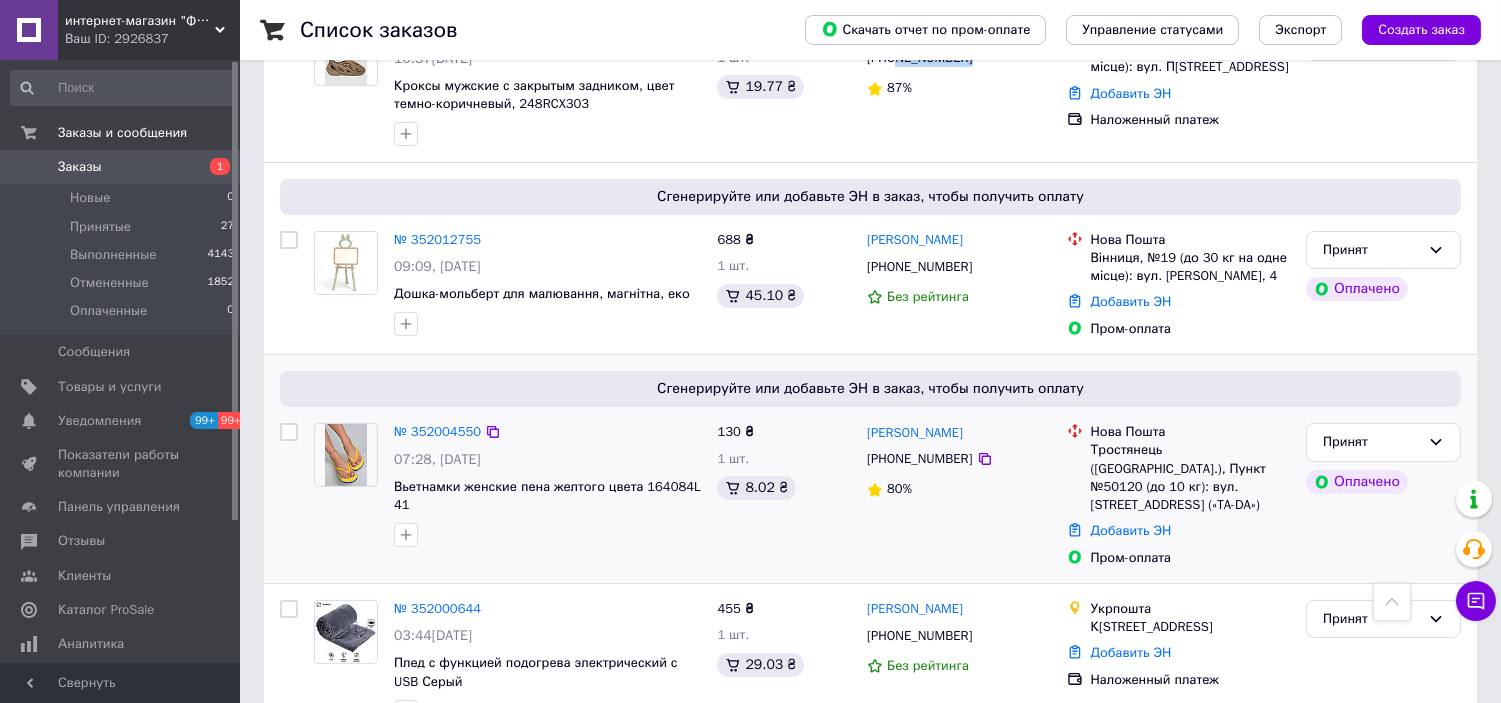 scroll, scrollTop: 1111, scrollLeft: 0, axis: vertical 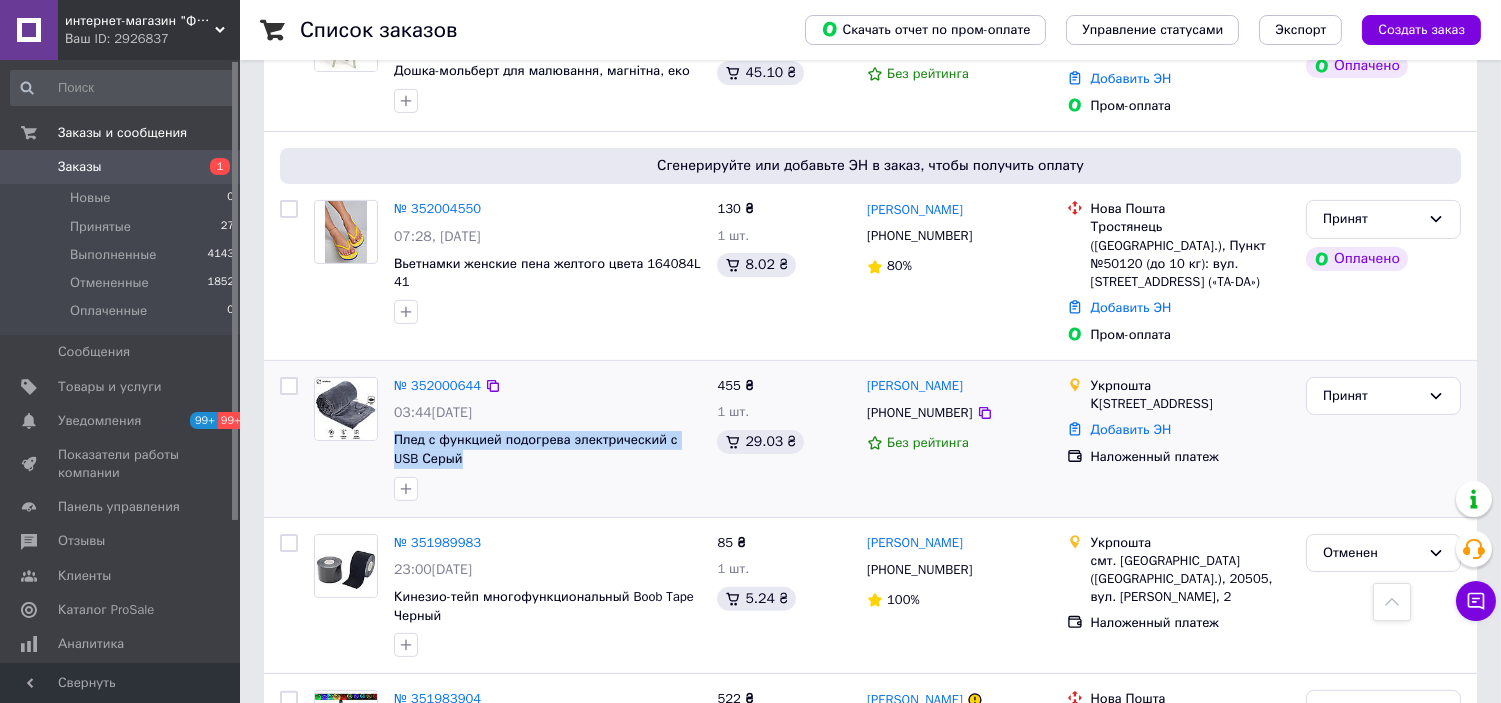 drag, startPoint x: 437, startPoint y: 406, endPoint x: 392, endPoint y: 382, distance: 51 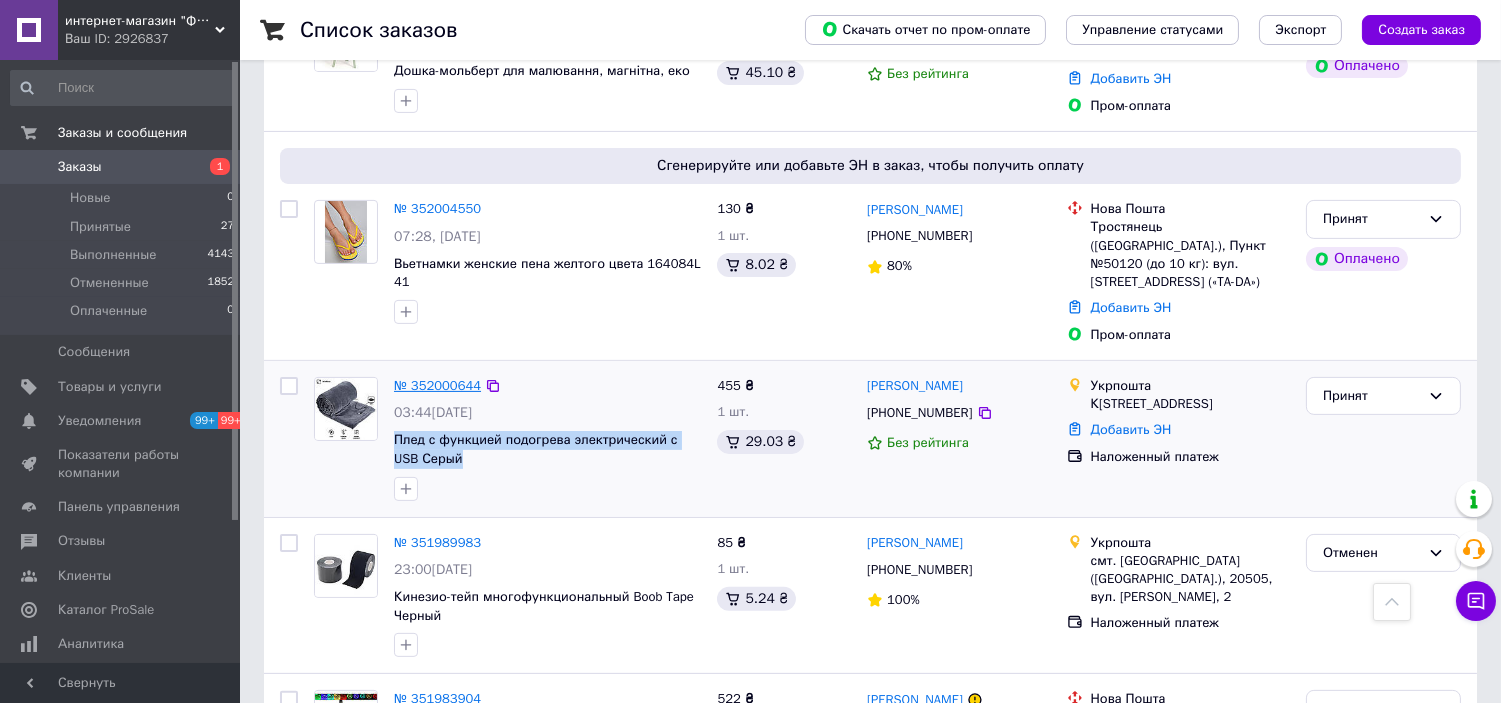 click on "№ 352000644" at bounding box center (437, 385) 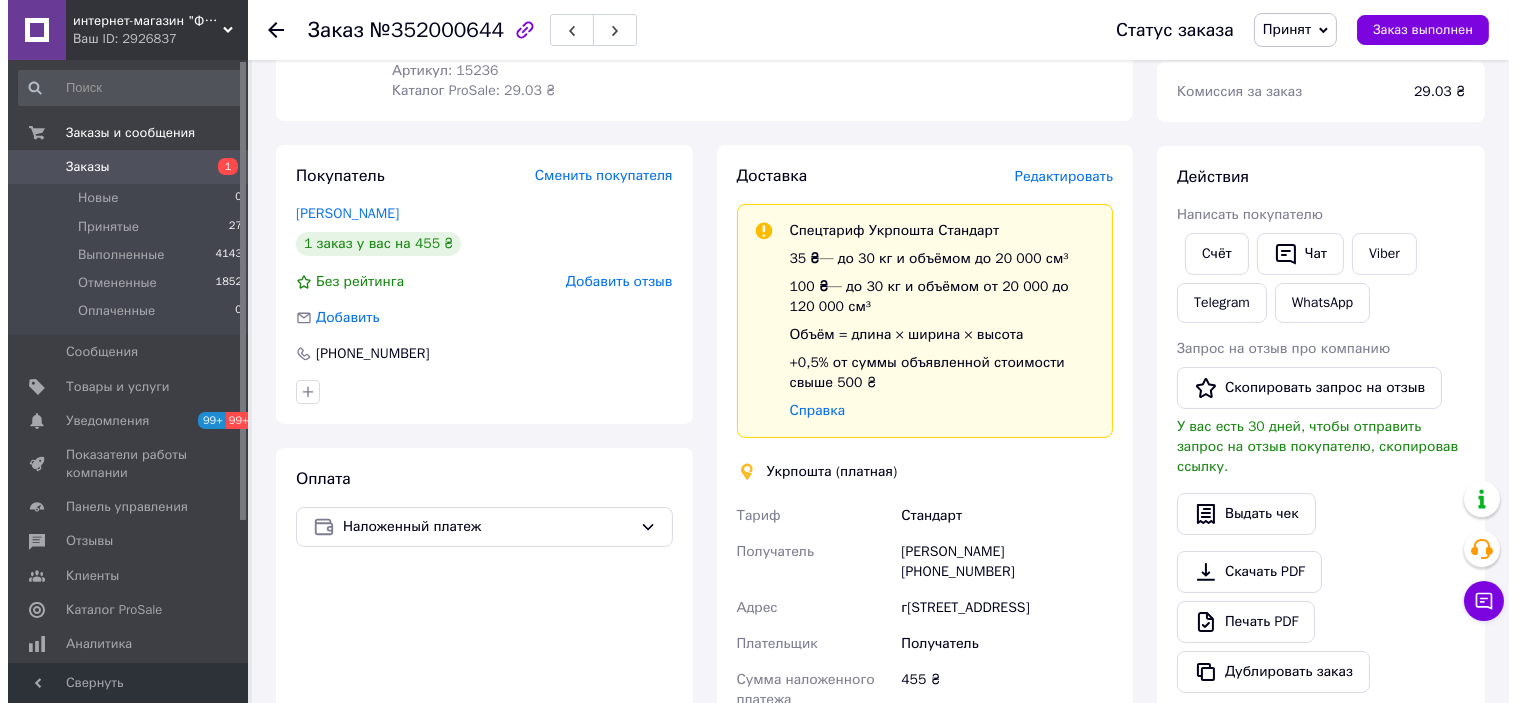 scroll, scrollTop: 253, scrollLeft: 0, axis: vertical 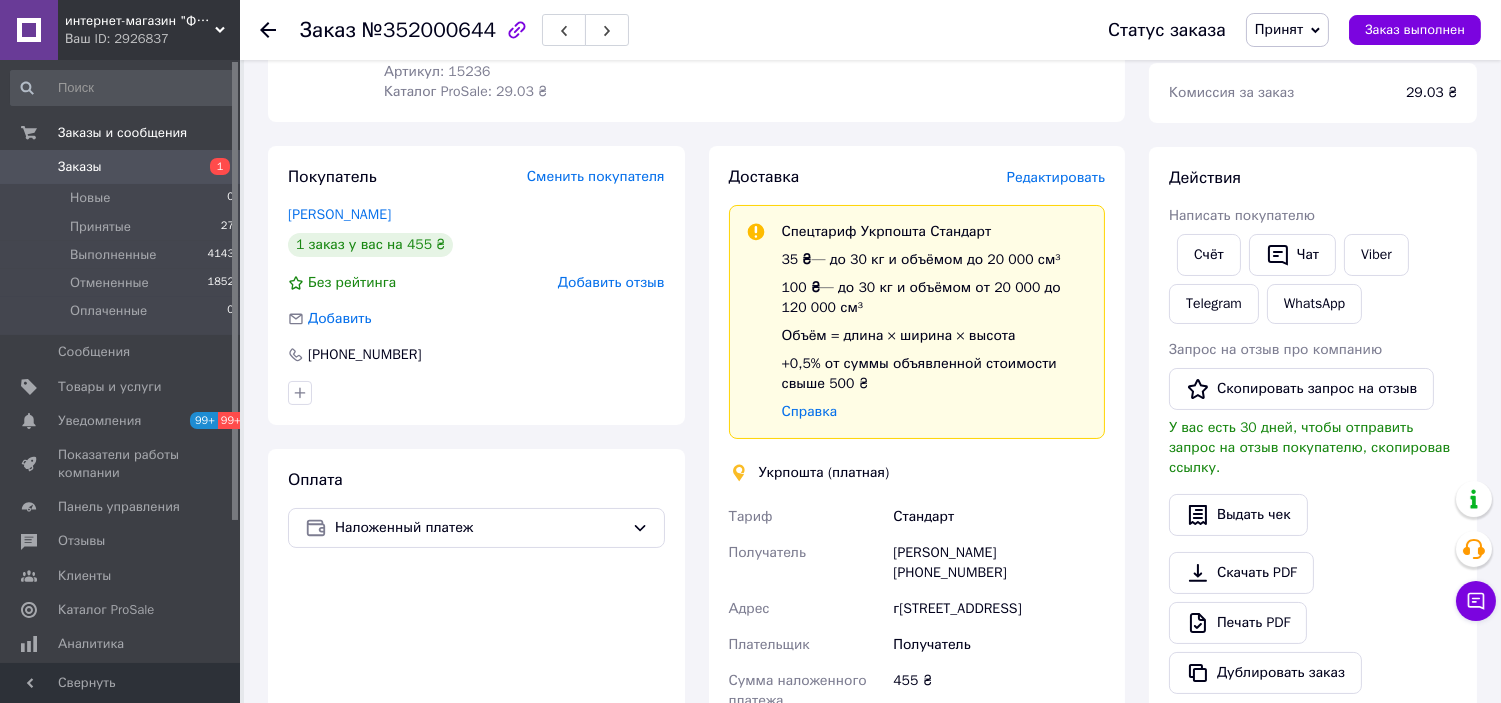 click on "Редактировать" at bounding box center (1056, 177) 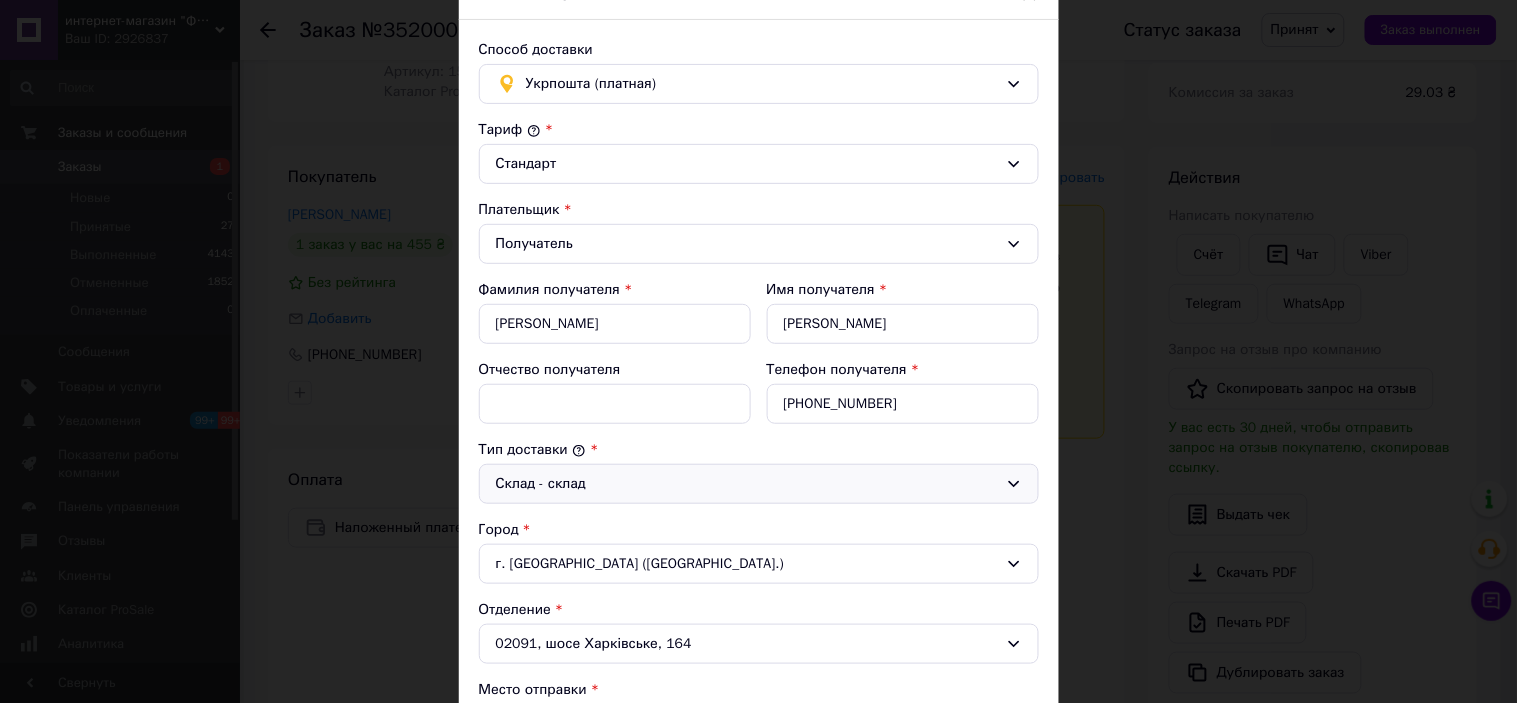 scroll, scrollTop: 333, scrollLeft: 0, axis: vertical 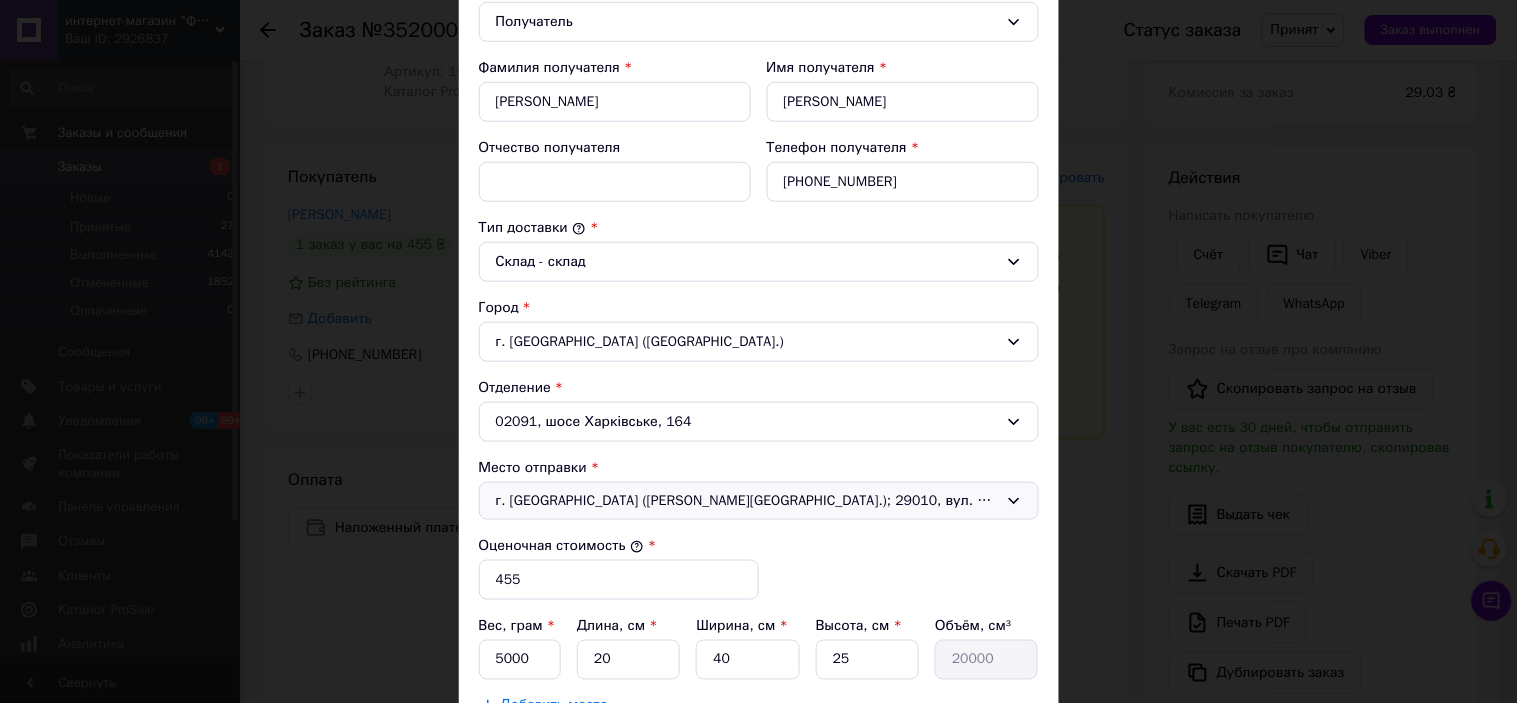 click on "г. [GEOGRAPHIC_DATA] ([PERSON_NAME][GEOGRAPHIC_DATA].); 29010, вул. [STREET_ADDRESS]" at bounding box center [747, 501] 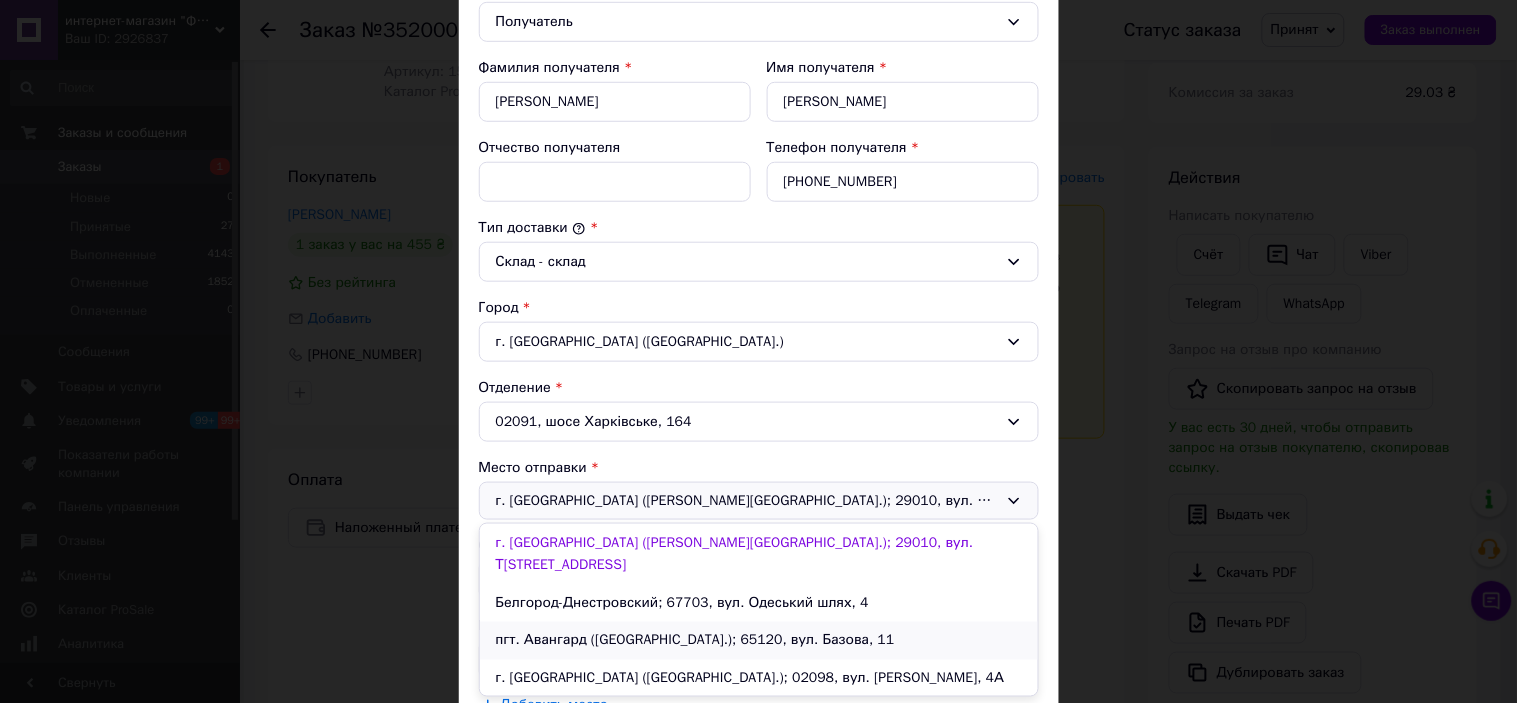 click on "пгт. Авангард (Одесская обл.); 65120, вул. Базова, 11" at bounding box center (759, 641) 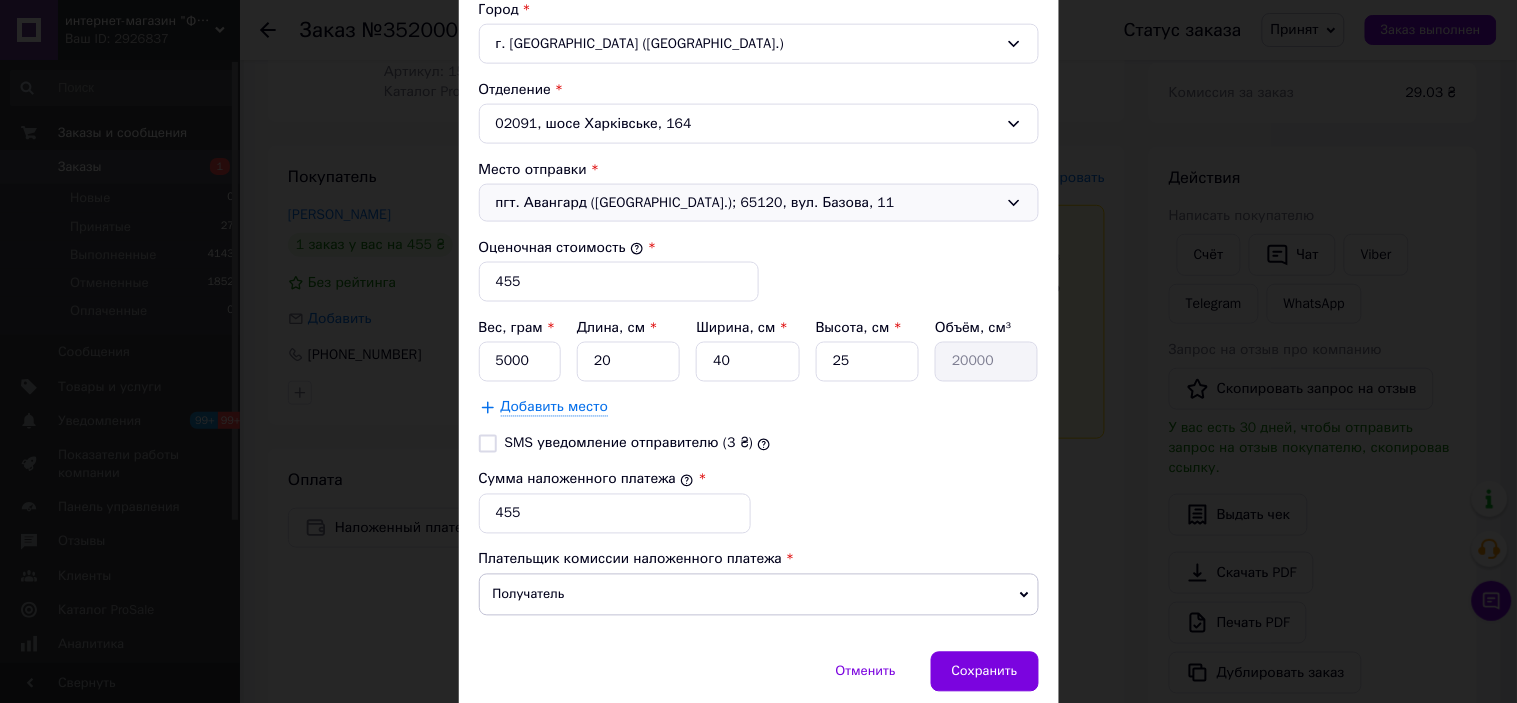 scroll, scrollTop: 666, scrollLeft: 0, axis: vertical 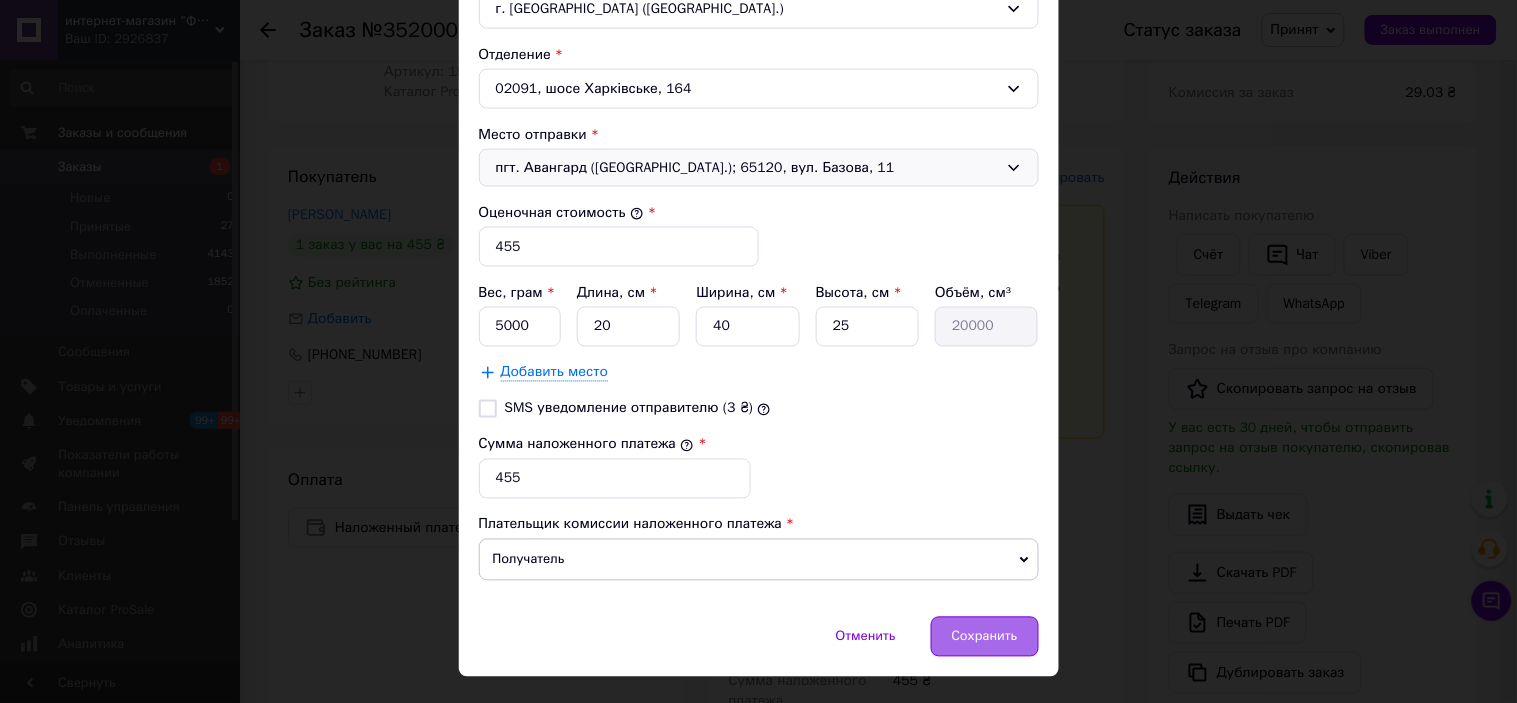 click on "Сохранить" at bounding box center [985, 637] 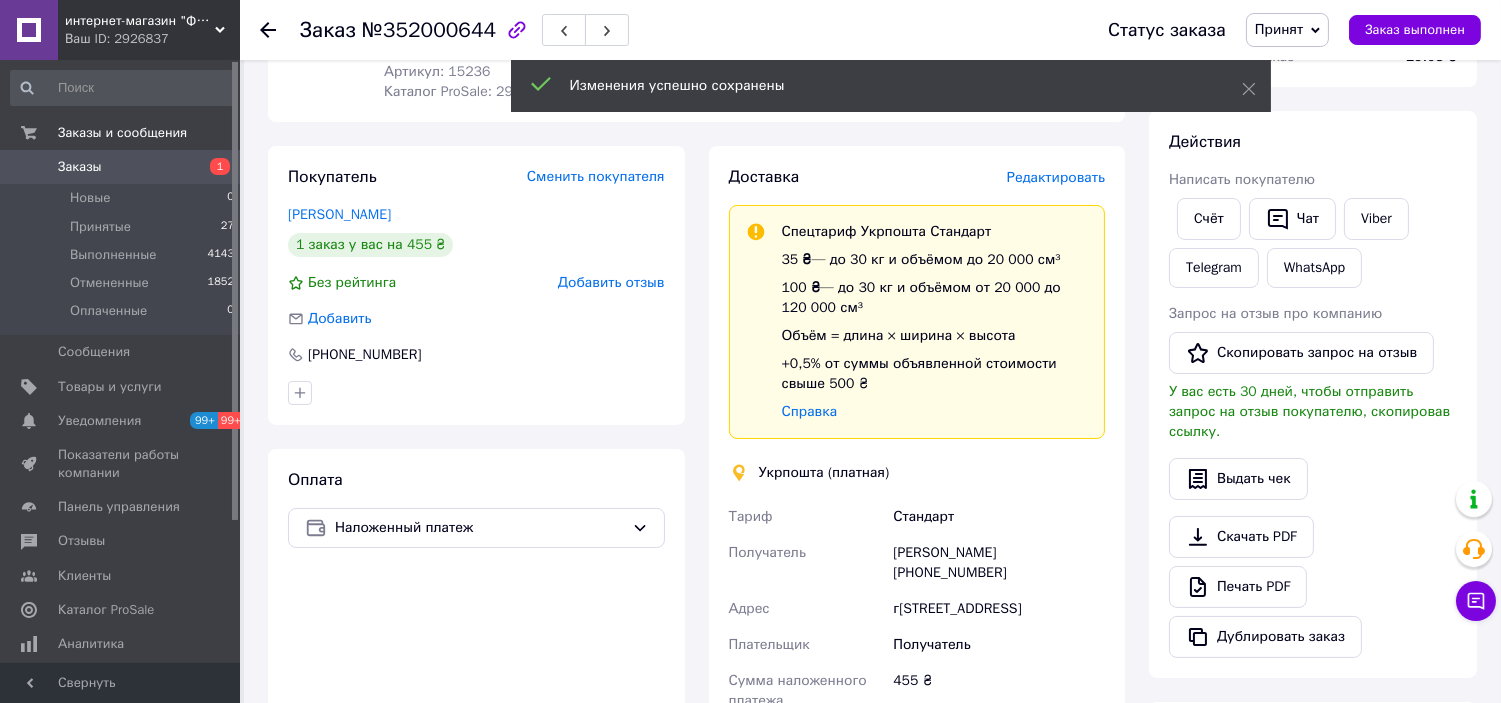 click on "Редактировать" at bounding box center [1056, 177] 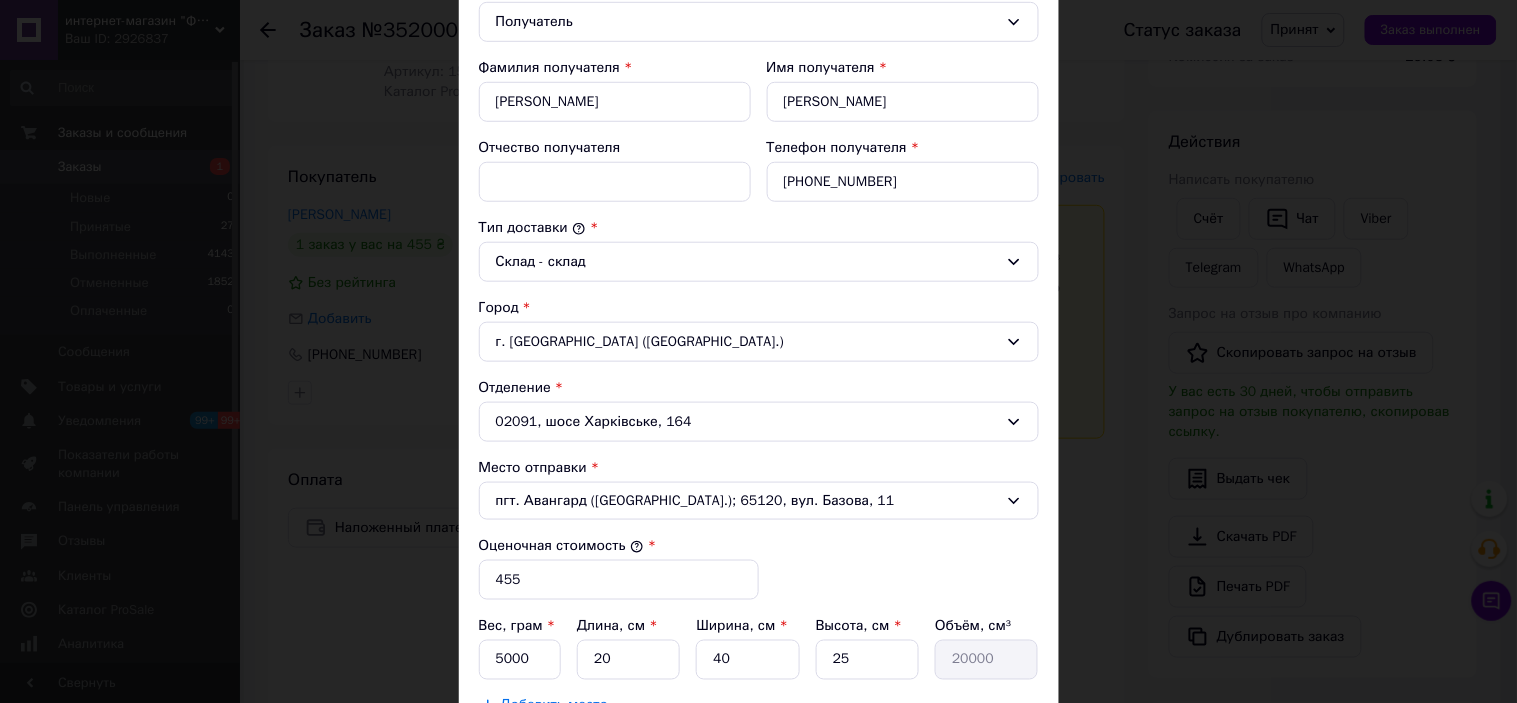scroll, scrollTop: 555, scrollLeft: 0, axis: vertical 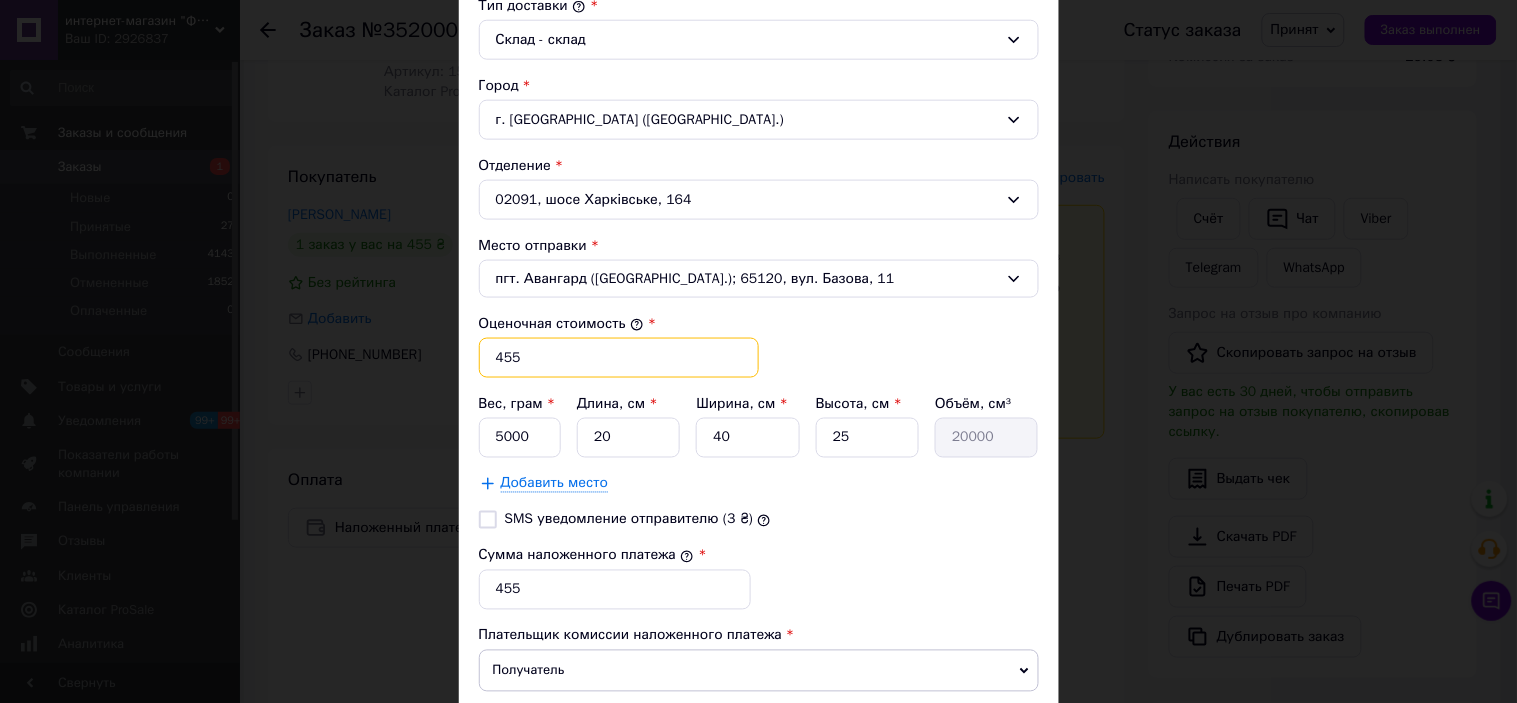 drag, startPoint x: 521, startPoint y: 353, endPoint x: 500, endPoint y: 358, distance: 21.587032 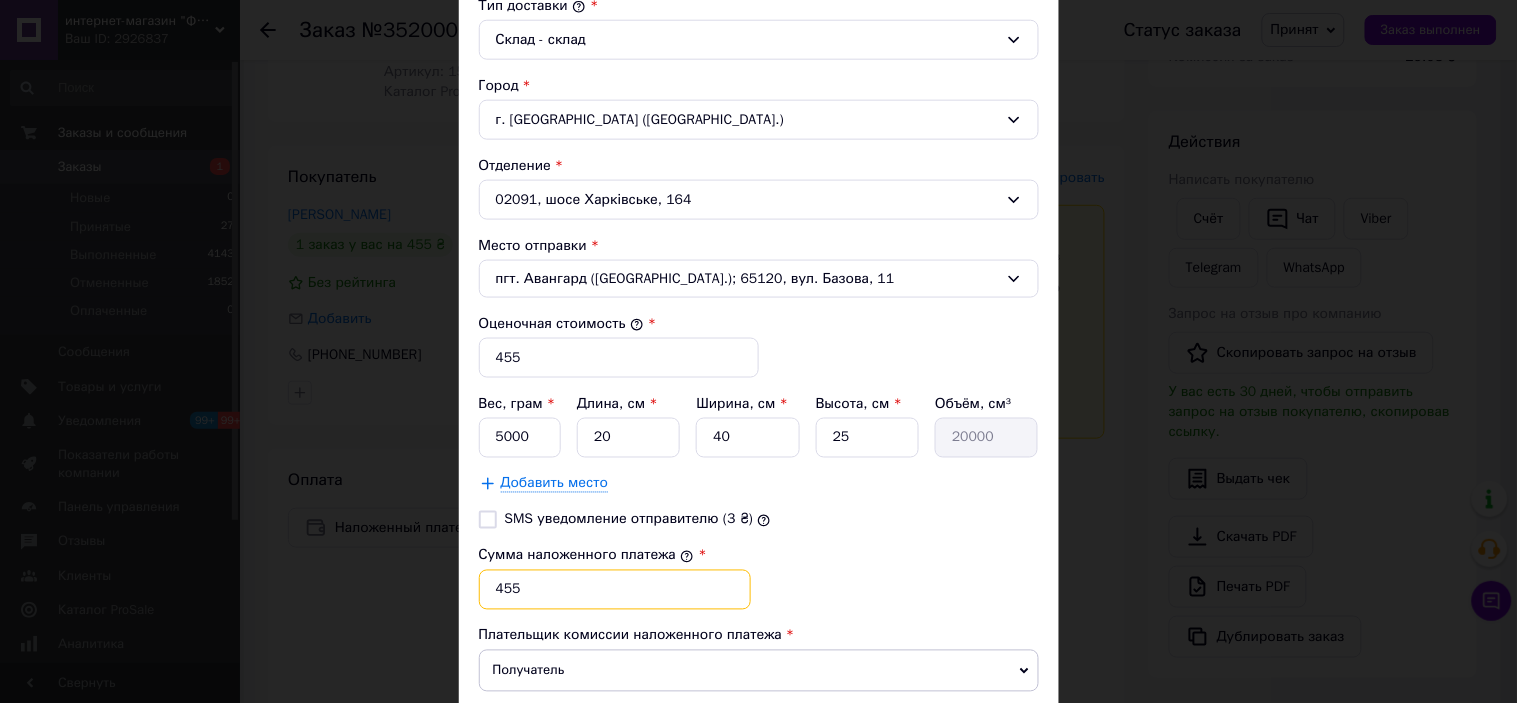 drag, startPoint x: 548, startPoint y: 587, endPoint x: 503, endPoint y: 588, distance: 45.01111 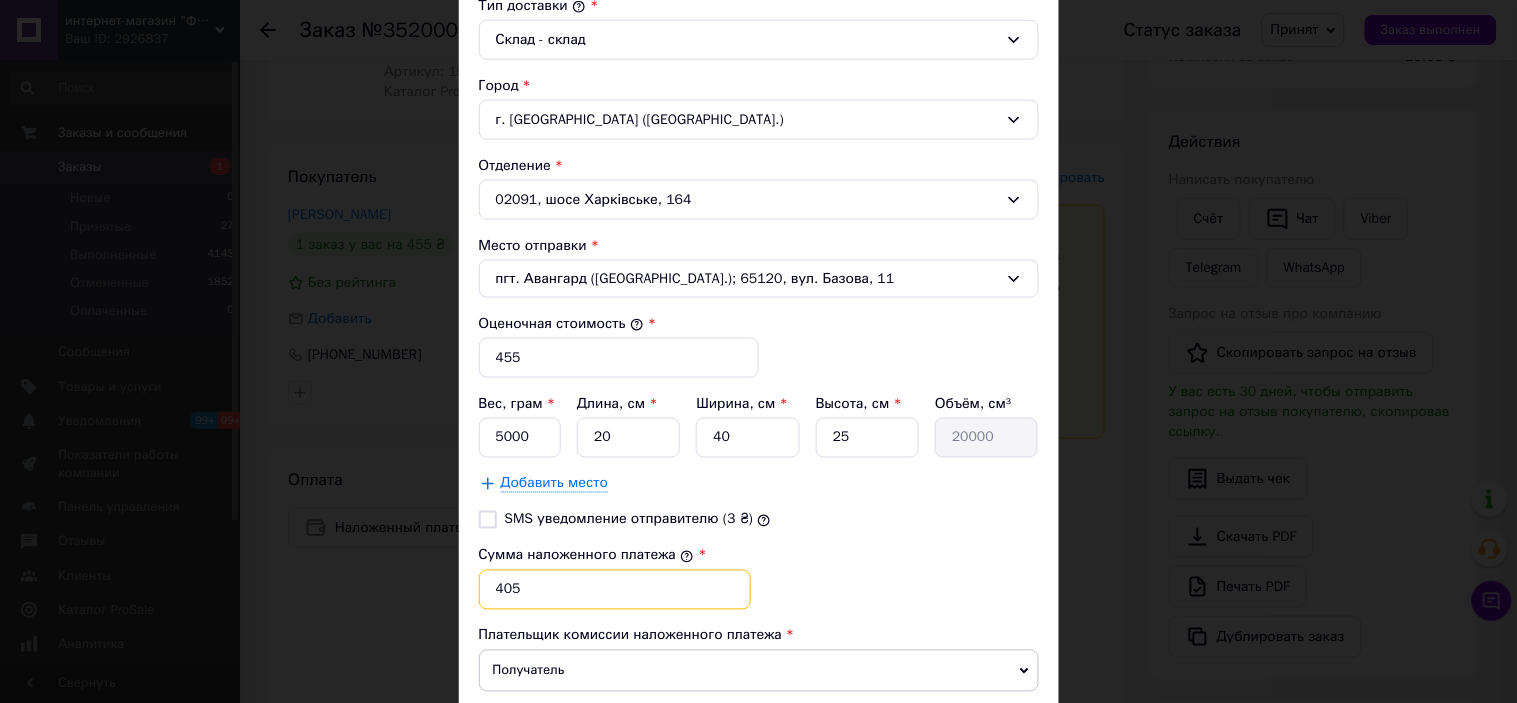 type on "405" 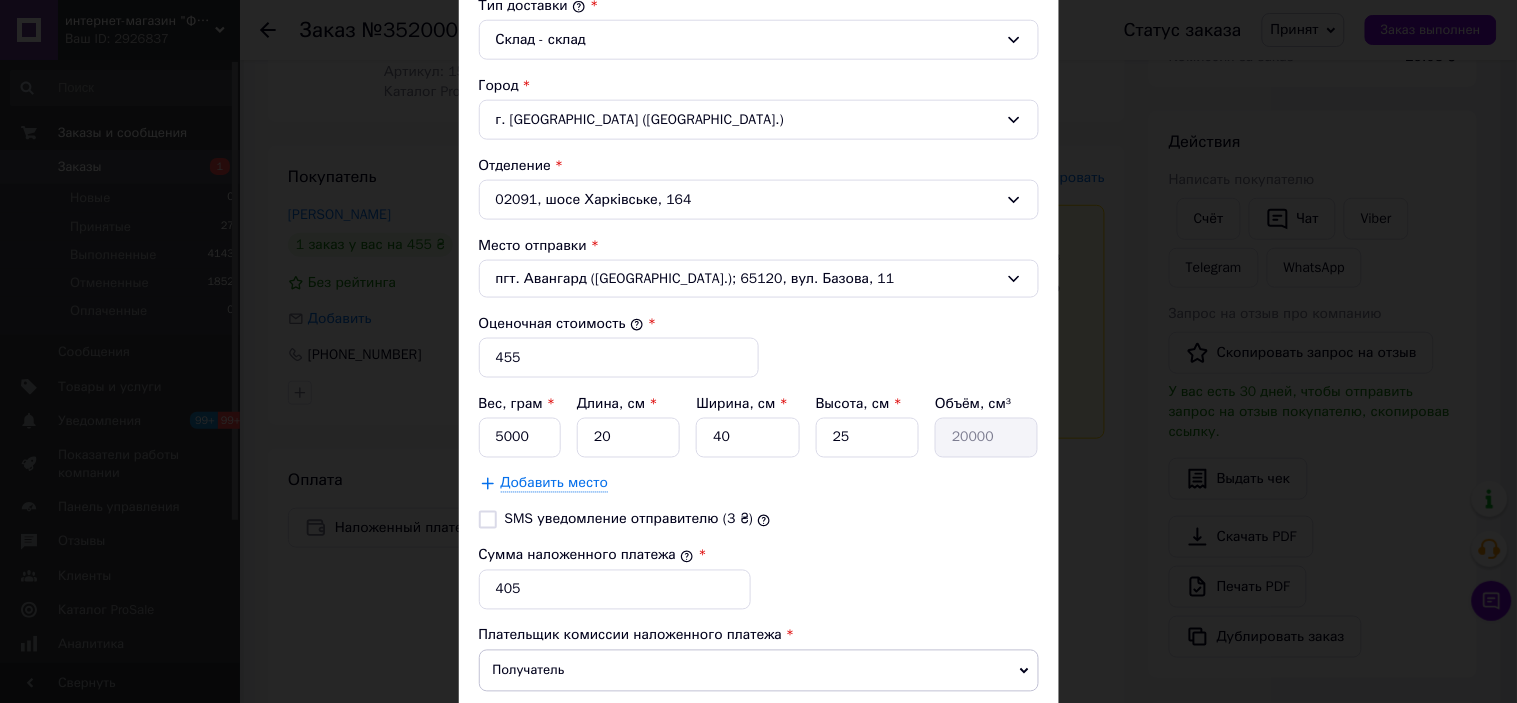 click on "Сумма наложенного платежа     * 405" at bounding box center [759, 578] 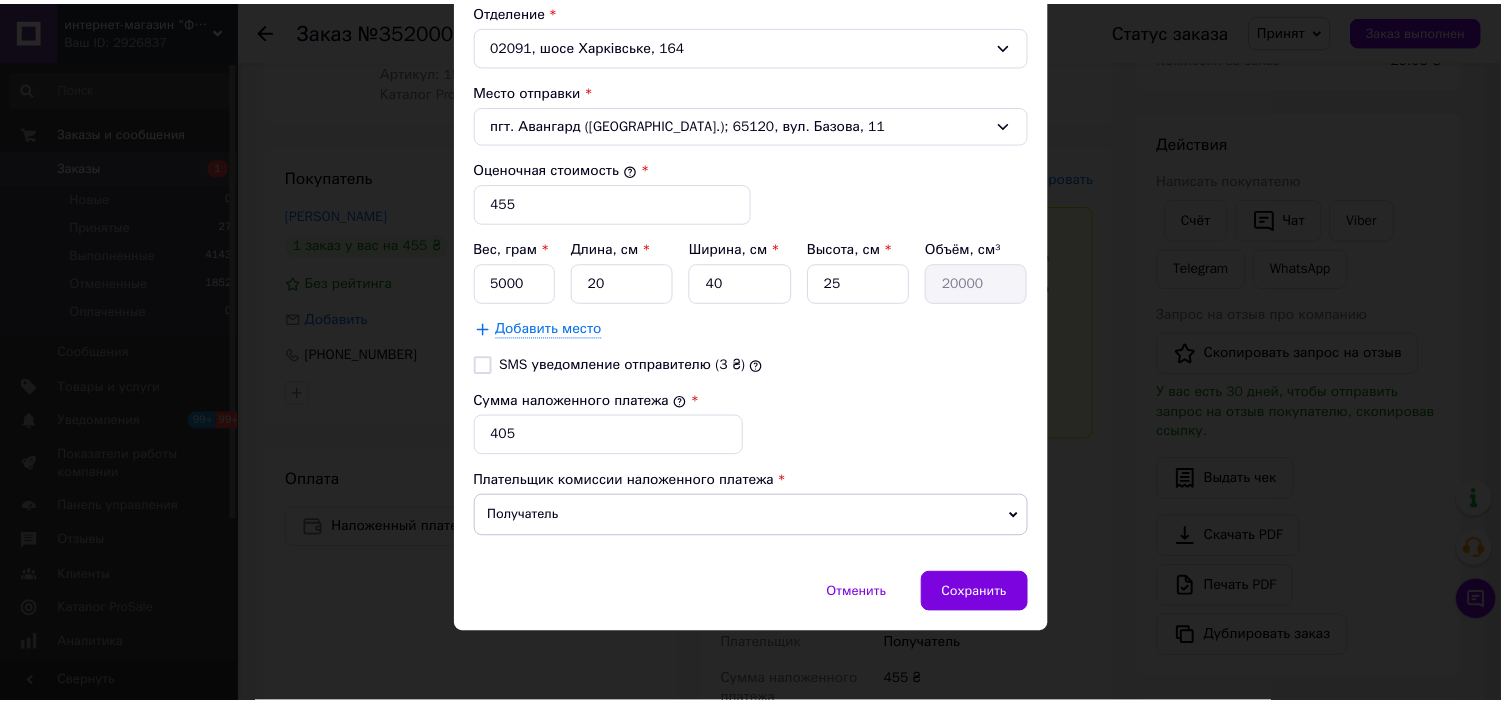 scroll, scrollTop: 712, scrollLeft: 0, axis: vertical 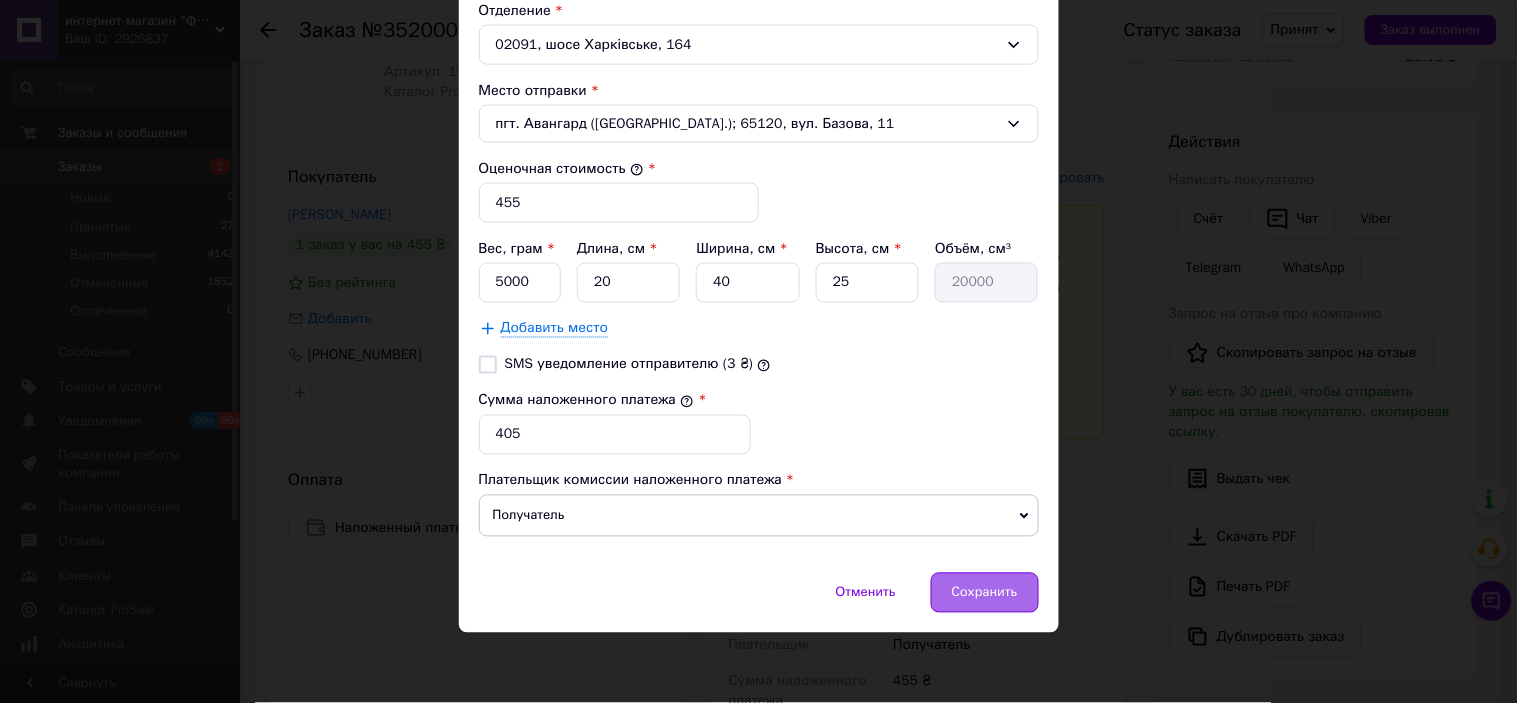 click on "Сохранить" at bounding box center (985, 593) 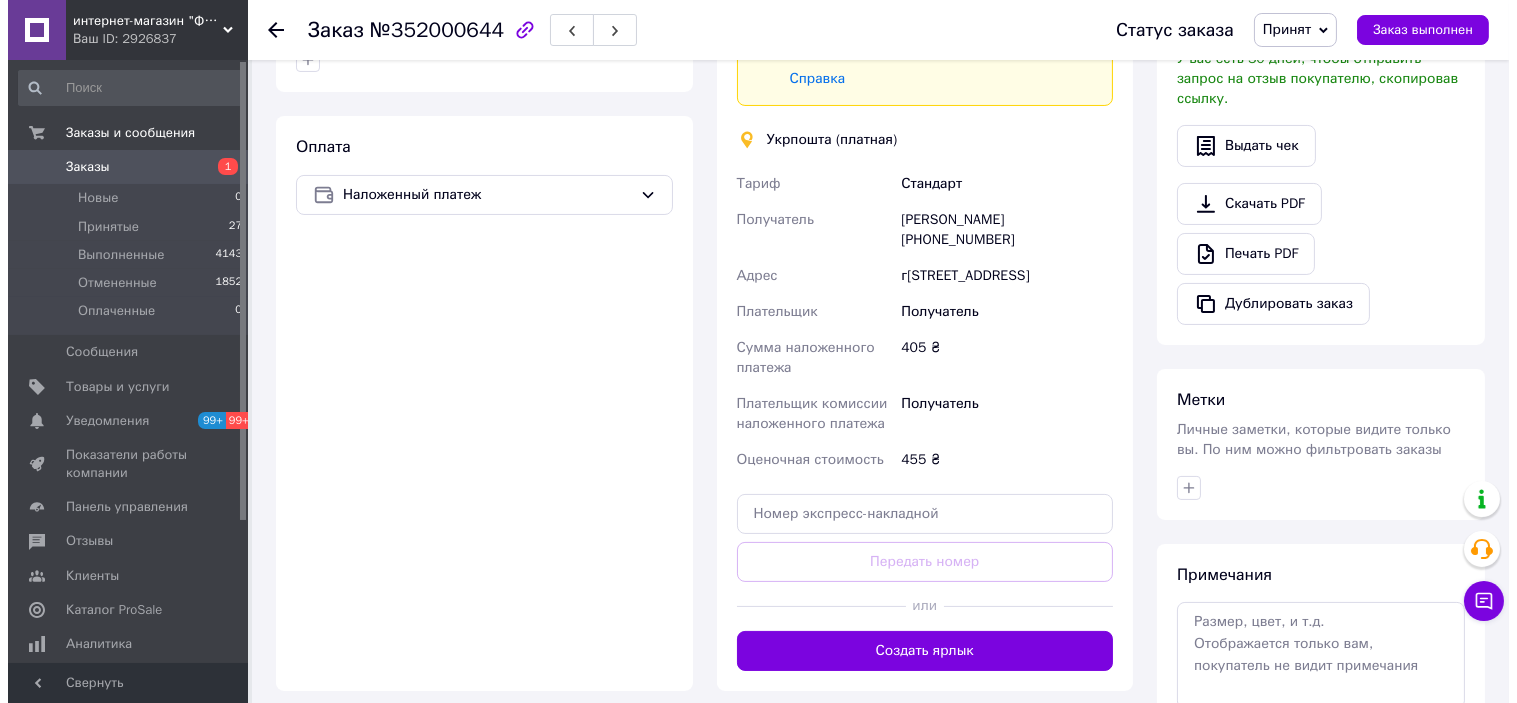 scroll, scrollTop: 364, scrollLeft: 0, axis: vertical 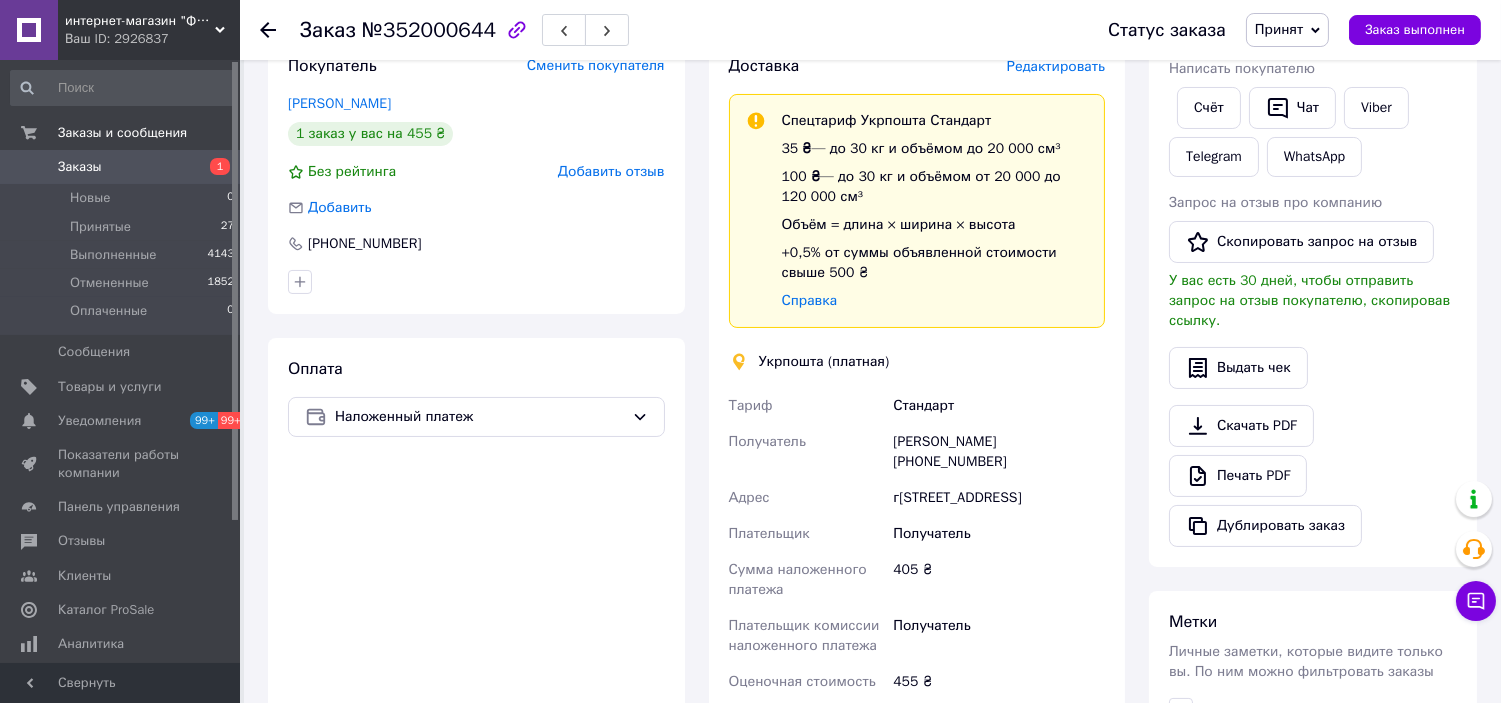 click on "Редактировать" at bounding box center (1056, 66) 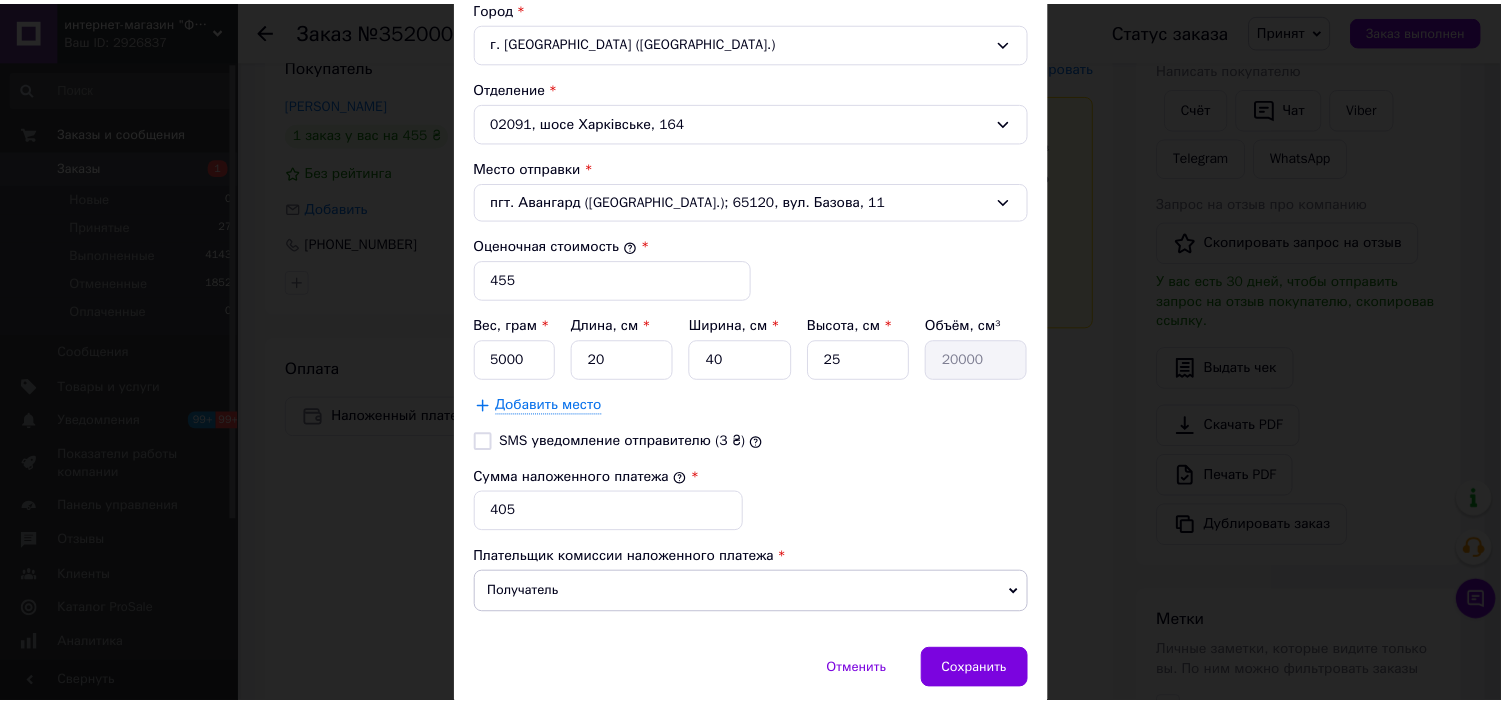 scroll, scrollTop: 666, scrollLeft: 0, axis: vertical 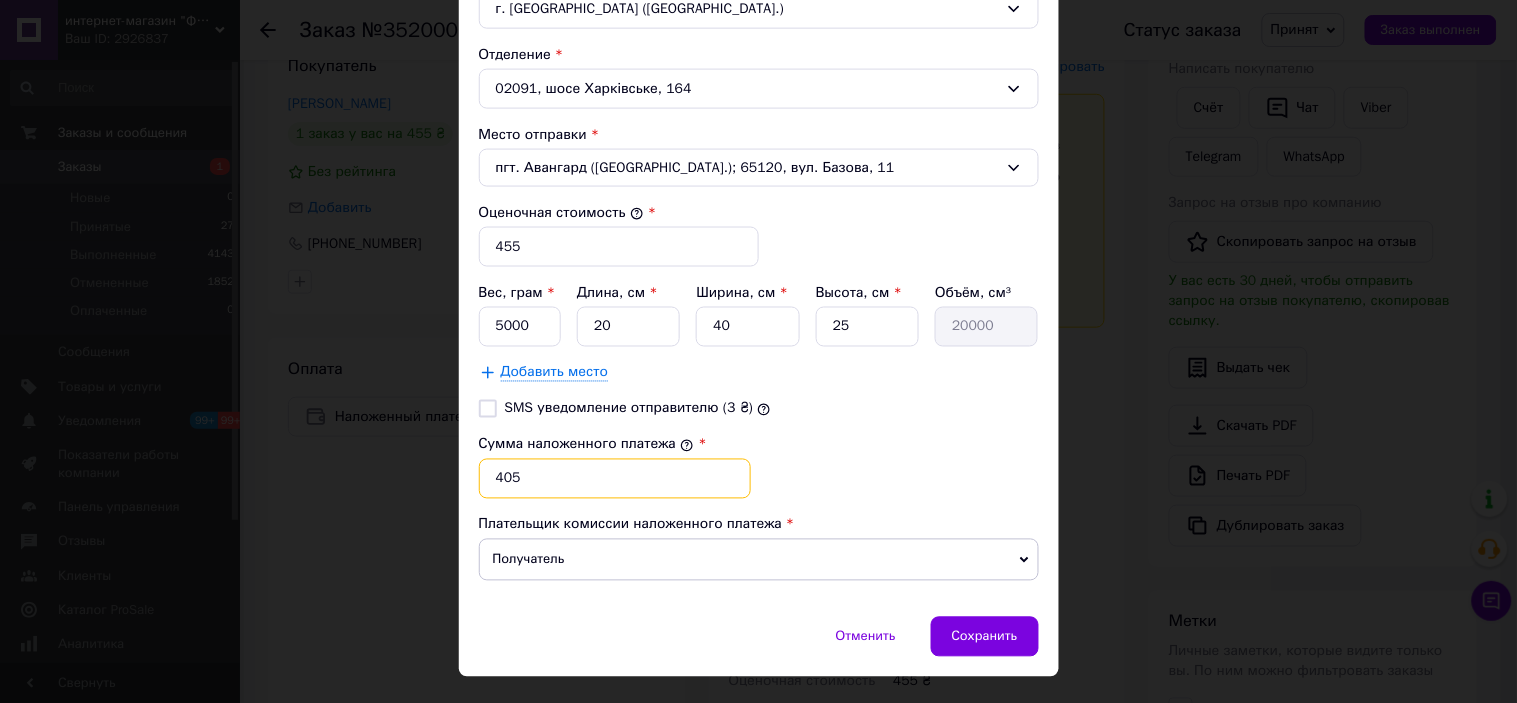 drag, startPoint x: 492, startPoint y: 490, endPoint x: 473, endPoint y: 494, distance: 19.416489 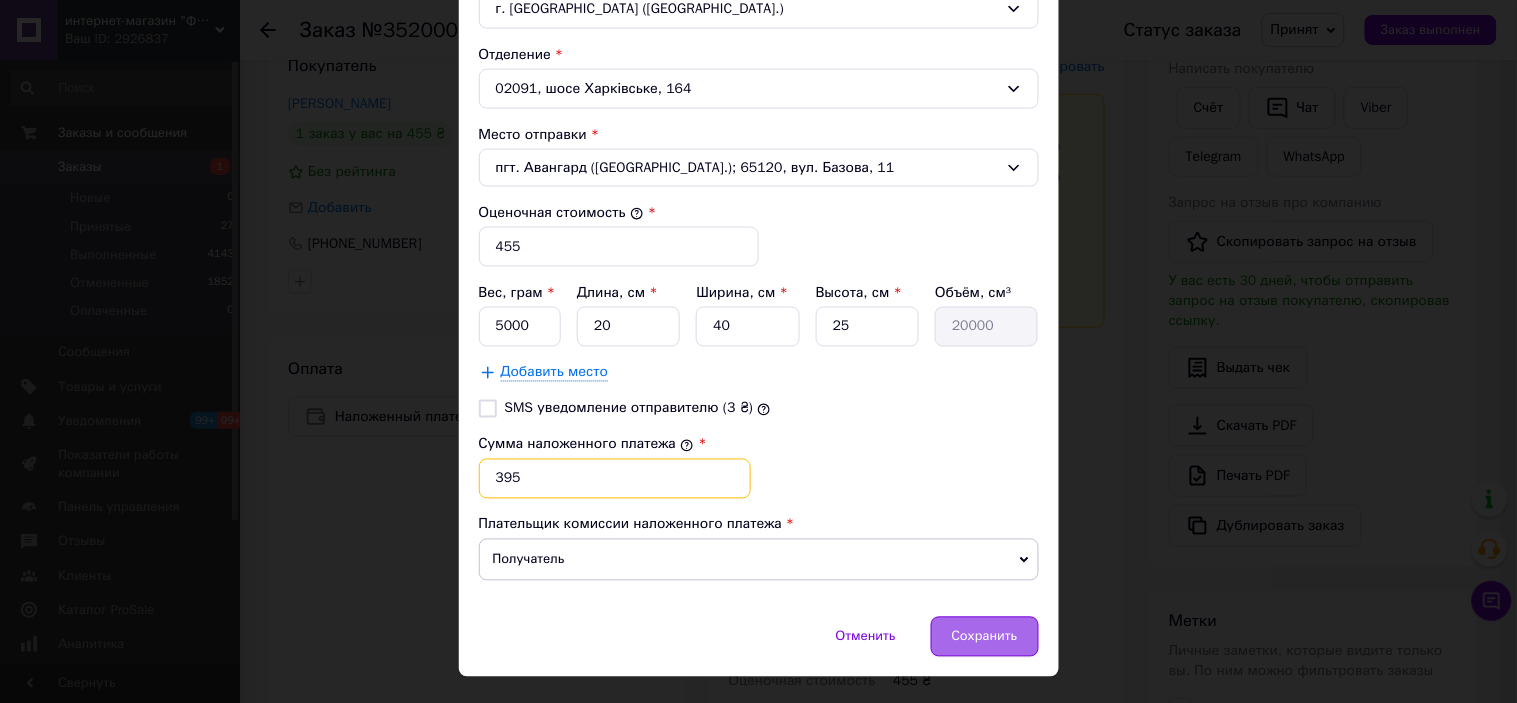 type on "395" 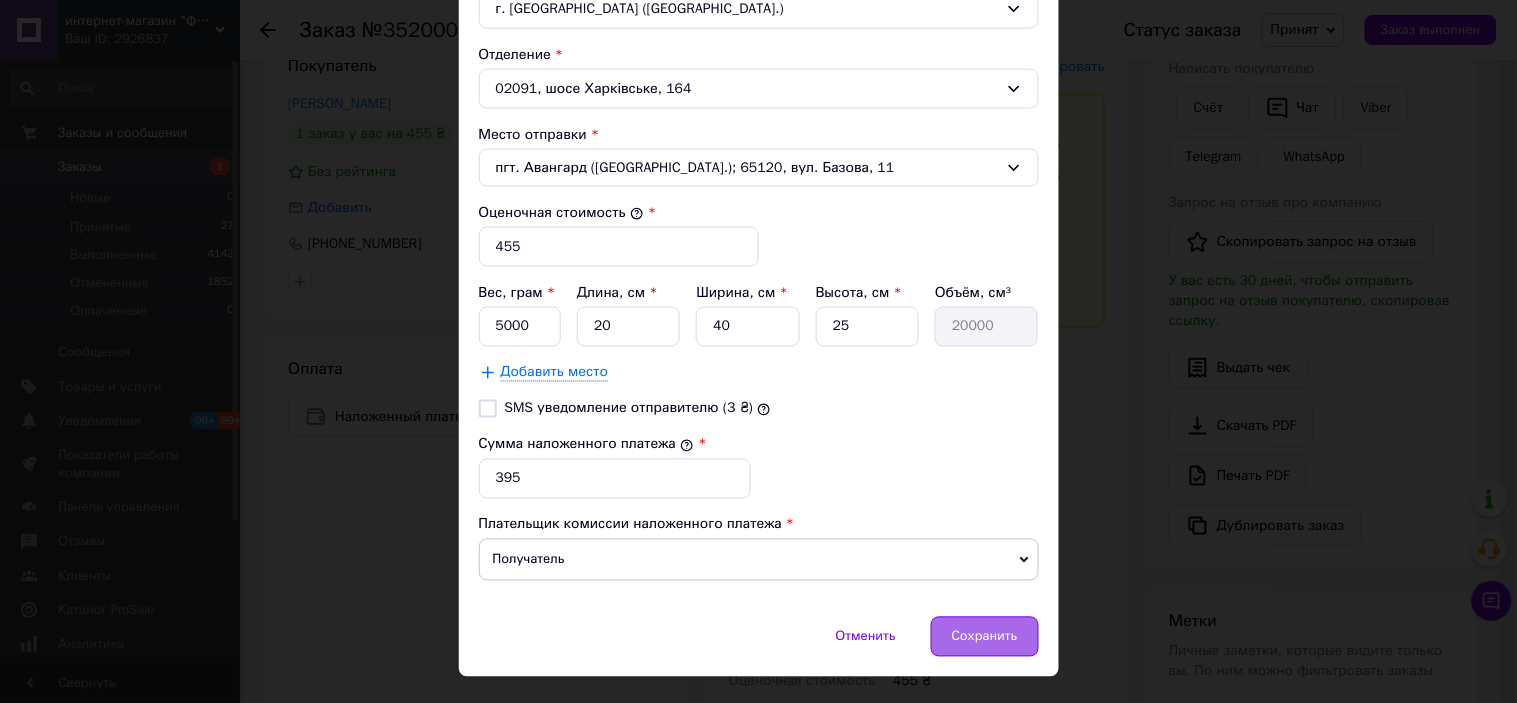 click on "Сохранить" at bounding box center [985, 637] 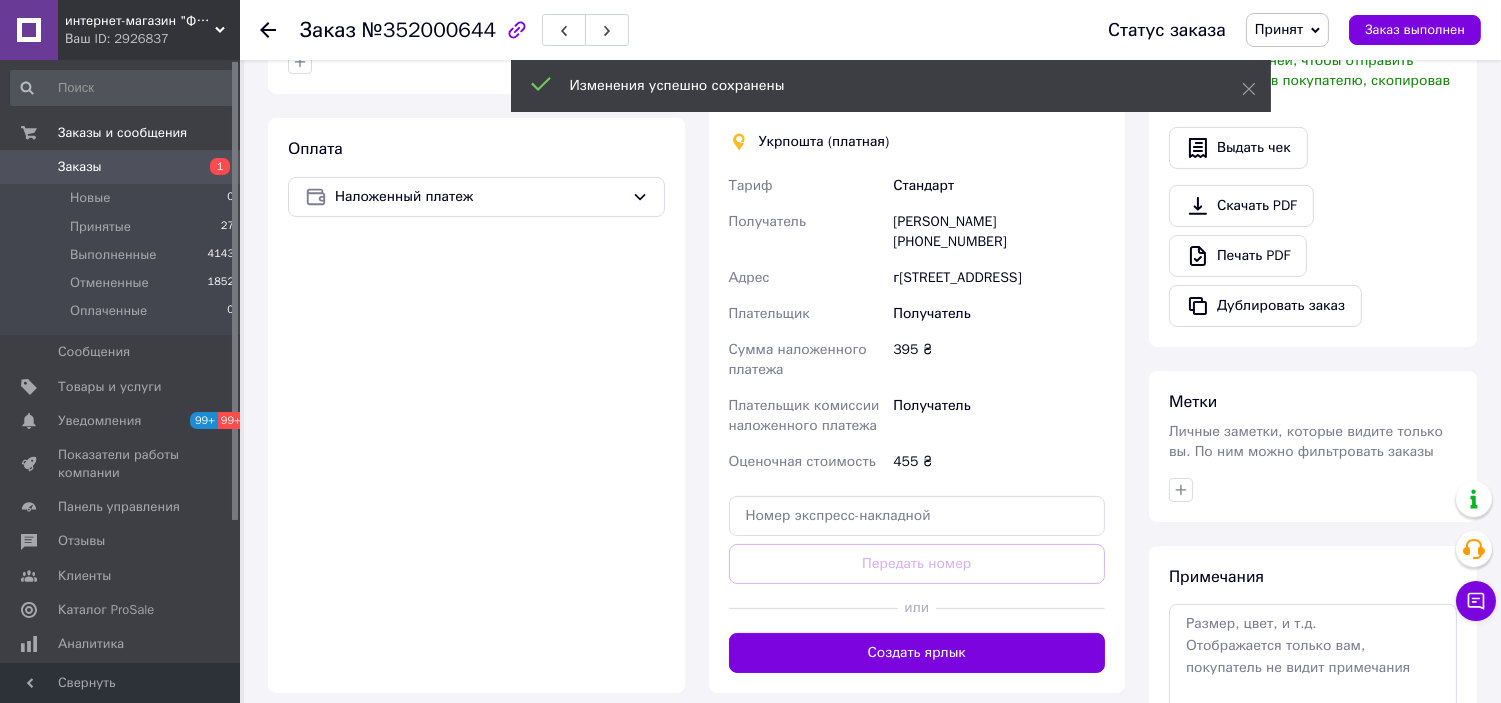 scroll, scrollTop: 586, scrollLeft: 0, axis: vertical 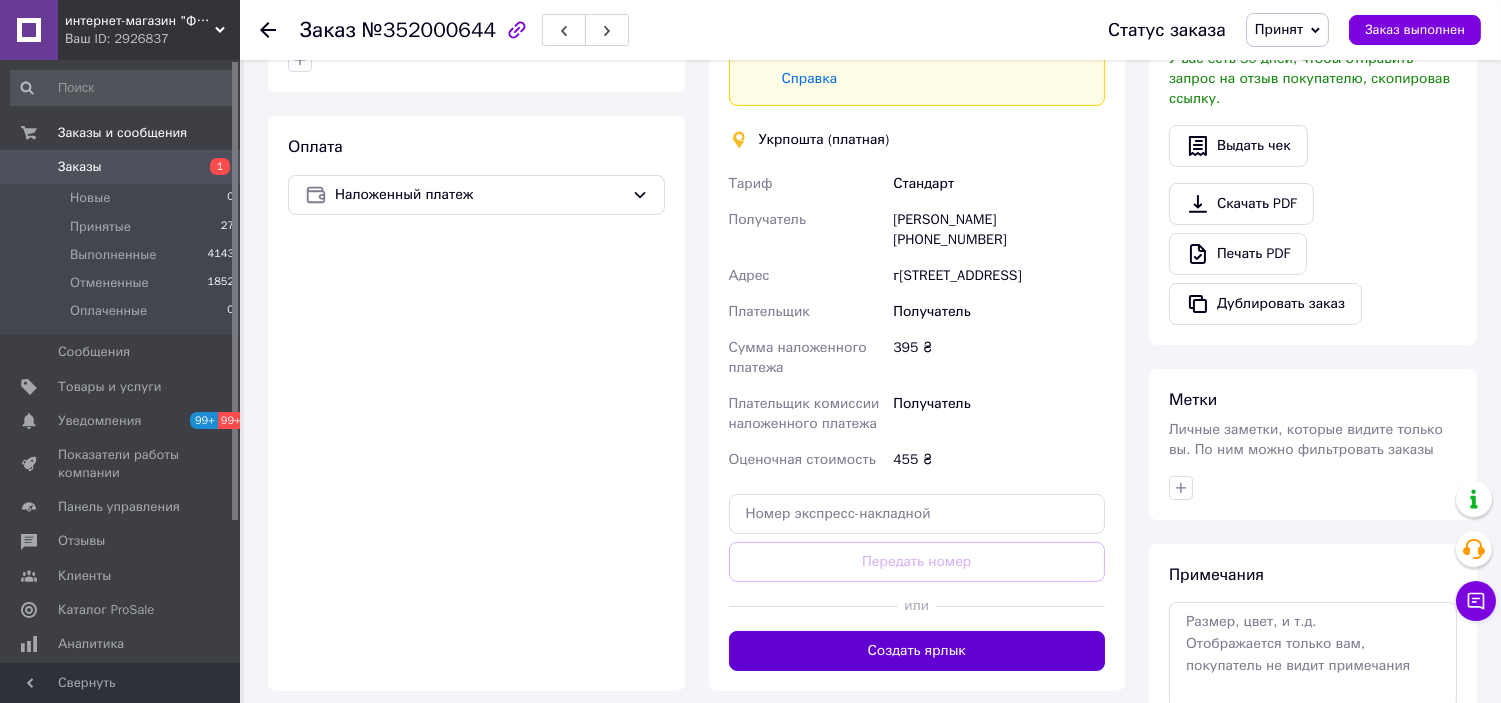 click on "Создать ярлык" at bounding box center [917, 651] 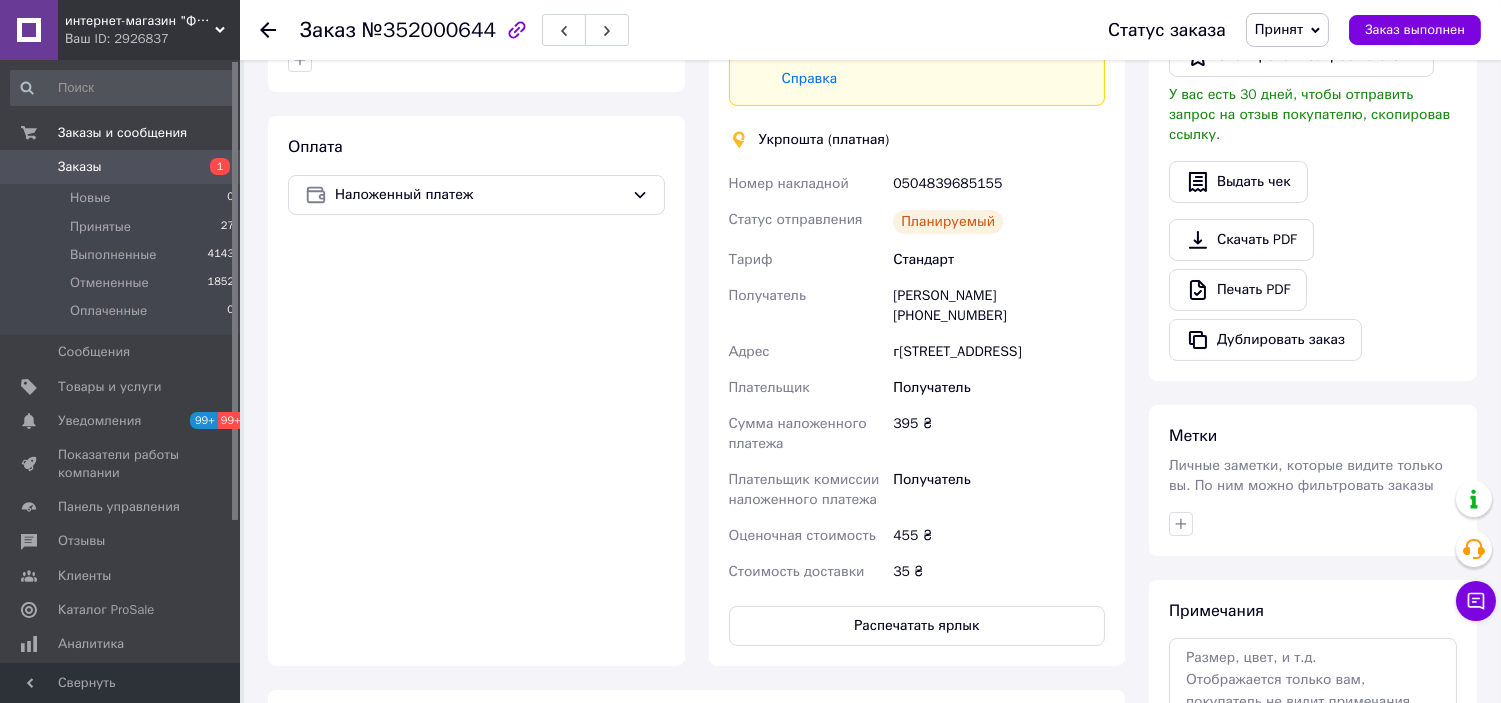 drag, startPoint x: 1017, startPoint y: 320, endPoint x: 924, endPoint y: 322, distance: 93.0215 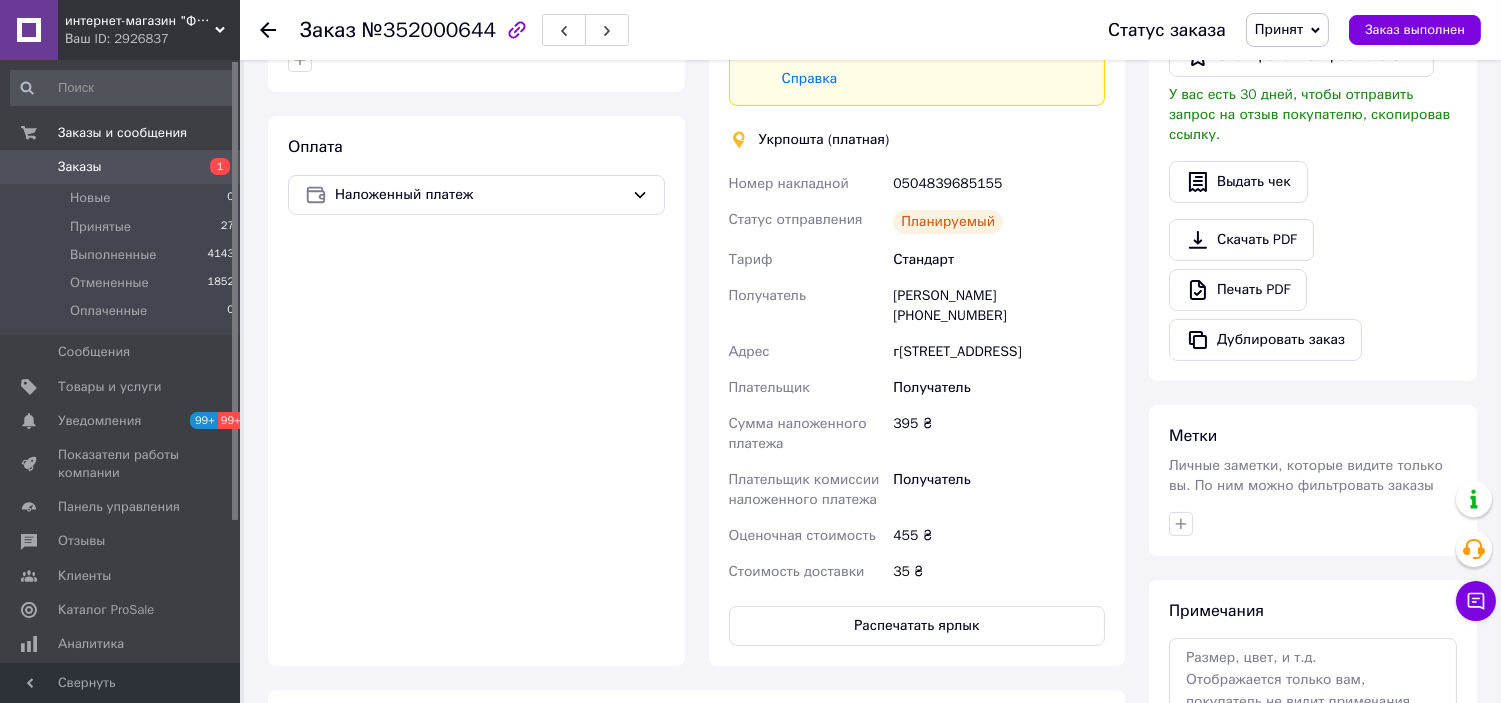 click on "г. [STREET_ADDRESS]" at bounding box center [999, 352] 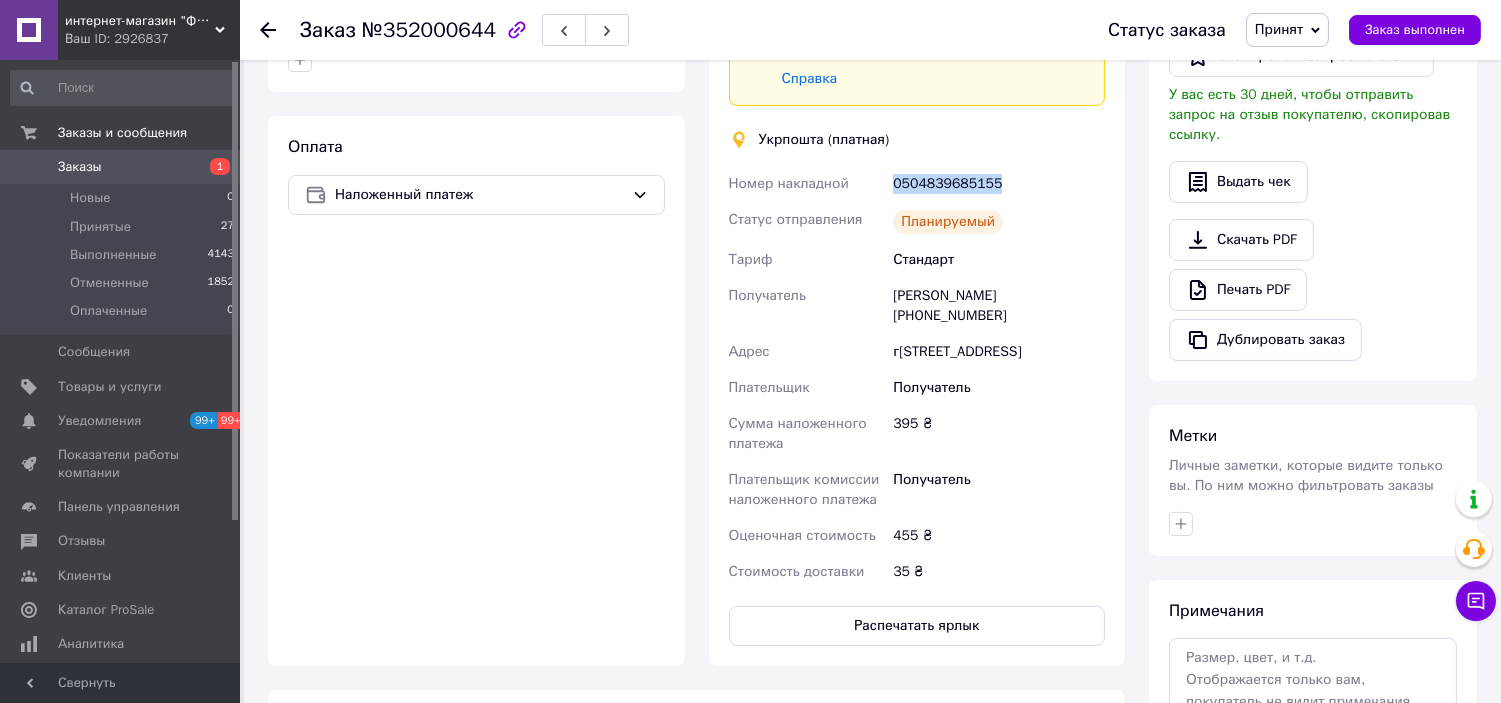 drag, startPoint x: 998, startPoint y: 184, endPoint x: 890, endPoint y: 186, distance: 108.01852 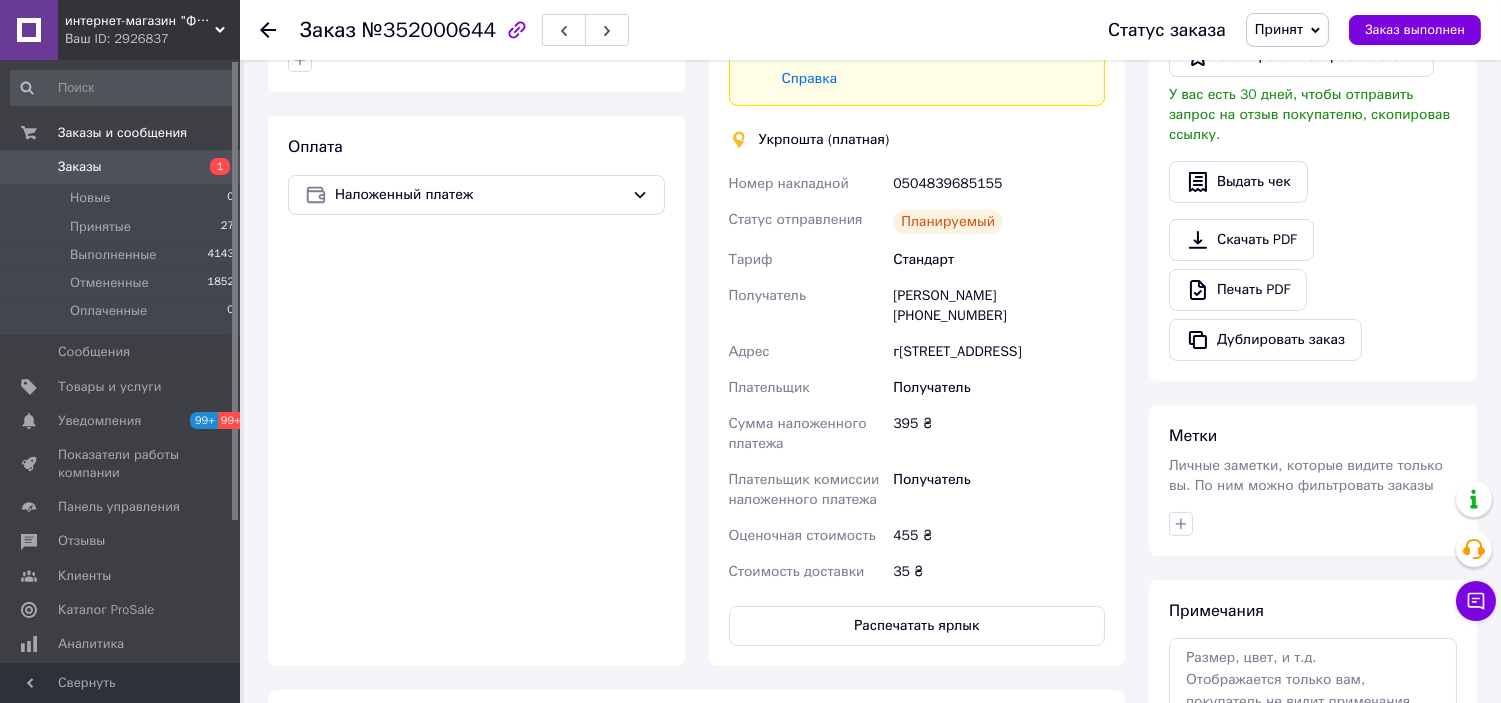 click 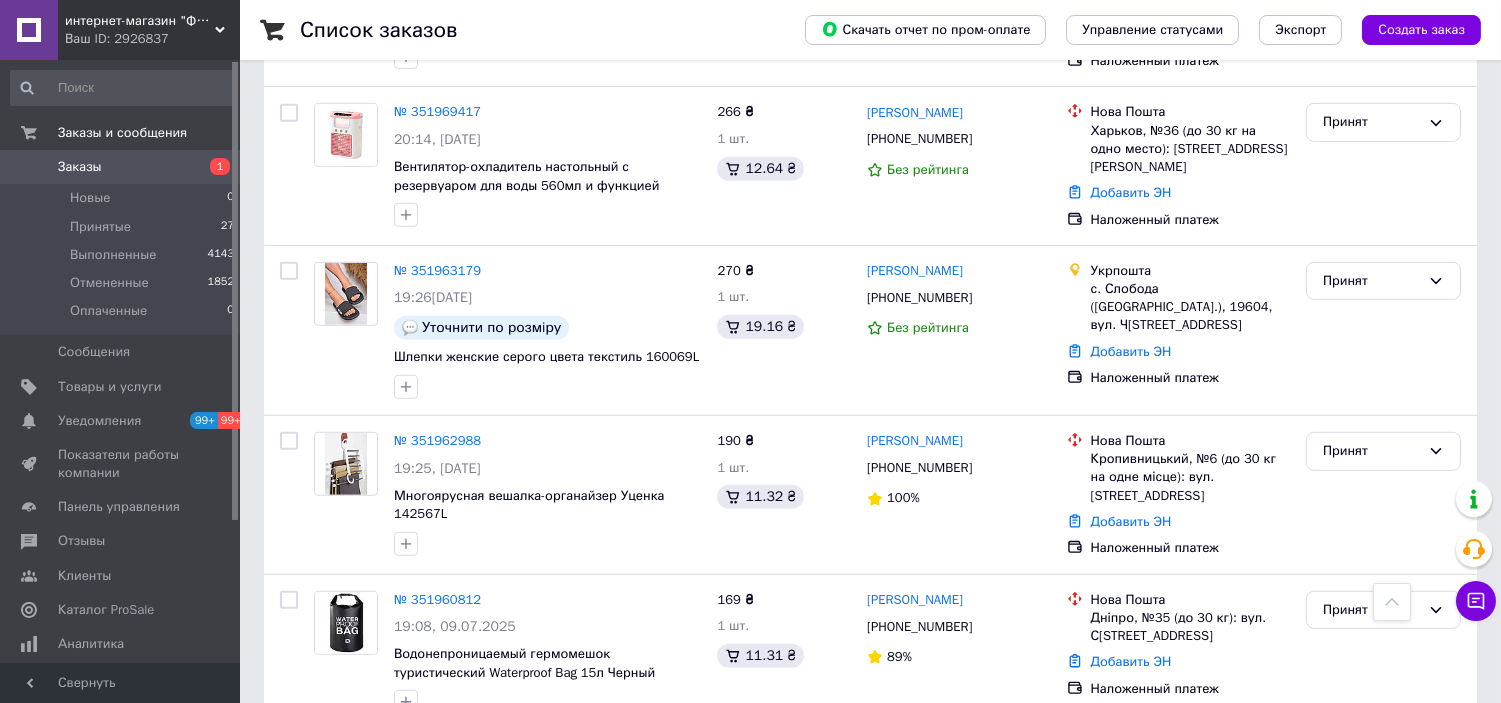 scroll, scrollTop: 2222, scrollLeft: 0, axis: vertical 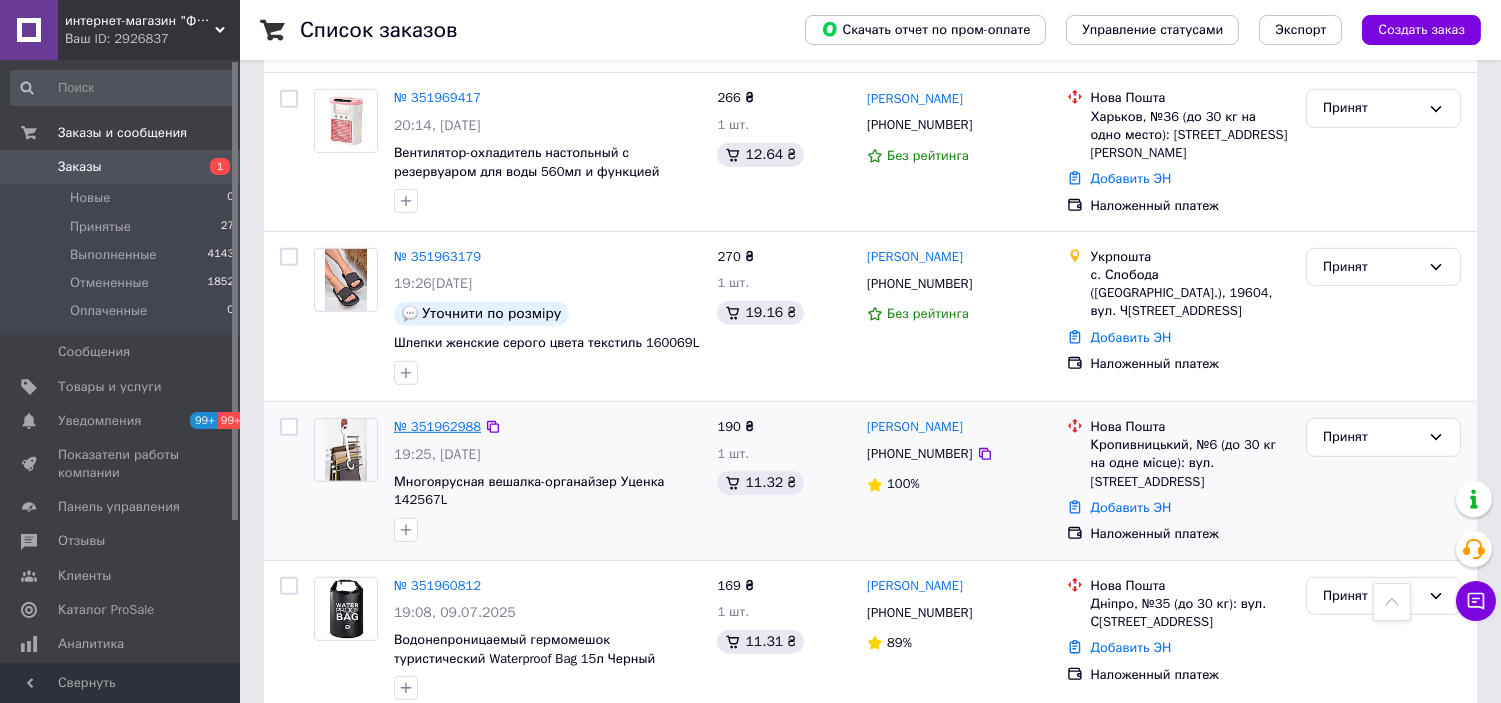 click on "№ 351962988" at bounding box center [437, 426] 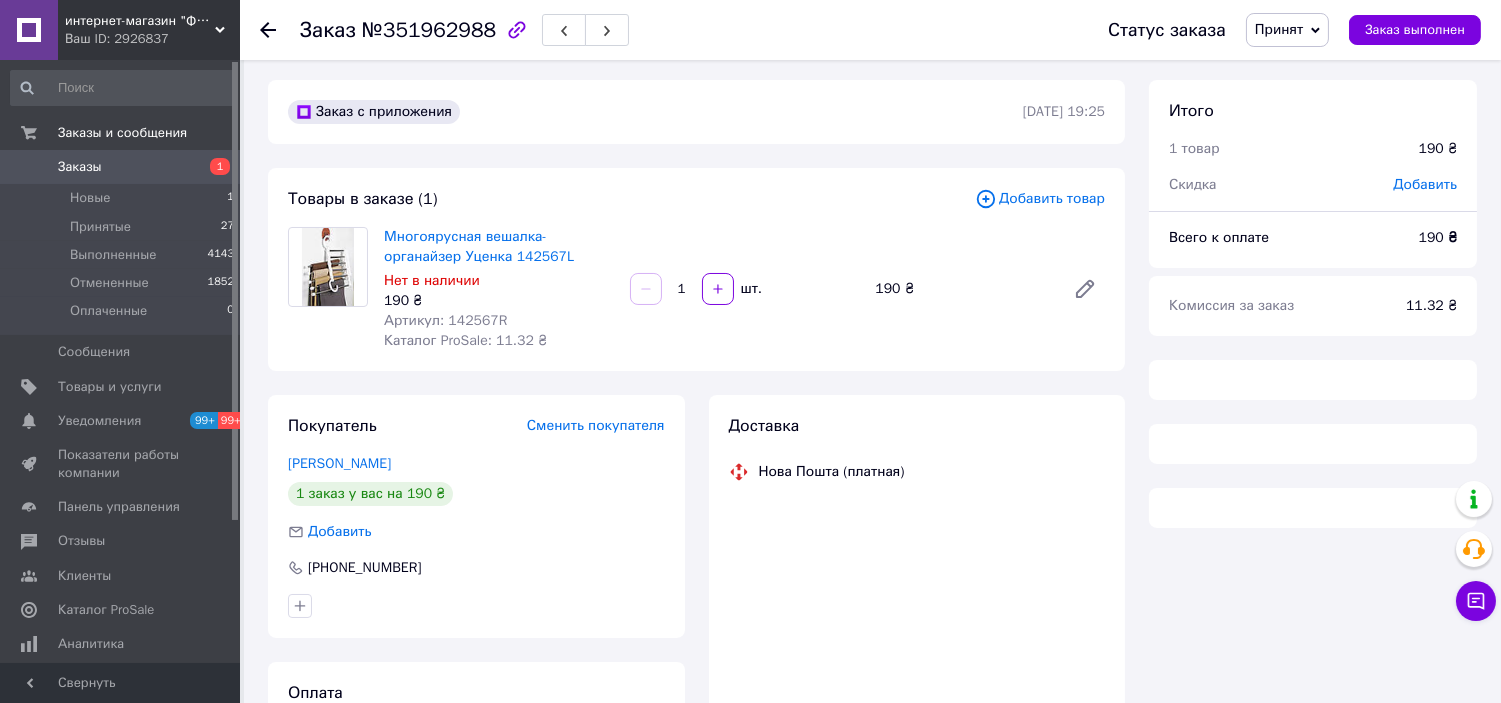 scroll, scrollTop: 0, scrollLeft: 0, axis: both 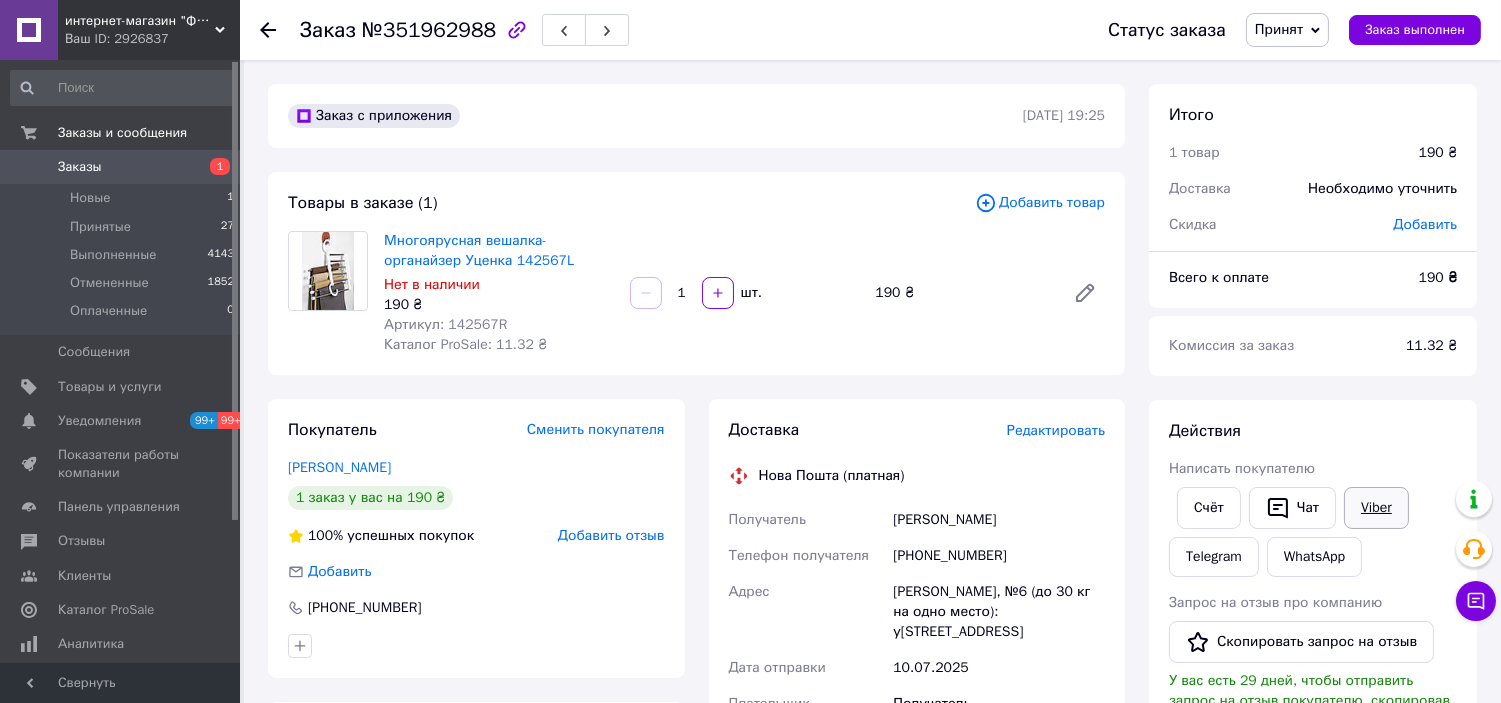 click on "Viber" at bounding box center [1376, 508] 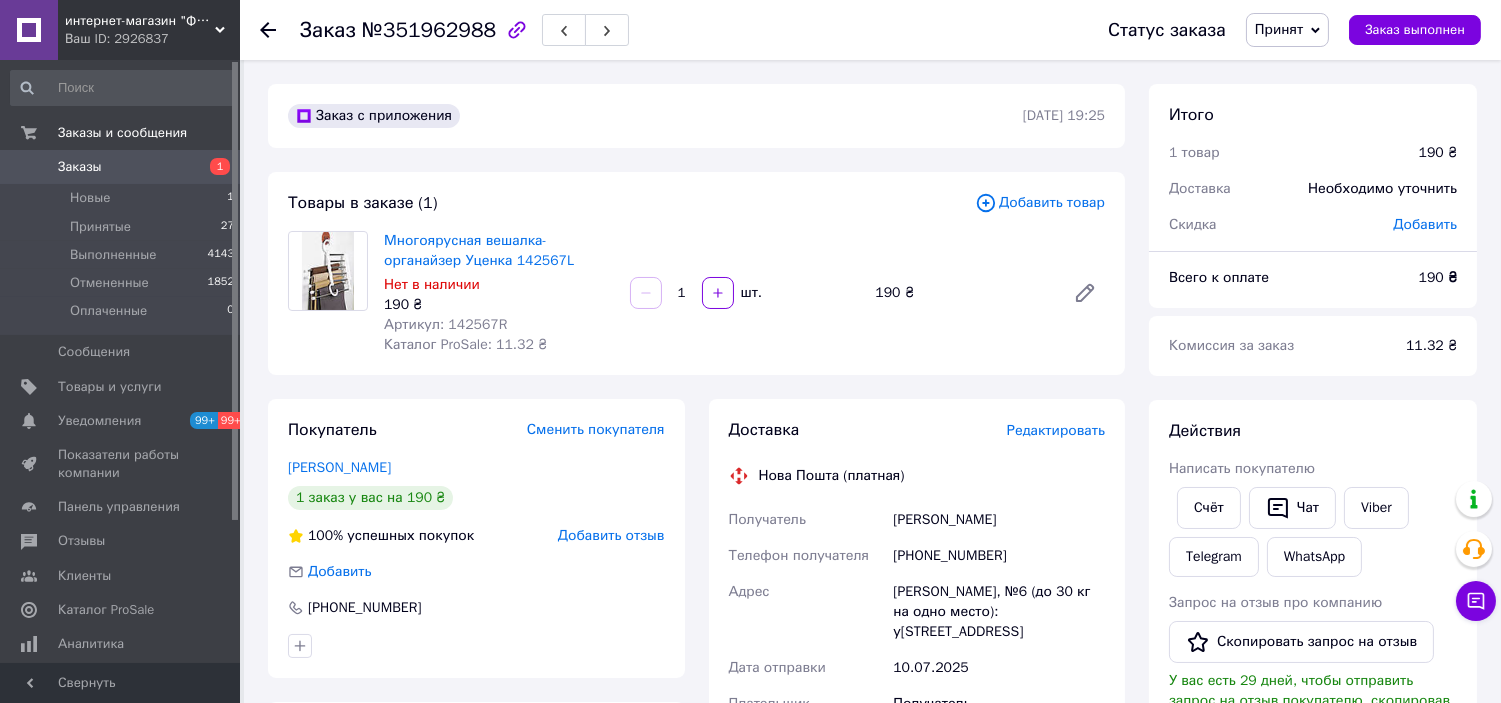 click on "10.07.2025" at bounding box center [999, 668] 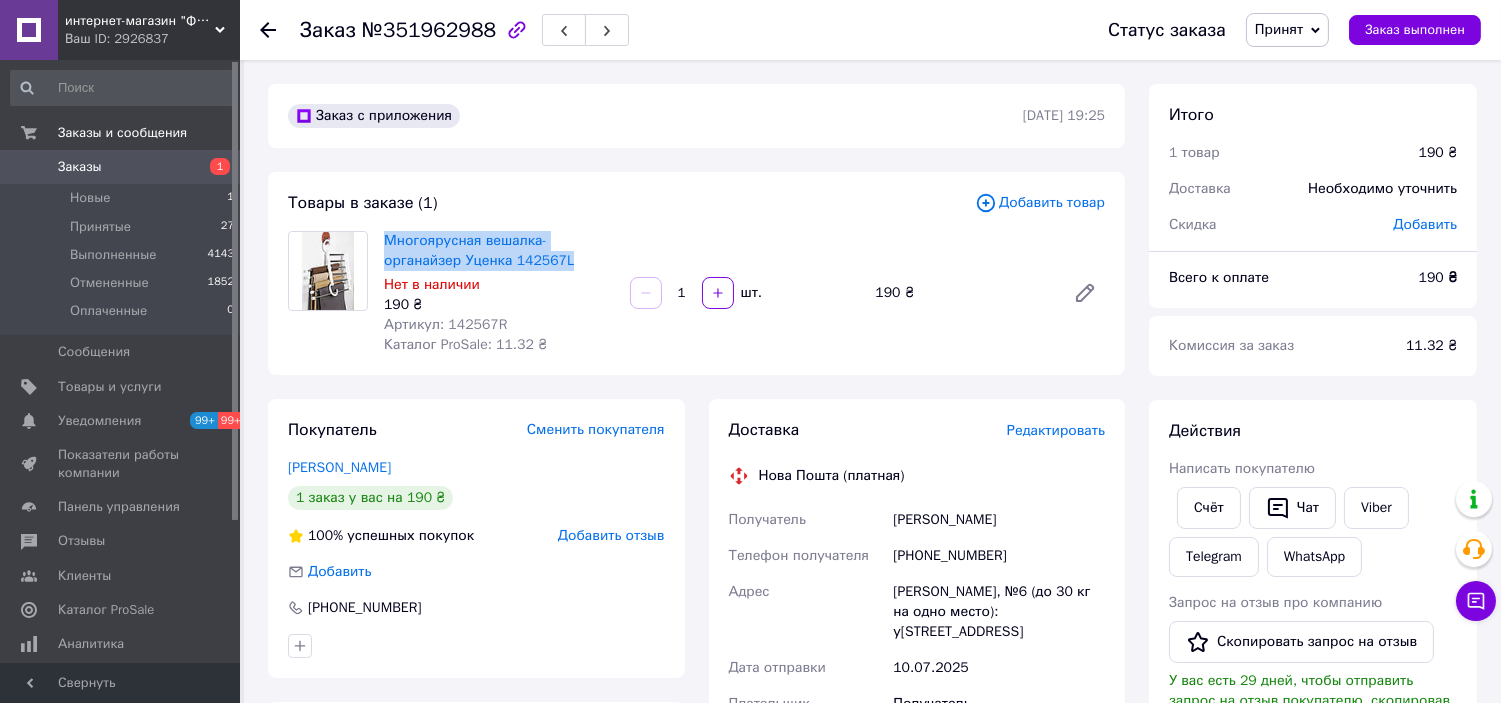 drag, startPoint x: 576, startPoint y: 258, endPoint x: 381, endPoint y: 242, distance: 195.6553 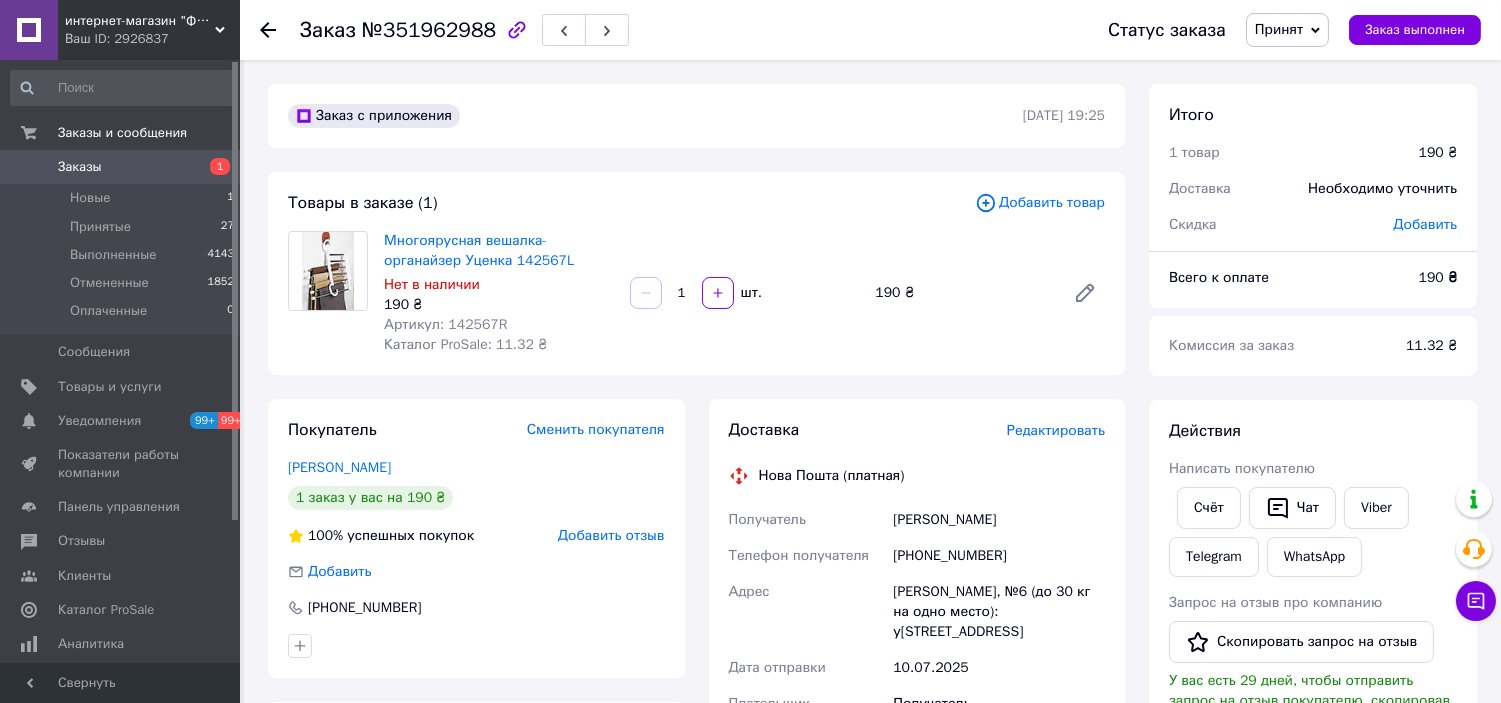 click 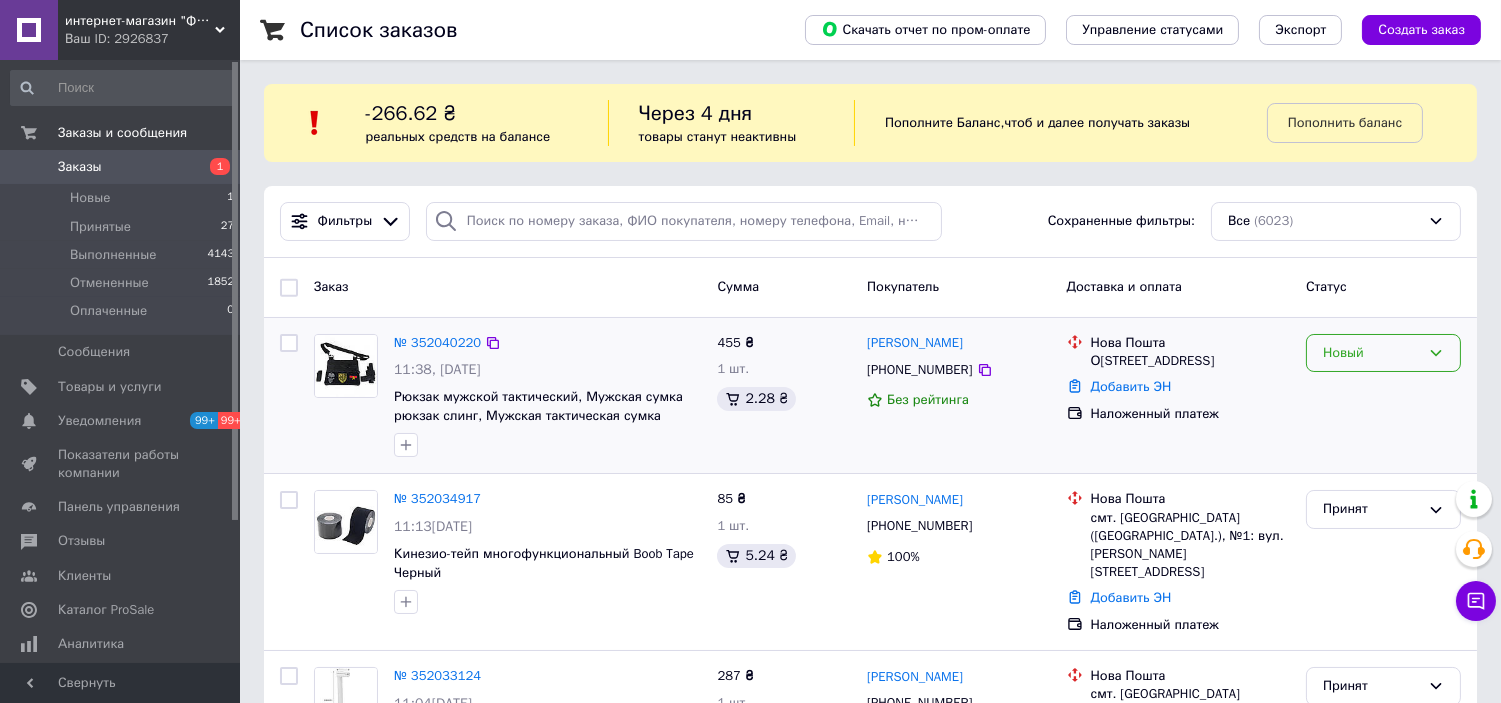 click on "Новый" at bounding box center [1383, 353] 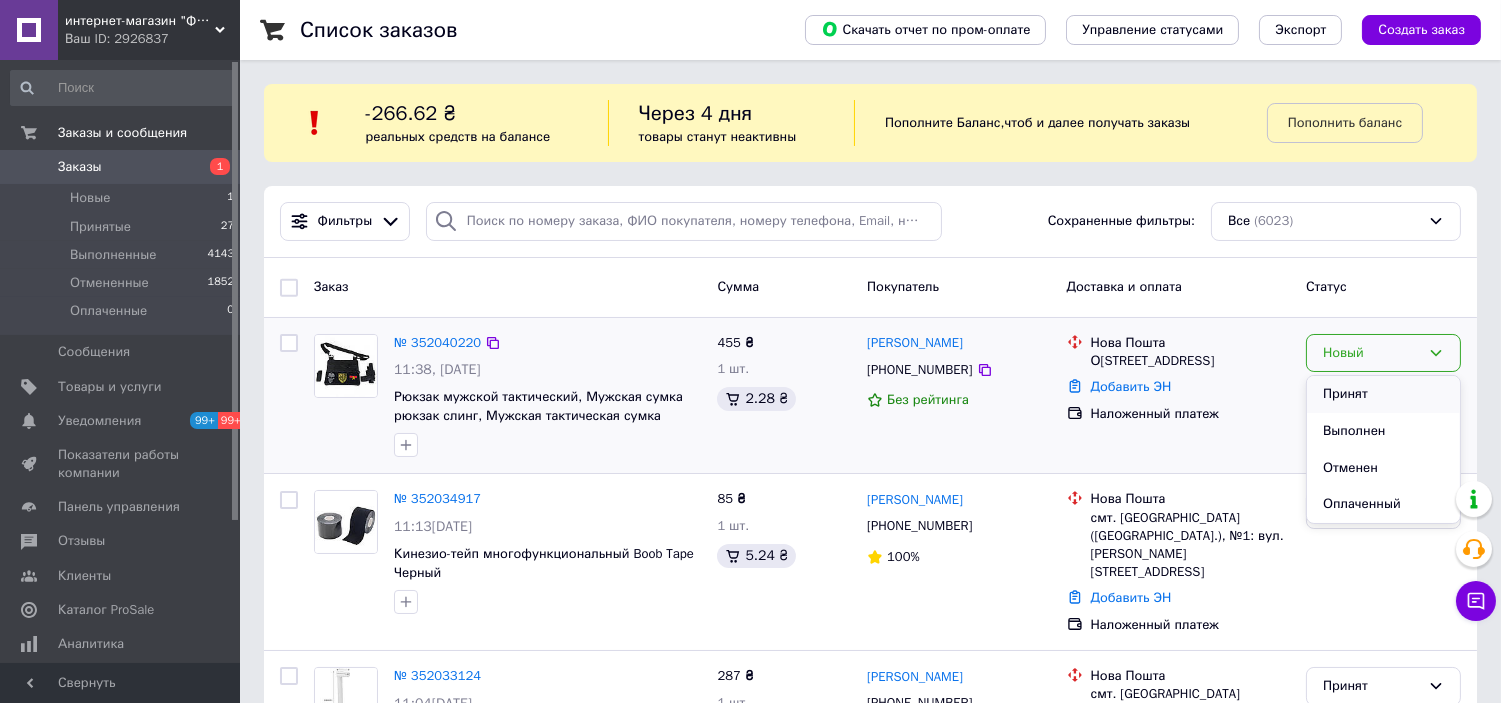click on "Принят" at bounding box center [1383, 394] 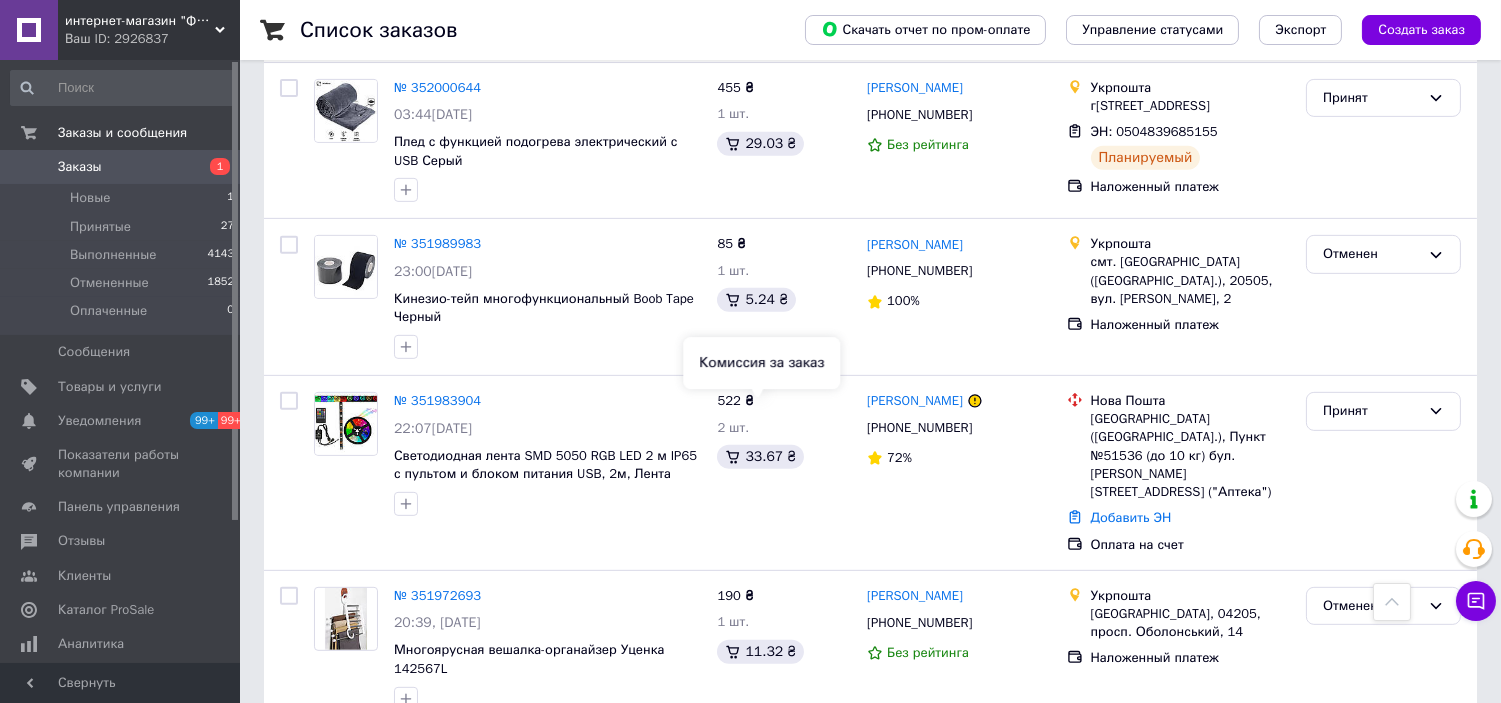 scroll, scrollTop: 1888, scrollLeft: 0, axis: vertical 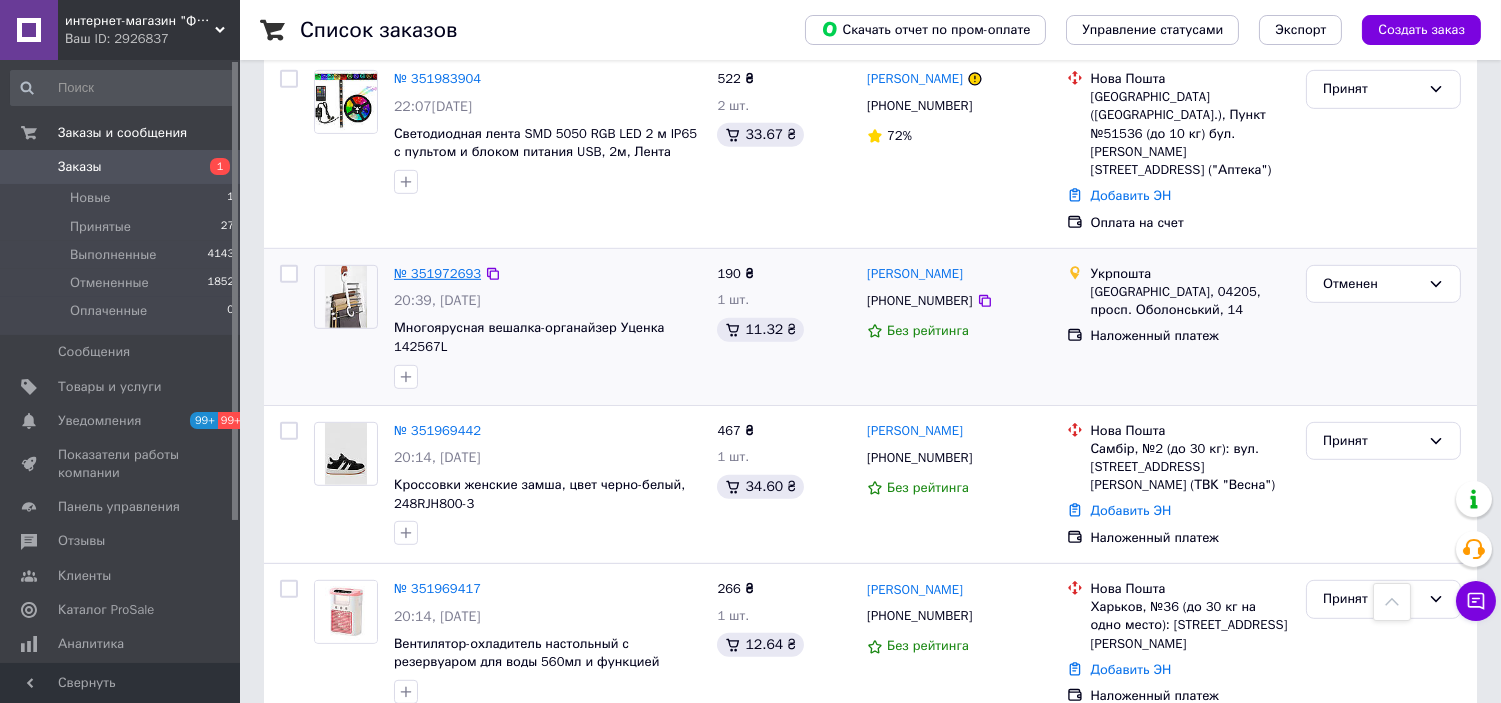 click on "№ 351972693" at bounding box center [437, 273] 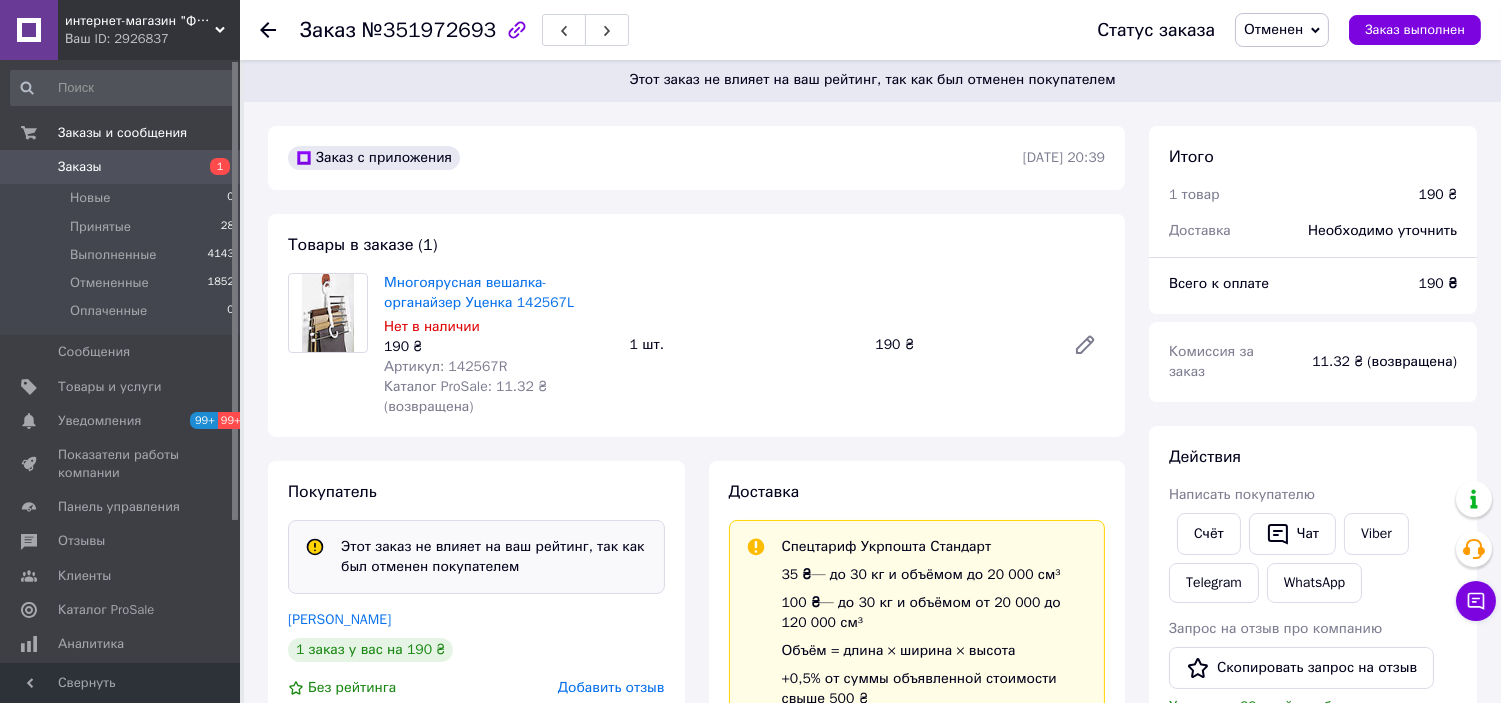 scroll, scrollTop: 0, scrollLeft: 0, axis: both 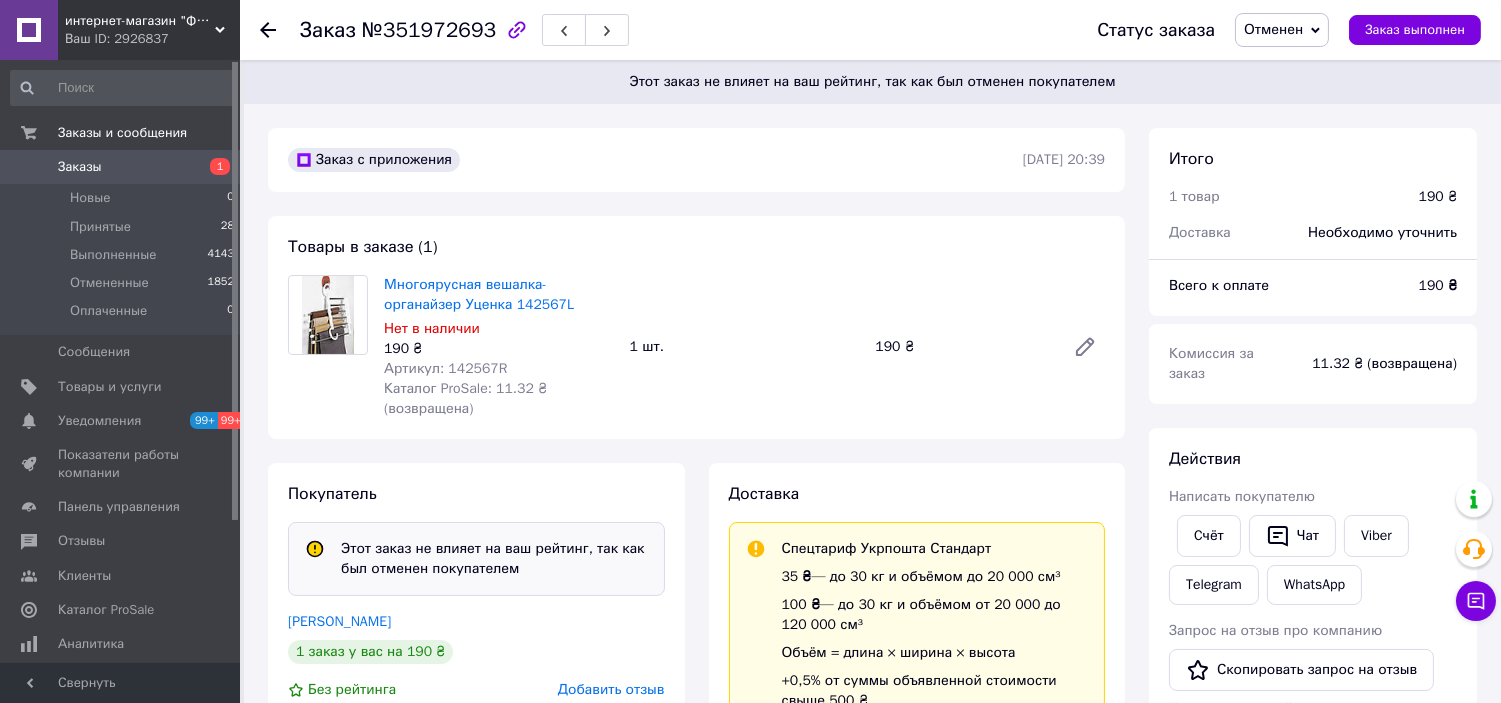 click 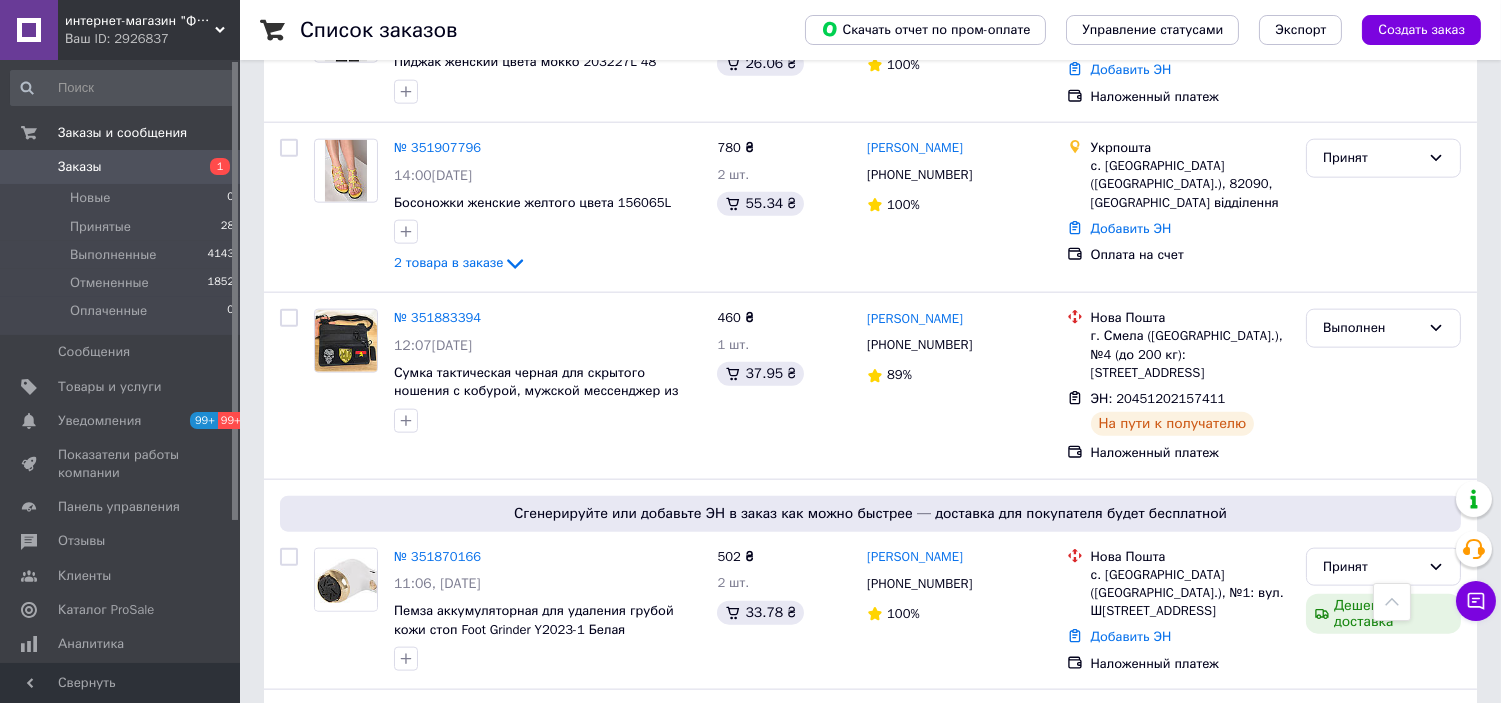 scroll, scrollTop: 4587, scrollLeft: 0, axis: vertical 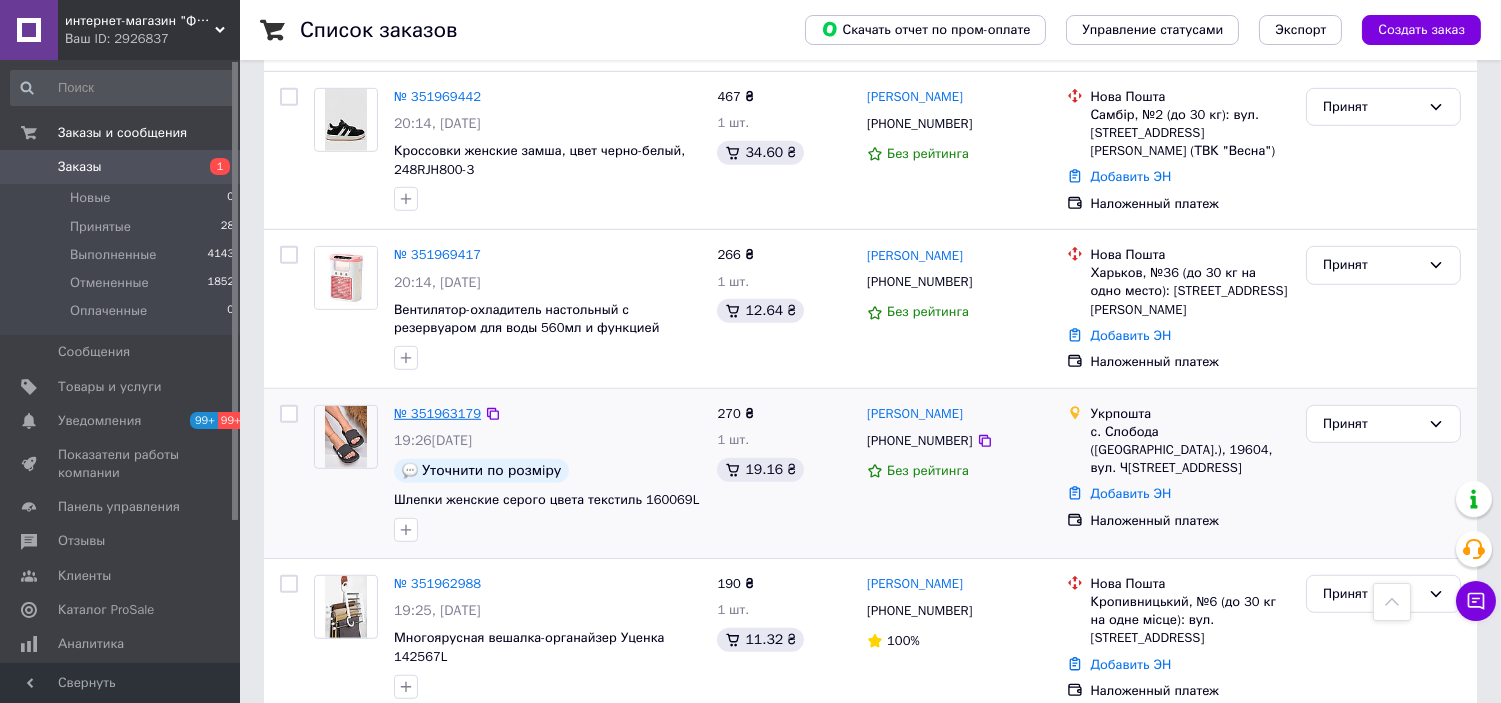 click on "№ 351963179" at bounding box center (437, 413) 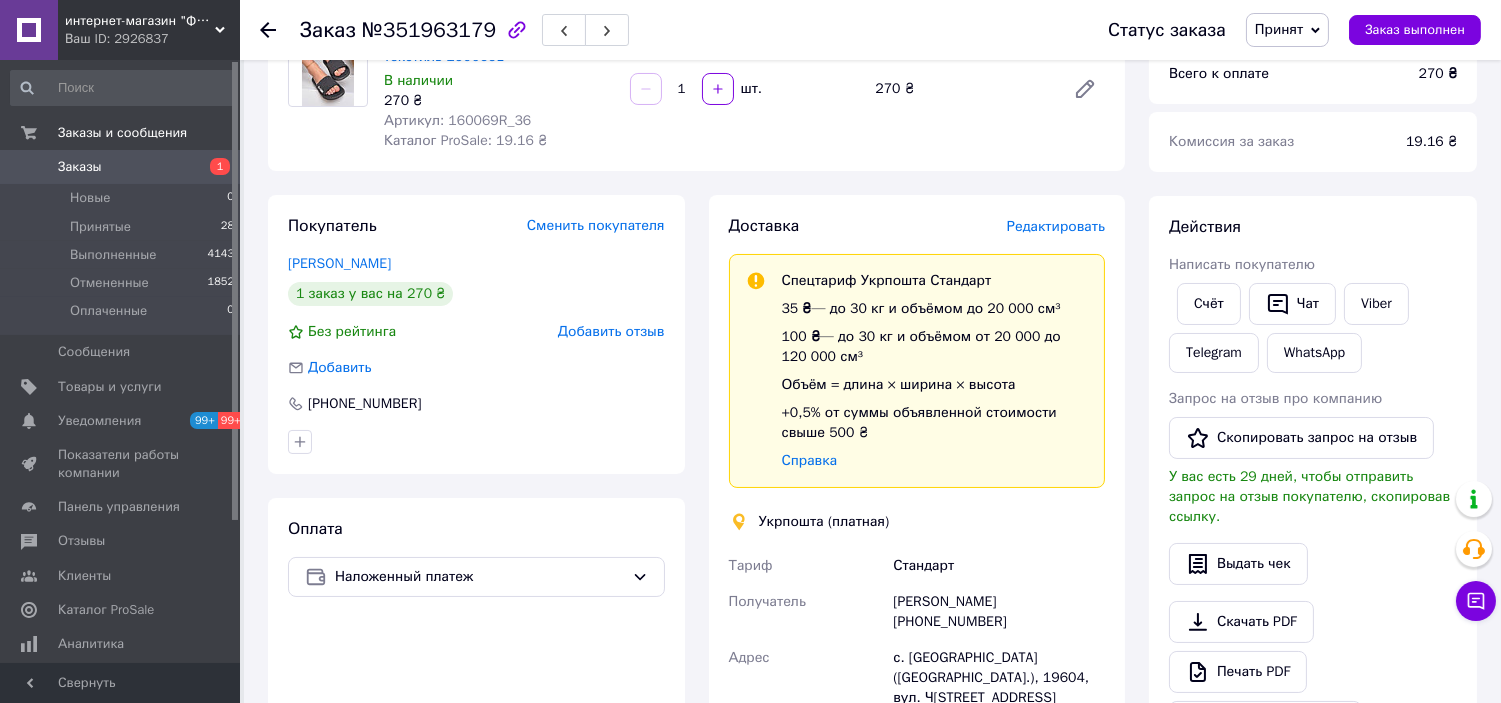 scroll, scrollTop: 142, scrollLeft: 0, axis: vertical 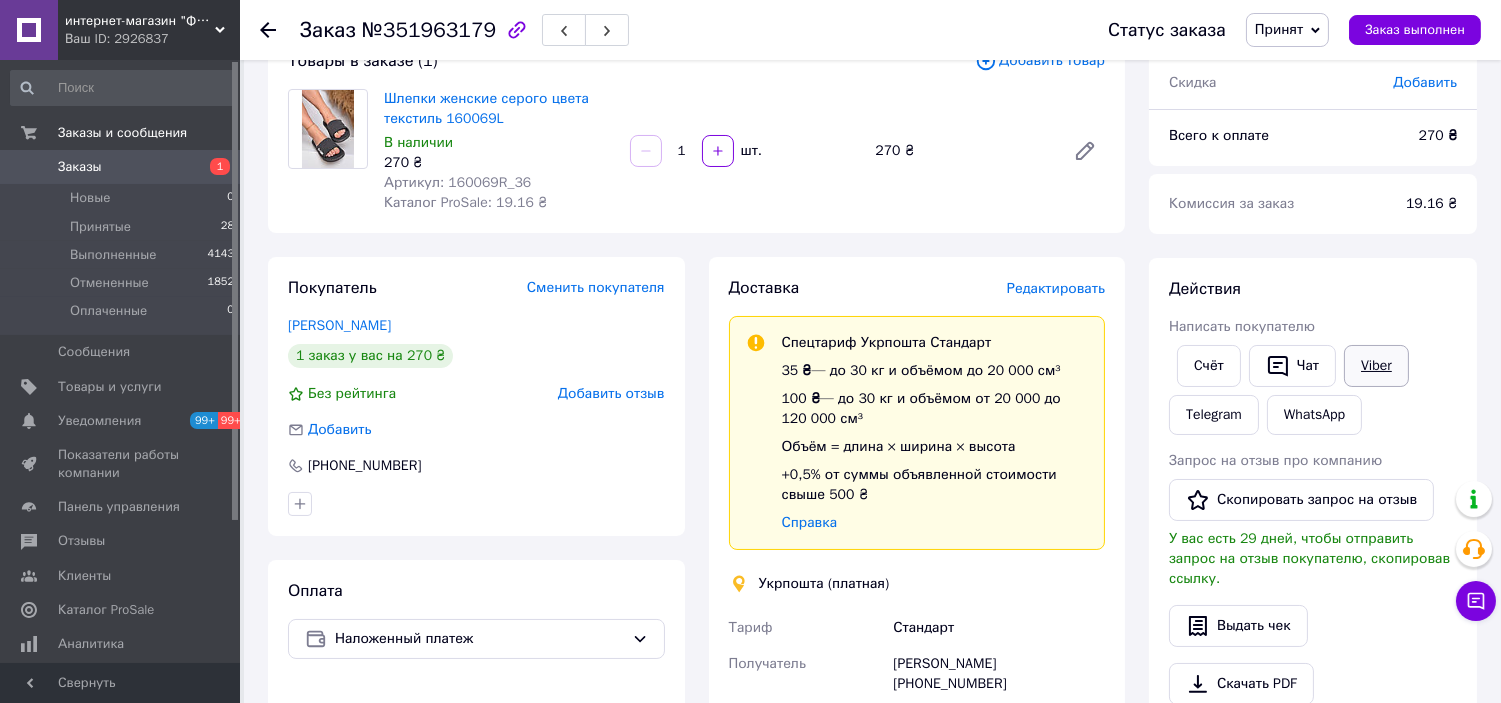 click on "Viber" at bounding box center (1376, 366) 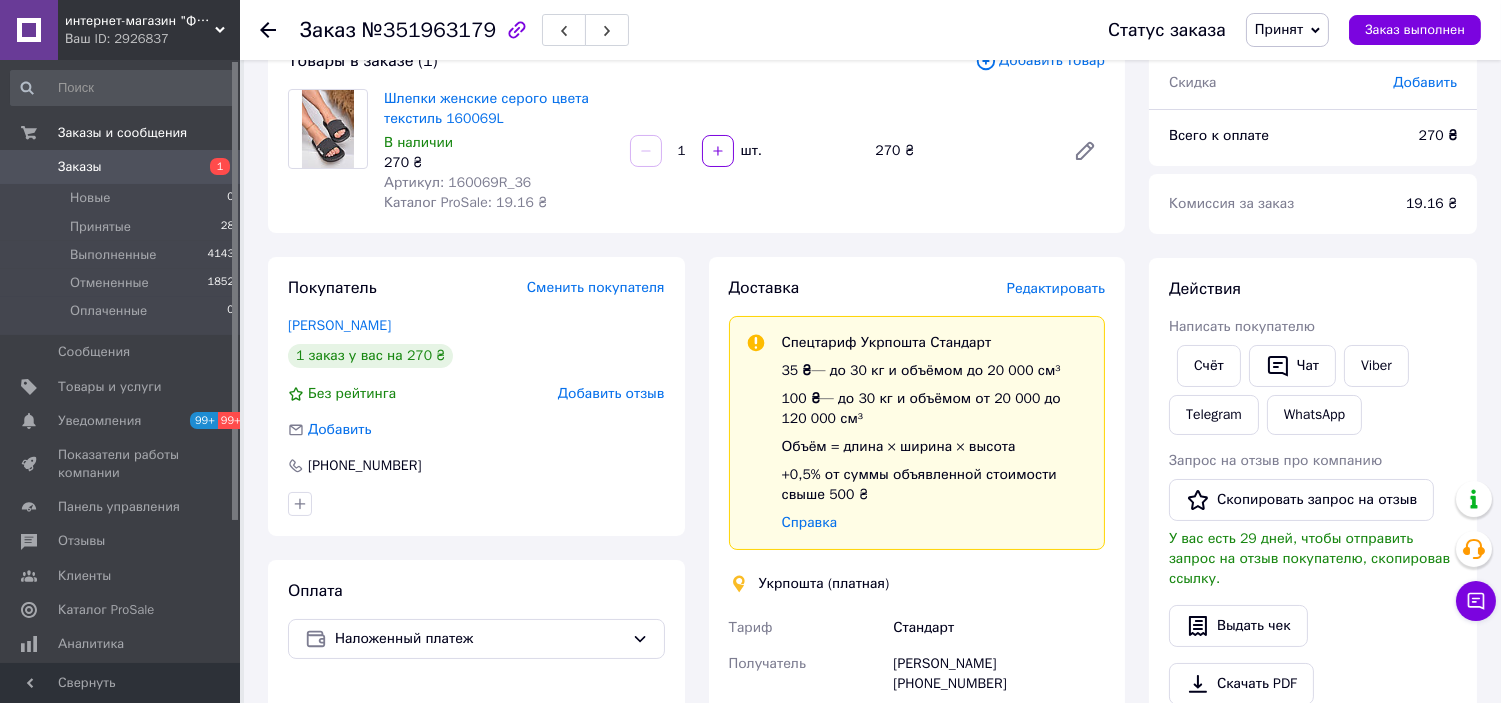 click on "Итого 1 товар 270 ₴ Доставка Необходимо уточнить Скидка Добавить Всего к оплате 270 ₴ Комиссия за заказ 19.16 ₴ Действия Написать покупателю Cчёт   Чат Viber Telegram WhatsApp Запрос на отзыв про компанию   Скопировать запрос на отзыв У вас есть 29 дней, чтобы отправить запрос на отзыв покупателю, скопировав ссылку.   Выдать чек   Скачать PDF   Печать PDF   Дублировать заказ Метки Личные заметки, которые видите только вы. По ним можно фильтровать заказы Примечания Осталось 300 символов Очистить Сохранить" at bounding box center (1313, 654) 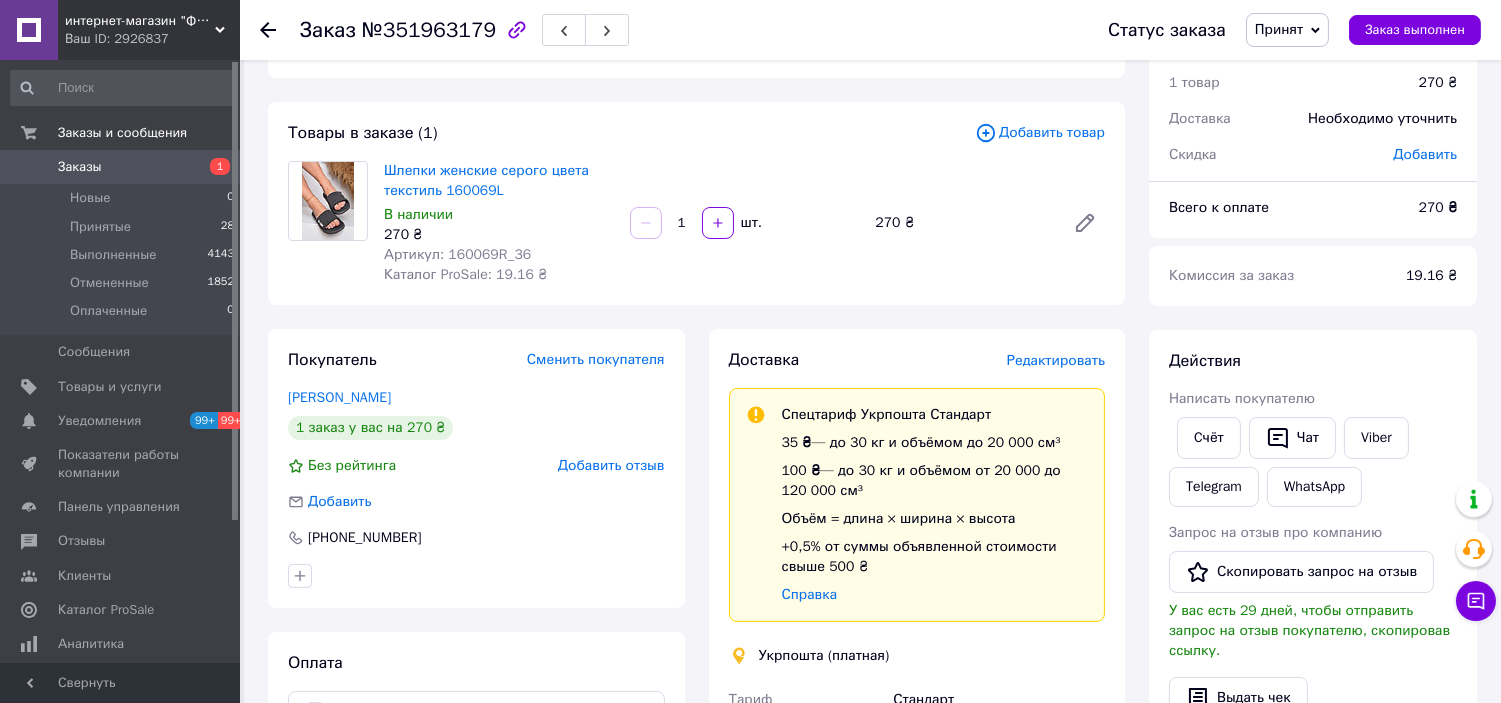 scroll, scrollTop: 0, scrollLeft: 0, axis: both 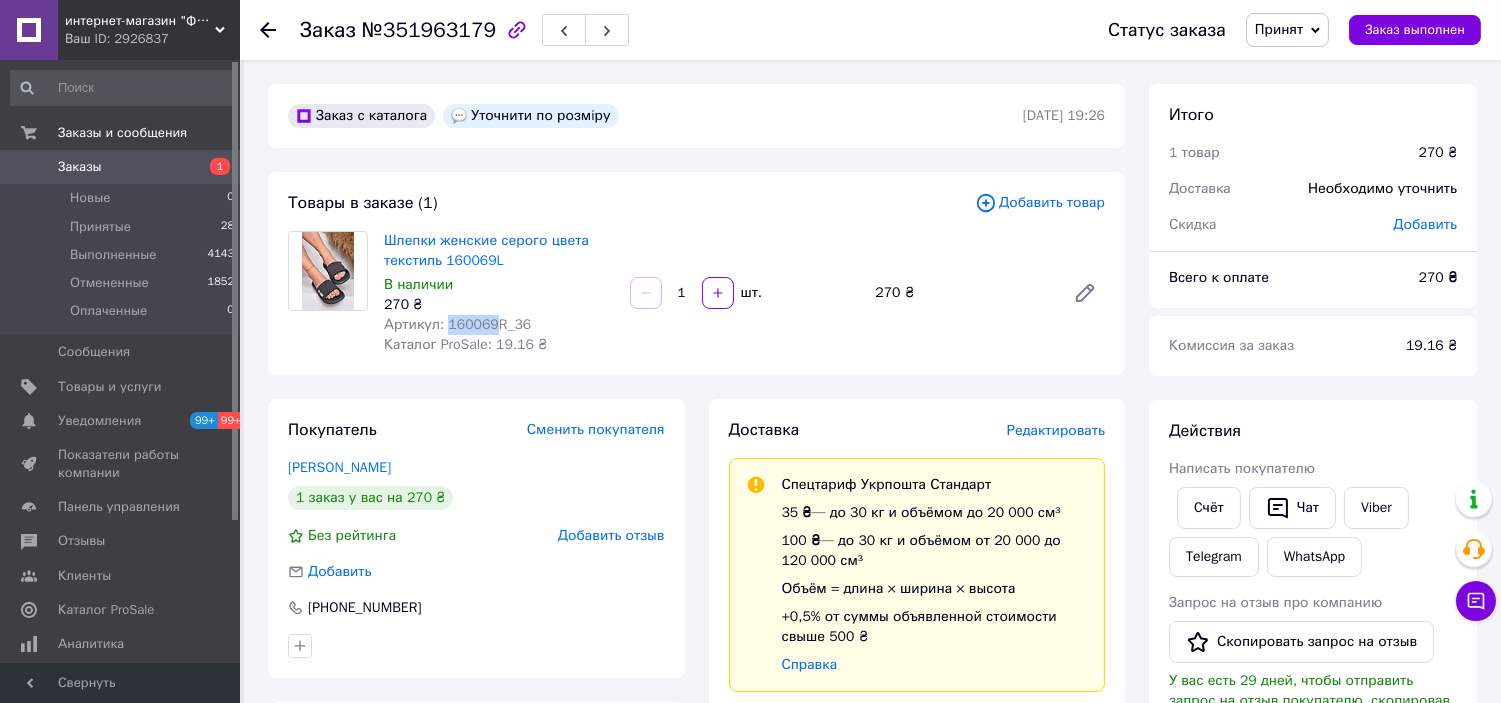 drag, startPoint x: 490, startPoint y: 325, endPoint x: 444, endPoint y: 327, distance: 46.043457 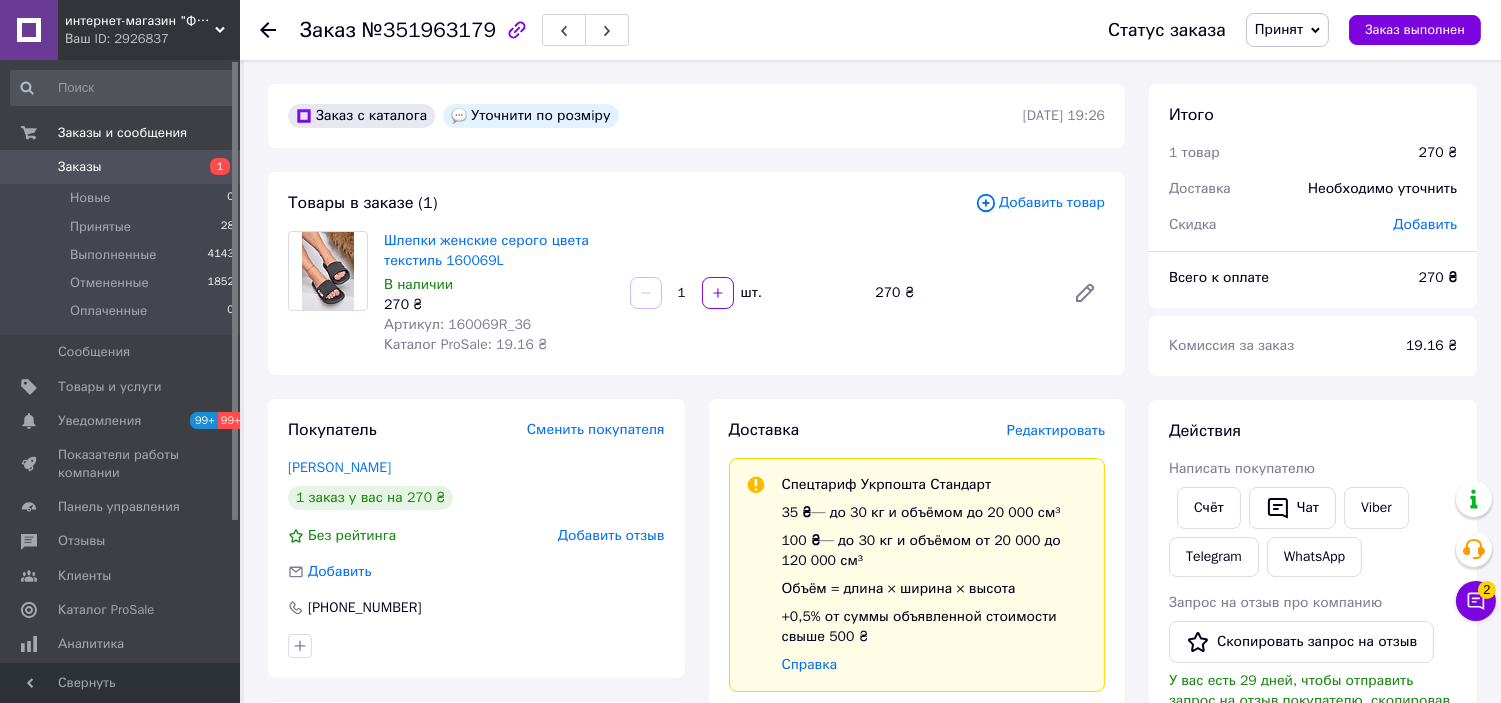 click 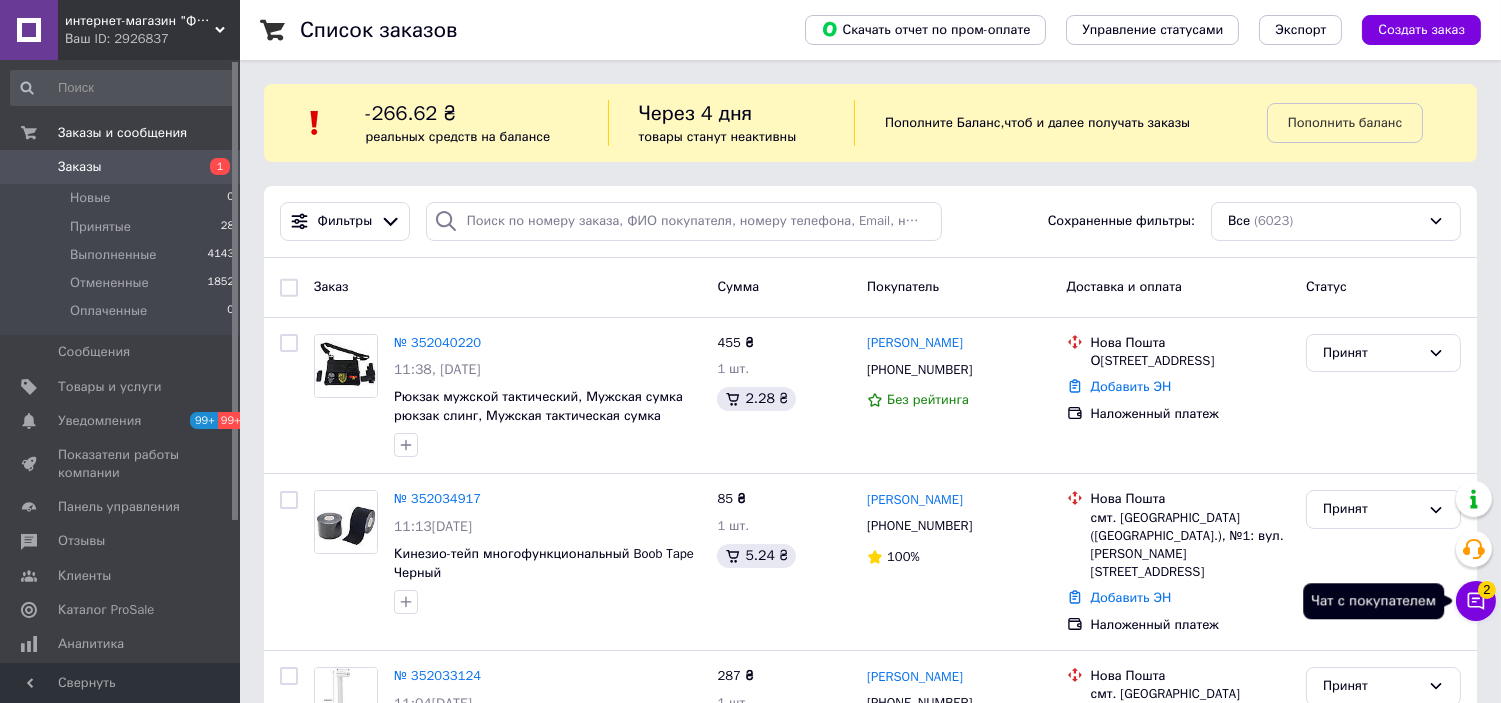 click 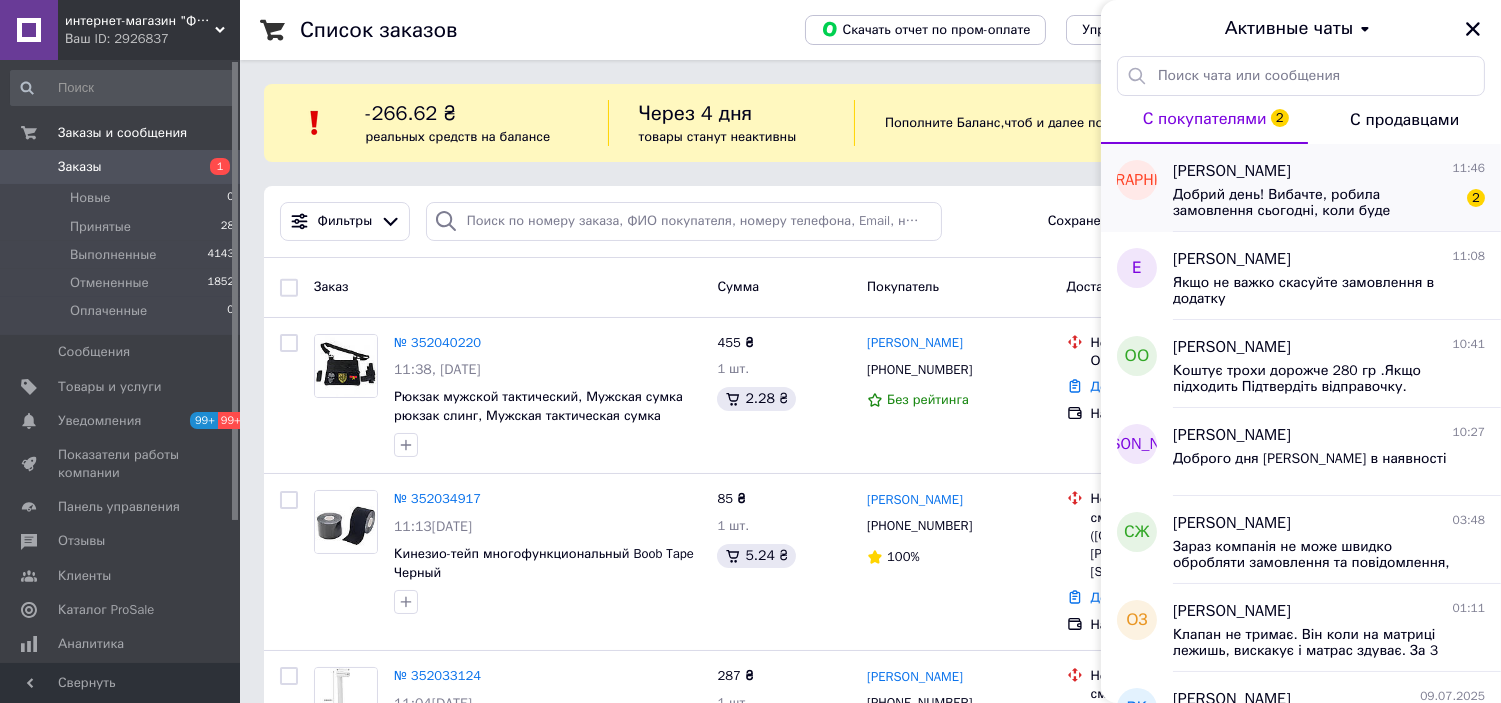 click on "Добрий день! Вибачте, робила замовлення сьогодні, коли буде відправка? Терміново потрібно 🥹" at bounding box center [1315, 203] 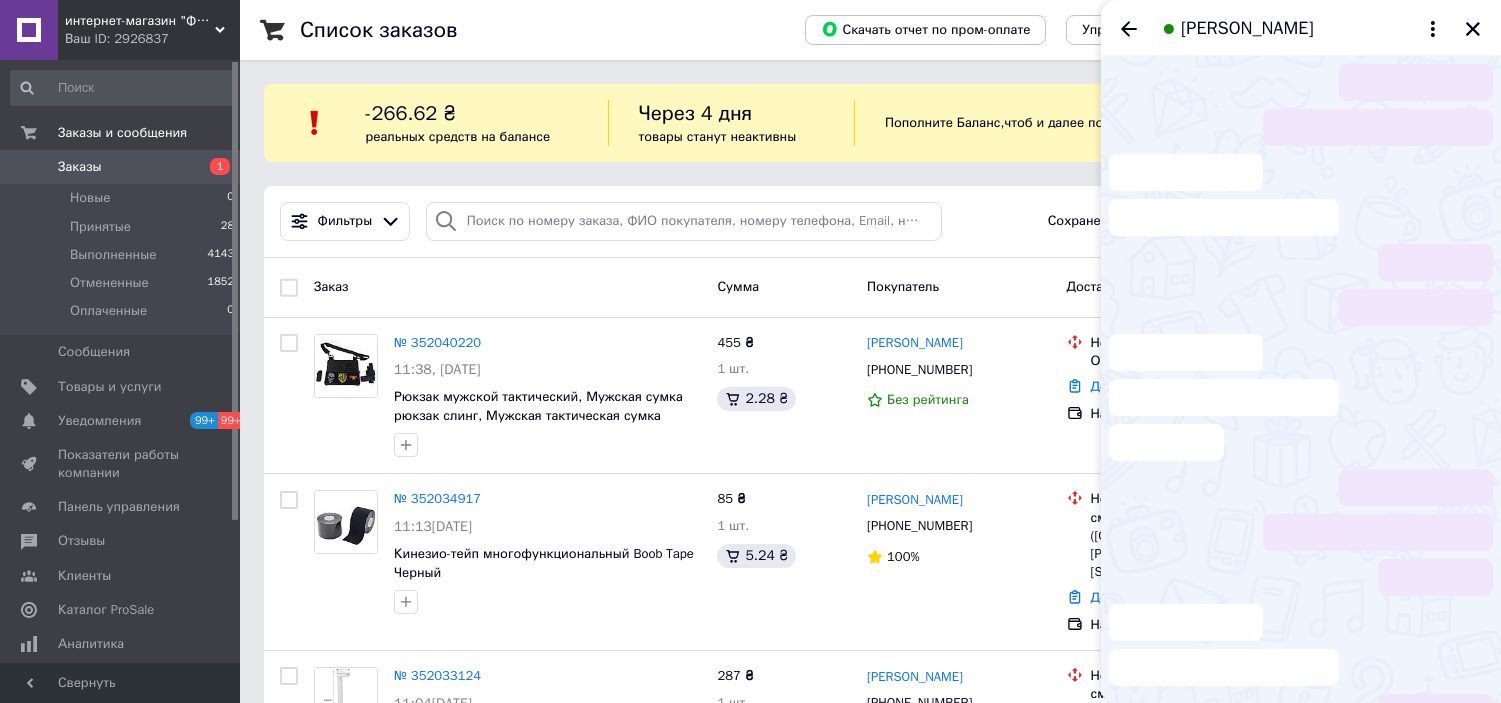 scroll, scrollTop: 3, scrollLeft: 0, axis: vertical 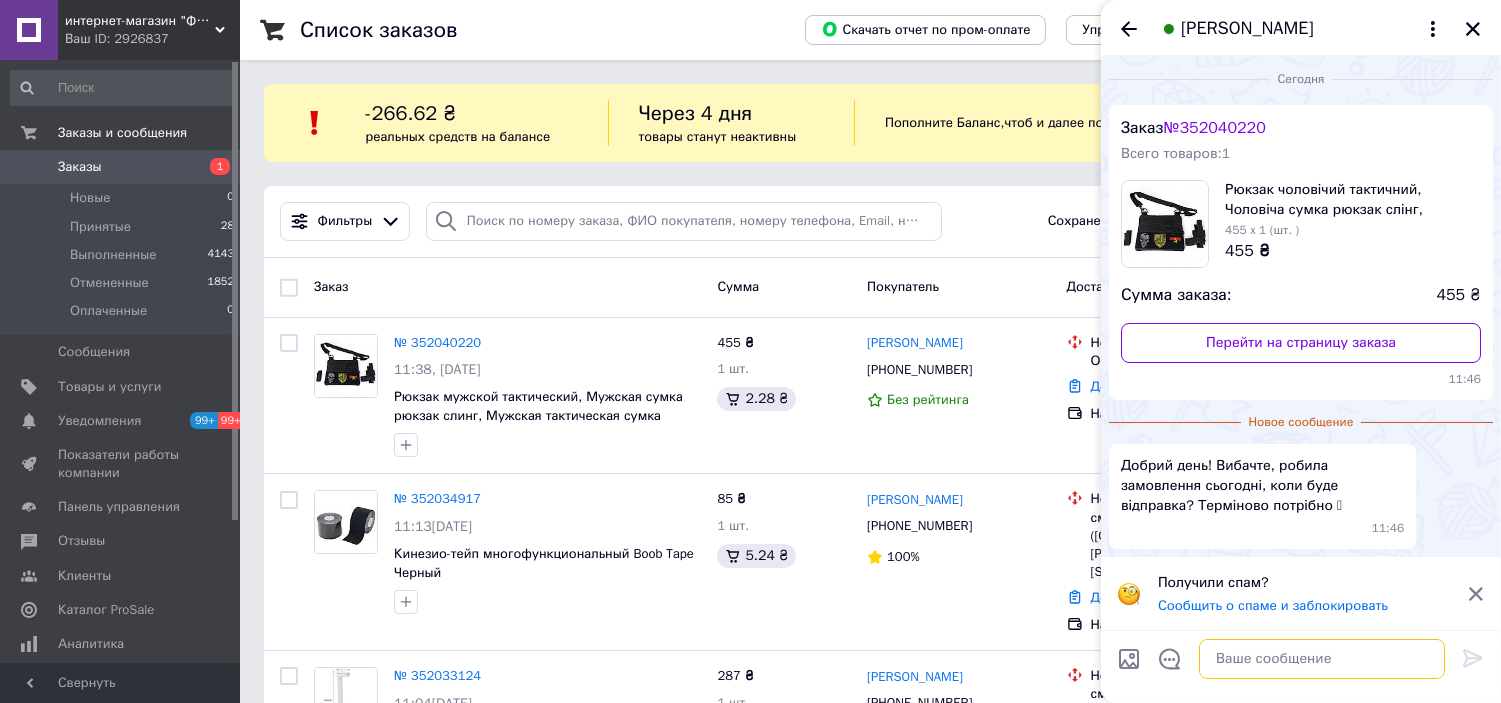 click at bounding box center (1322, 659) 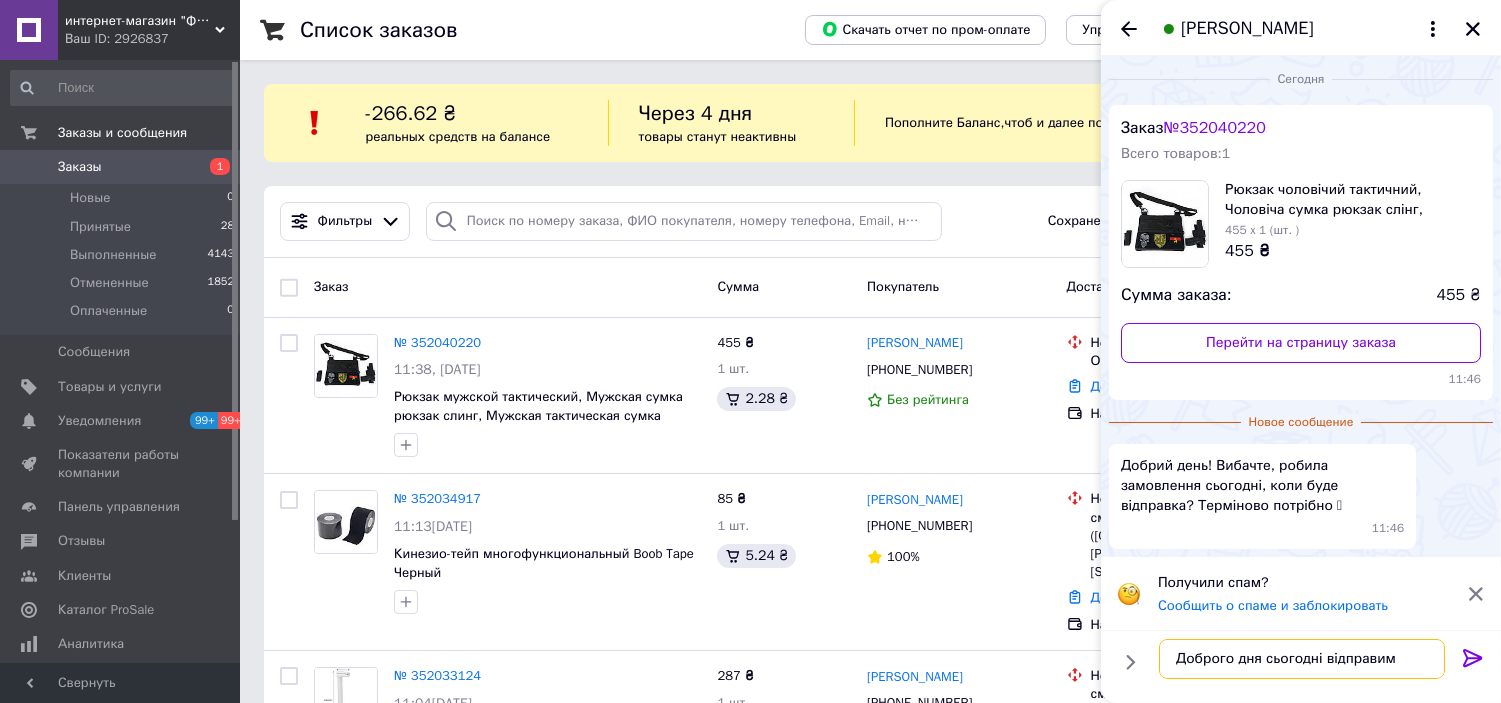 type on "Доброго дня сьогодні відправимо" 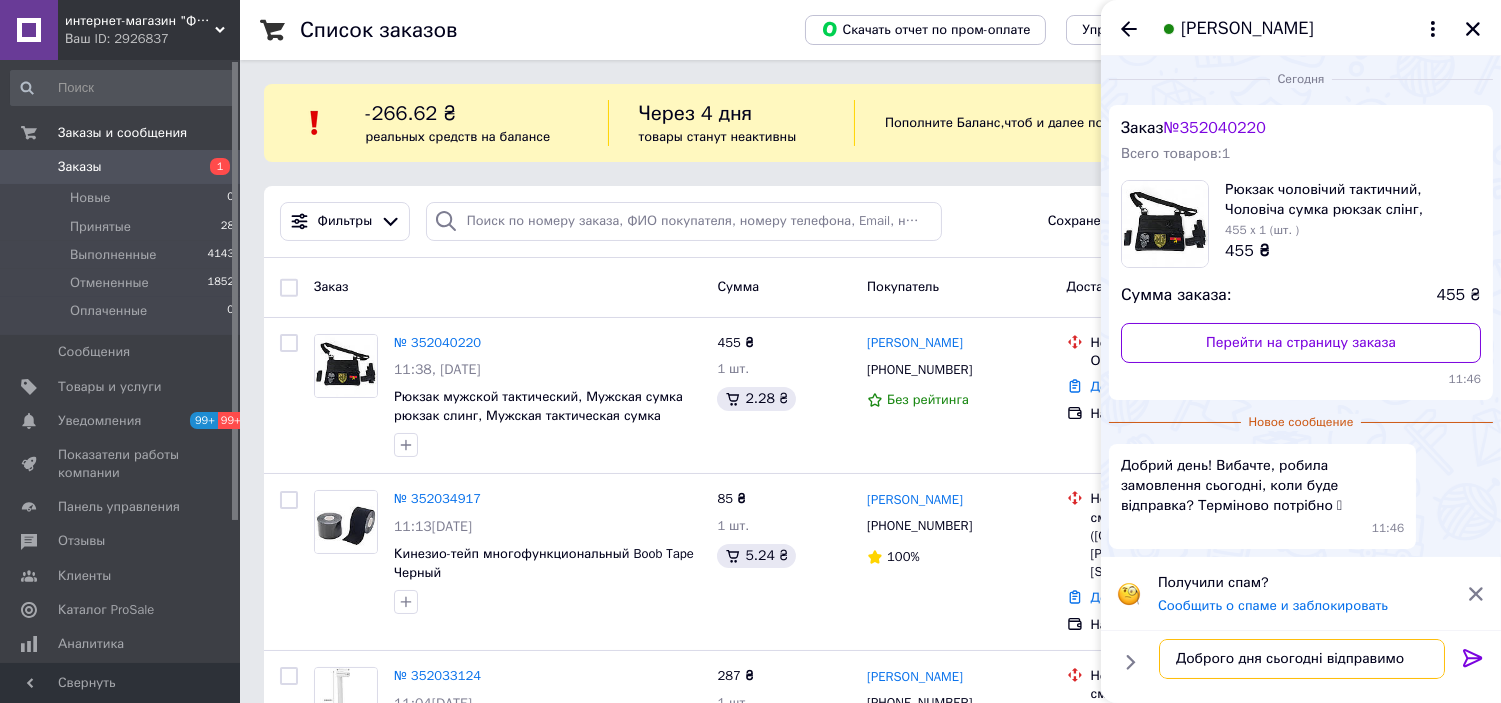 type 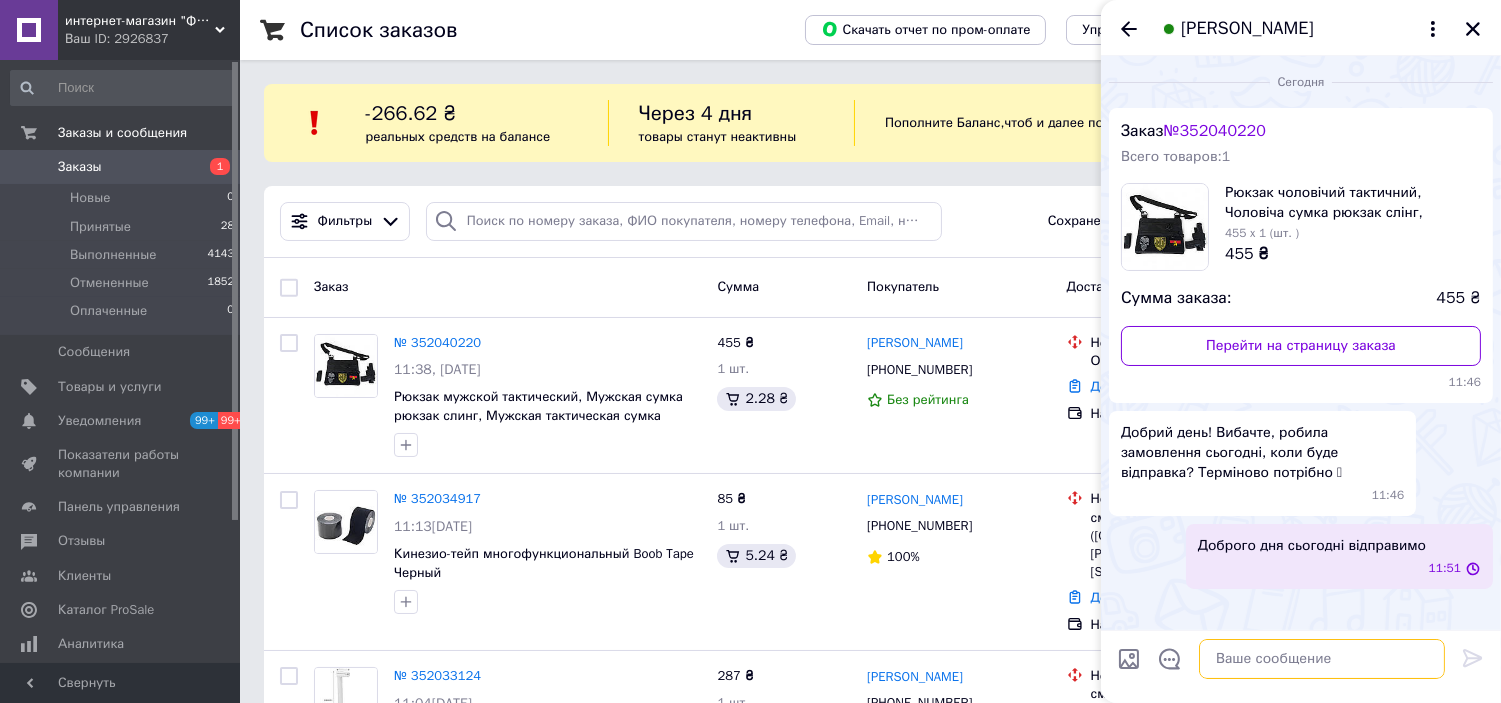scroll, scrollTop: 0, scrollLeft: 0, axis: both 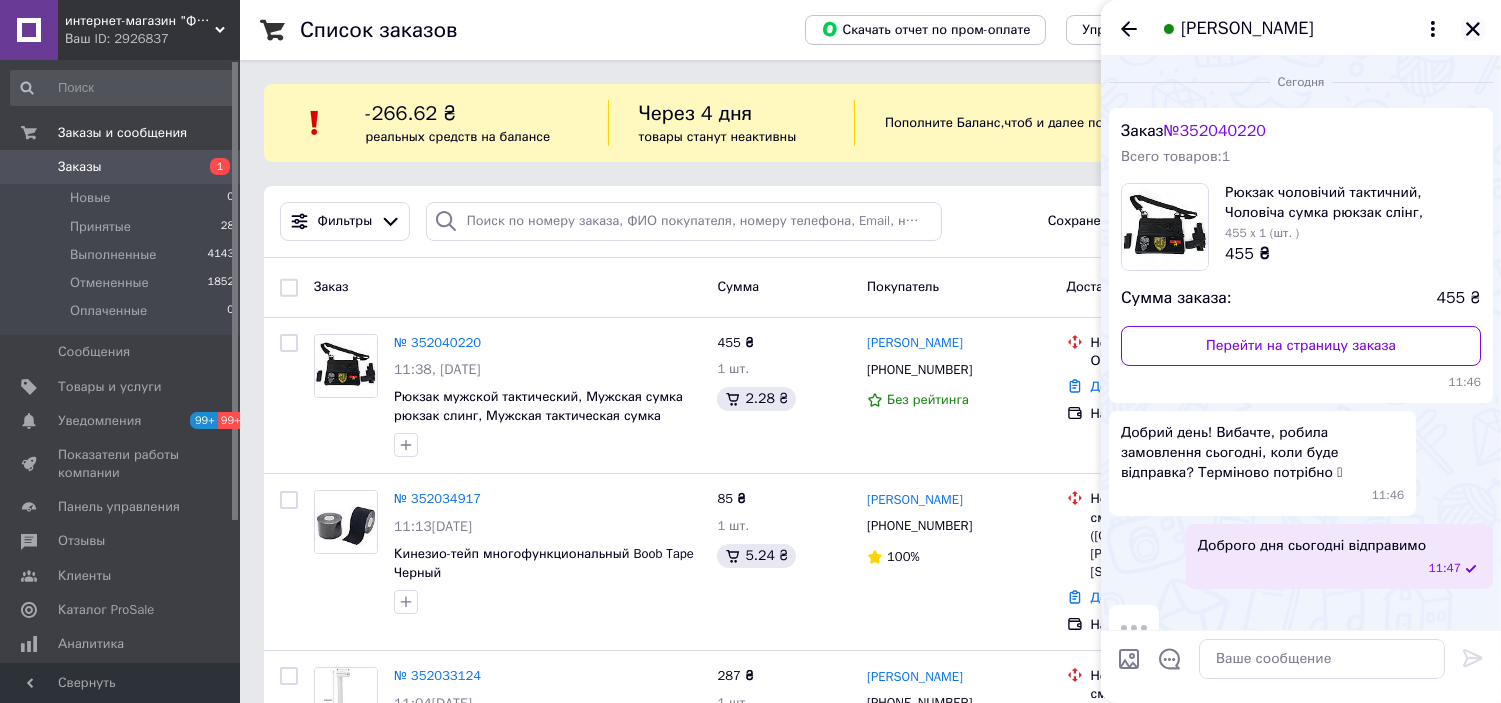 click at bounding box center (1473, 29) 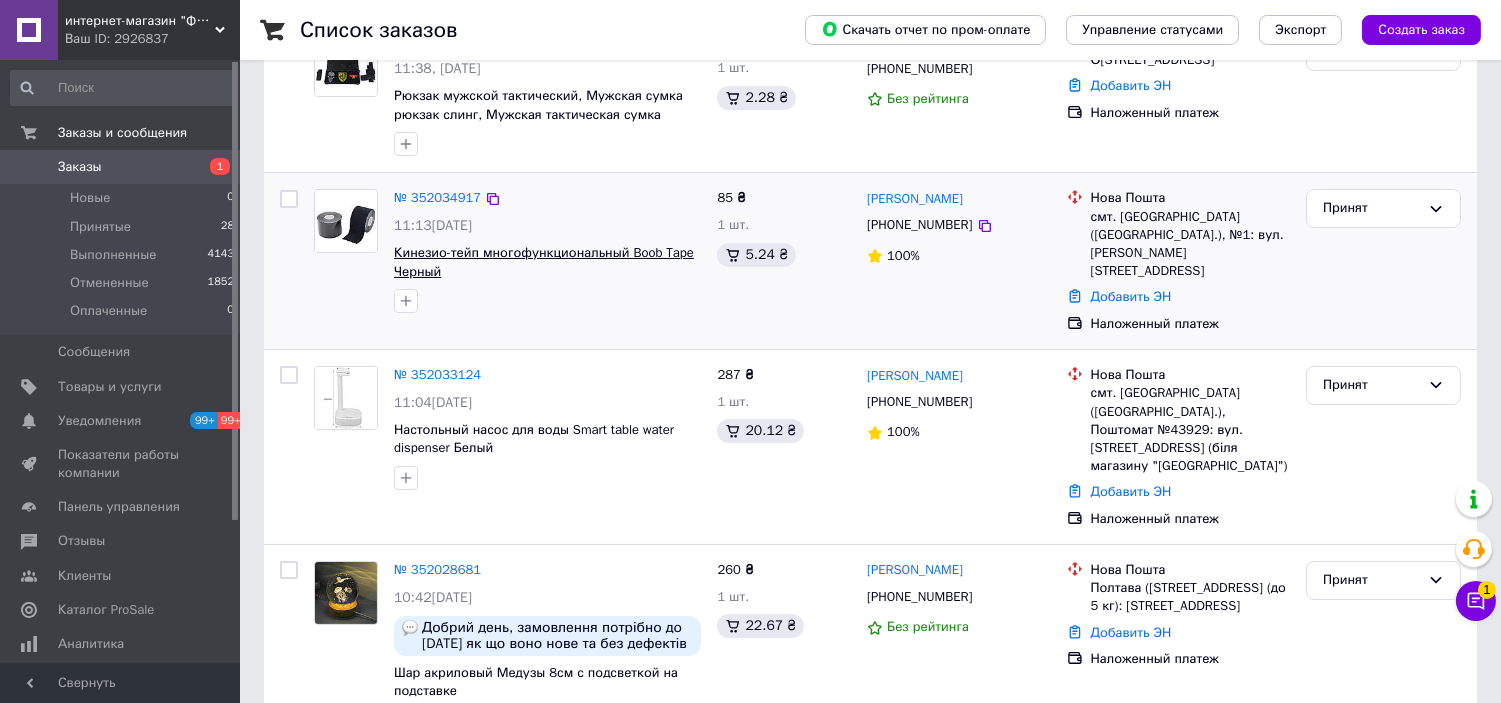 scroll, scrollTop: 333, scrollLeft: 0, axis: vertical 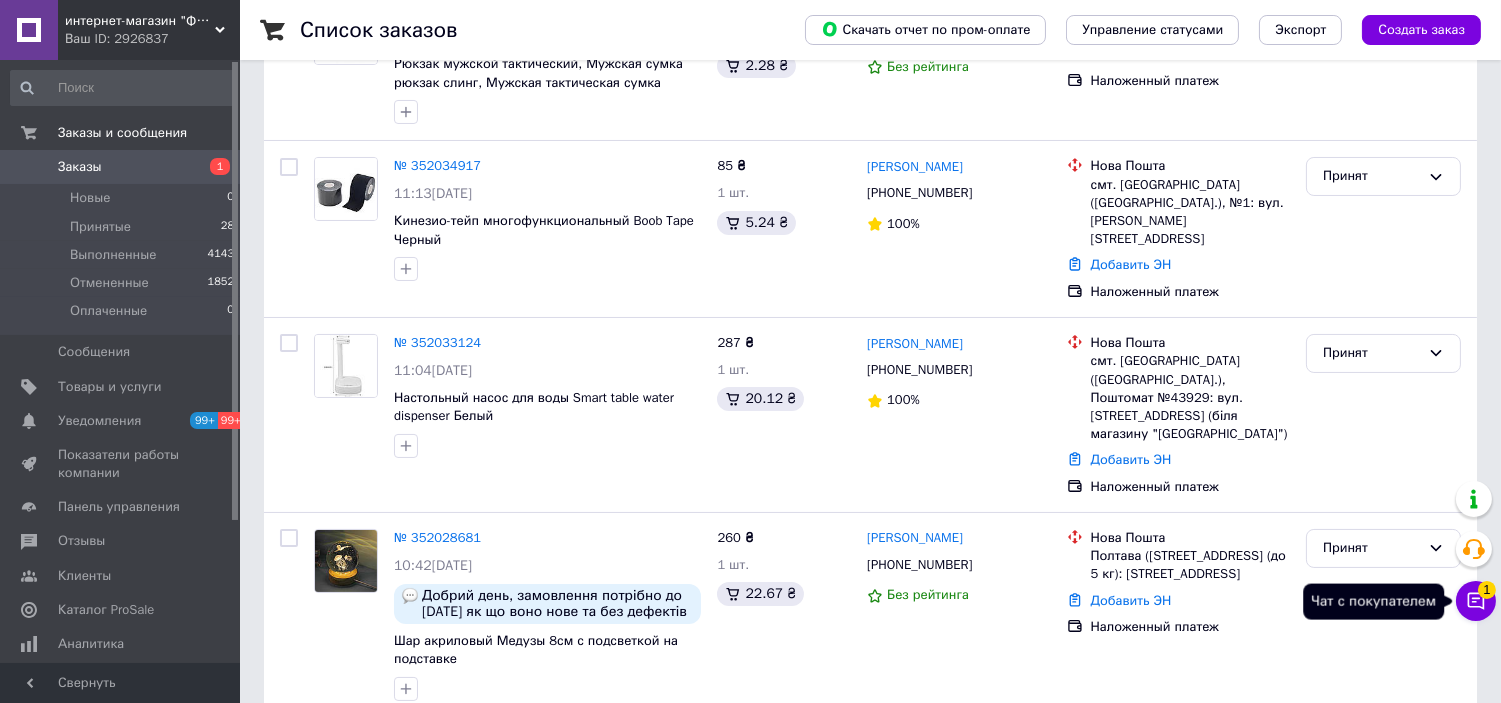click 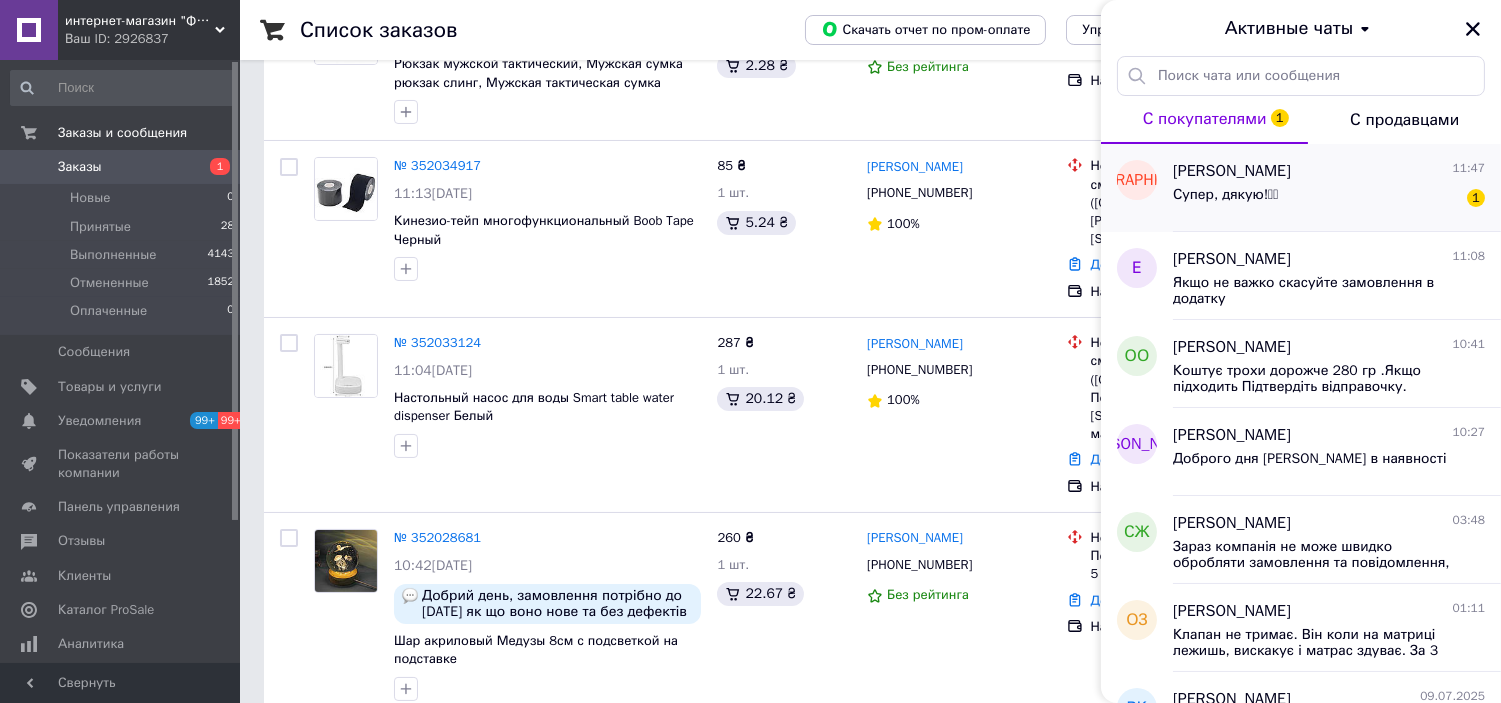 click on "Супер, дякую!🫶🏻 1" at bounding box center [1329, 199] 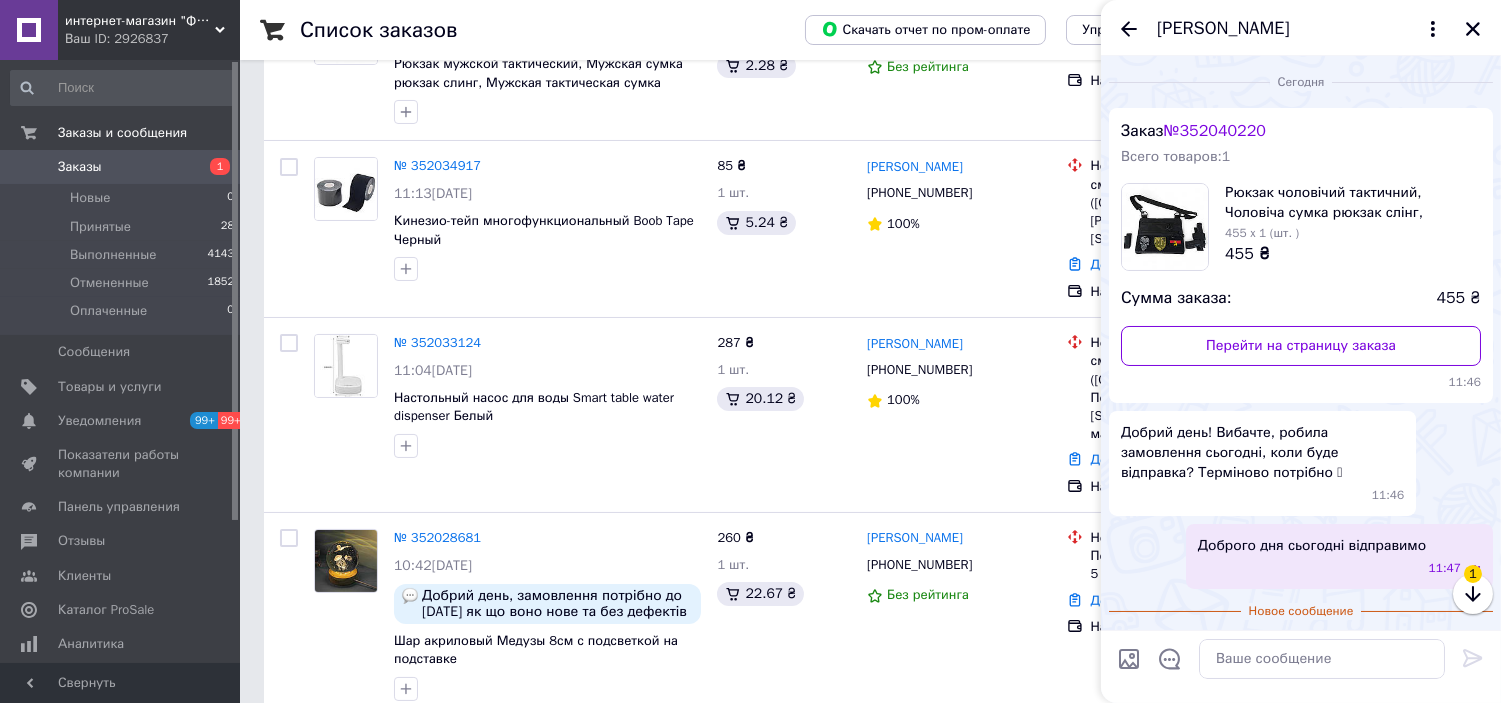 scroll, scrollTop: 35, scrollLeft: 0, axis: vertical 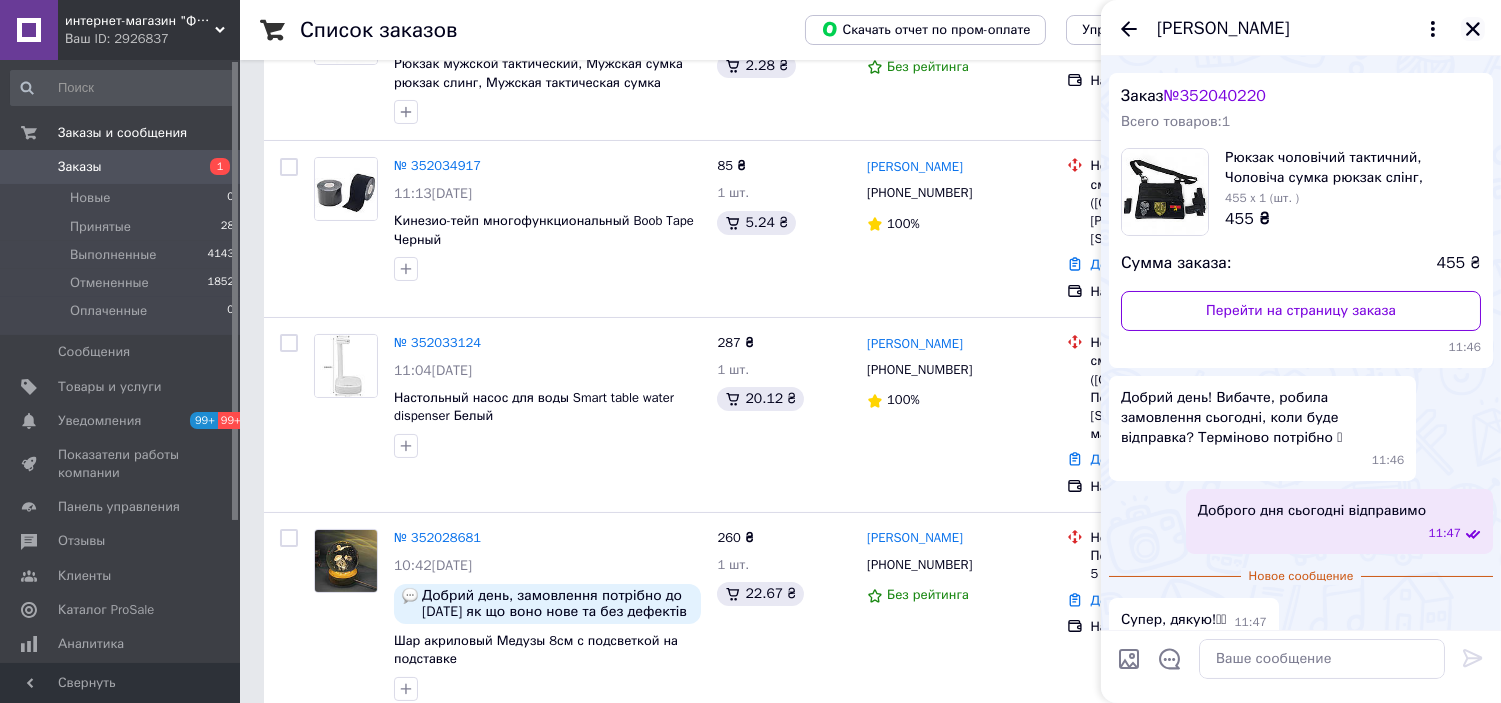 click 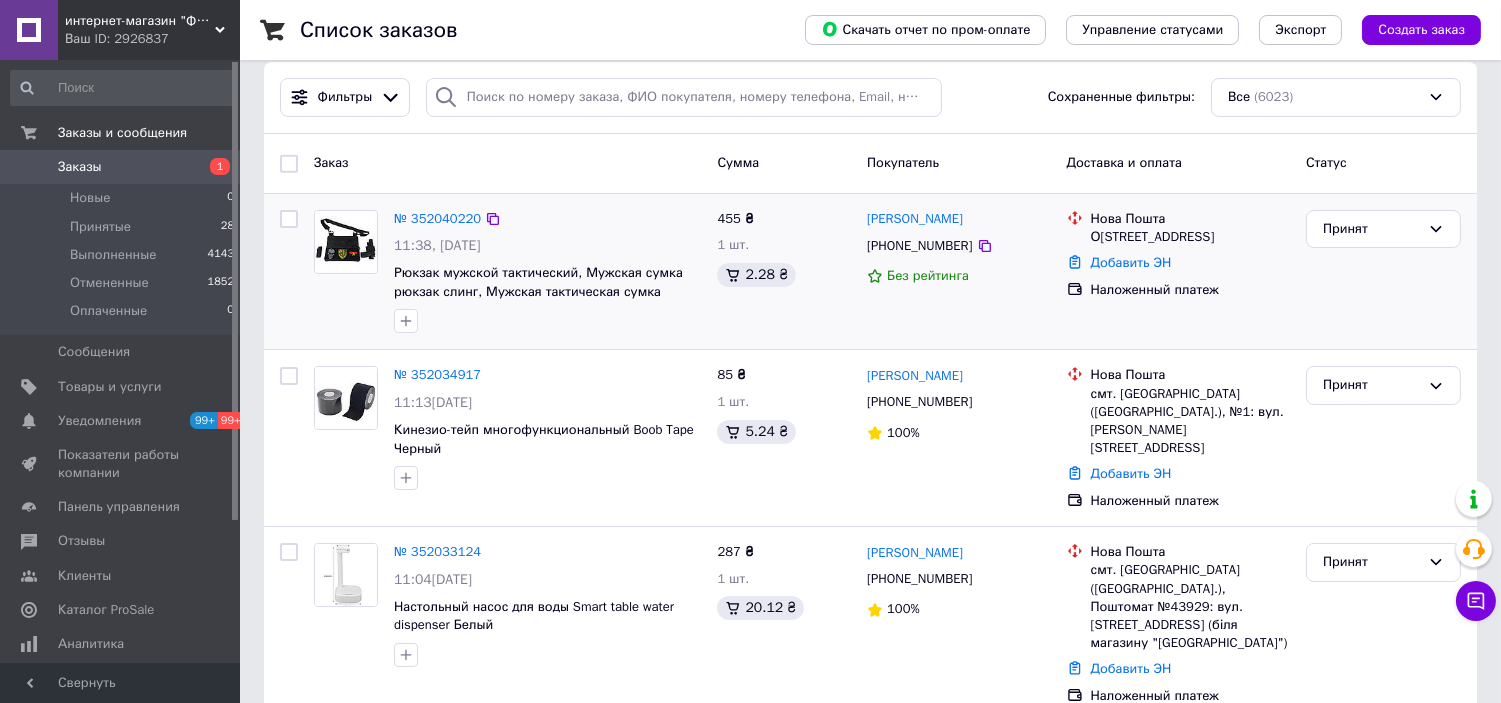 scroll, scrollTop: 0, scrollLeft: 0, axis: both 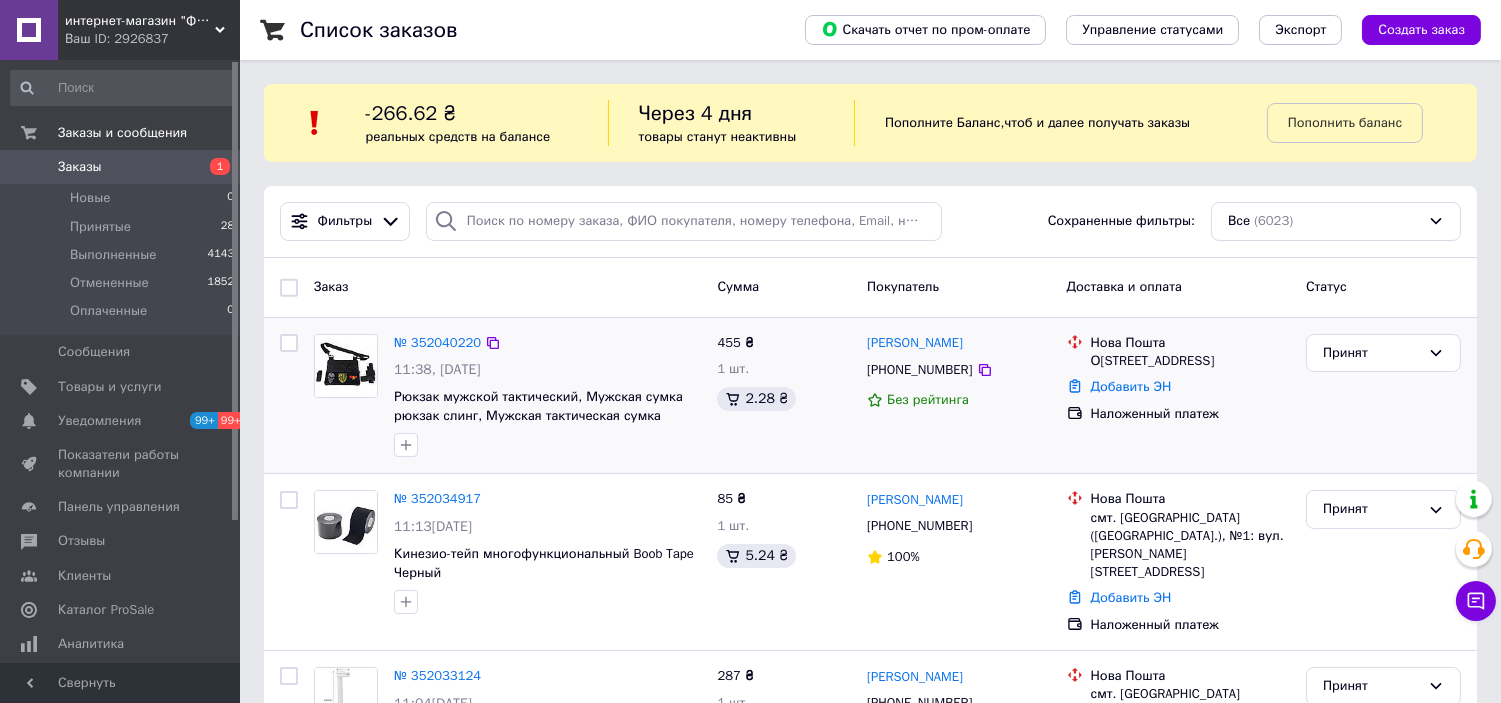 click on "№ 352040220" at bounding box center (437, 343) 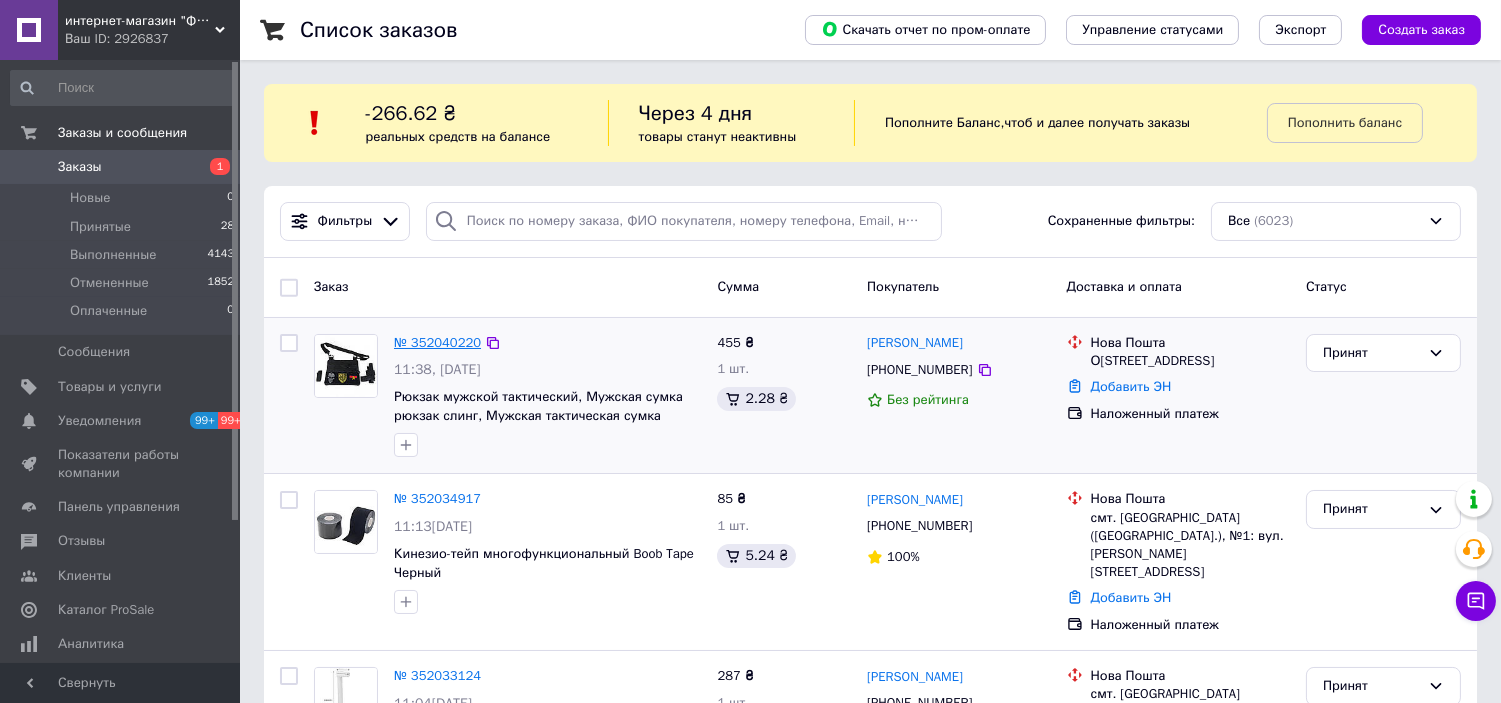 click on "№ 352040220" at bounding box center (437, 342) 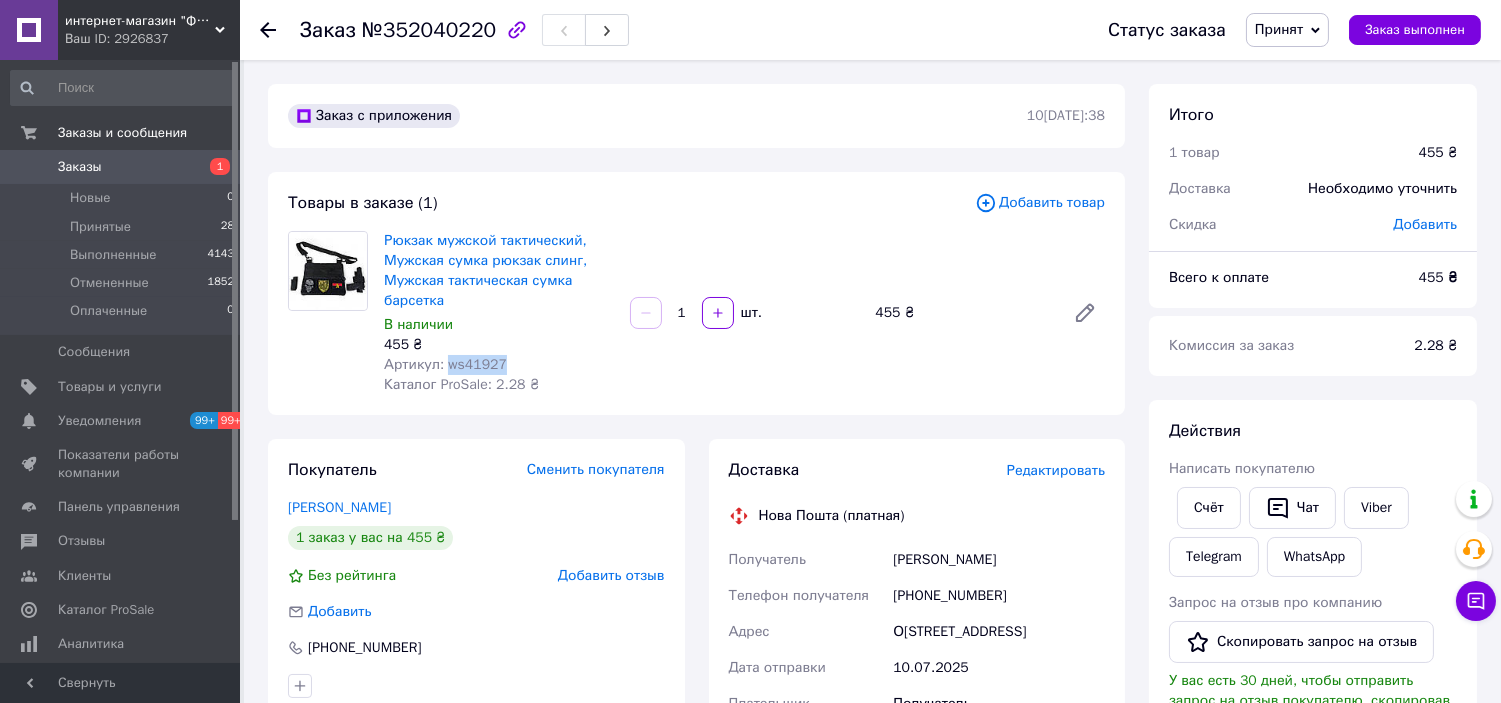 drag, startPoint x: 515, startPoint y: 365, endPoint x: 444, endPoint y: 365, distance: 71 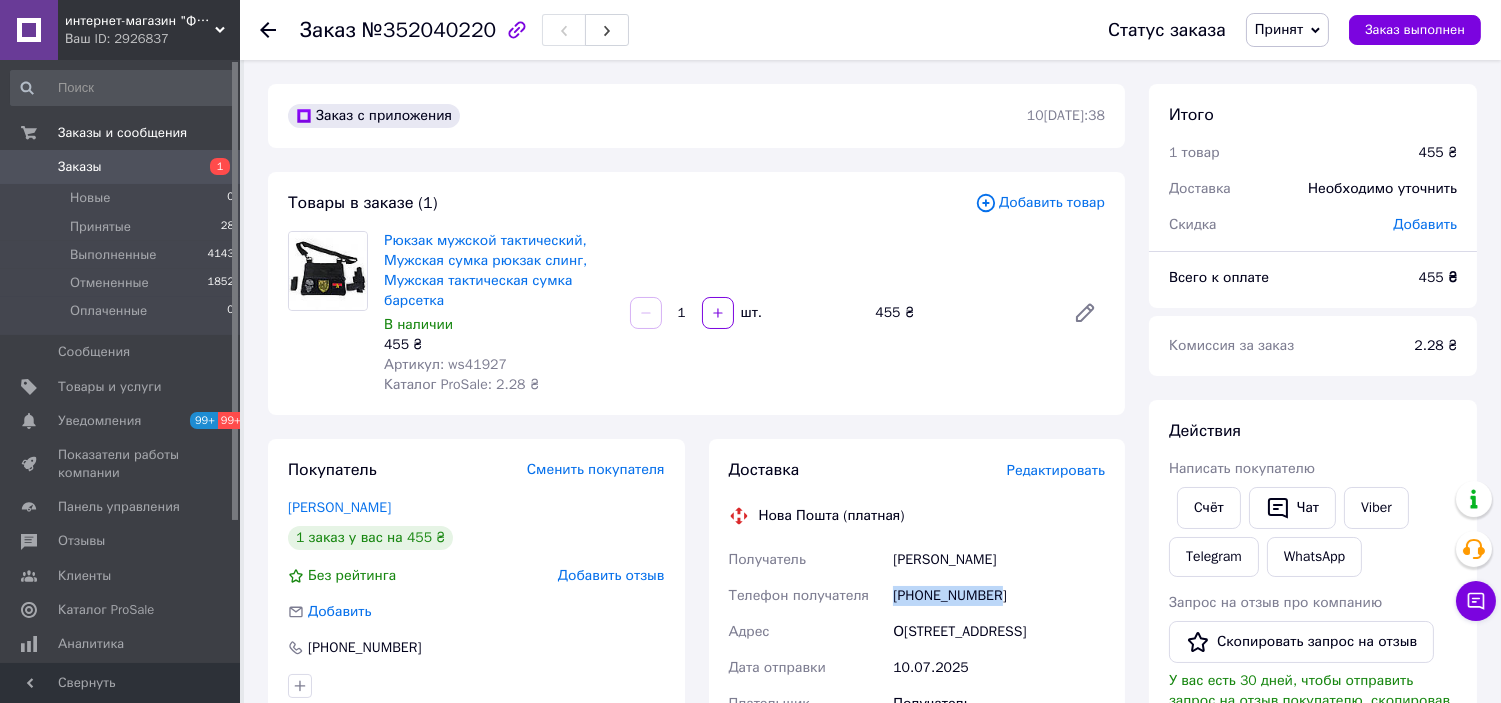 drag, startPoint x: 998, startPoint y: 597, endPoint x: 897, endPoint y: 603, distance: 101.17806 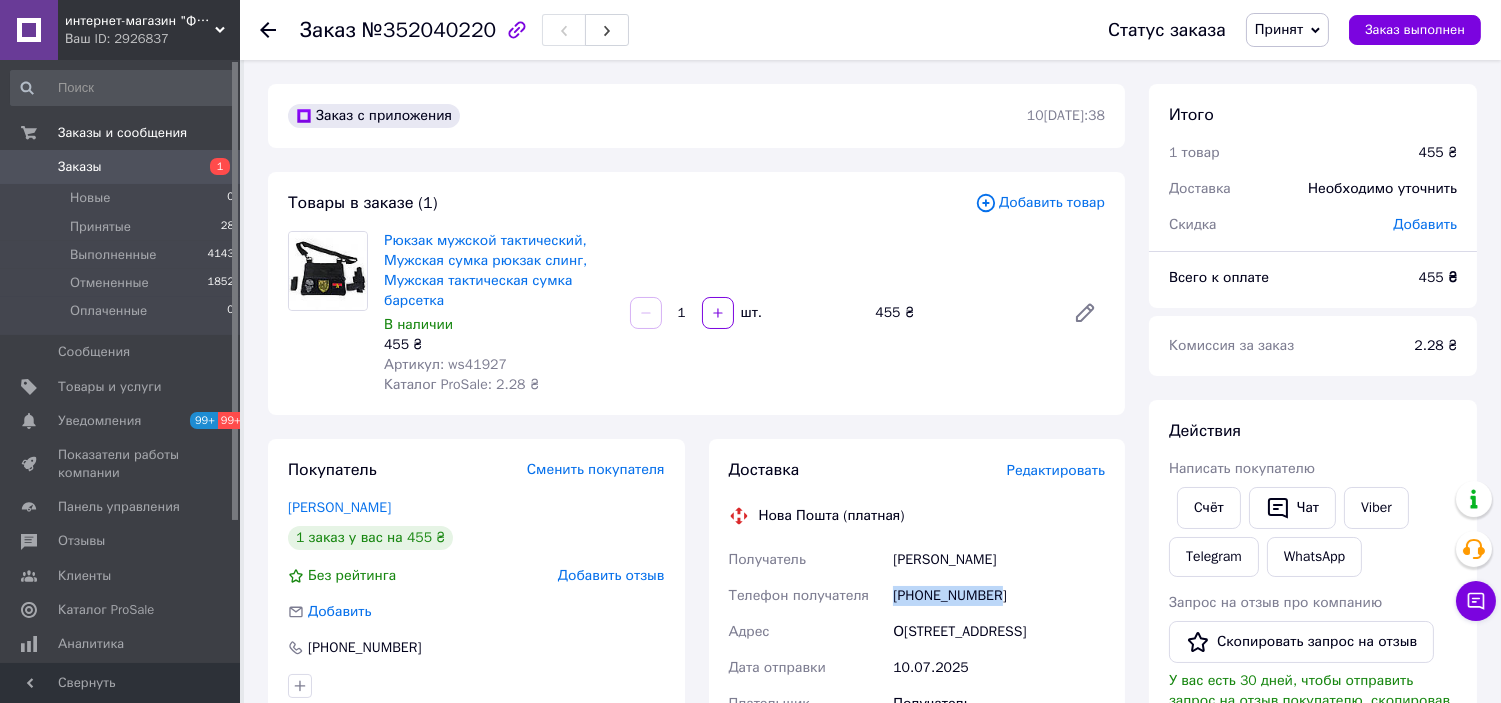 scroll, scrollTop: 333, scrollLeft: 0, axis: vertical 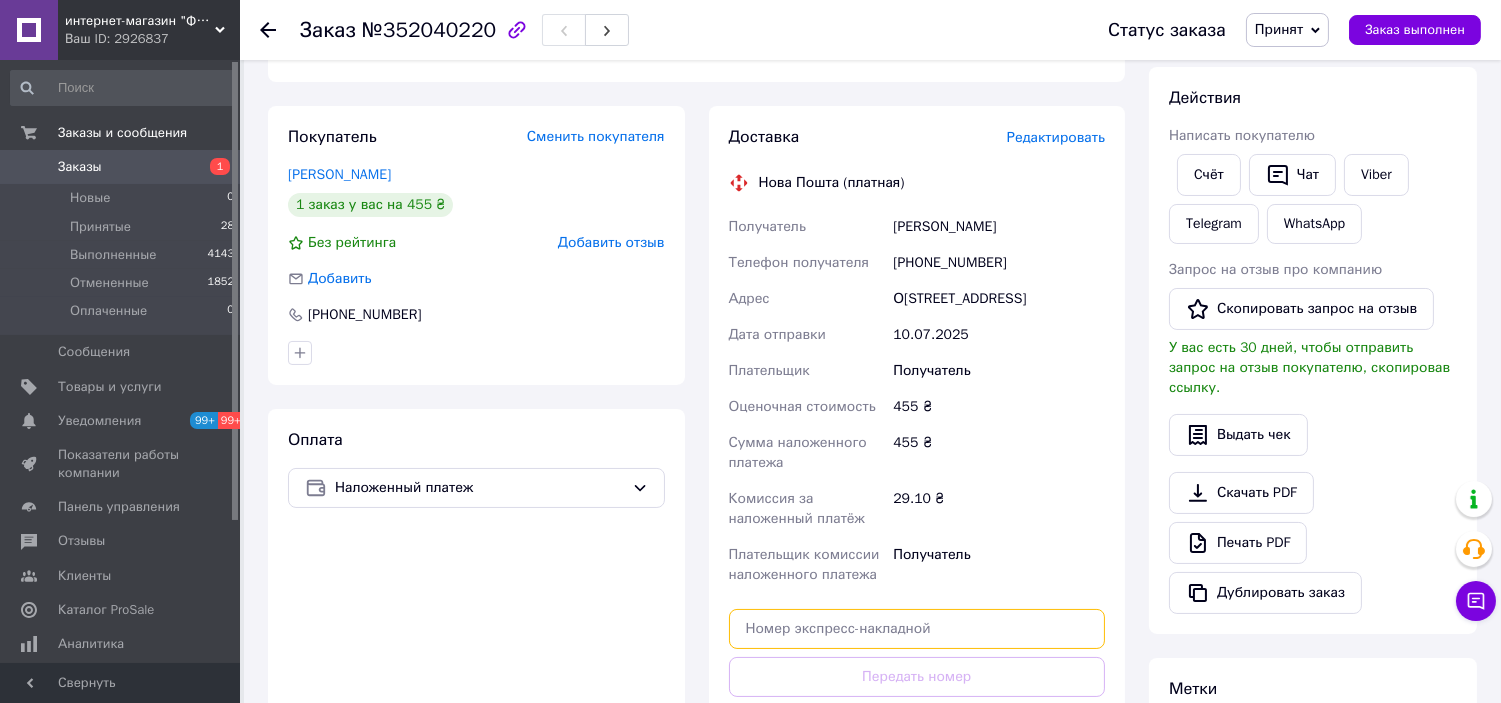 click at bounding box center (917, 629) 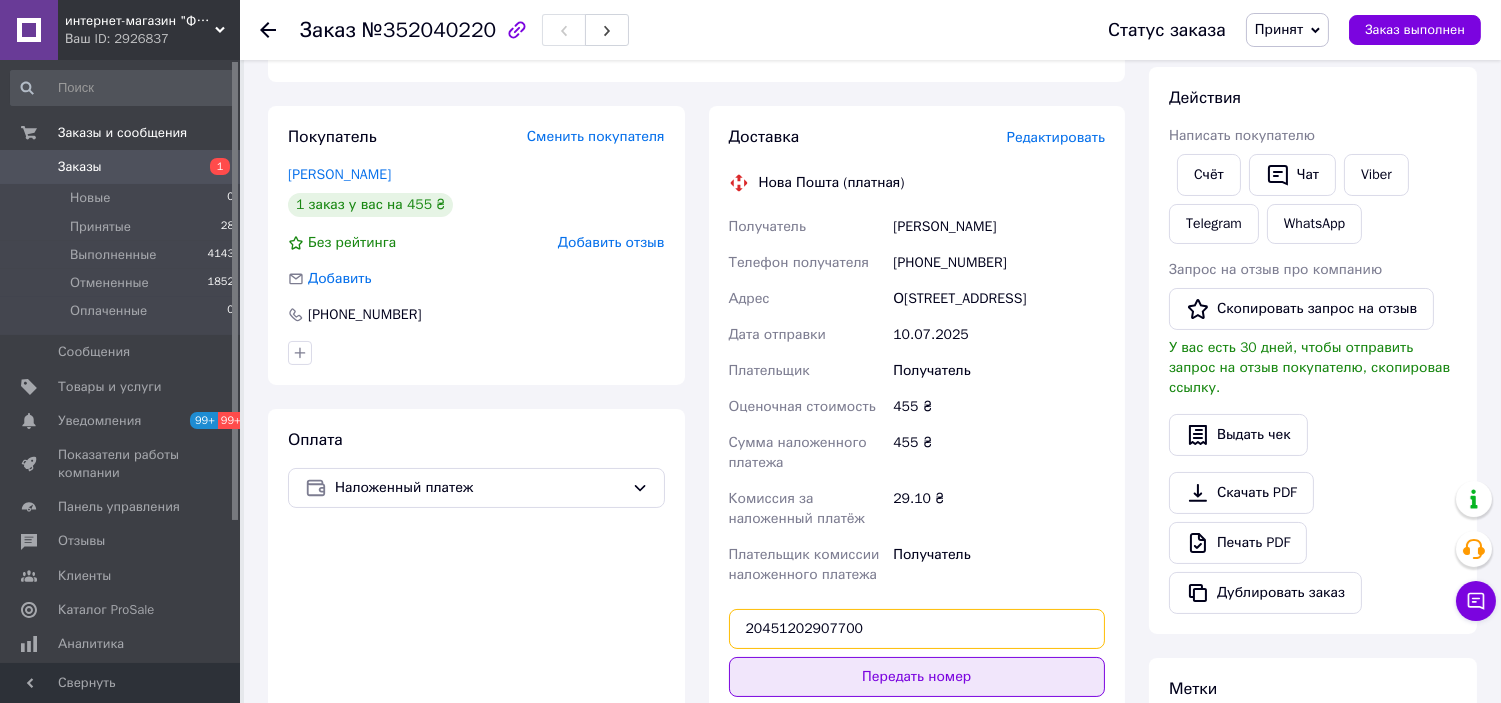 type on "20451202907700" 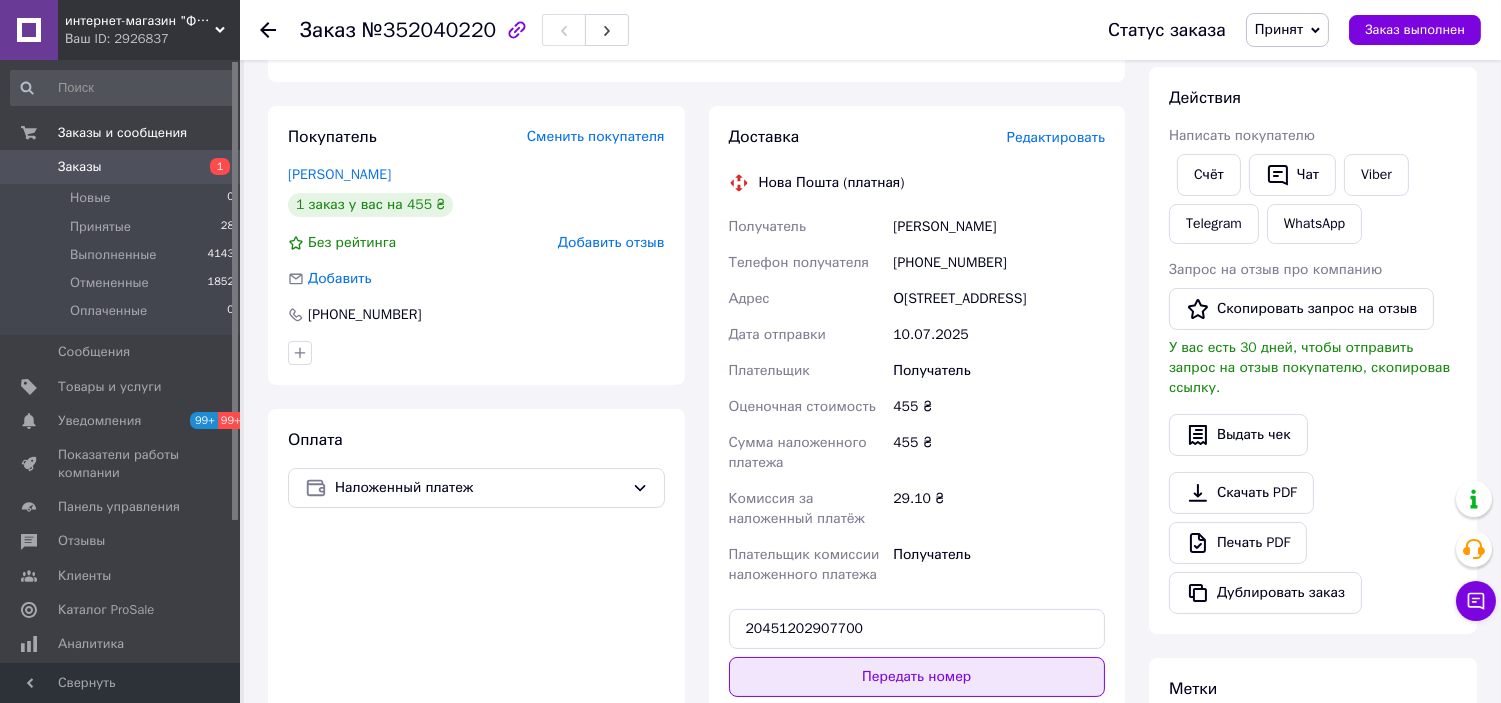 click on "Передать номер" at bounding box center (917, 677) 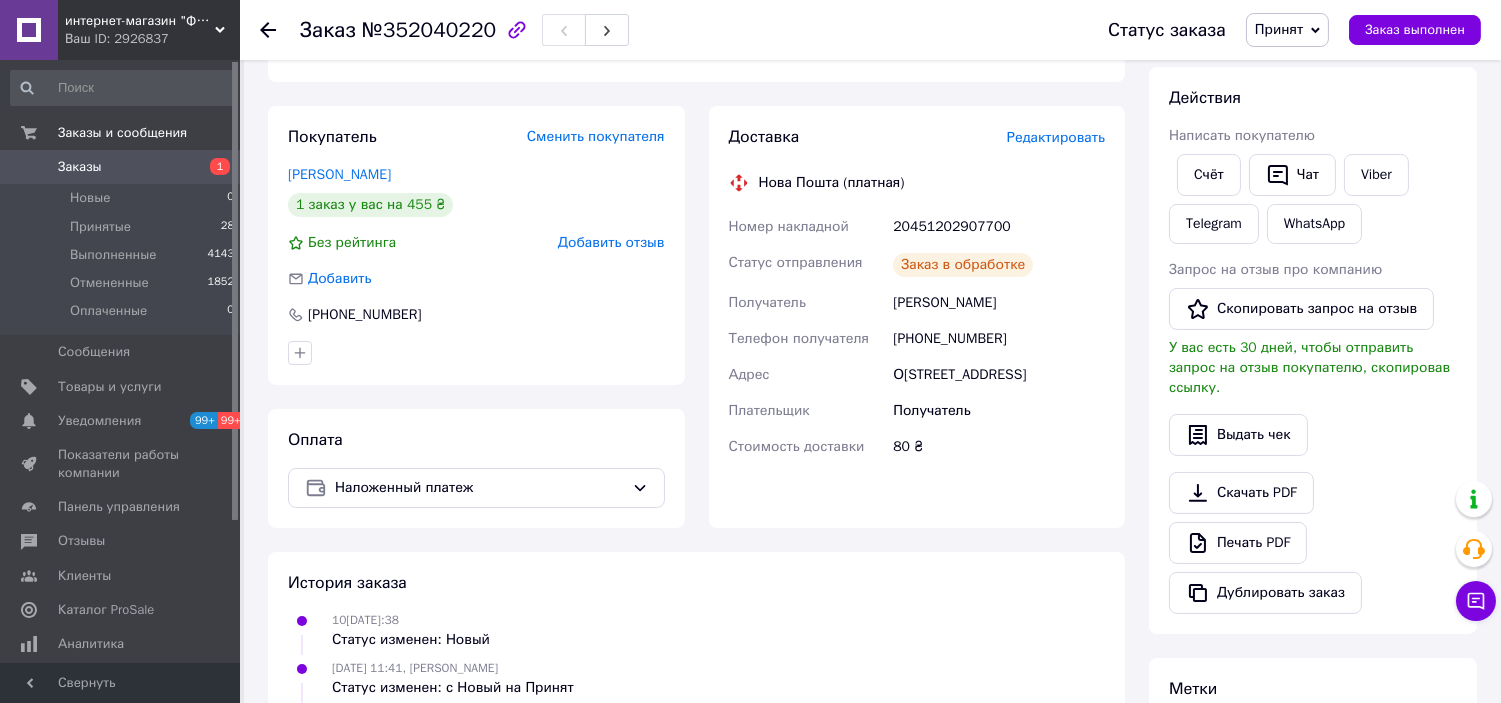 scroll, scrollTop: 0, scrollLeft: 0, axis: both 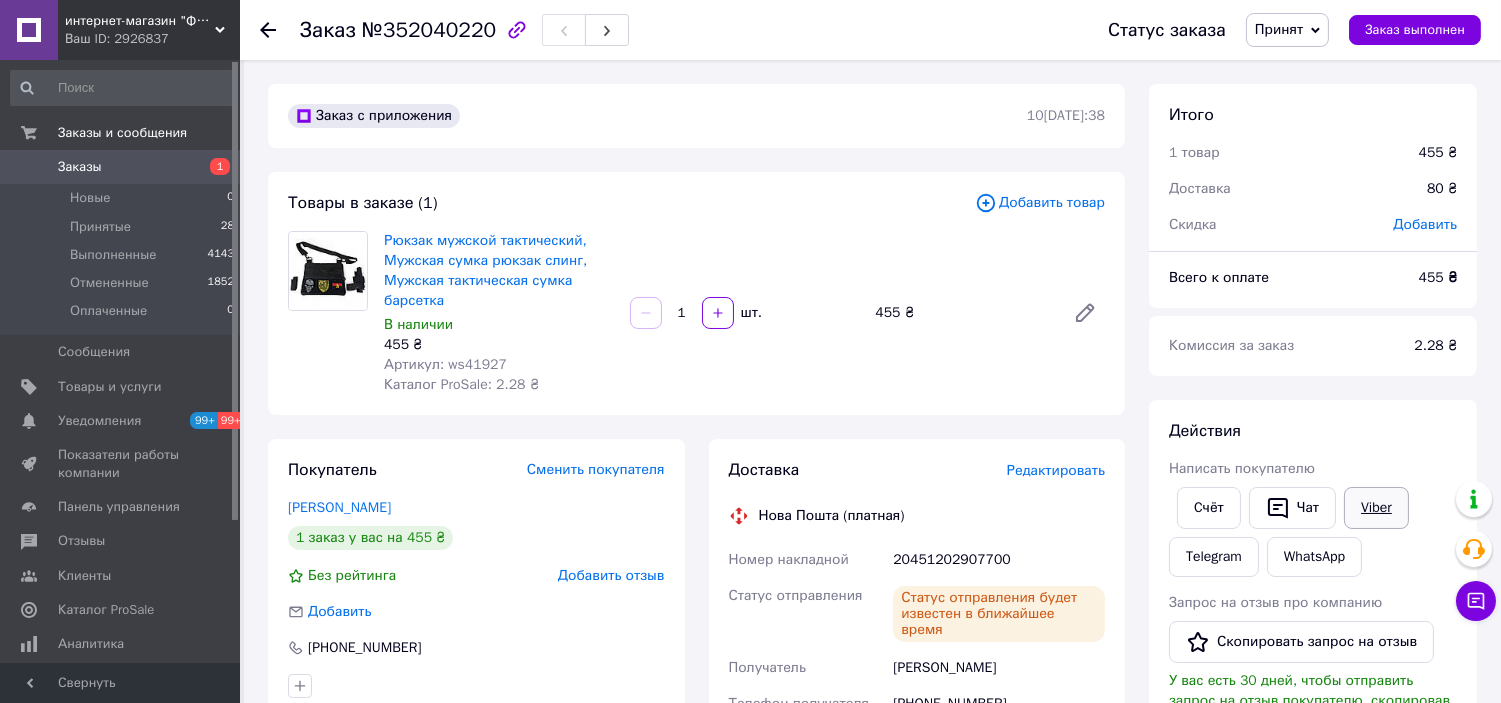 click on "Viber" at bounding box center [1376, 508] 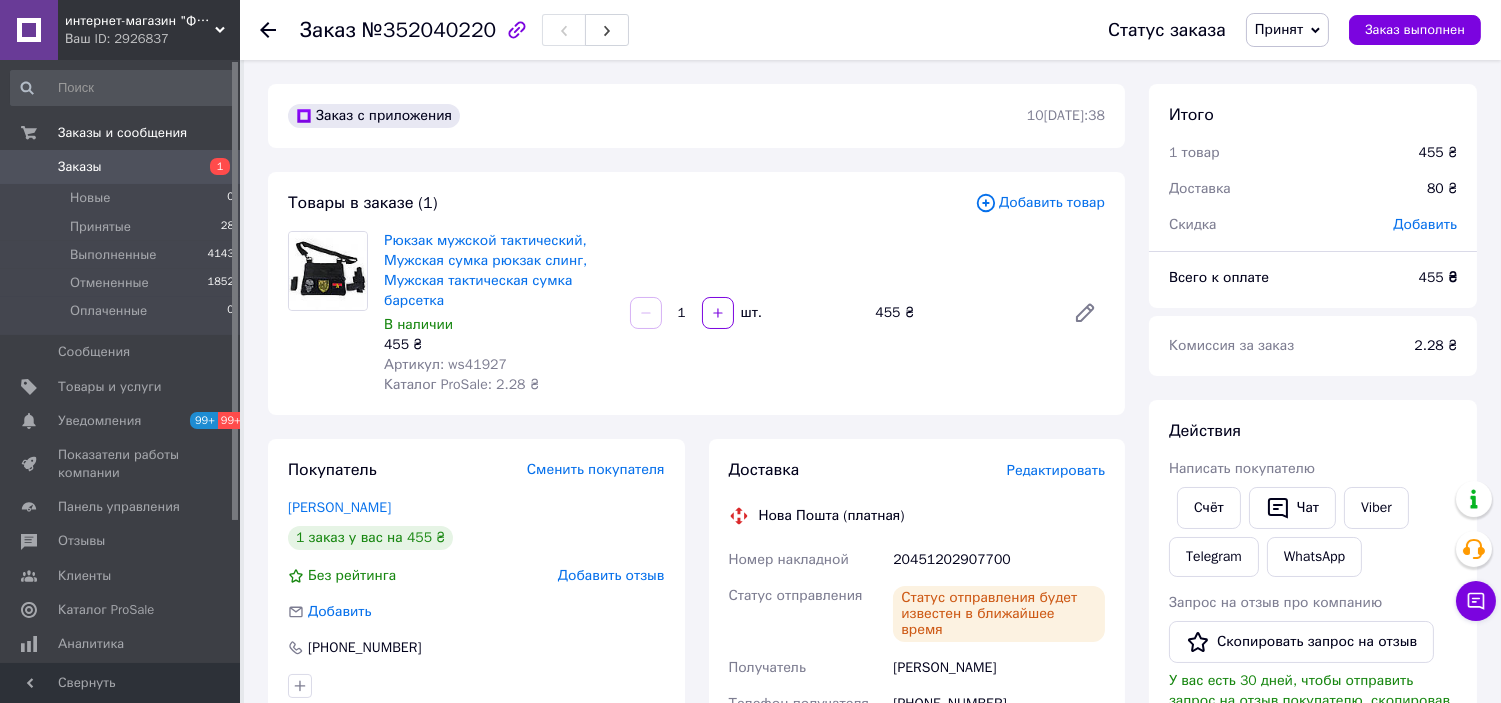 click on "[PHONE_NUMBER]" at bounding box center [999, 704] 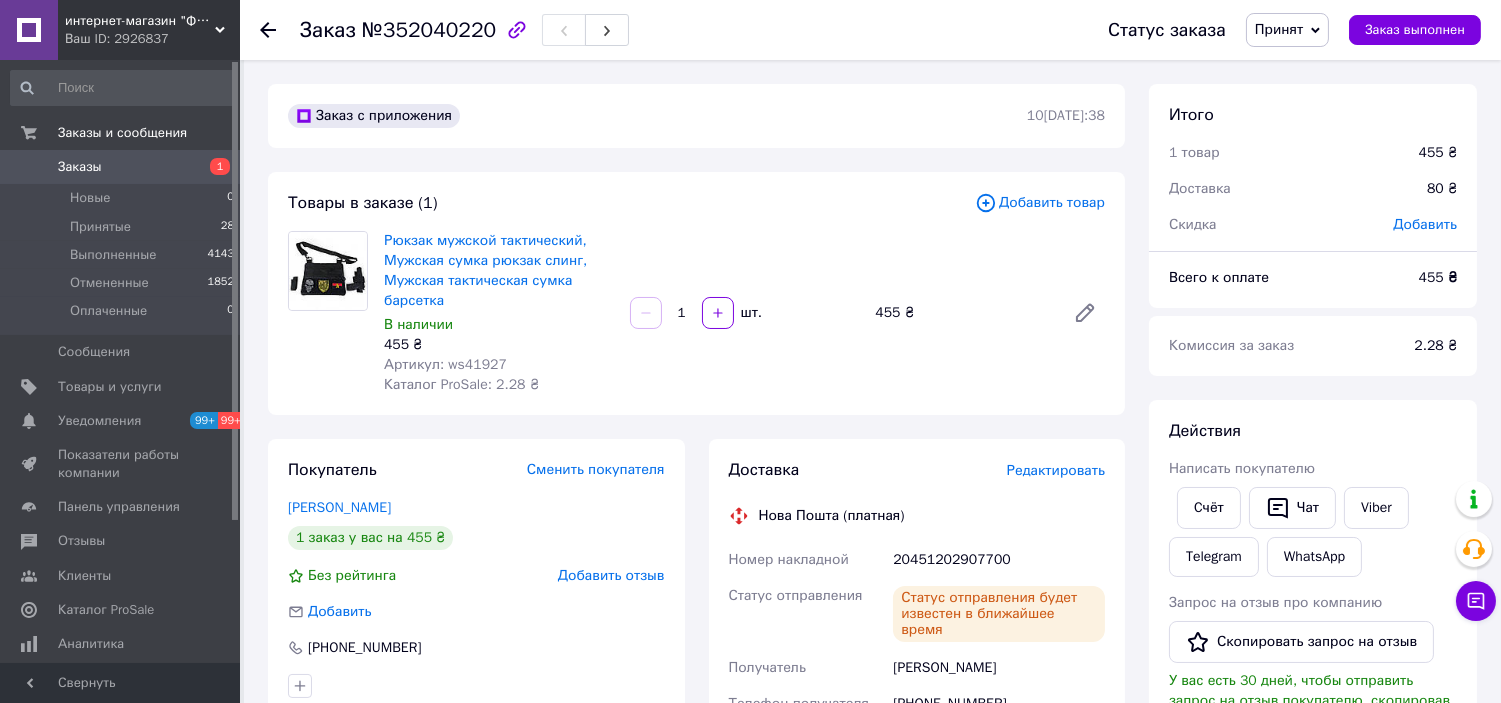 click 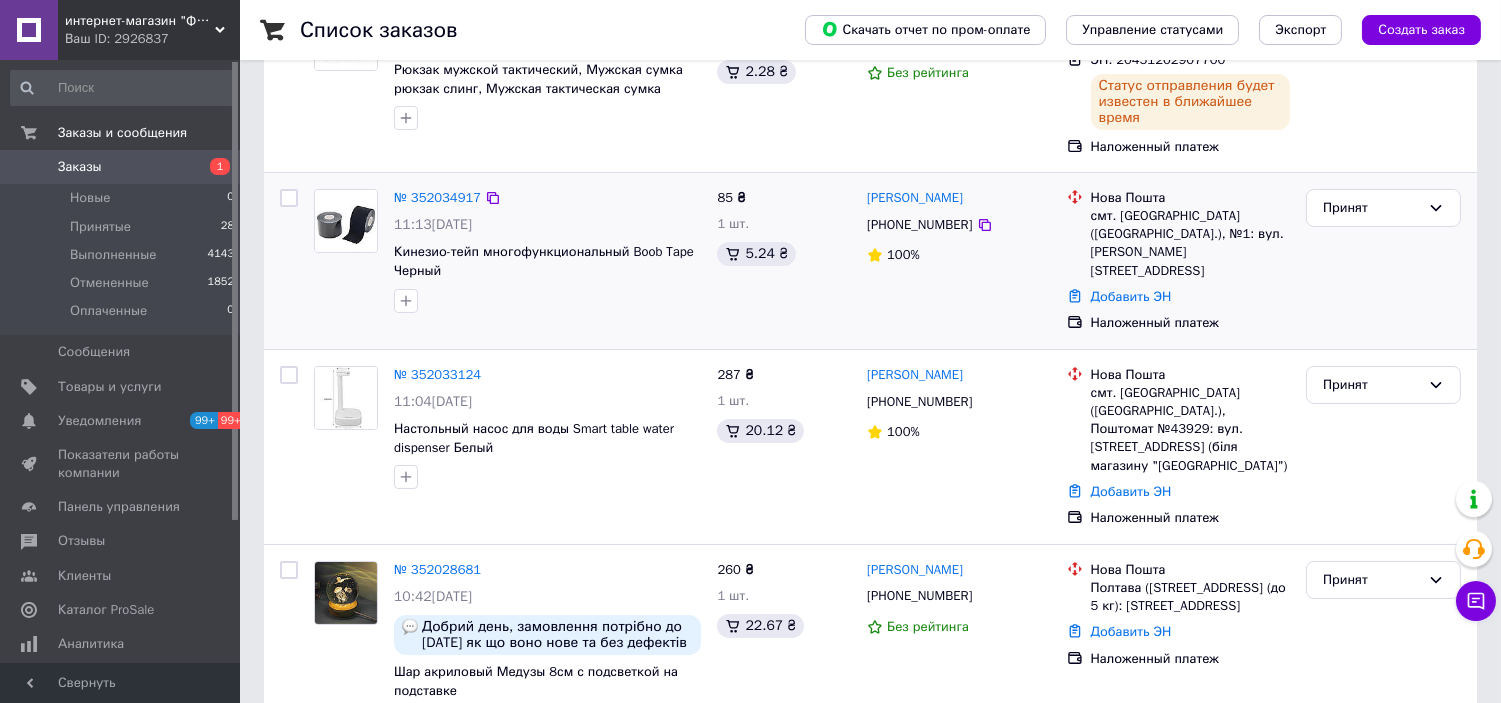 scroll, scrollTop: 333, scrollLeft: 0, axis: vertical 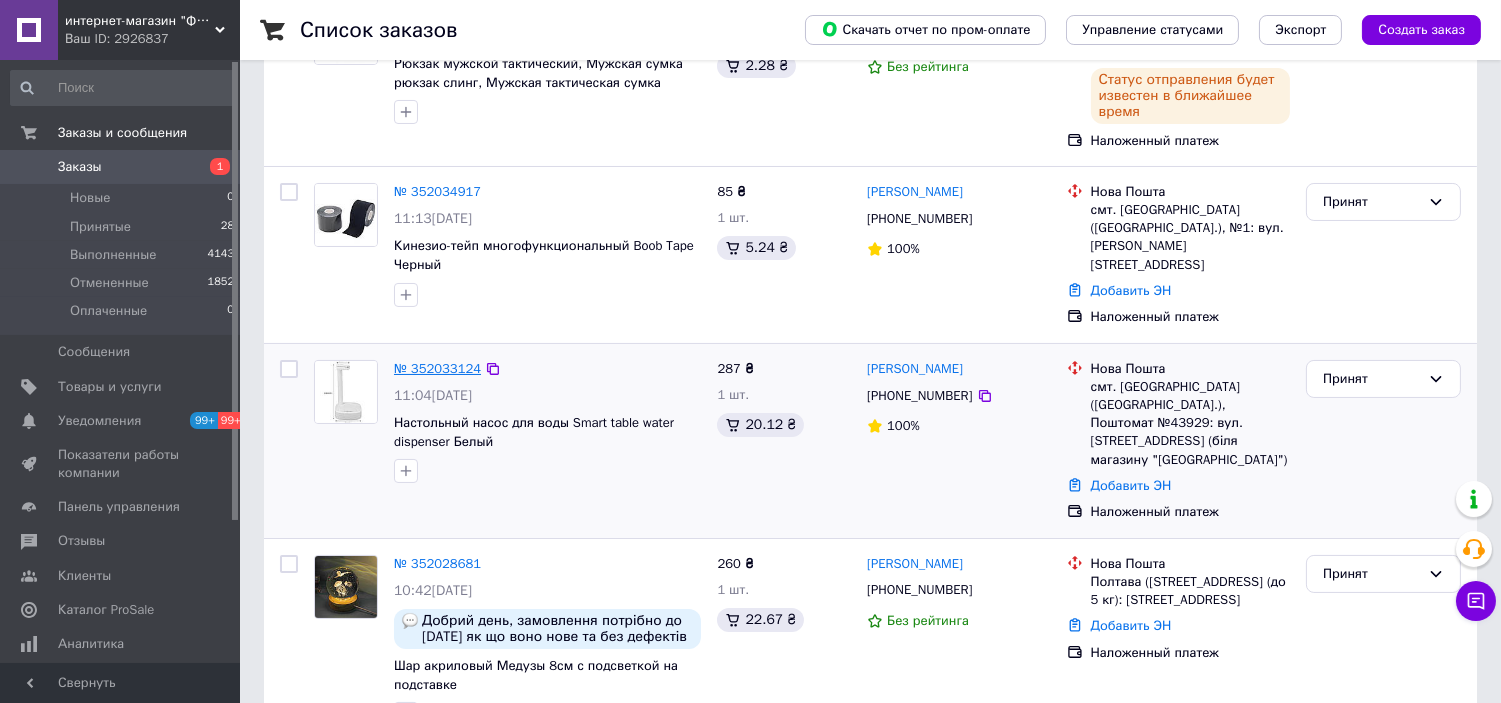 click on "№ 352033124" at bounding box center (437, 368) 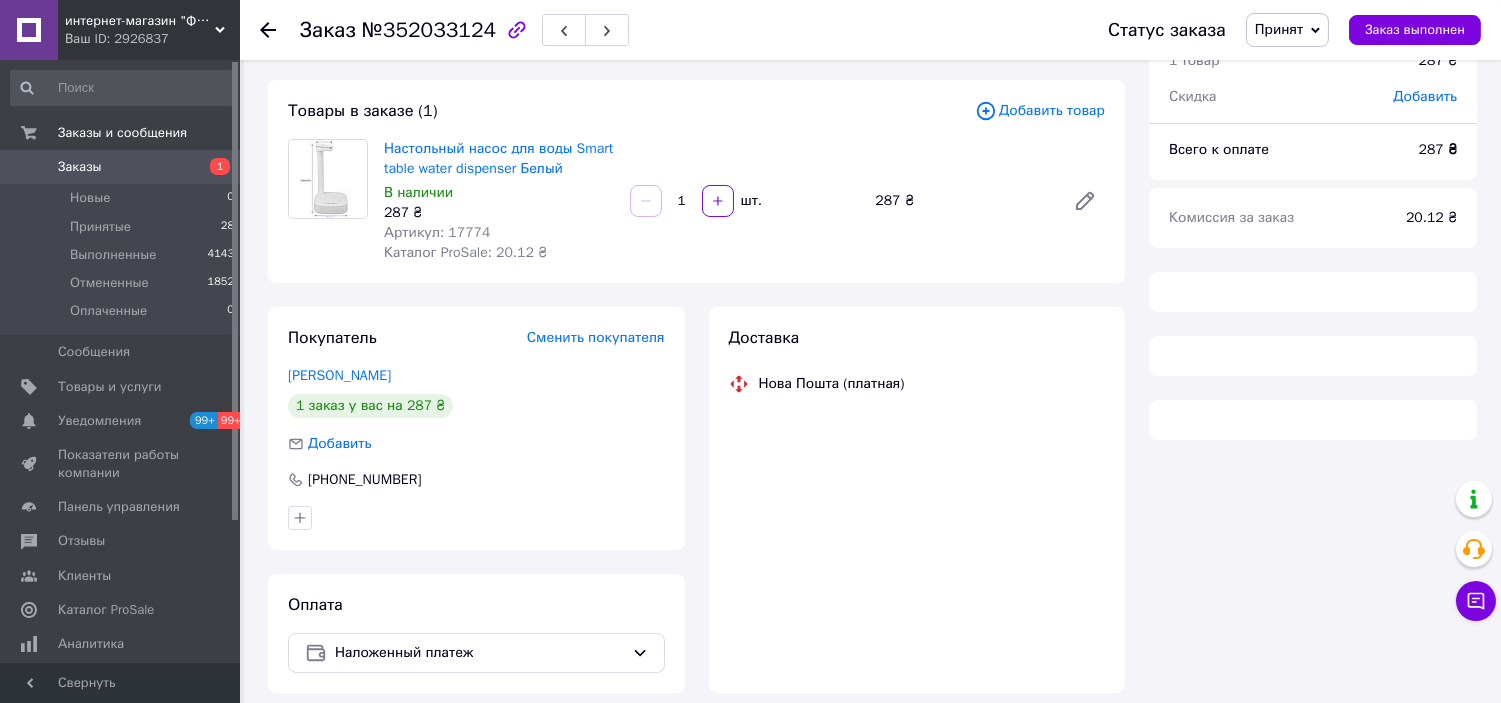 scroll, scrollTop: 0, scrollLeft: 0, axis: both 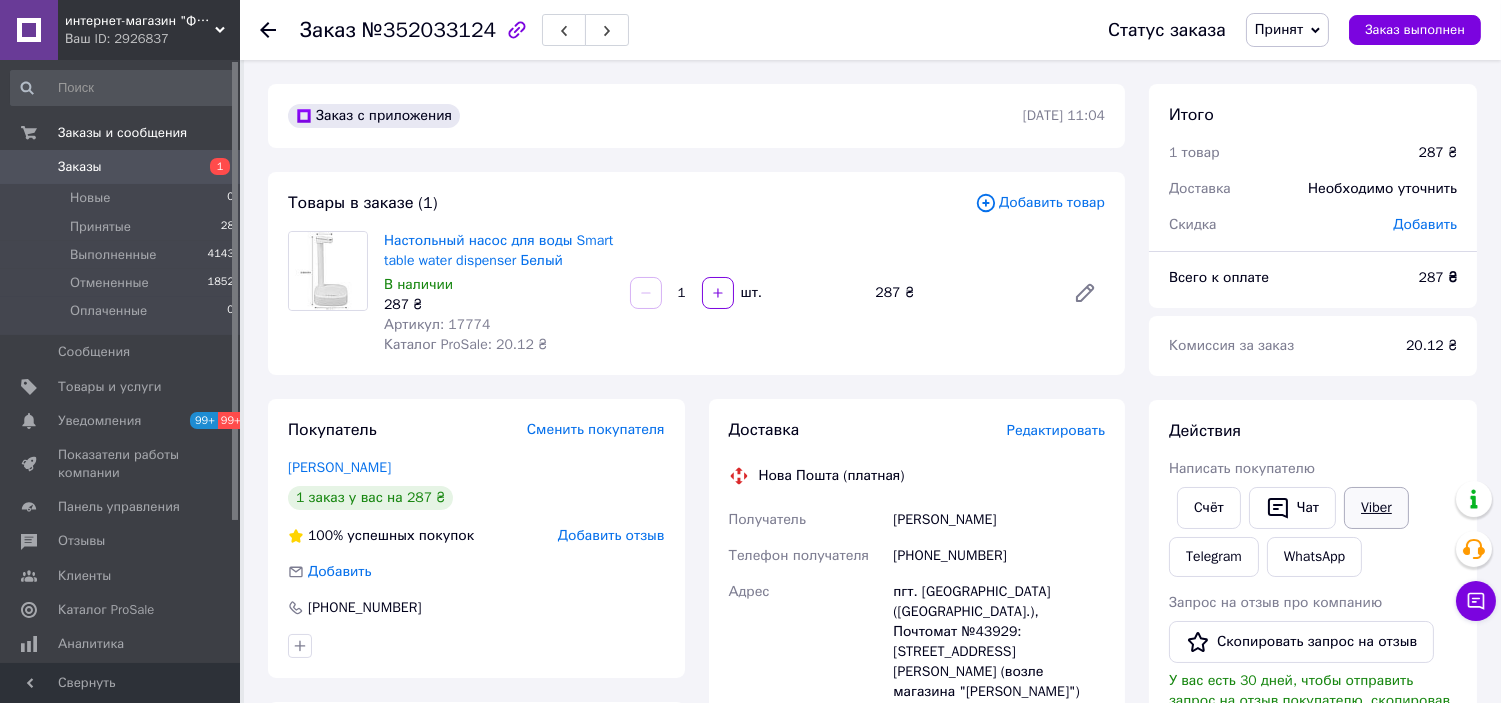 click on "Viber" at bounding box center [1376, 508] 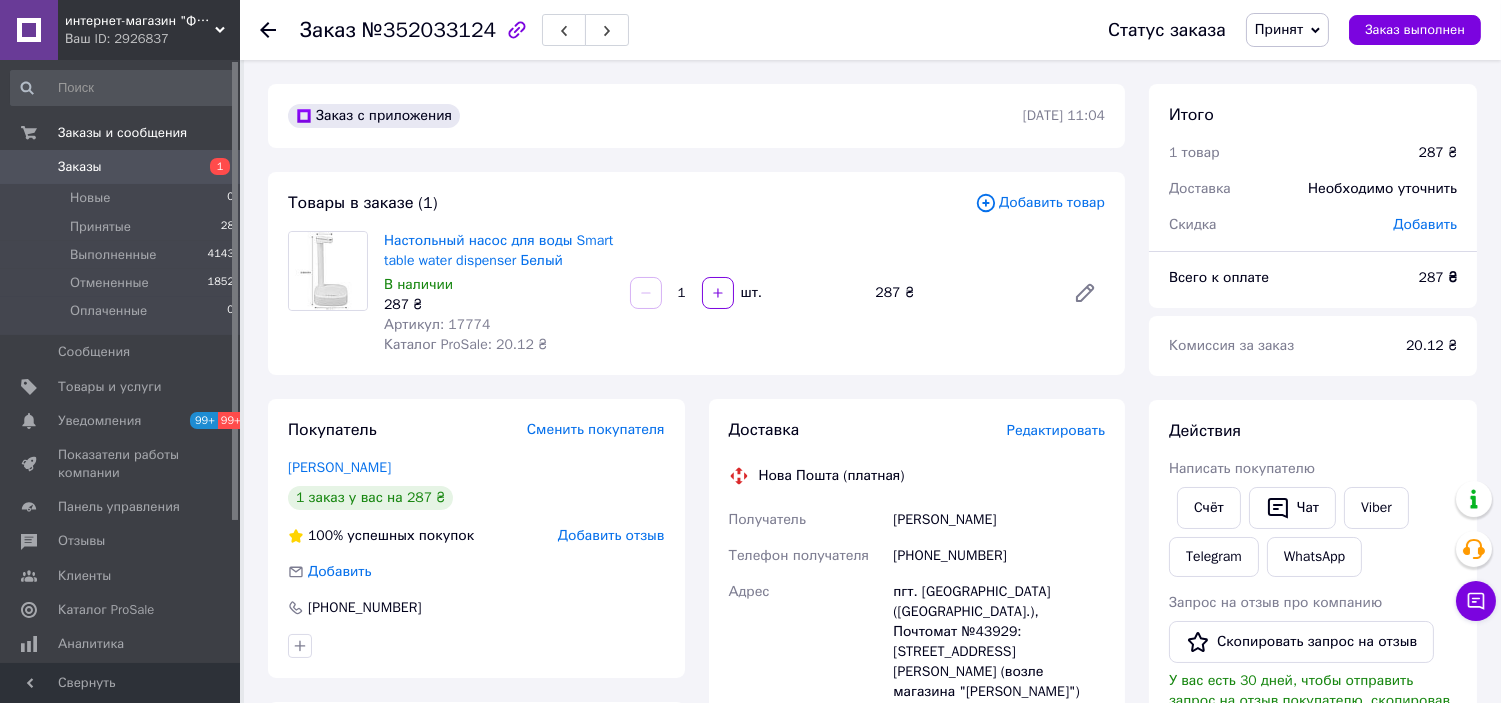 click on "пгт. Черняхов (Житомирская обл.), Почтомат №43929: ул. Стиртенская, 67А (возле магазина "Вікторія")" at bounding box center [999, 642] 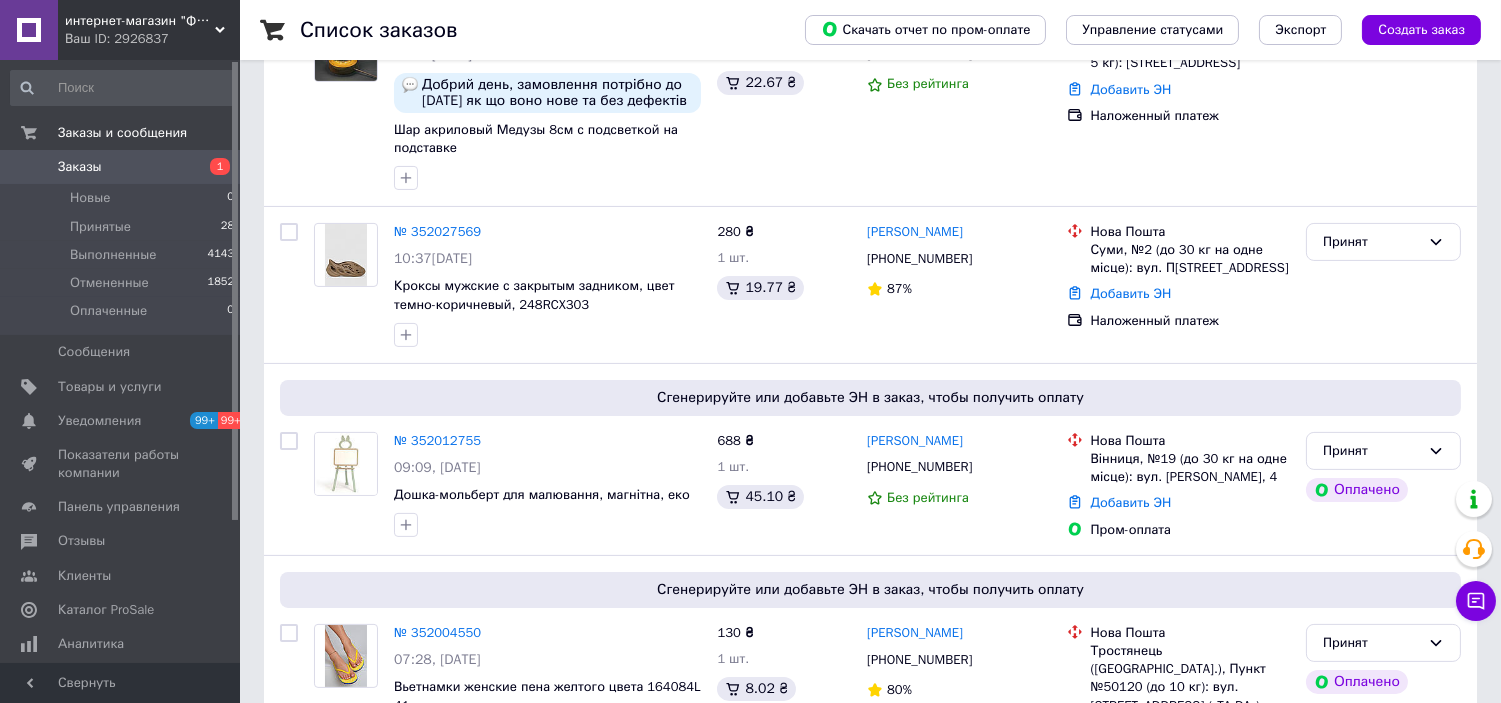 scroll, scrollTop: 1000, scrollLeft: 0, axis: vertical 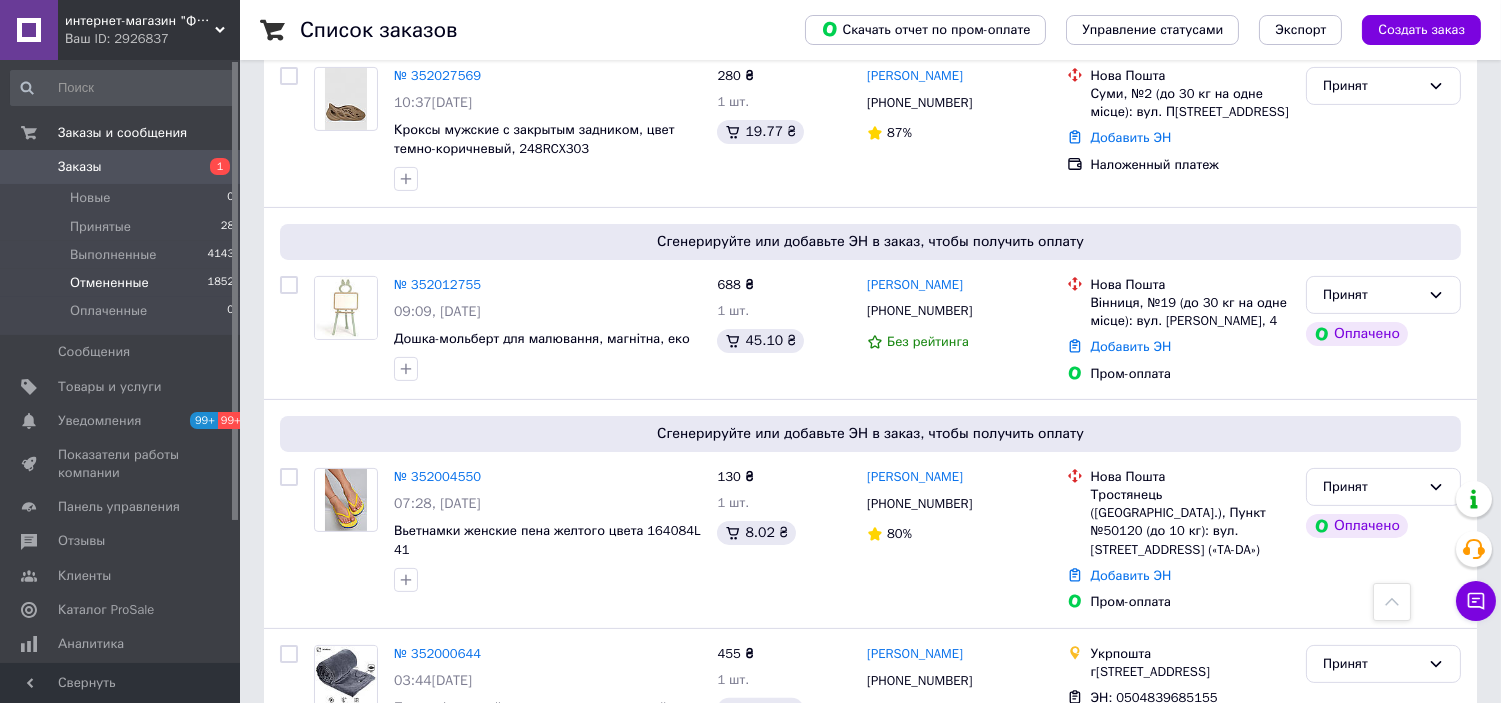 click on "Отмененные" at bounding box center [109, 283] 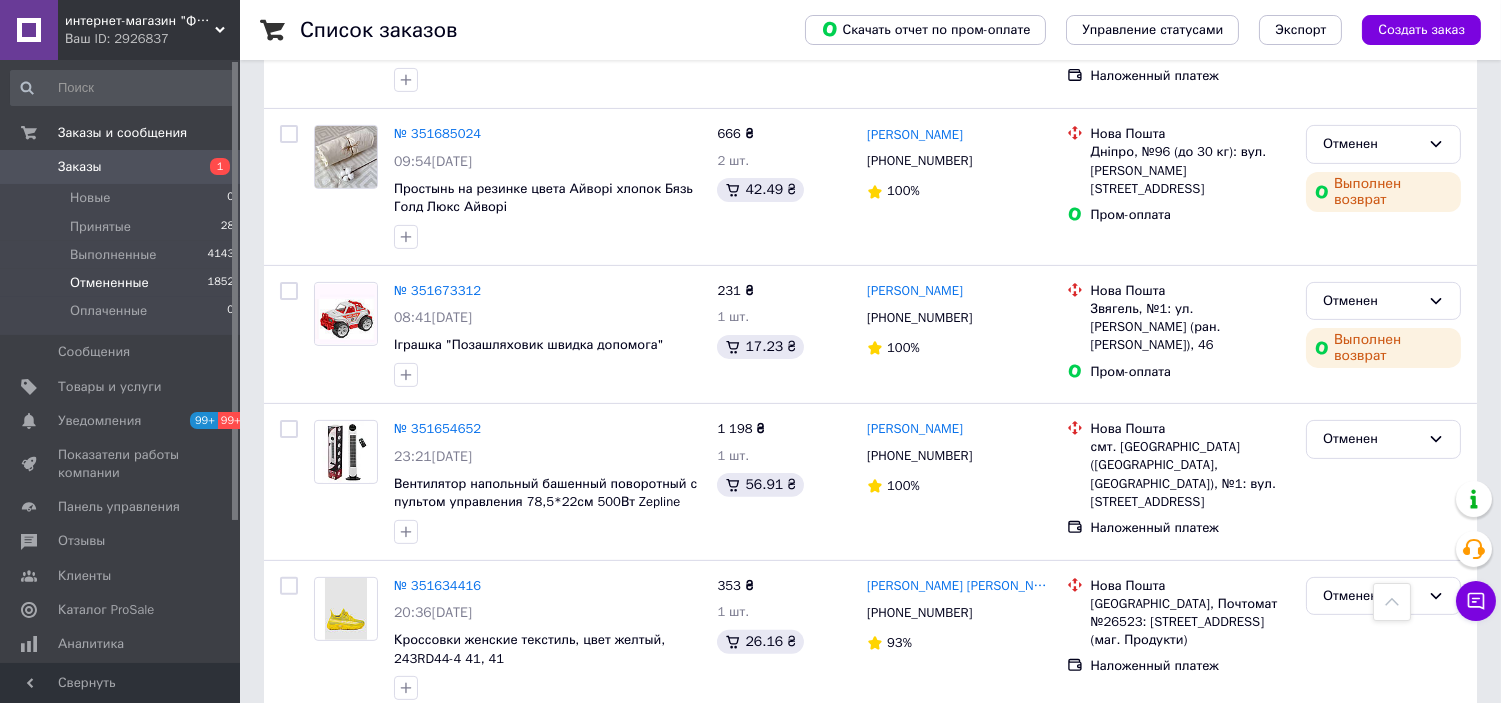 scroll, scrollTop: 1222, scrollLeft: 0, axis: vertical 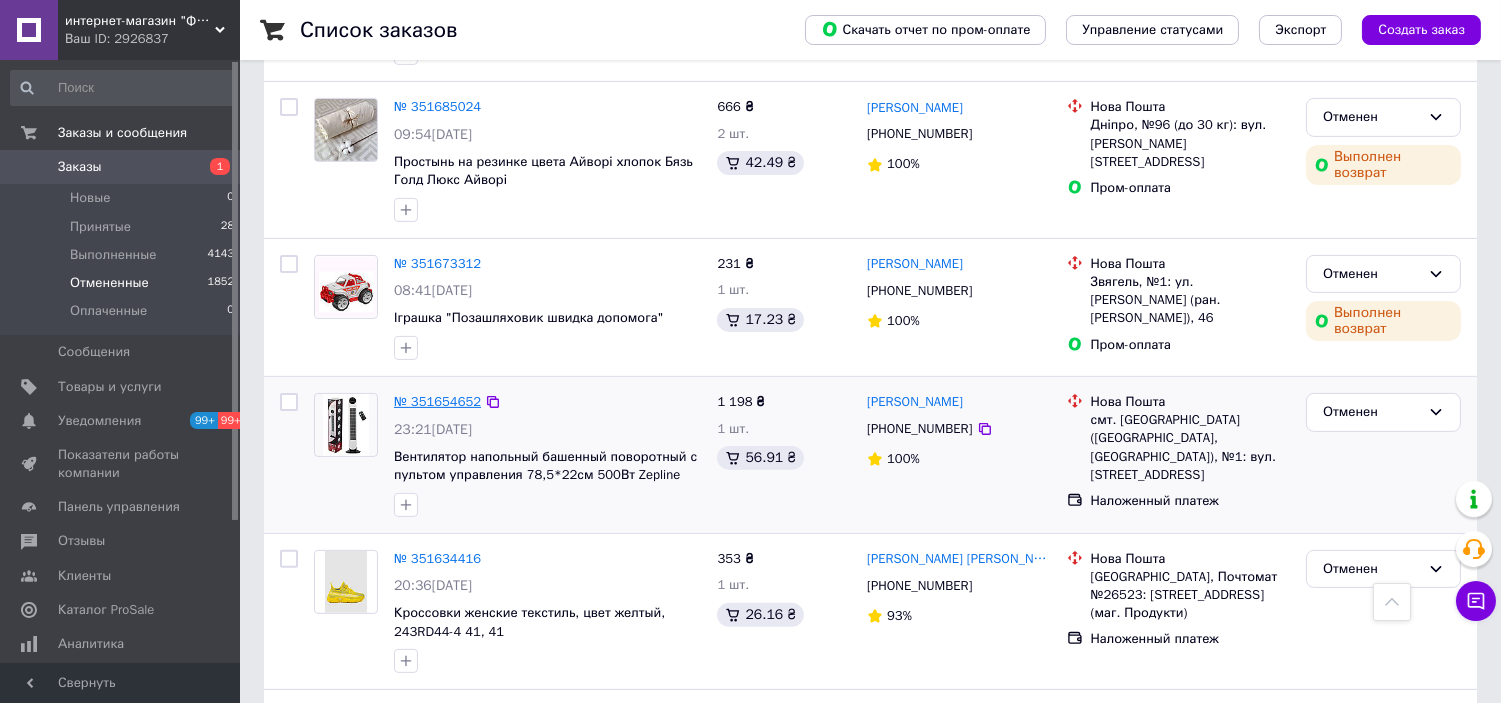 click on "№ 351654652" at bounding box center (437, 401) 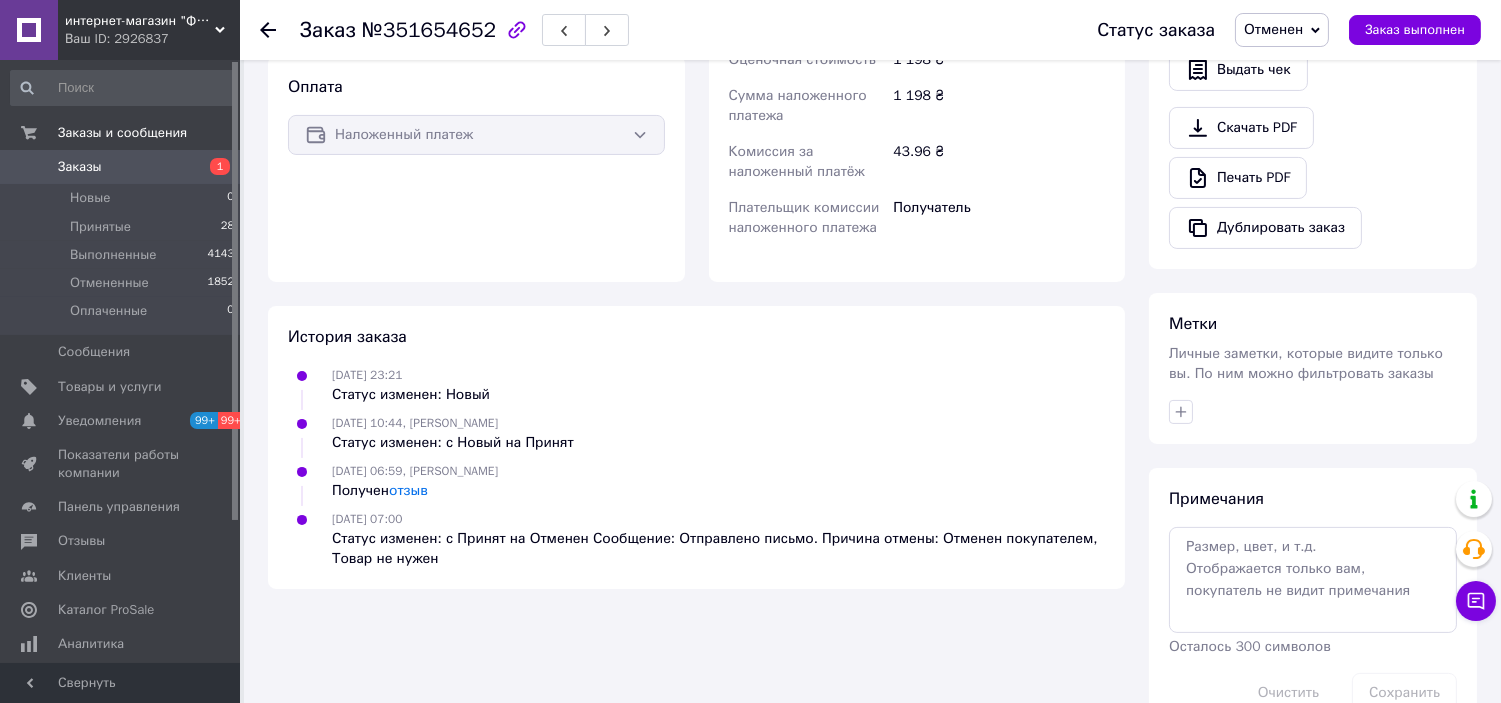 scroll, scrollTop: 841, scrollLeft: 0, axis: vertical 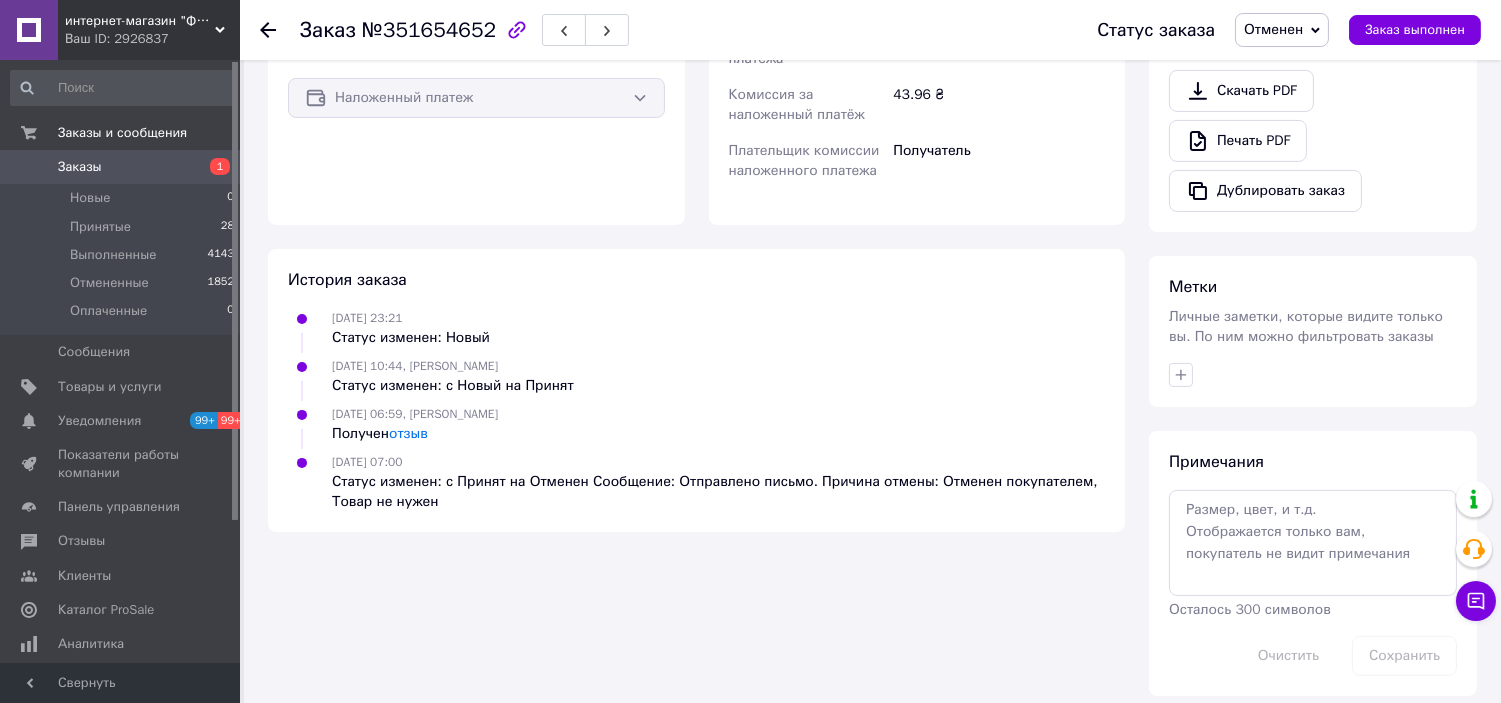 click on "Отменен" at bounding box center (1273, 29) 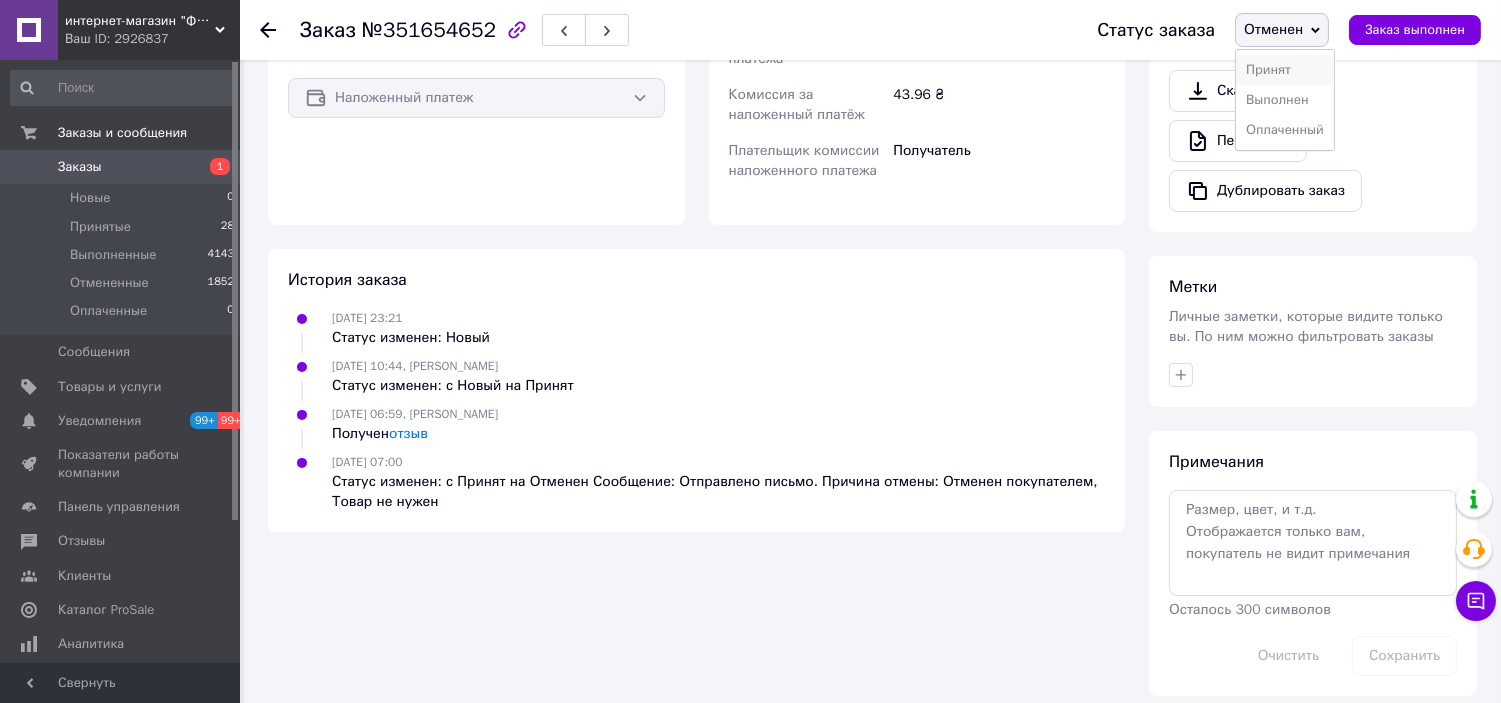 click on "Принят" at bounding box center (1285, 70) 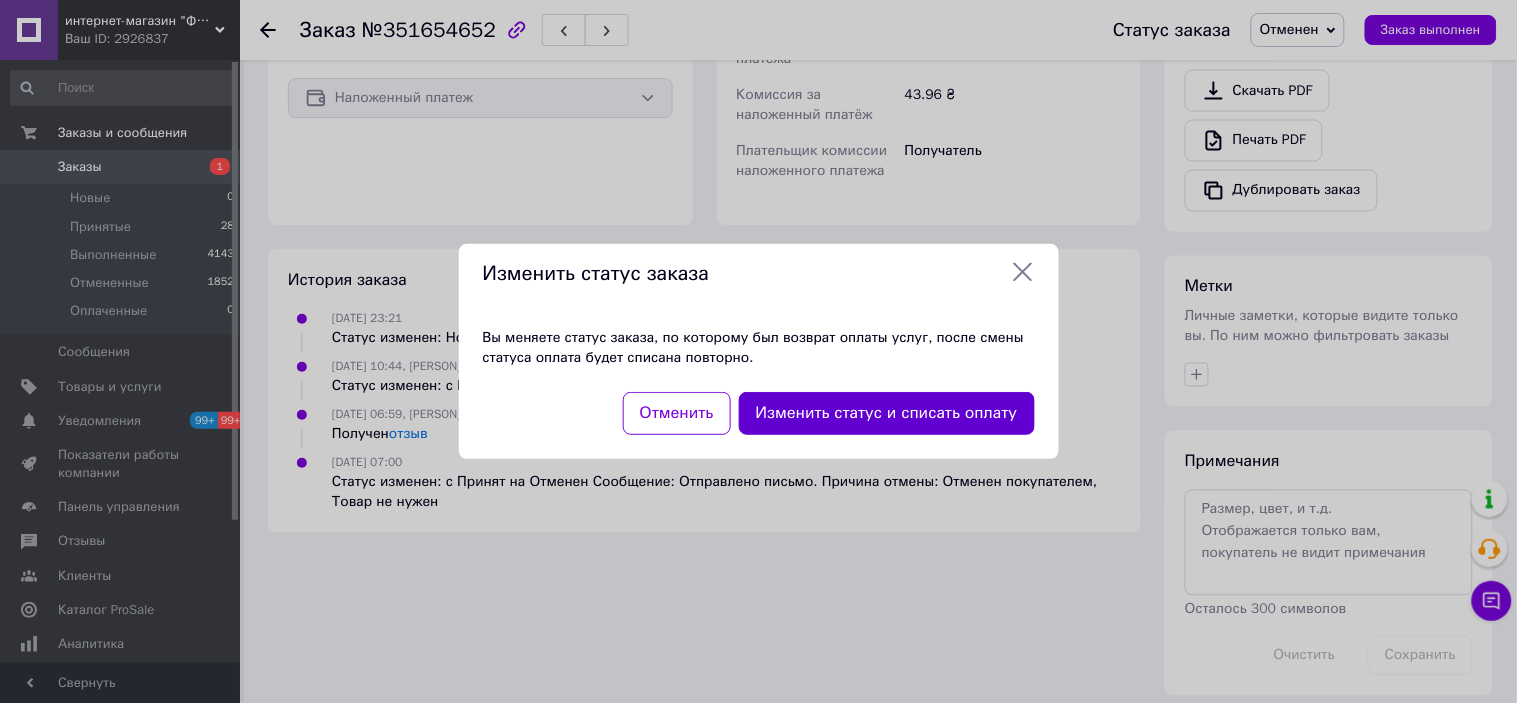click on "Изменить статус и списать оплату" at bounding box center (887, 413) 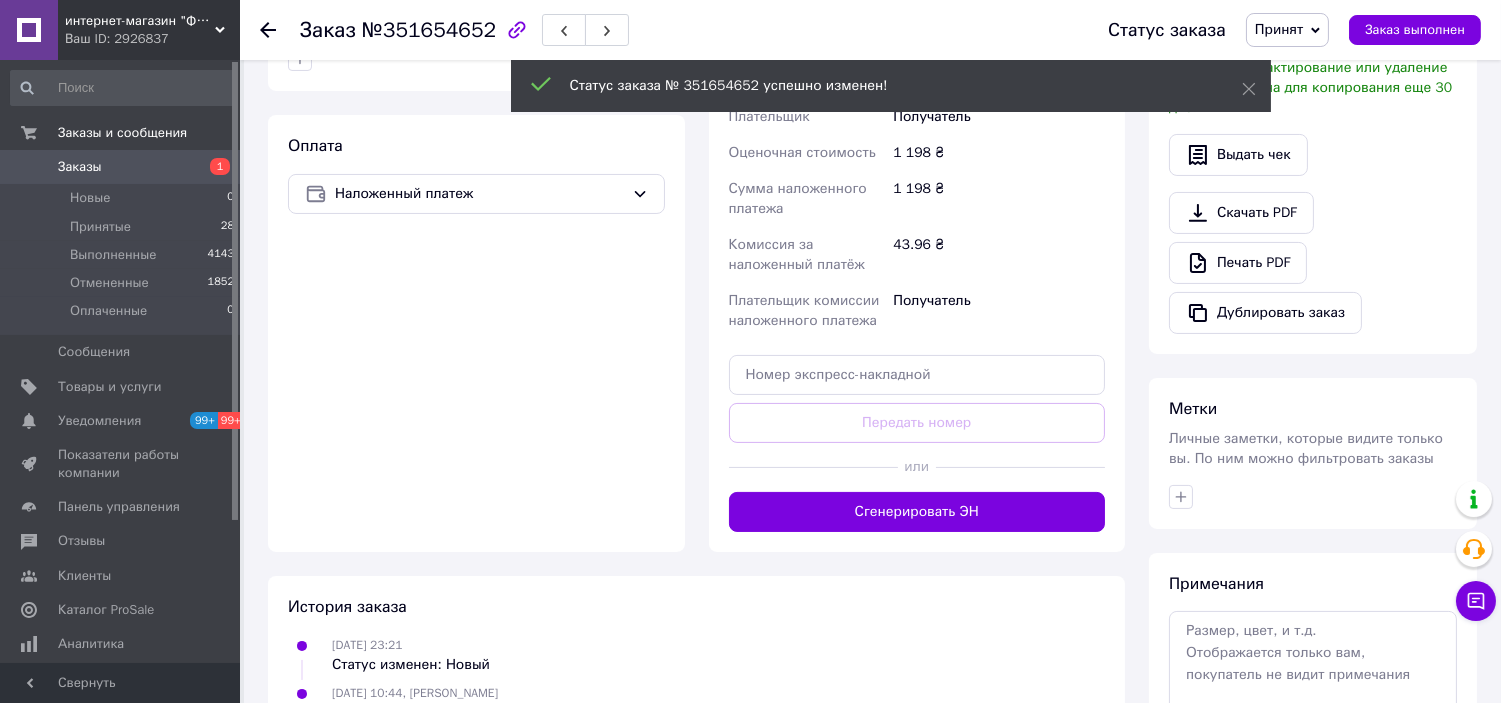 scroll, scrollTop: 501, scrollLeft: 0, axis: vertical 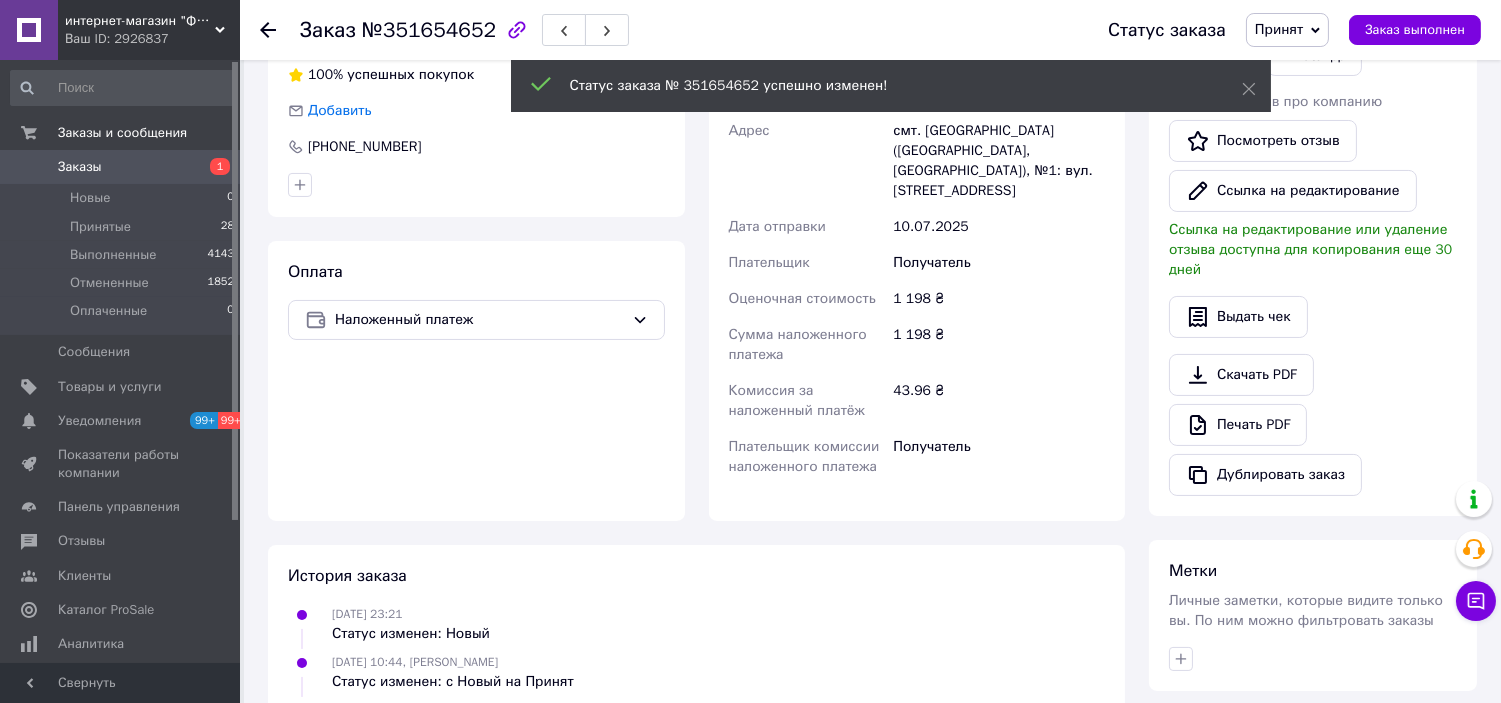 click on "Доставка Нова Пошта (платная) Получатель Кузнецова Лариса Телефон получателя +380668860042 Адрес смт. Олександрівка (Донецька обл., Краматорський р-н. Олександрівська сільрада), №1: вул. Самарська, 1 Дата отправки 10.07.2025 Плательщик Получатель Оценочная стоимость 1 198 ₴ Сумма наложенного платежа 1 198 ₴ Комиссия за наложенный платёж 43.96 ₴ Плательщик комиссии наложенного платежа Получатель Плательщик Получатель Отправитель Фамилия получателя Кузнецова Имя получателя Лариса Отчество получателя Телефон получателя +380668860042 Тип доставки В отделении Курьером Груз" at bounding box center (917, 229) 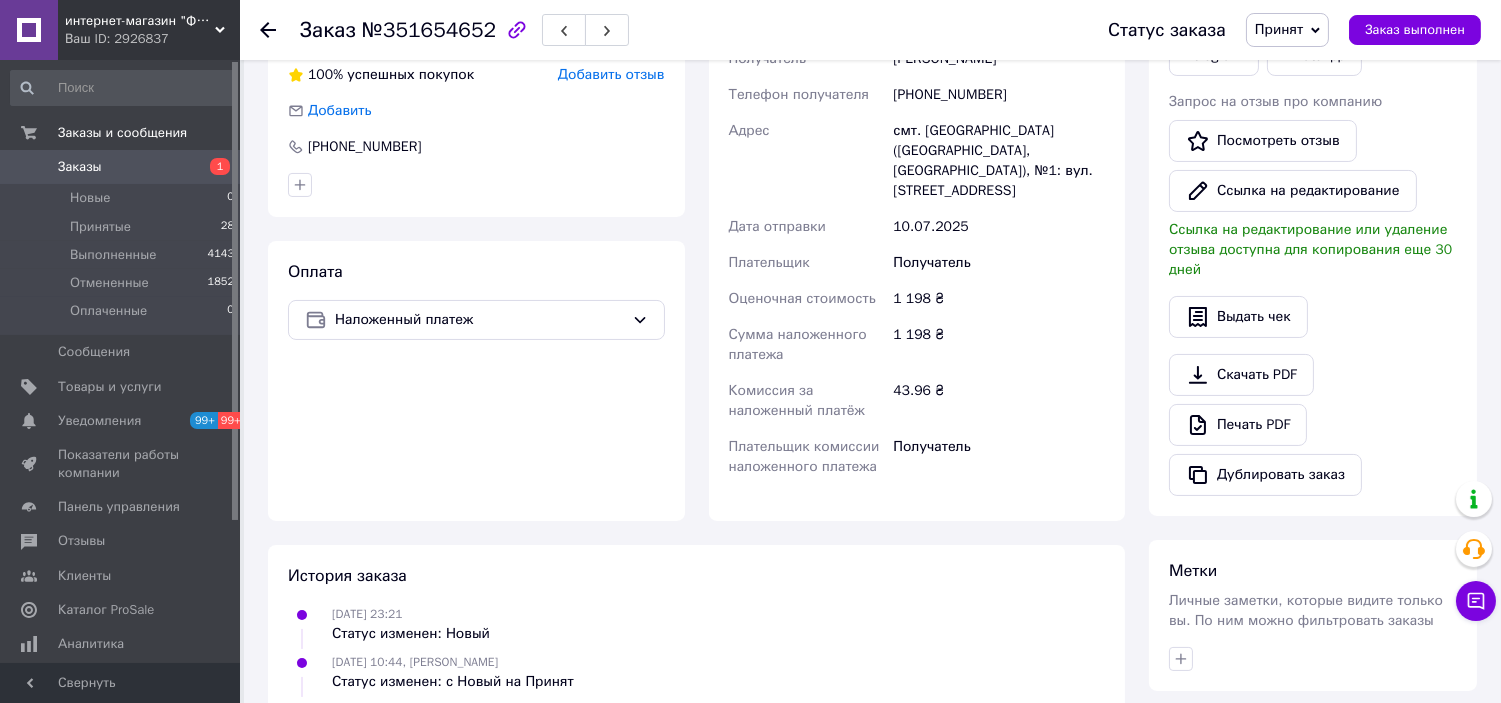 click on "Принят" at bounding box center [1287, 30] 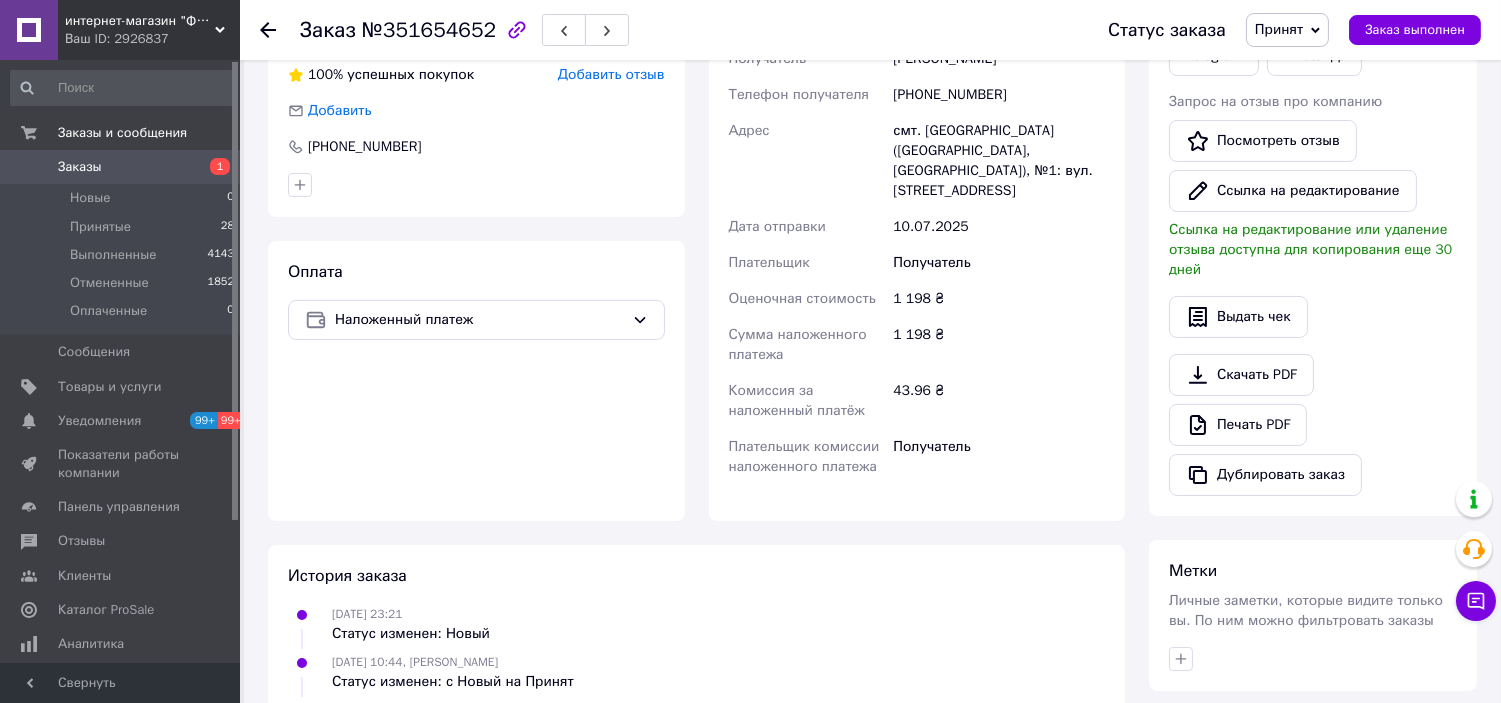 drag, startPoint x: 1110, startPoint y: 328, endPoint x: 480, endPoint y: 43, distance: 691.4658 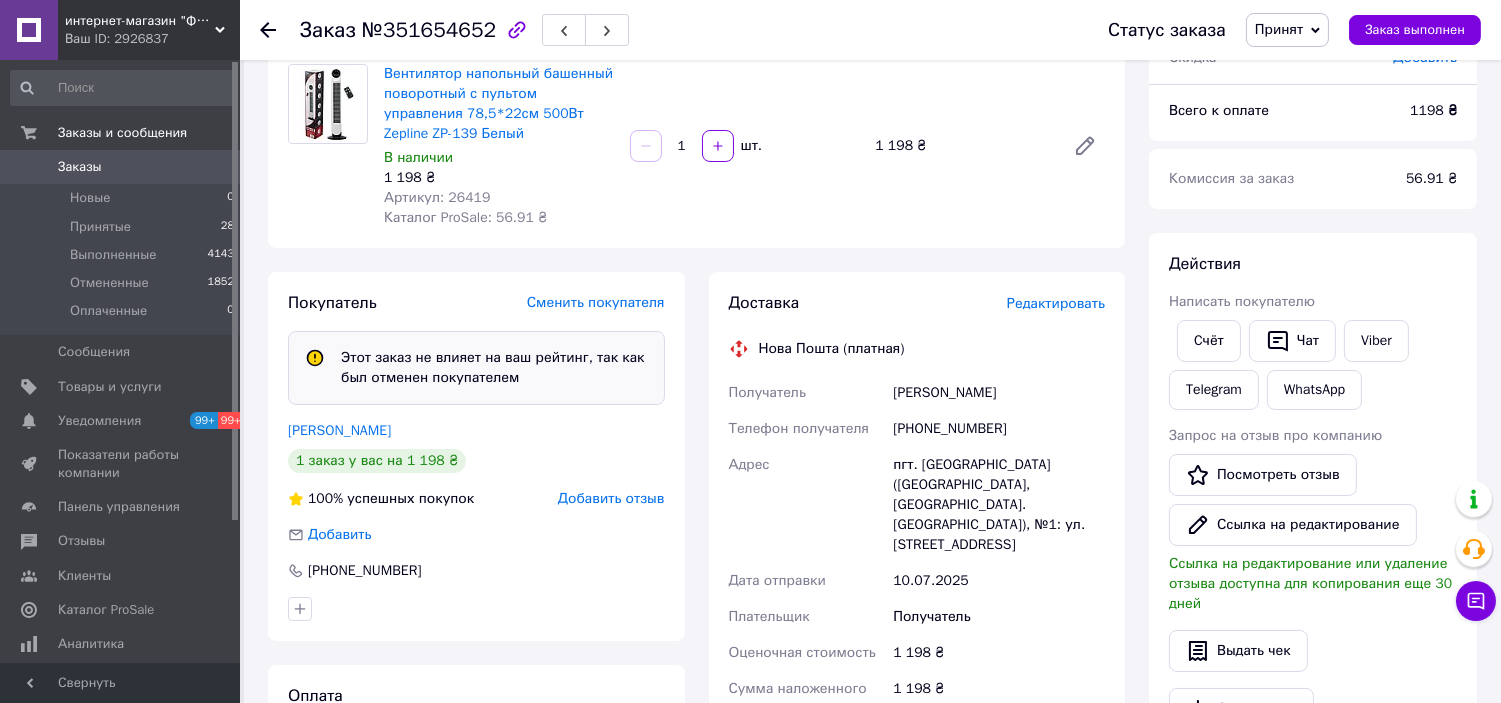 scroll, scrollTop: 544, scrollLeft: 0, axis: vertical 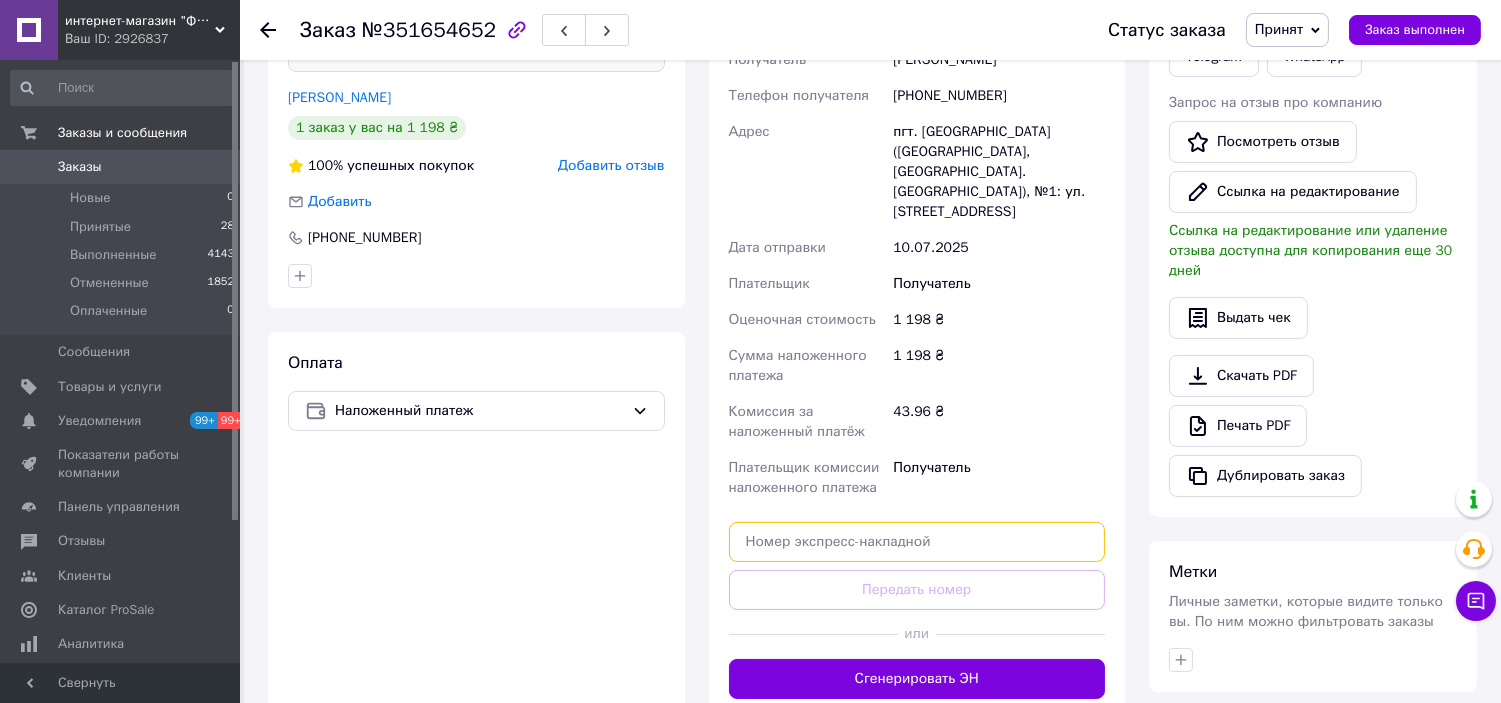 click at bounding box center [917, 542] 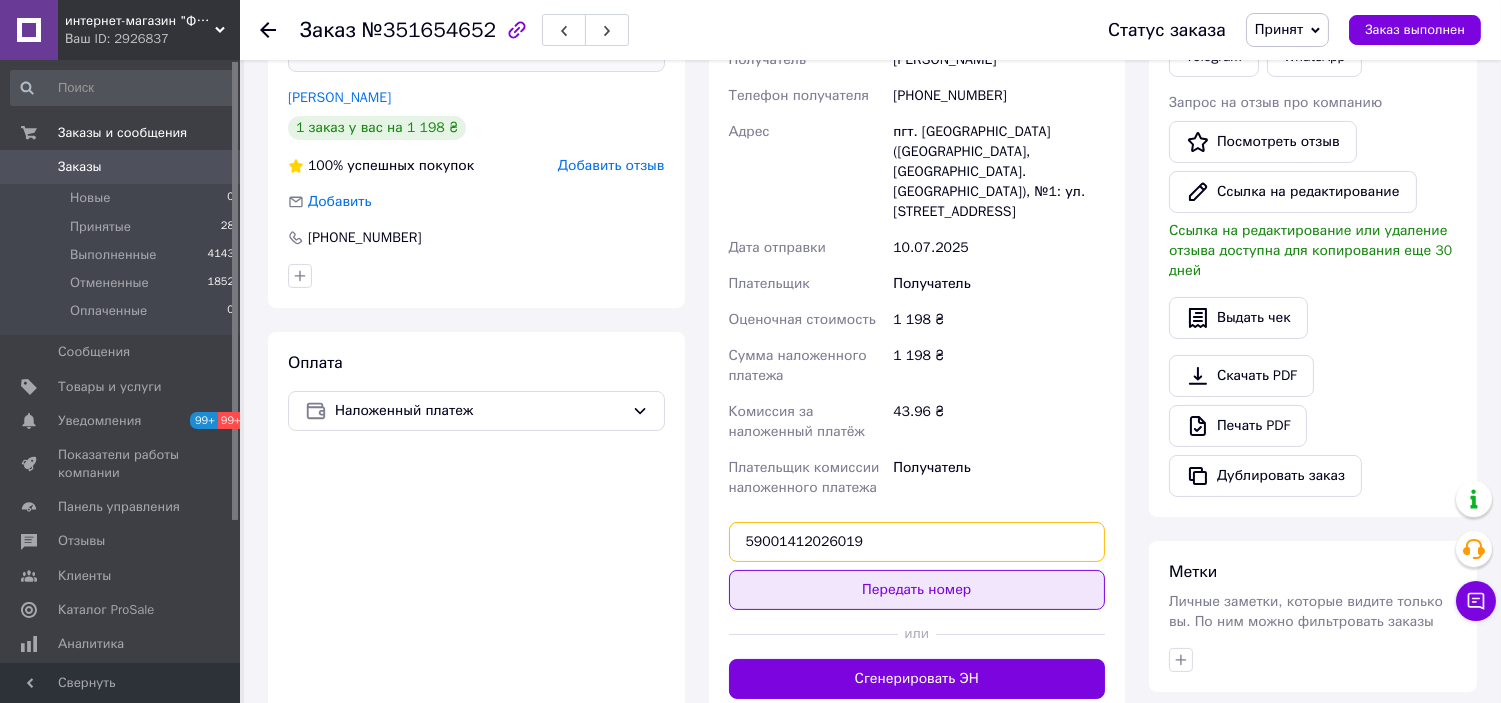 type on "59001412026019" 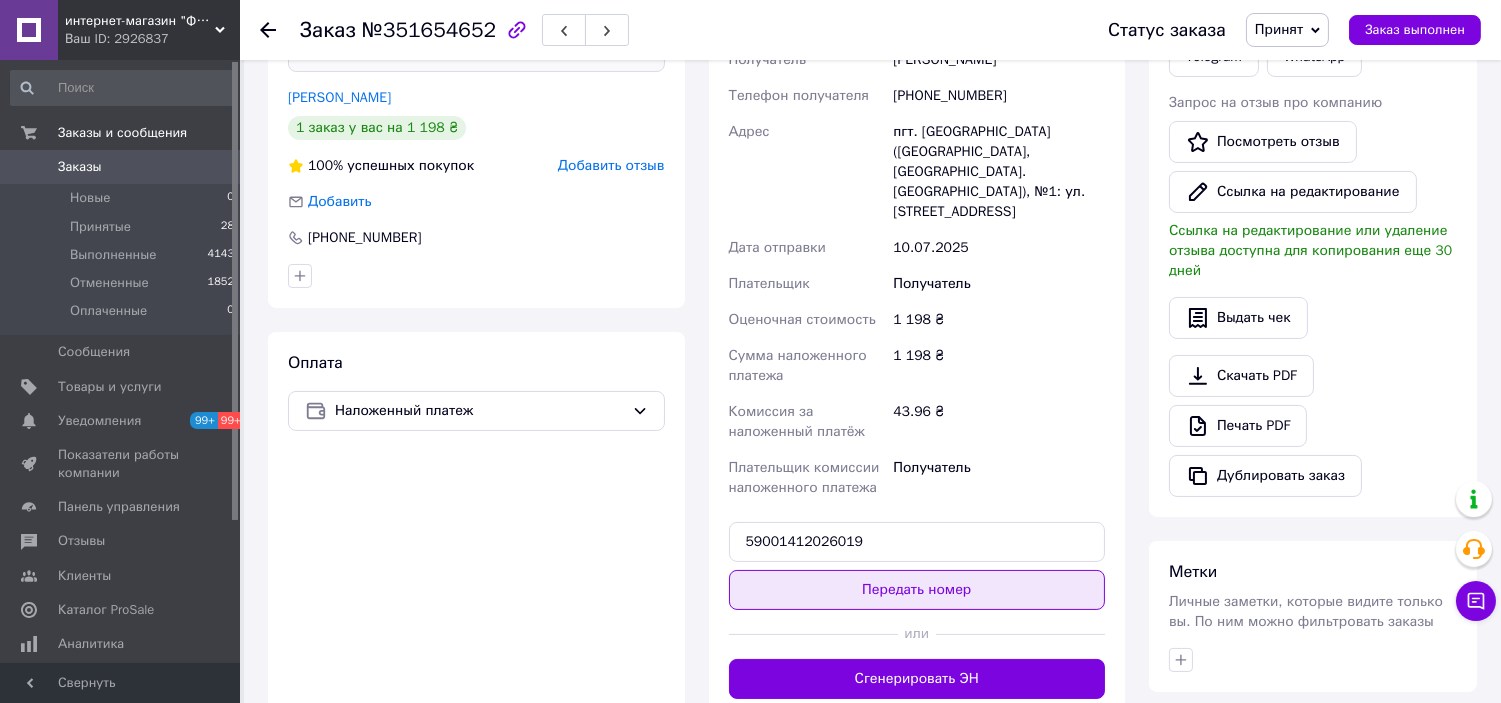 click on "Передать номер" at bounding box center (917, 590) 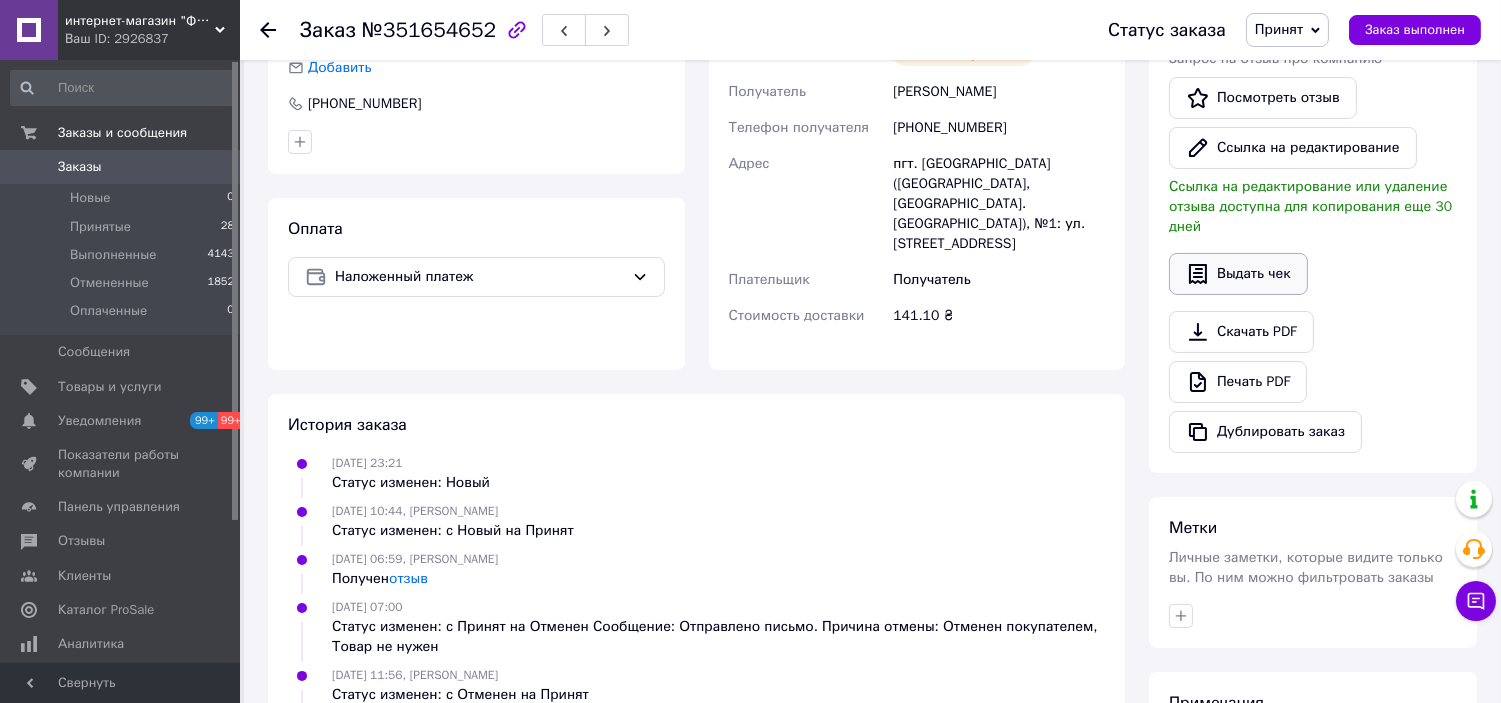 scroll, scrollTop: 410, scrollLeft: 0, axis: vertical 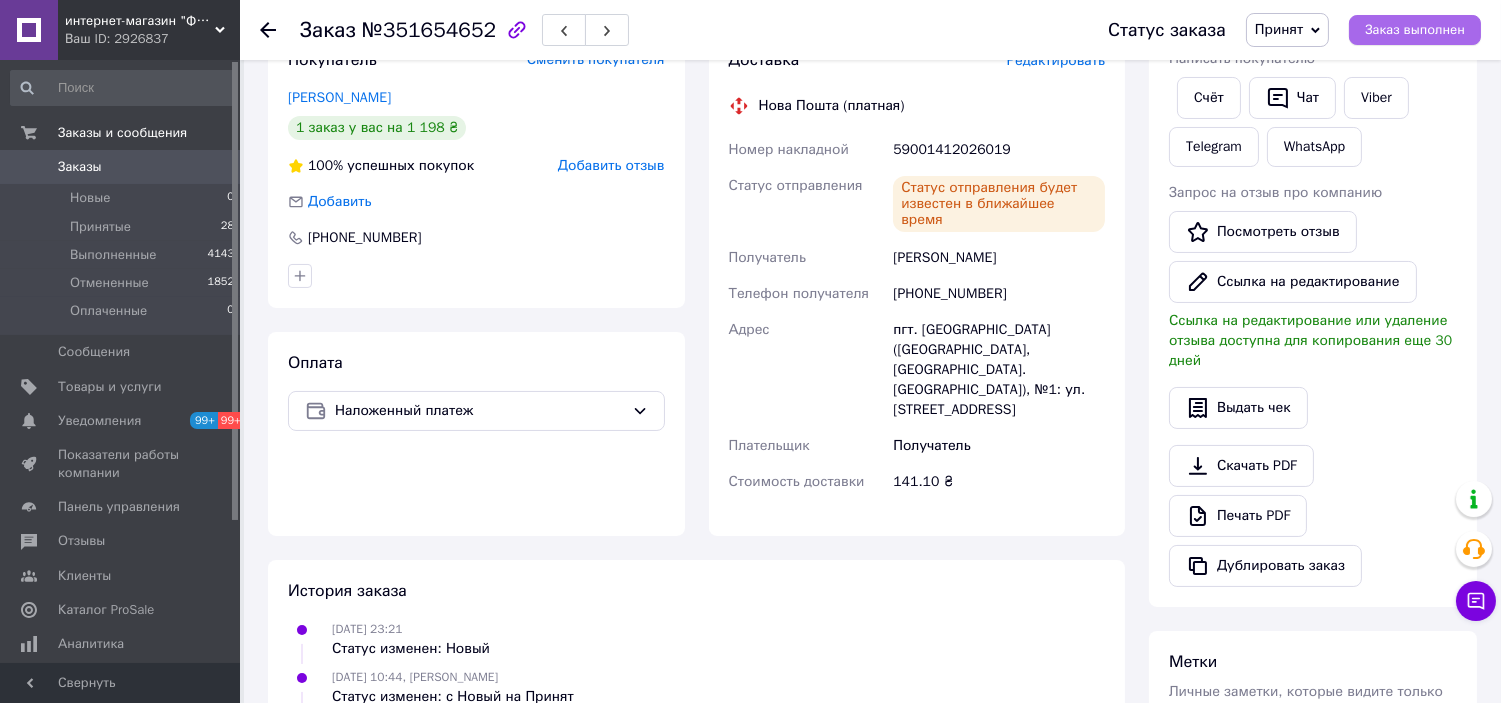 click on "Заказ выполнен" at bounding box center (1415, 30) 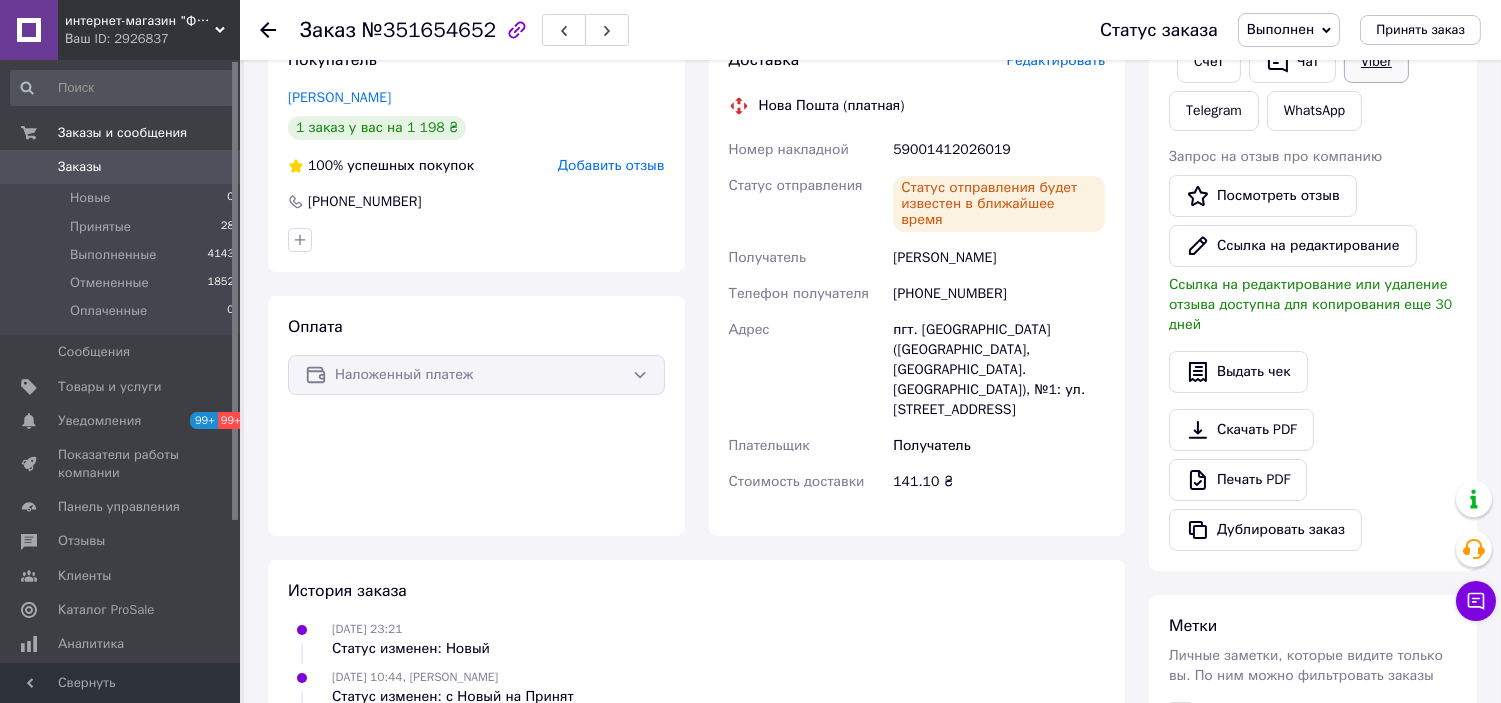 click on "Viber" at bounding box center [1376, 62] 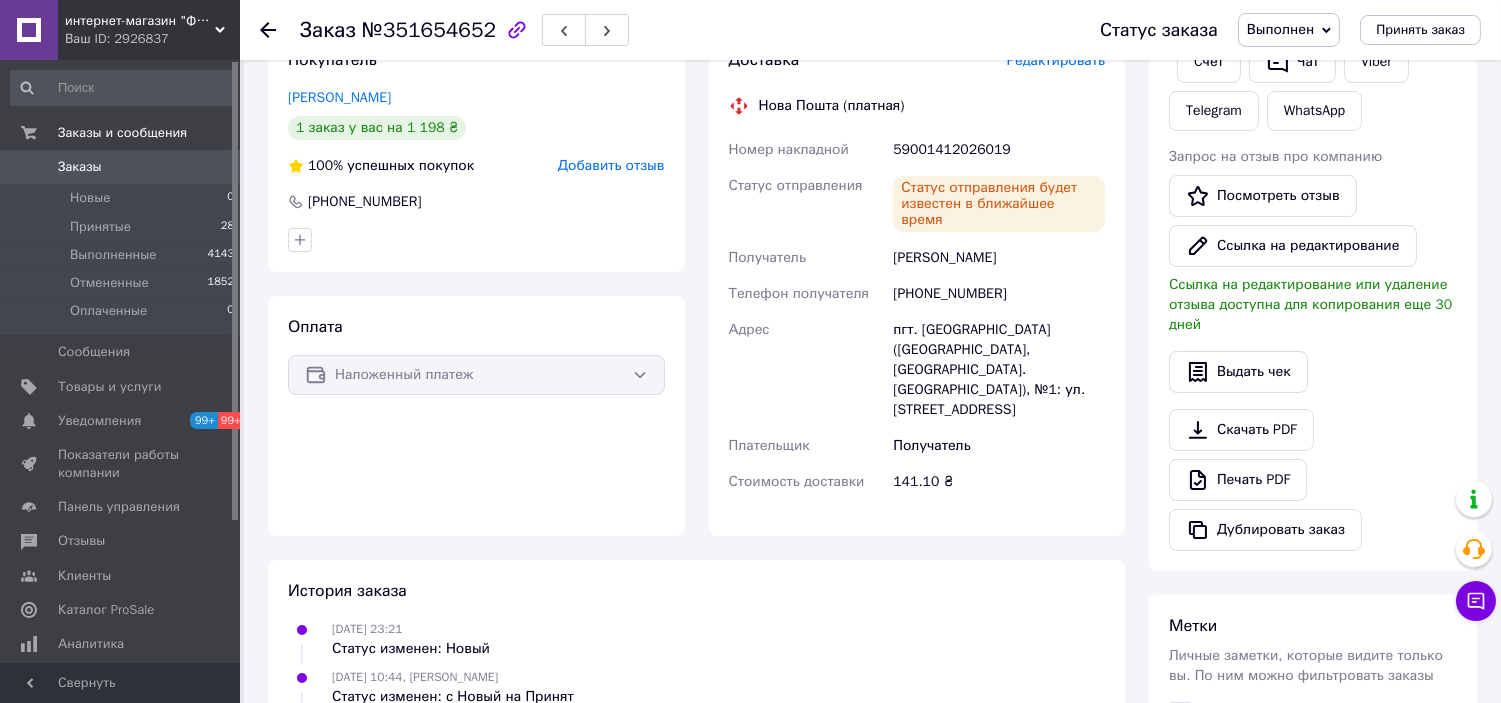 click on "[DATE] 10:44, [PERSON_NAME] Статус изменен: с Новый на Принят" at bounding box center (696, 687) 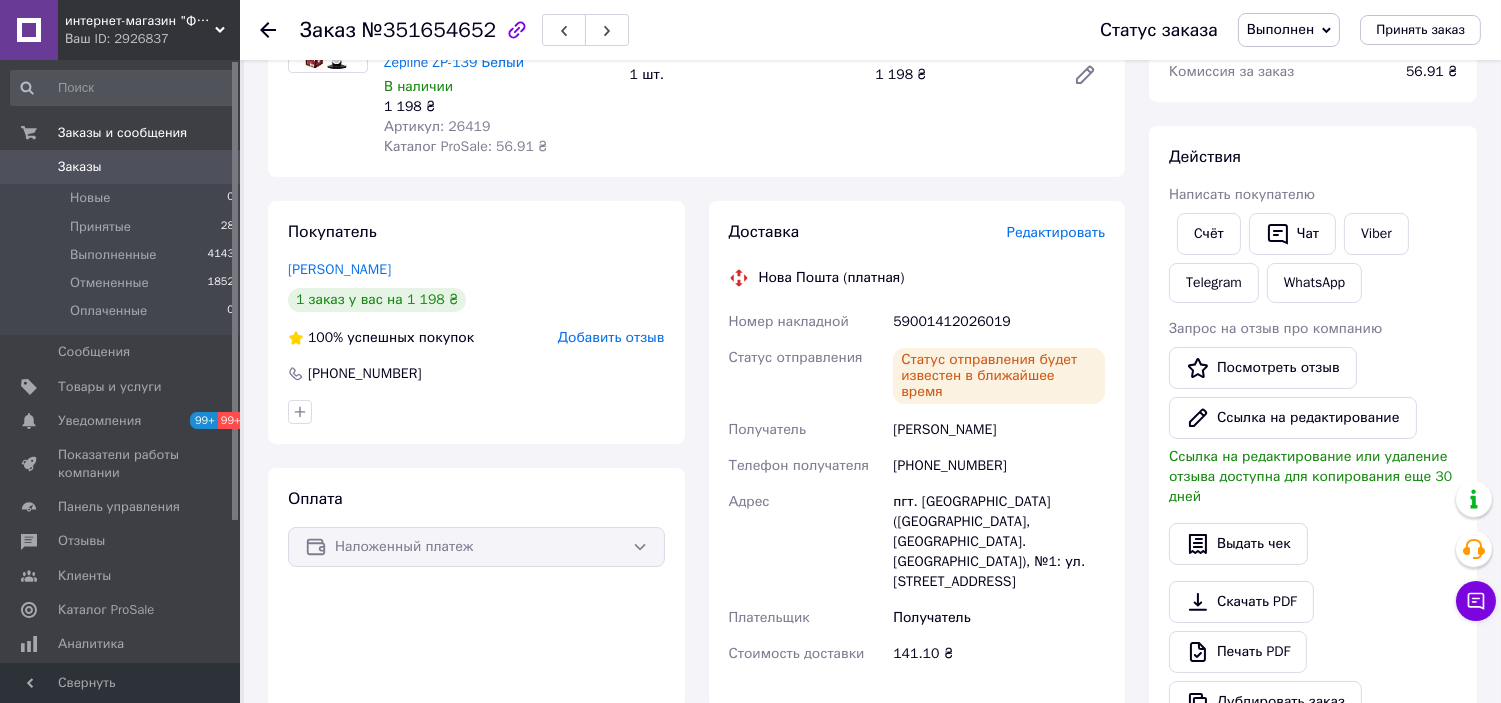 scroll, scrollTop: 333, scrollLeft: 0, axis: vertical 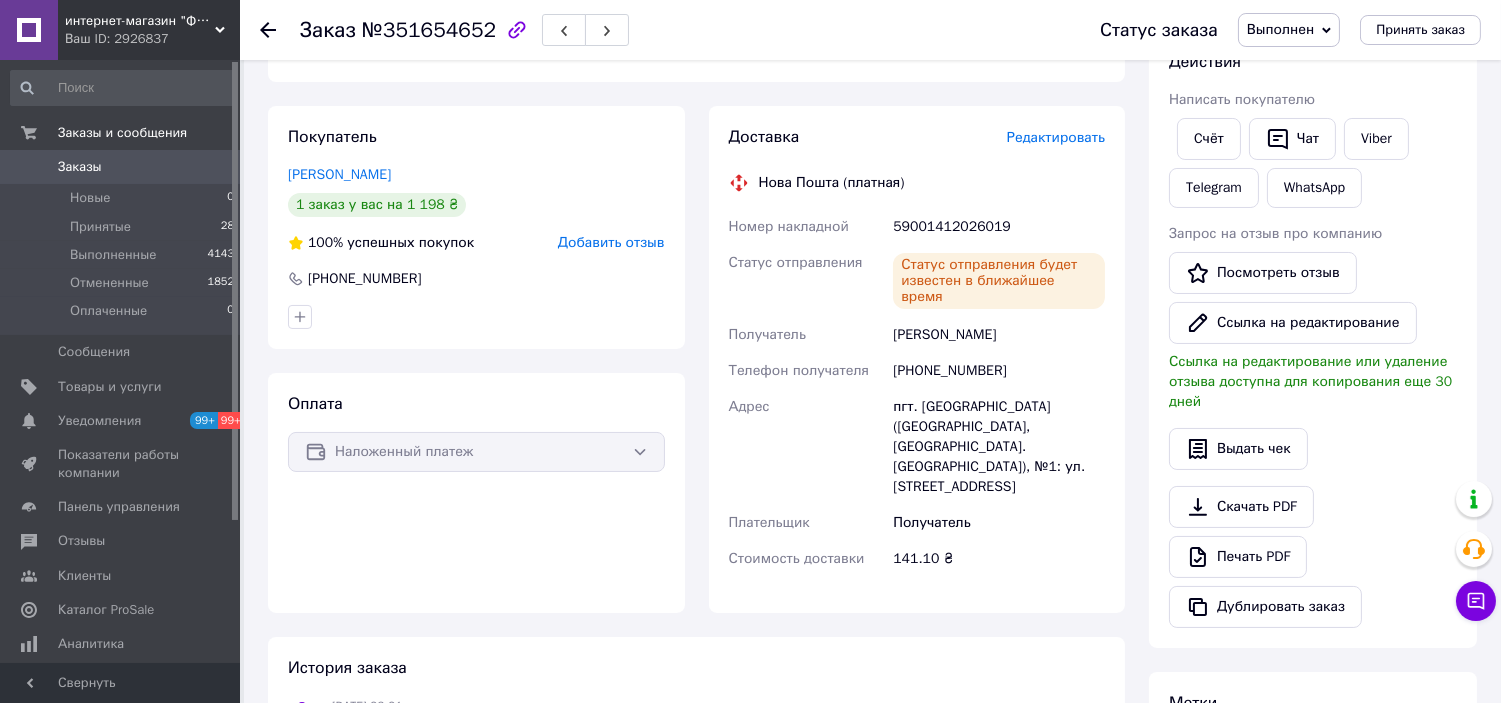 click on "История заказа [DATE] 23:21 Статус изменен: Новый [DATE] 10:44, [PERSON_NAME] Статус изменен: с Новый на Принят [DATE] 06:59, [PERSON_NAME] Получен  отзыв [DATE] 07:00 Статус изменен: с Принят на Отменен Сообщение: Отправлено письмо. Причина отмены: Отменен покупателем, Товар не нужен [DATE] 11:56, [PERSON_NAME] Статус изменен: с Отменен на Принят [DATE] 11:57, [PERSON_NAME] Создана/добавлена ЭН 59001412026019, Нова Пошта" at bounding box center [696, 826] 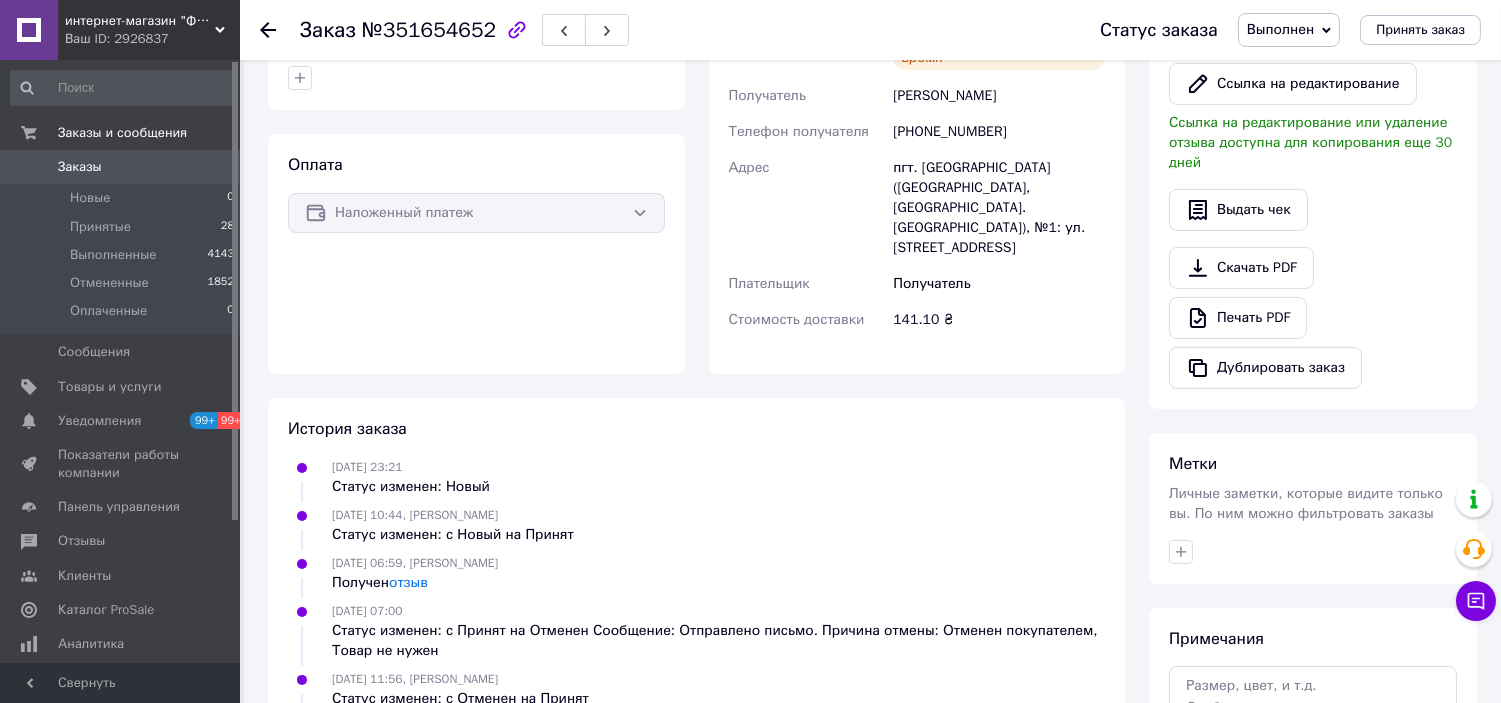 scroll, scrollTop: 322, scrollLeft: 0, axis: vertical 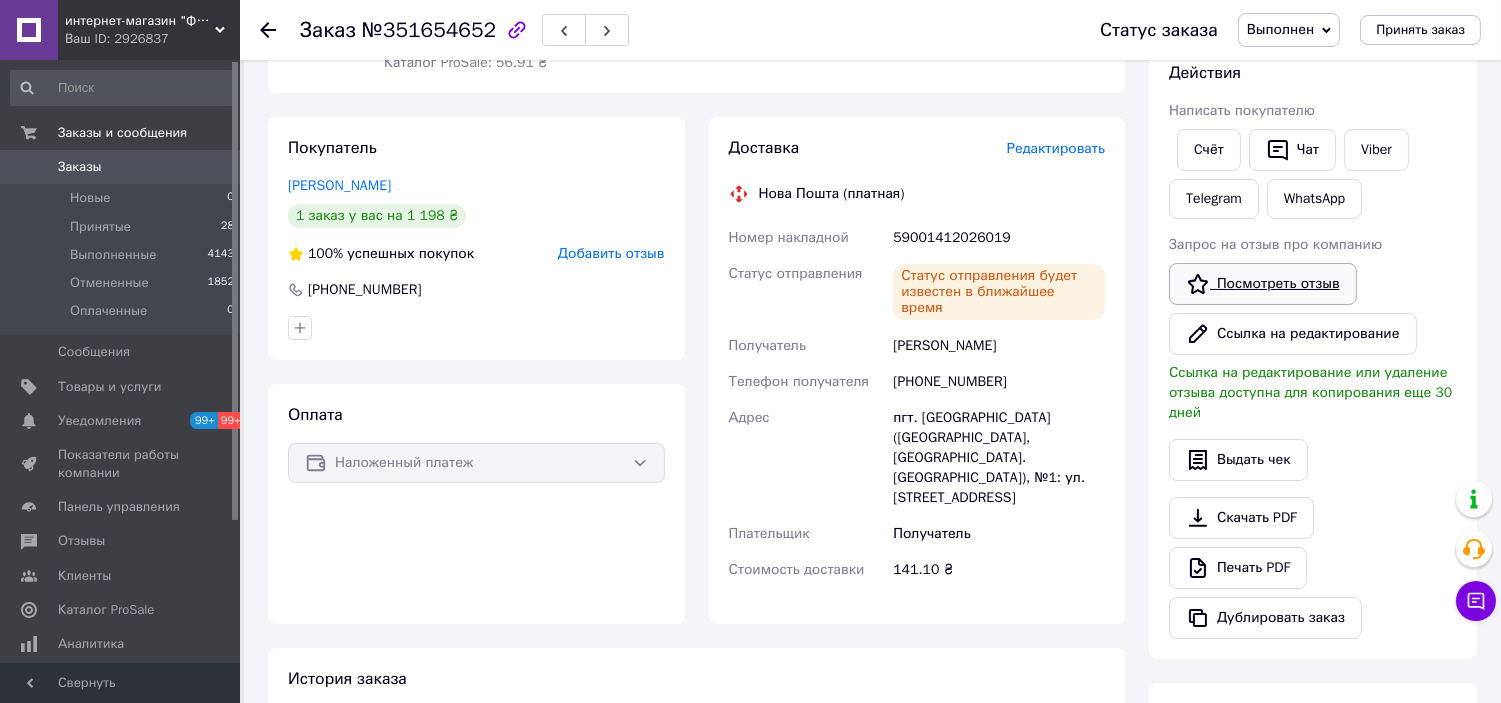 click on "Посмотреть отзыв" at bounding box center (1263, 284) 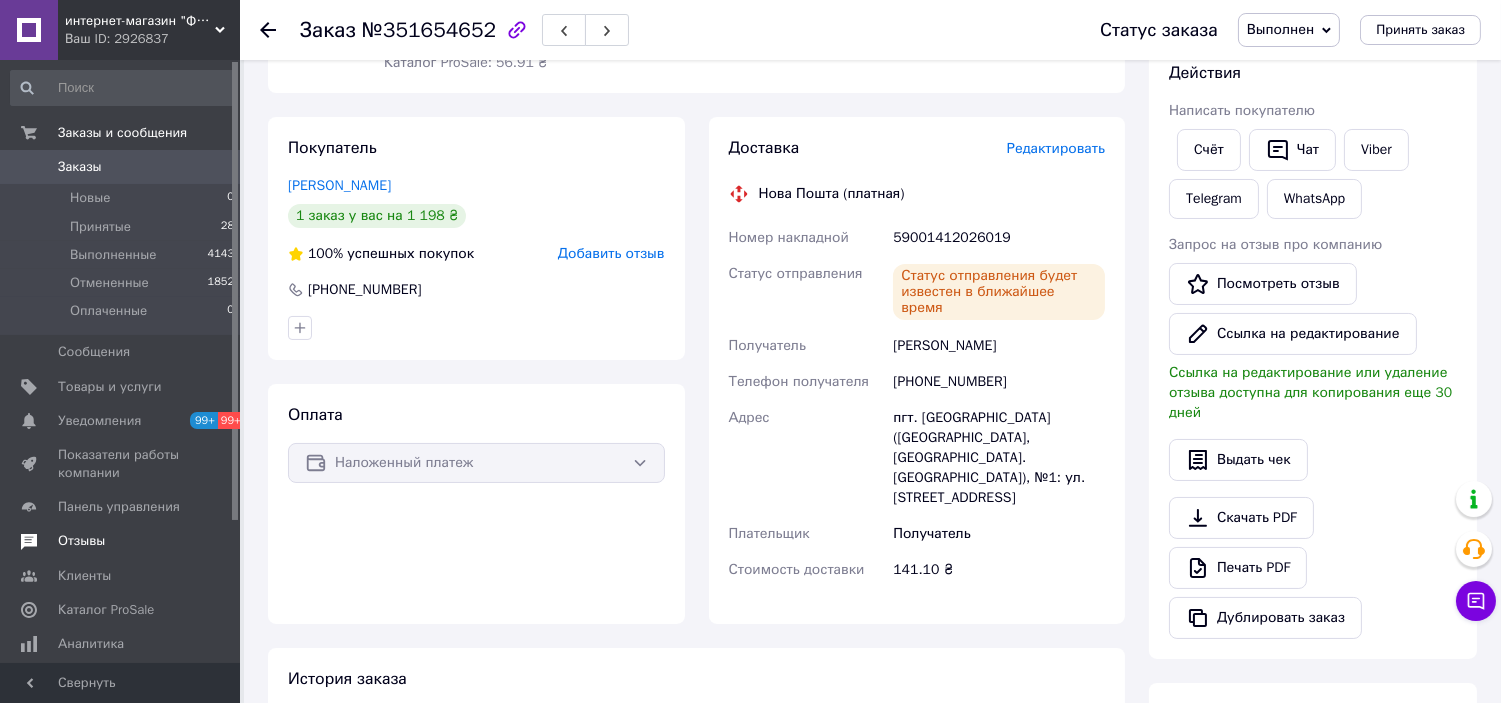 click on "Отзывы" at bounding box center [81, 541] 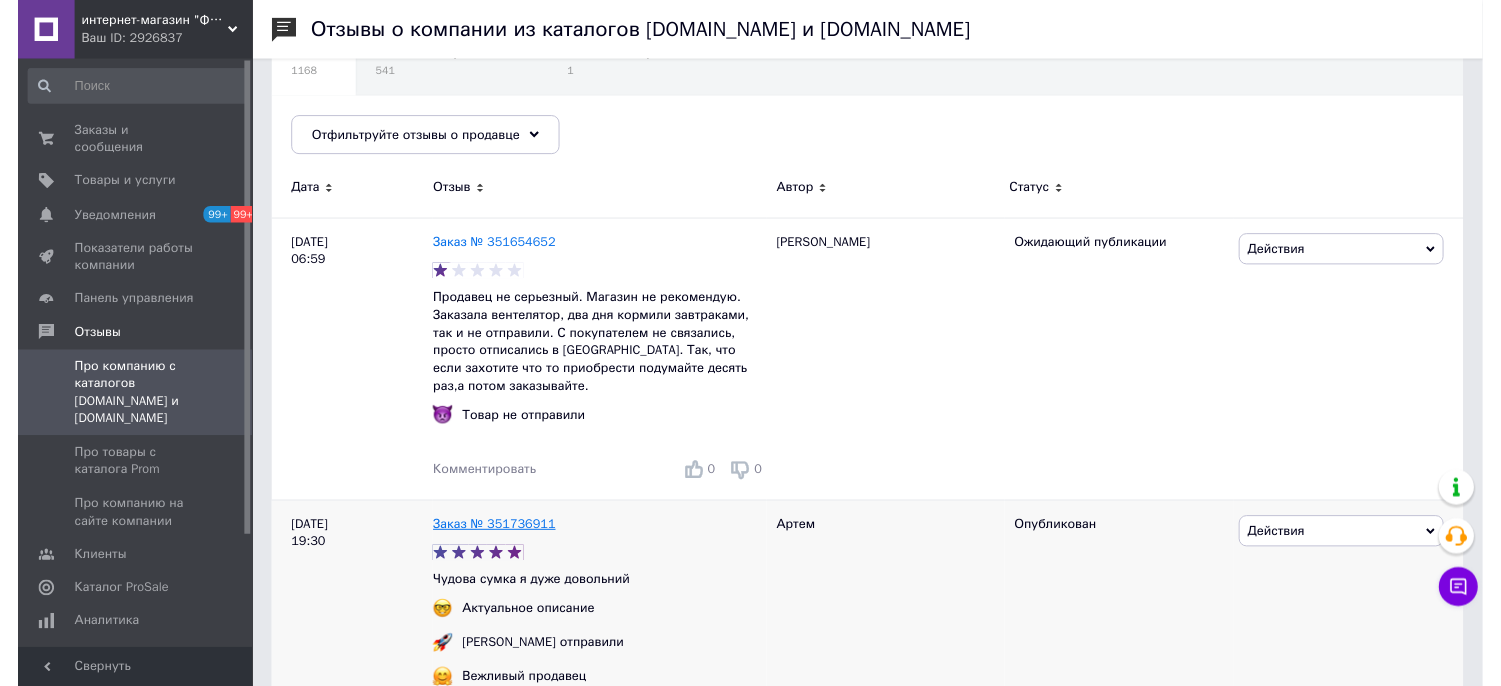 scroll, scrollTop: 222, scrollLeft: 0, axis: vertical 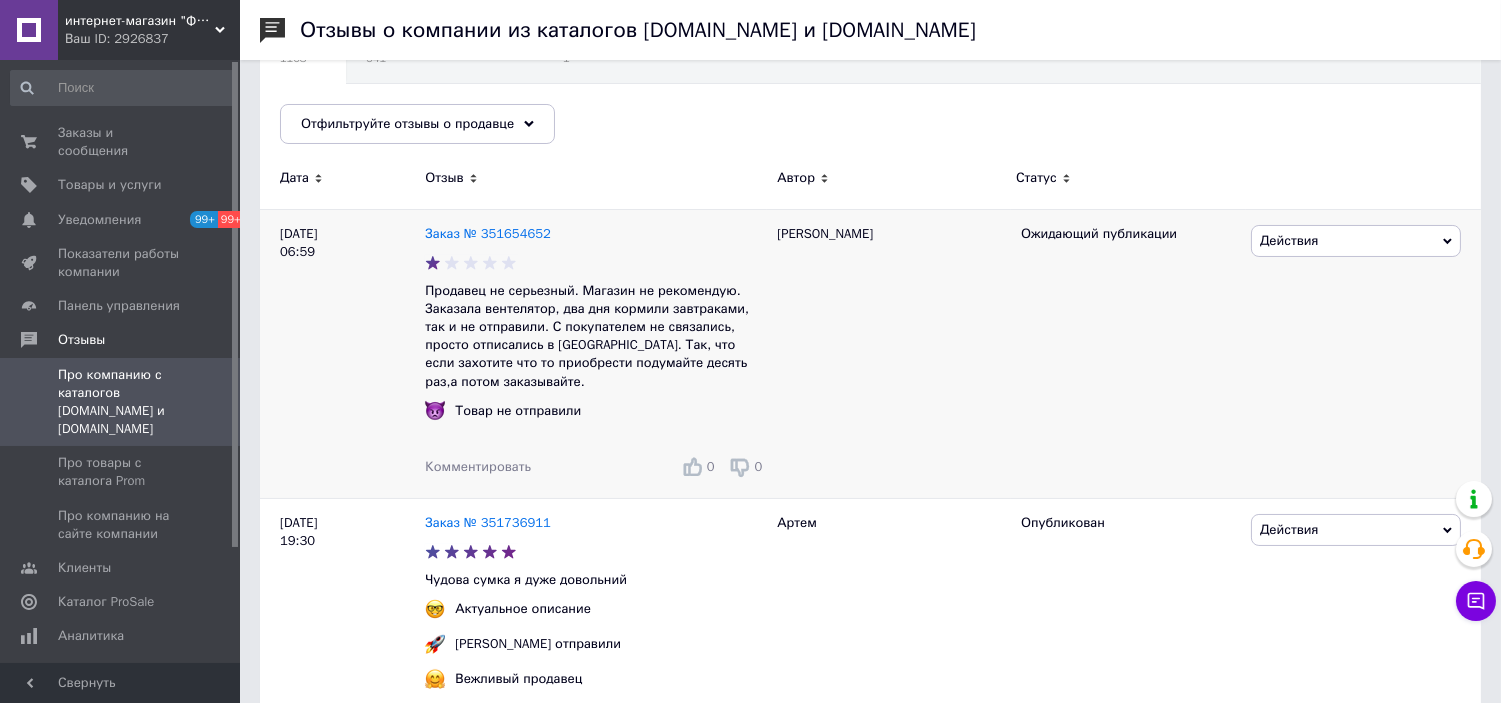 click on "Комментировать" at bounding box center [478, 466] 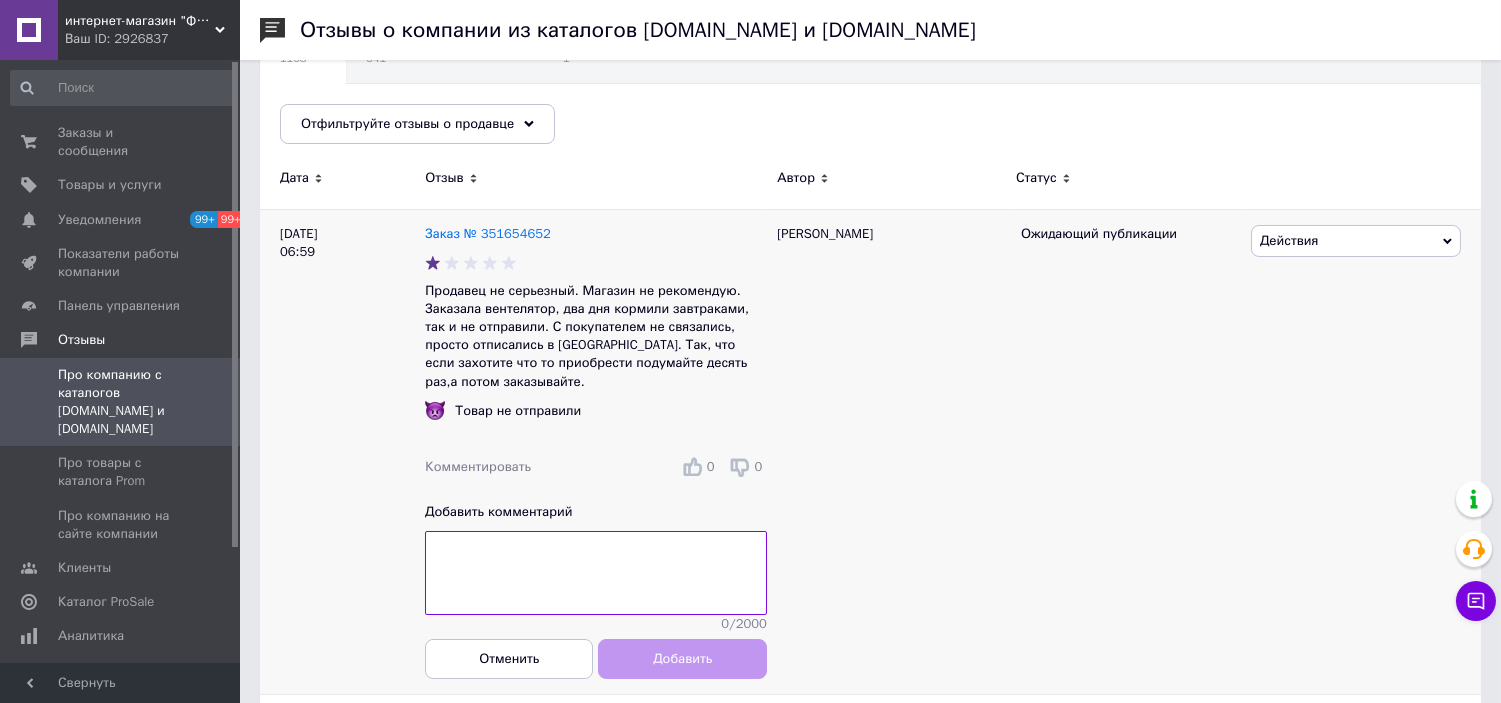 click at bounding box center (596, 573) 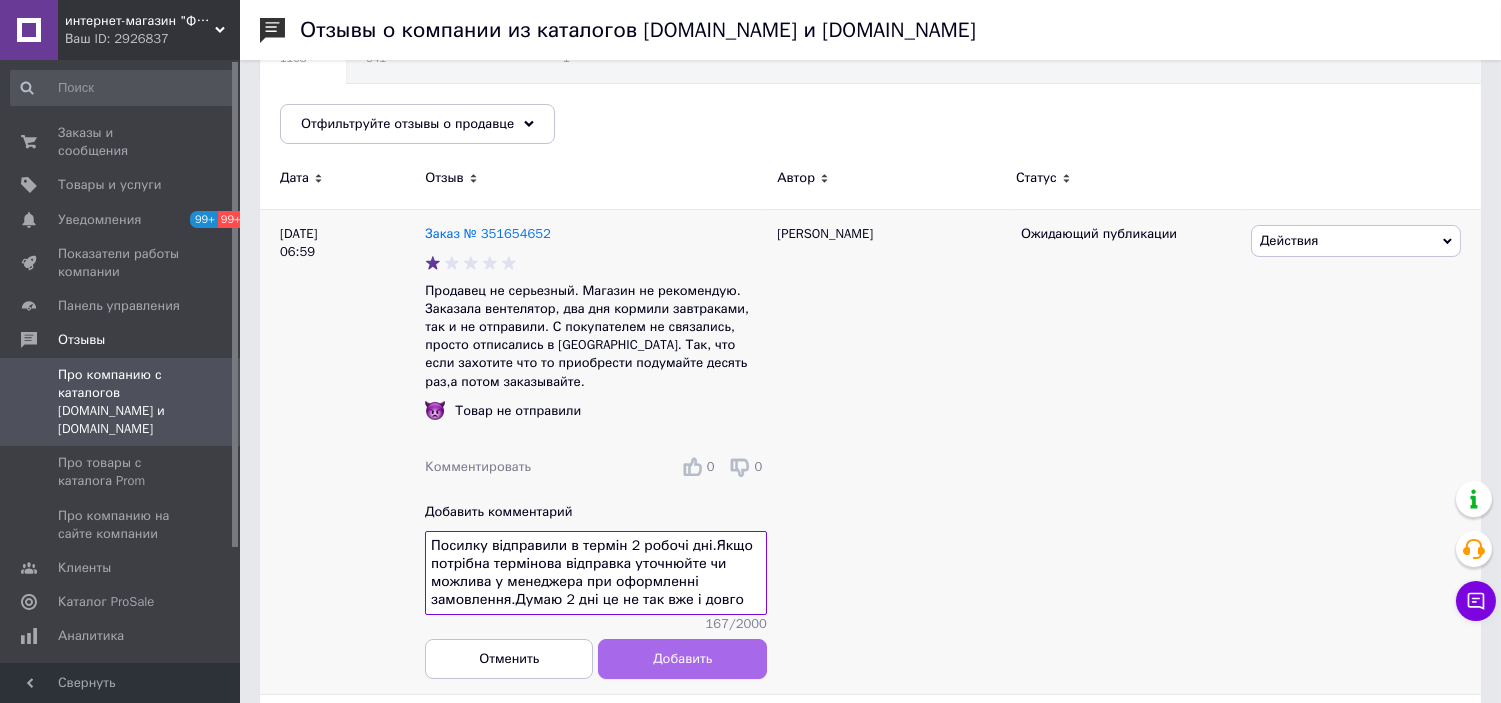type on "Посилку відправили в термін 2 робочі дні.Якщо потрібна термінова відправка уточнюйте чи можлива у менеджера при оформленні замовлення.Думаю 2 дні це не так вже і довго" 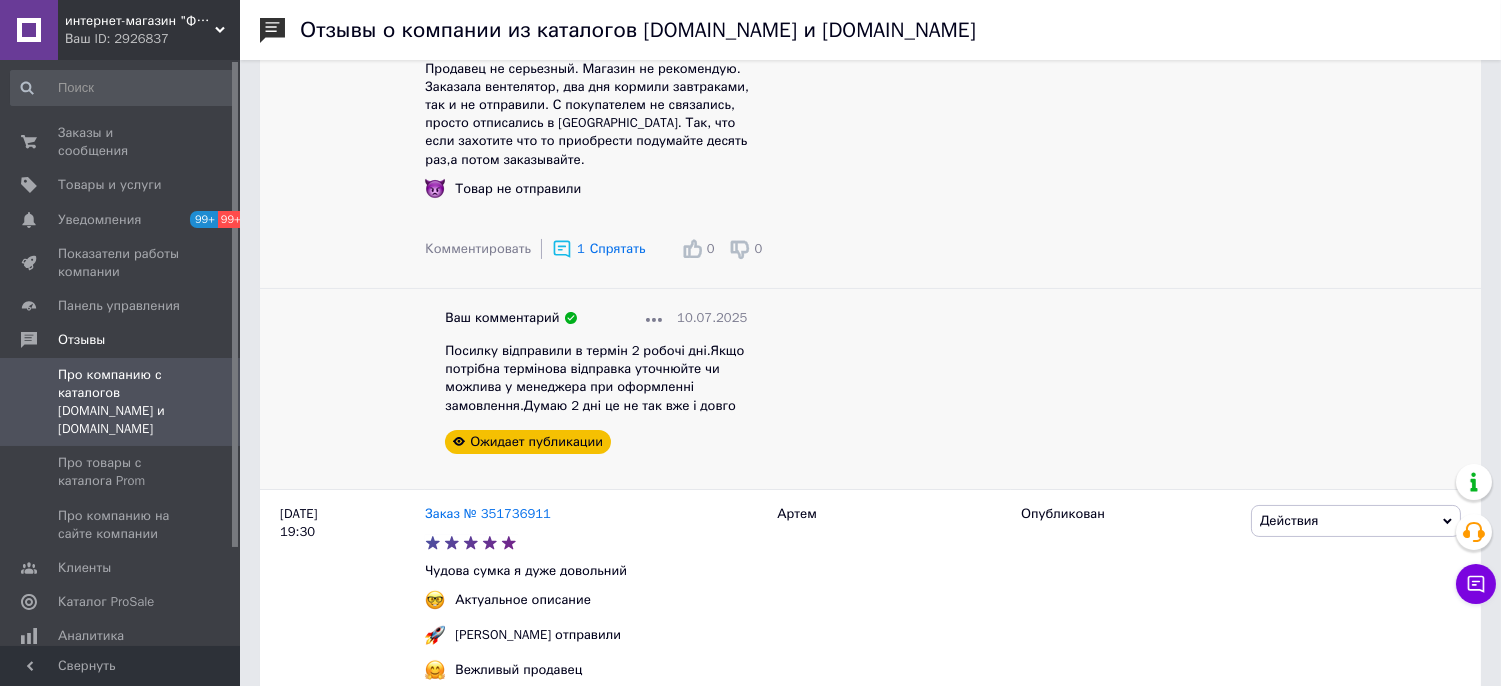 scroll, scrollTop: 333, scrollLeft: 0, axis: vertical 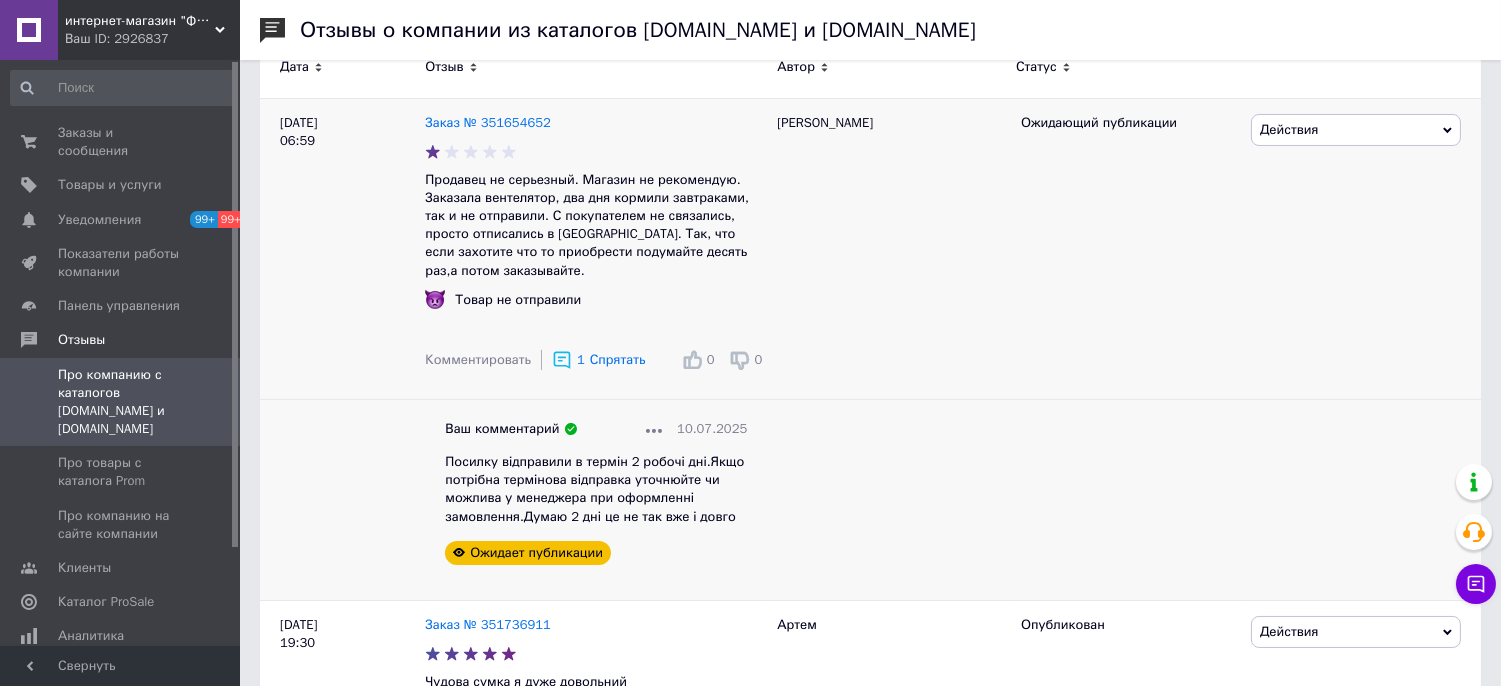 click on "Действия" at bounding box center [1356, 130] 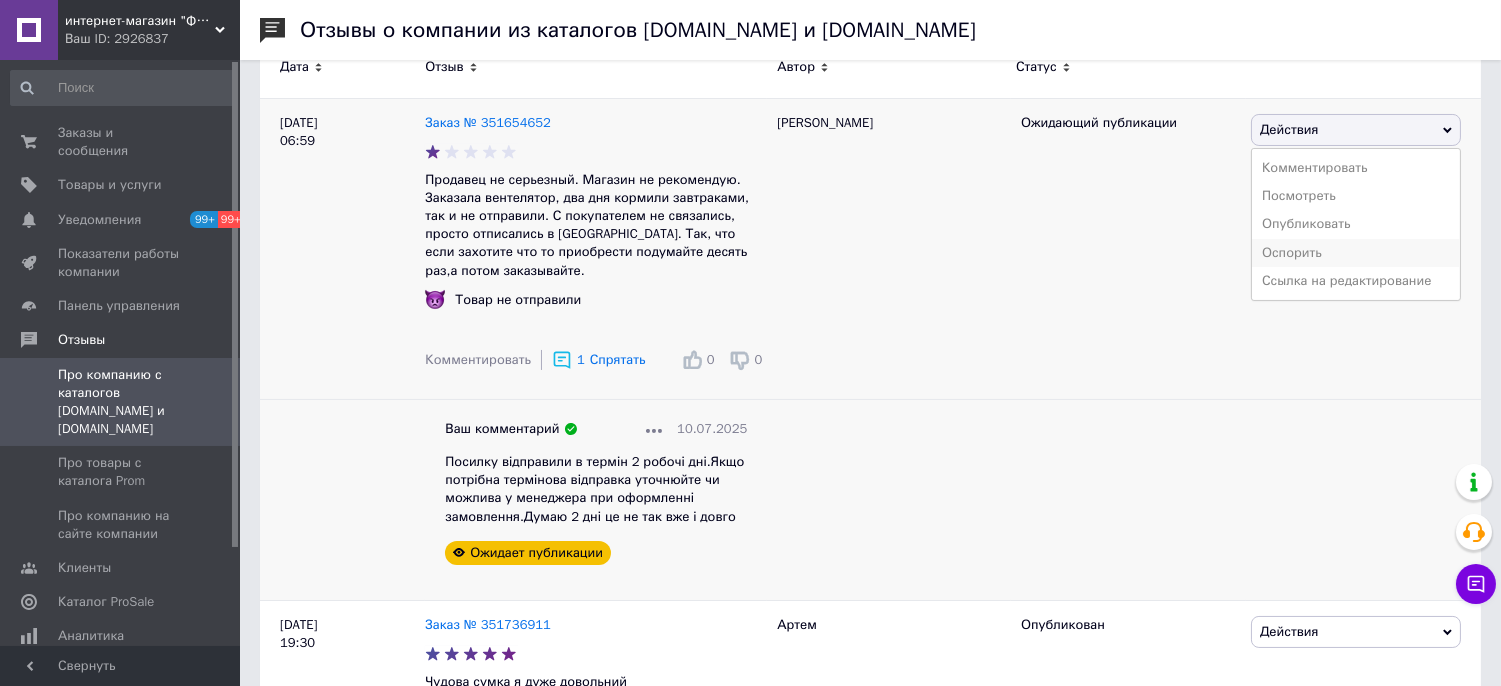 click on "Оспорить" at bounding box center (1356, 253) 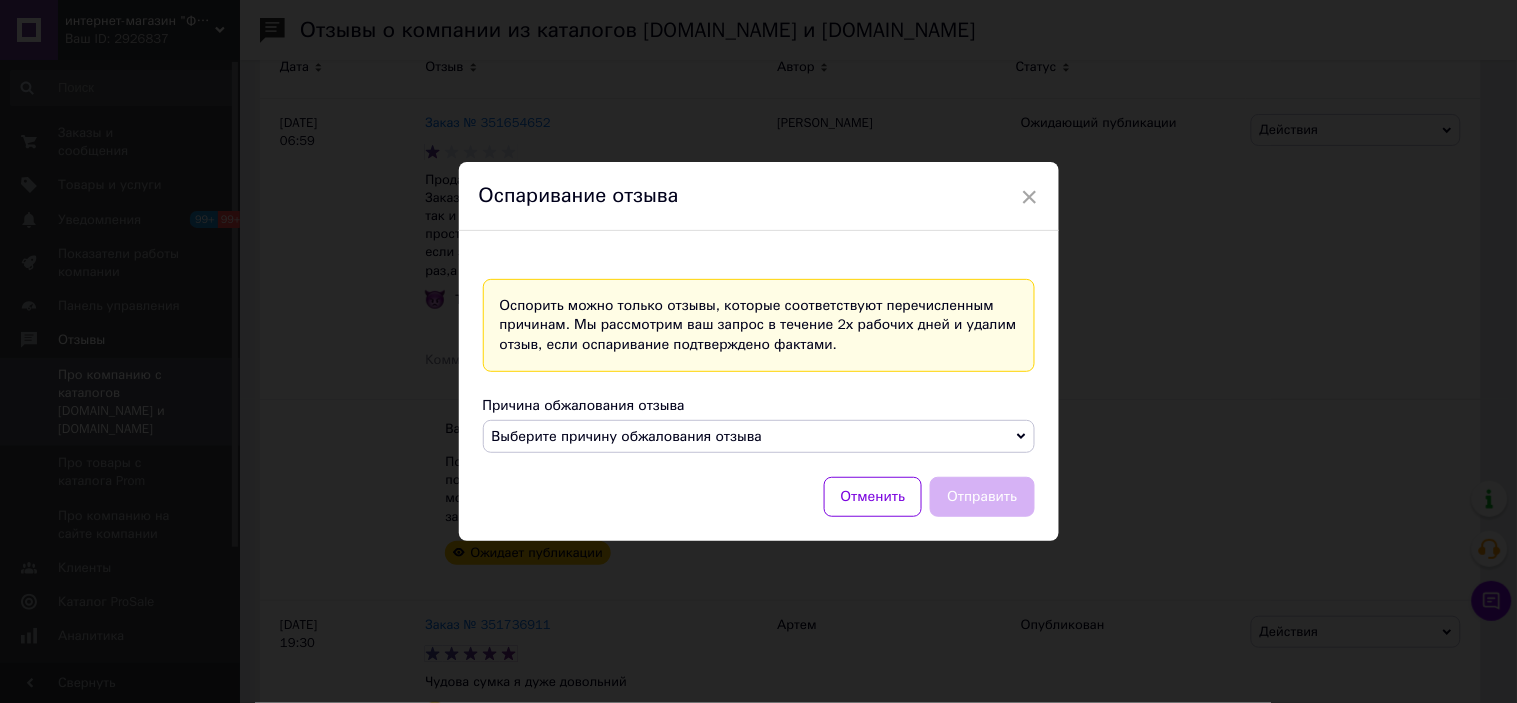 click on "Выберите причину обжалования отзыва" at bounding box center (759, 437) 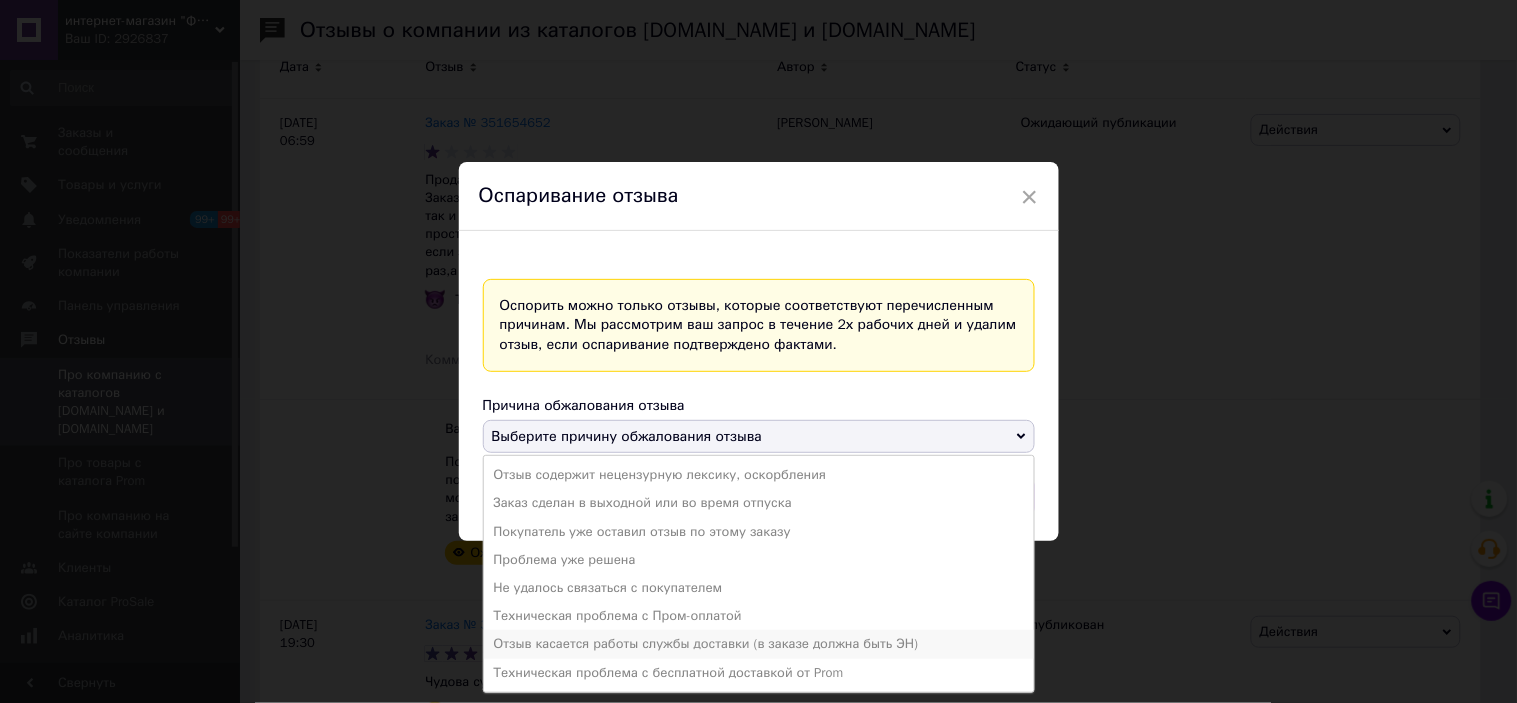 click on "Отзыв касается работы службы доставки (в заказе должна быть ЭН)" at bounding box center (759, 644) 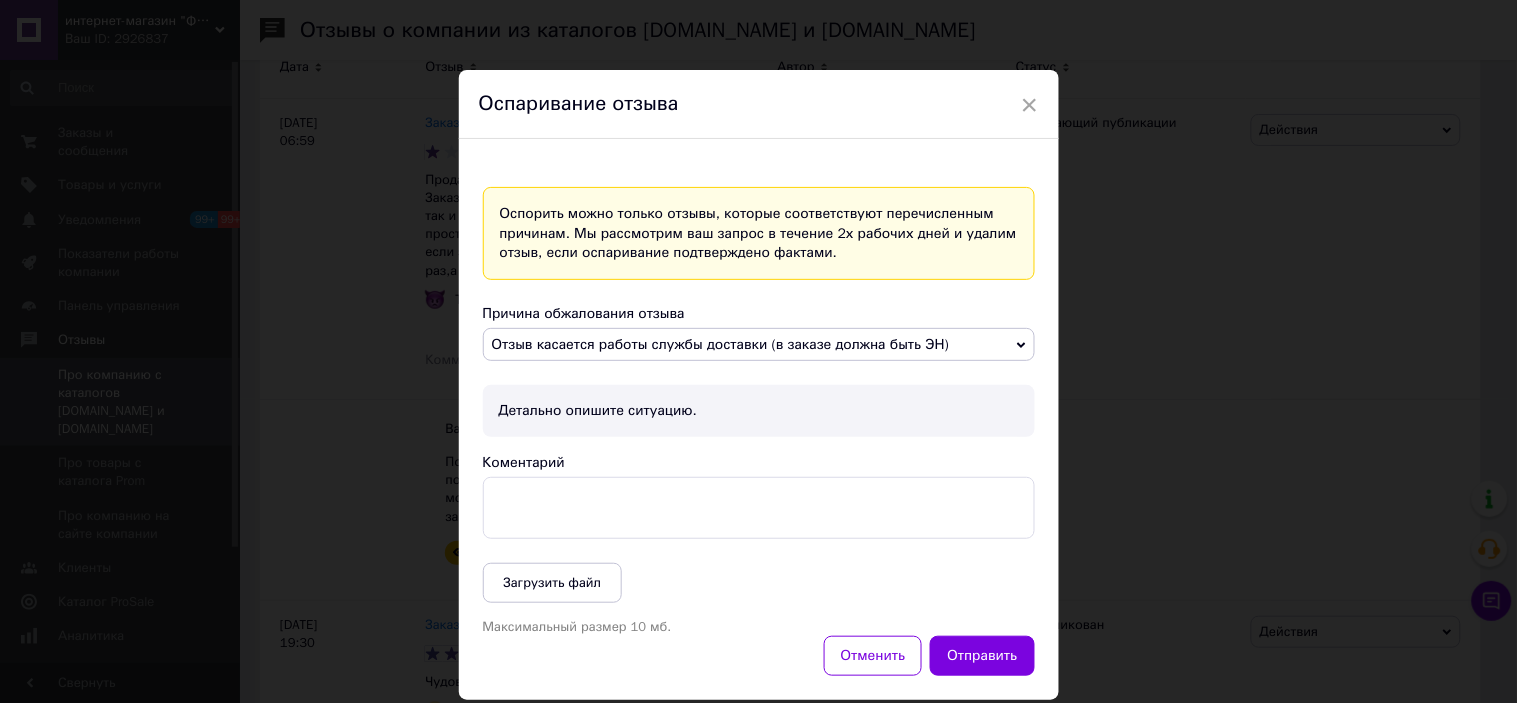 click on "Коментарий" at bounding box center (759, 508) 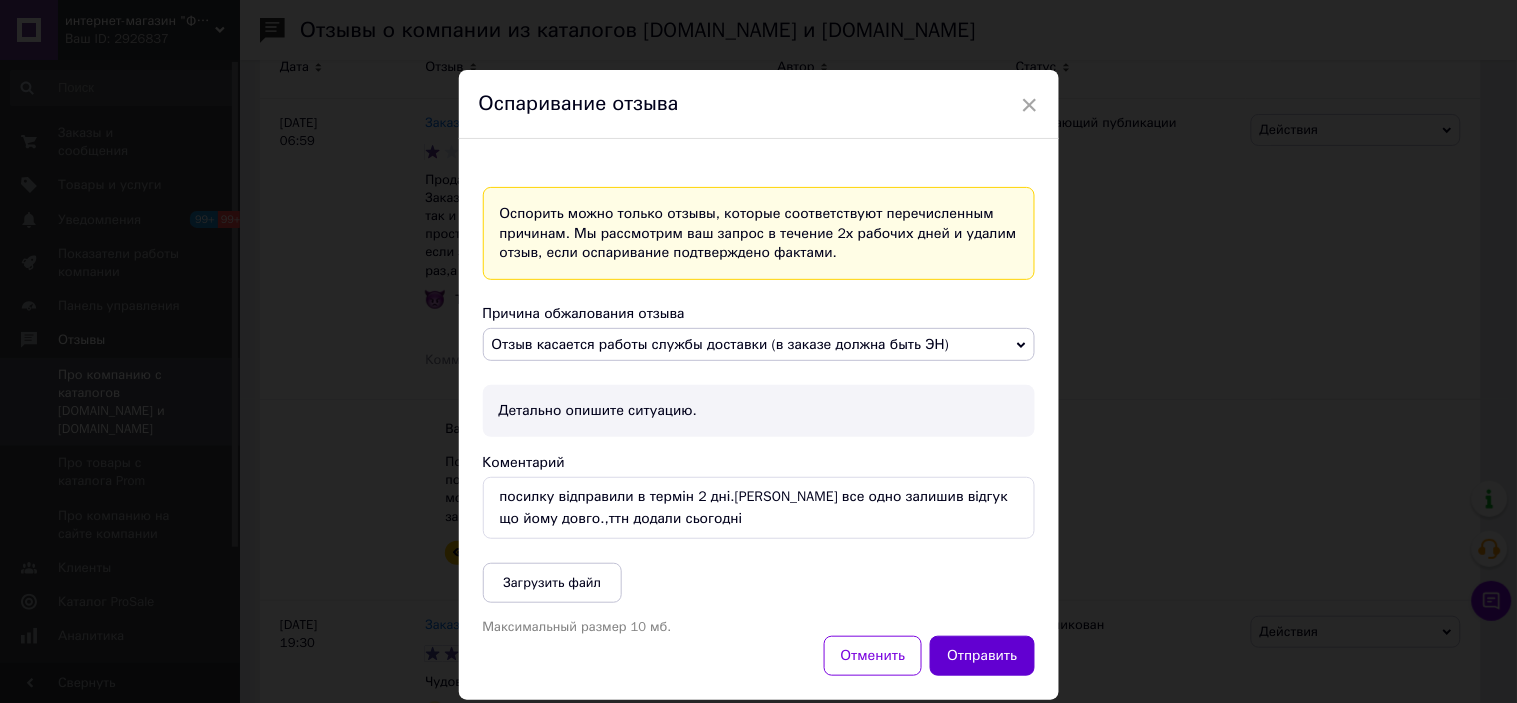 type on "посилку відправили в термін 2 дні.[PERSON_NAME] все одно залишив відгук що йому довго.,ттн додали сьогодні" 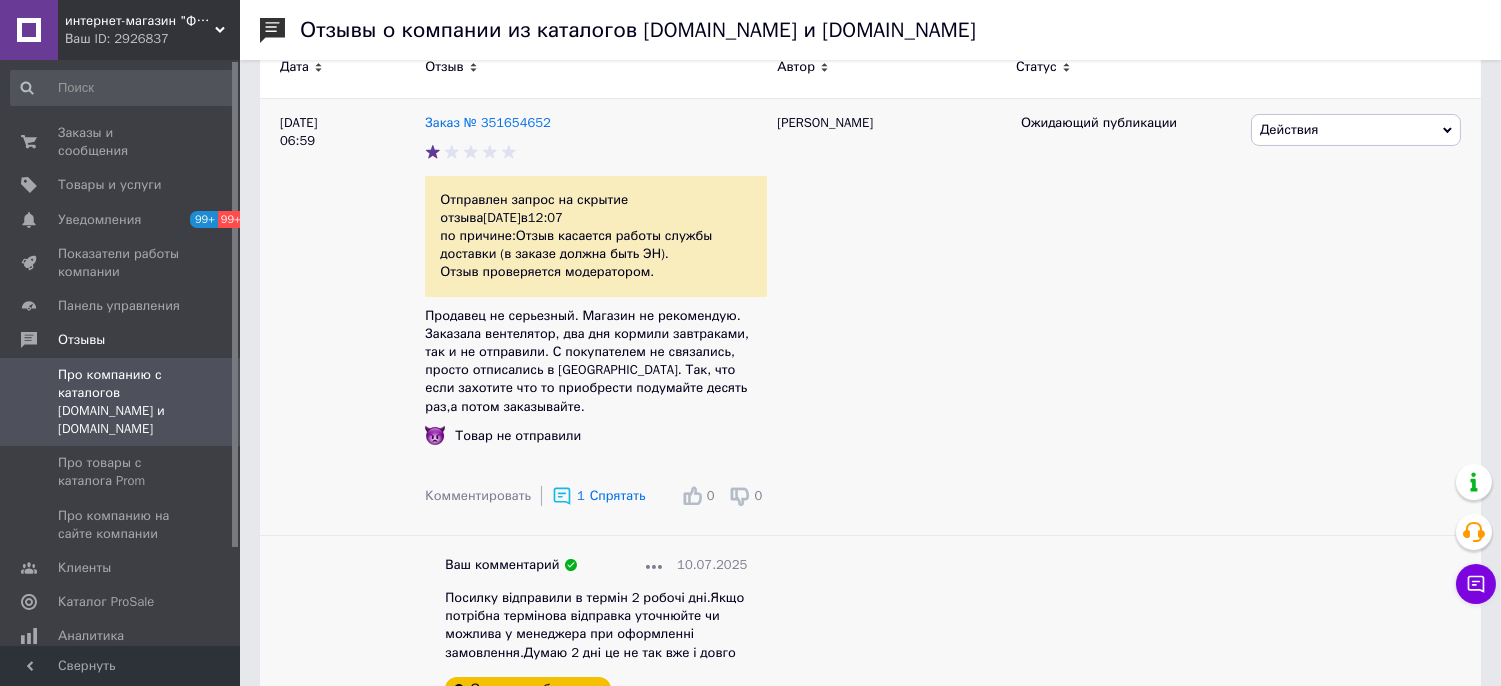 scroll, scrollTop: 444, scrollLeft: 0, axis: vertical 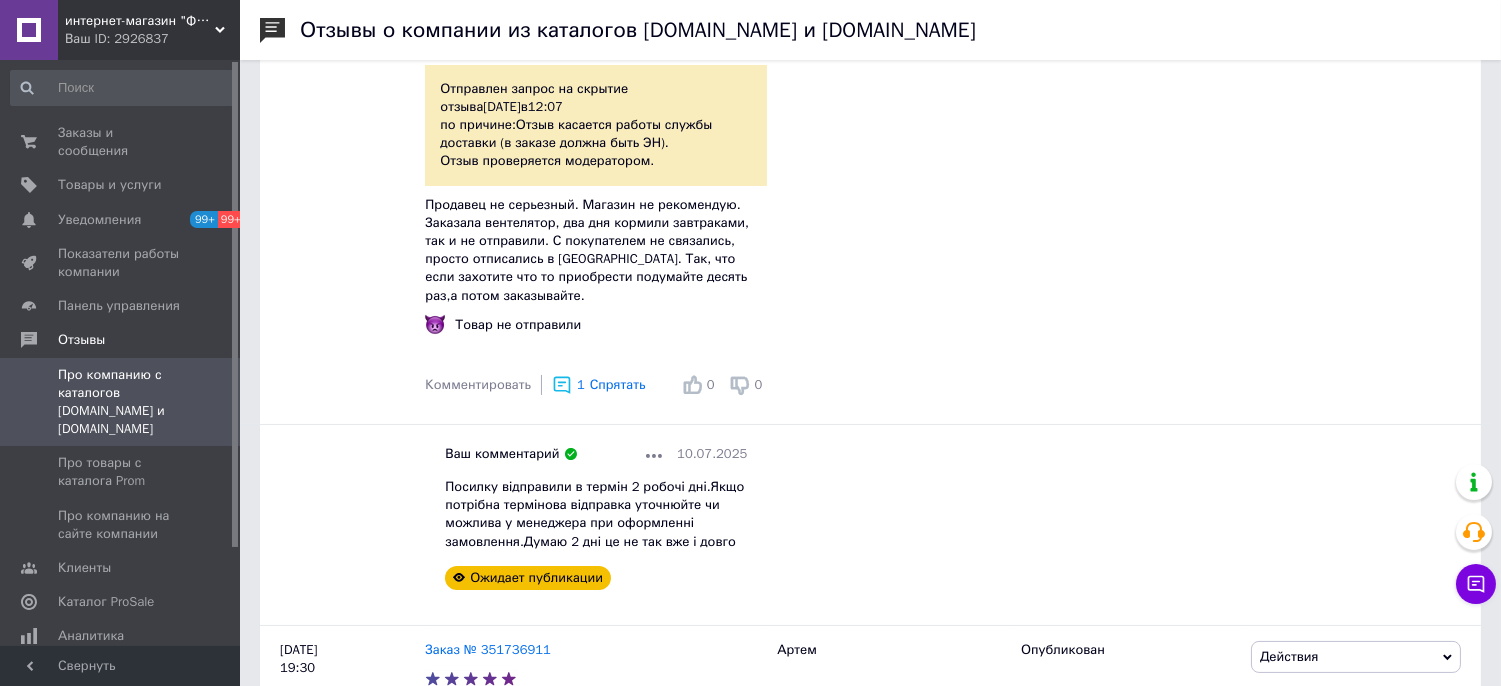 click 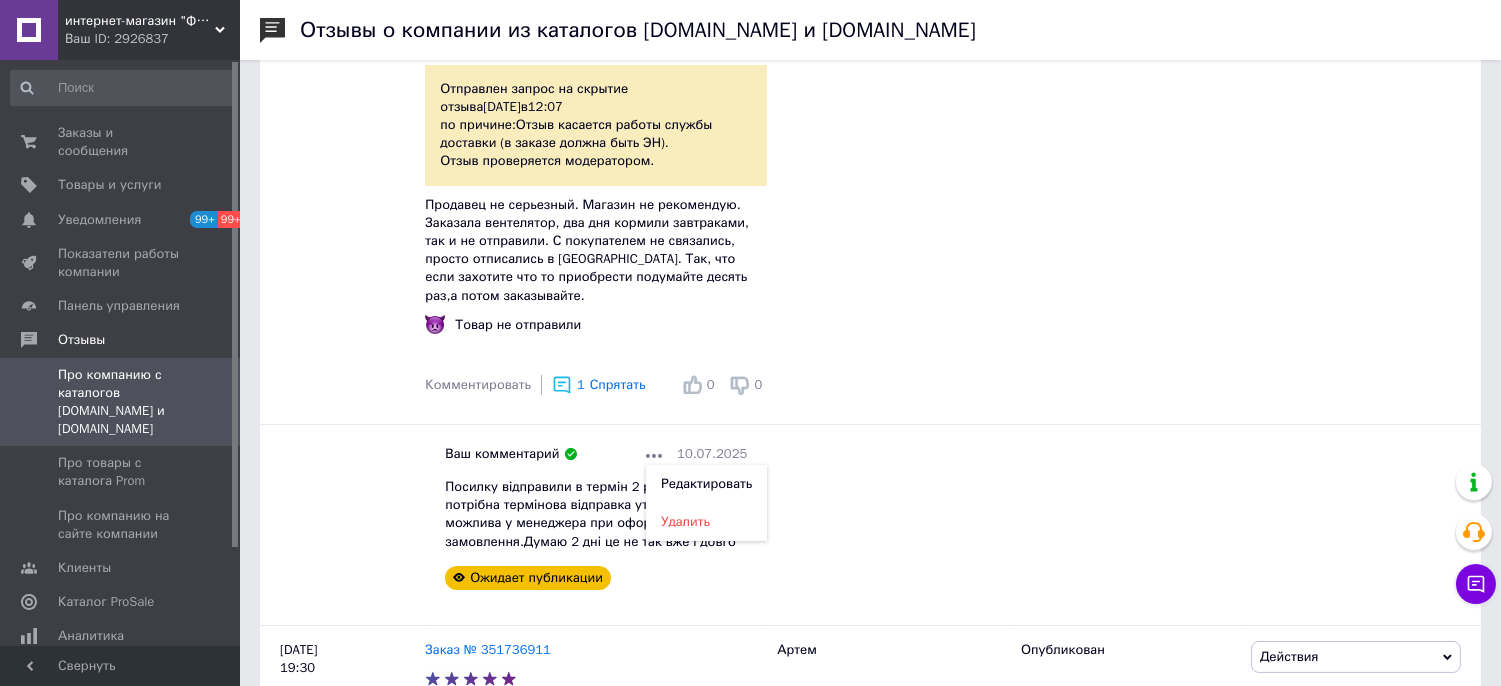 click on "Редактировать" at bounding box center [706, 483] 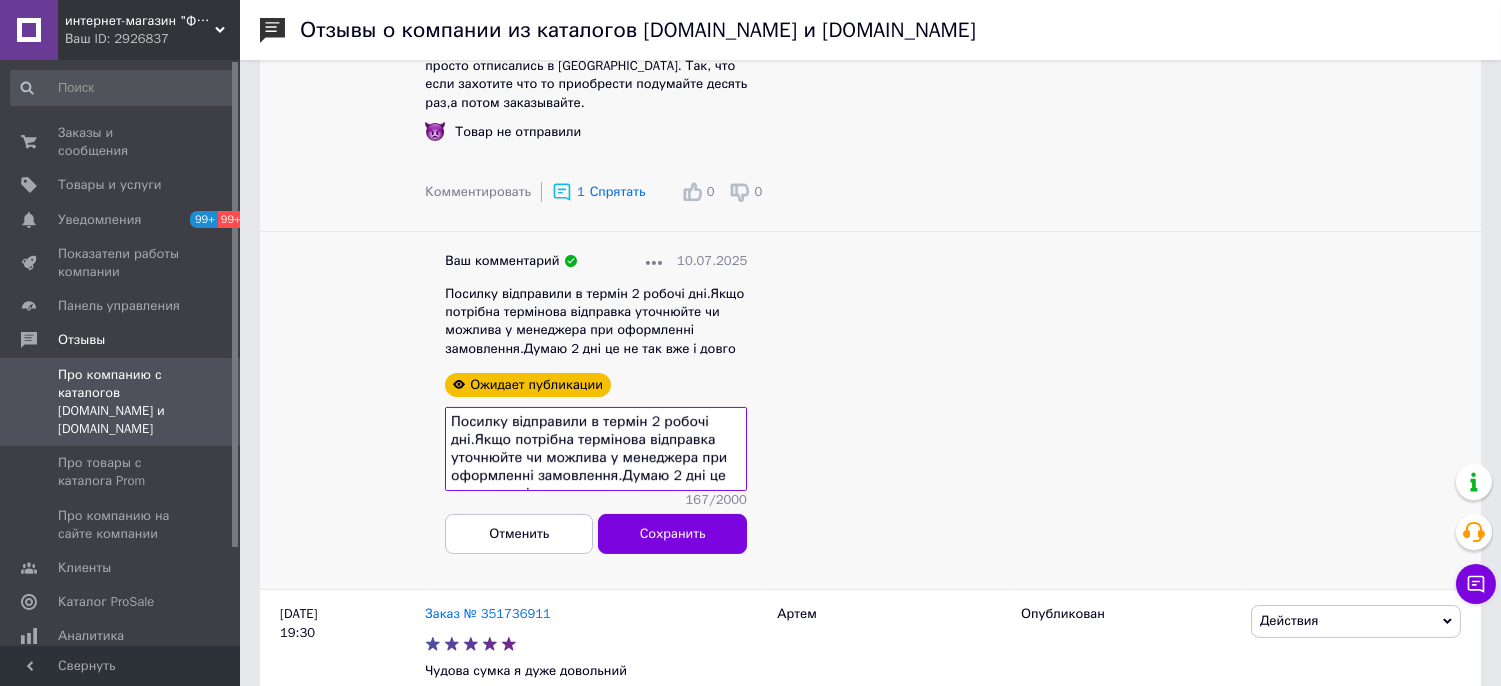 scroll, scrollTop: 666, scrollLeft: 0, axis: vertical 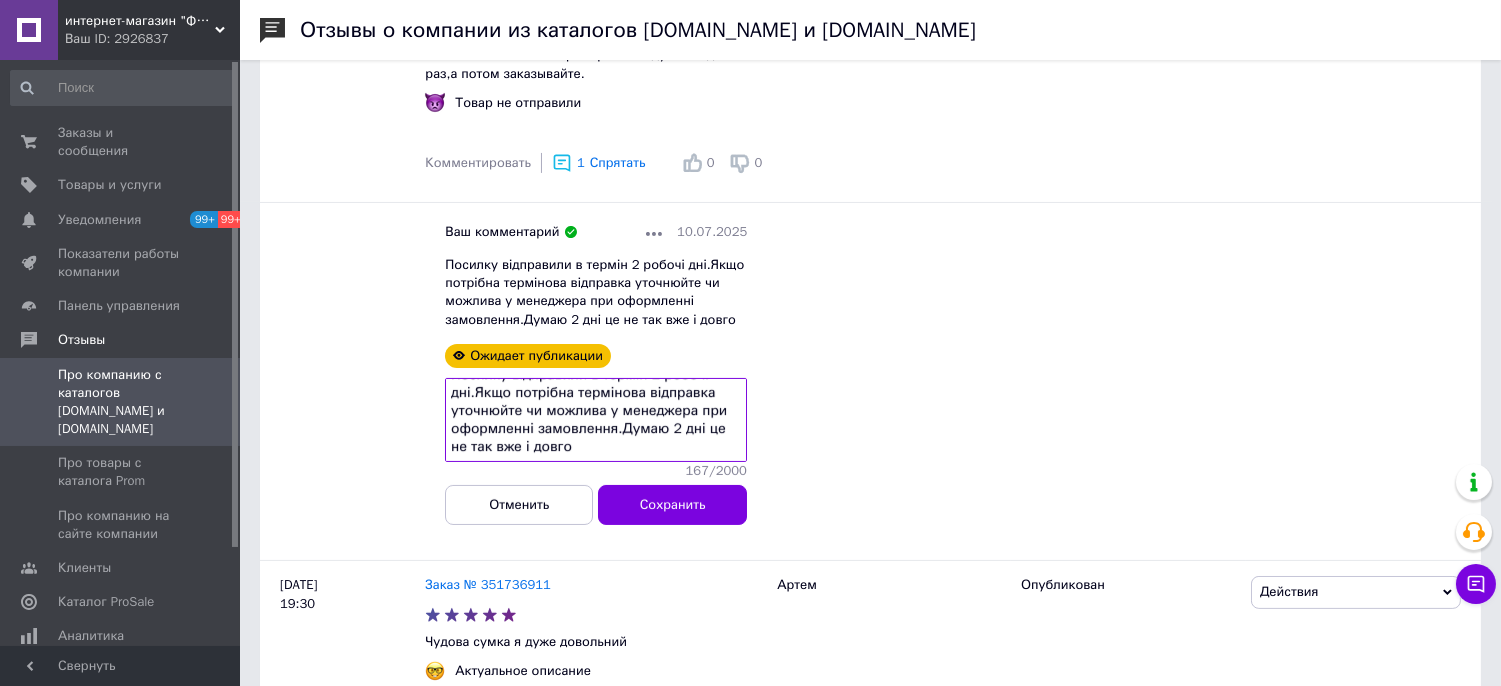click on "Посилку відправили в термін 2 робочі дні.Якщо потрібна термінова відправка уточнюйте чи можлива у менеджера при оформленні замовлення.Думаю 2 дні це не так вже і довго" at bounding box center (596, 420) 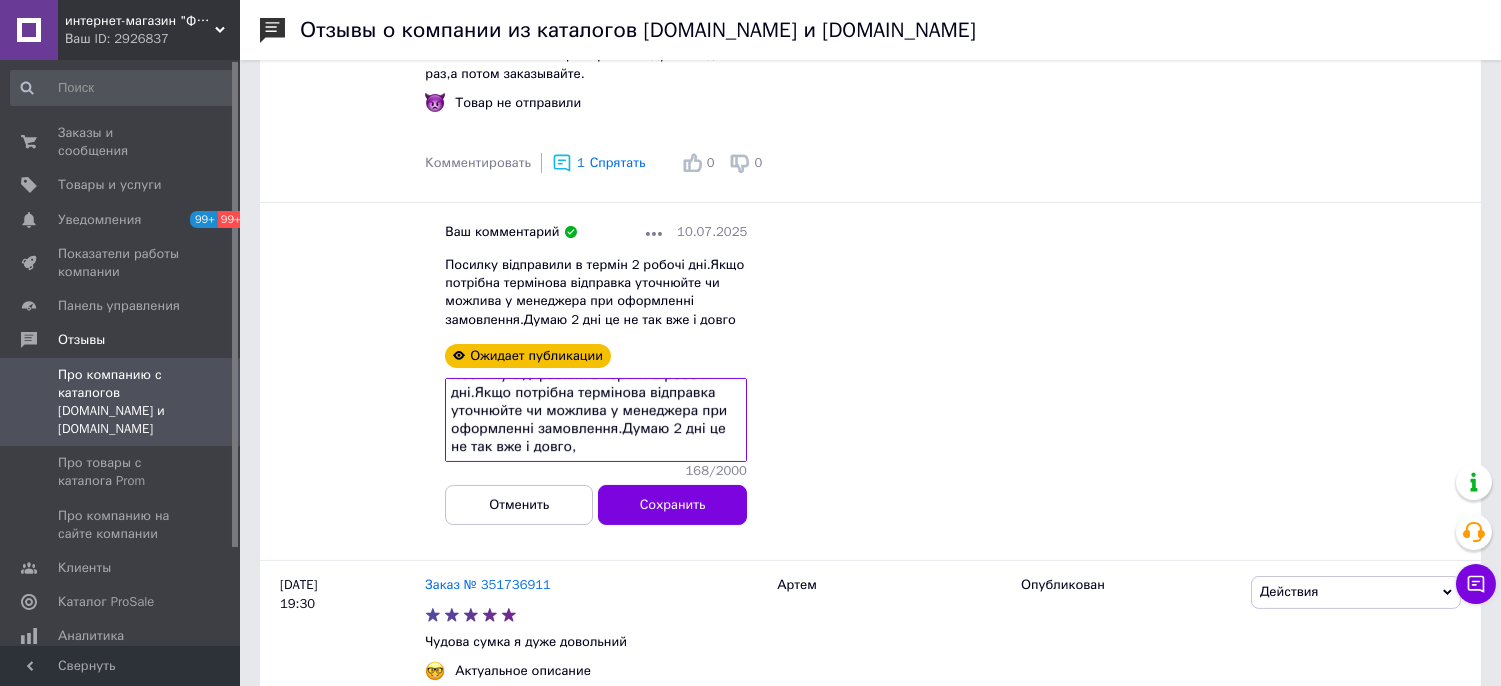 type on "Посилку відправили в термін 2 робочі дні.Якщо потрібна термінова відправка уточнюйте чи можлива у менеджера при оформленні замовлення.Думаю 2 дні це не так вже і довго," 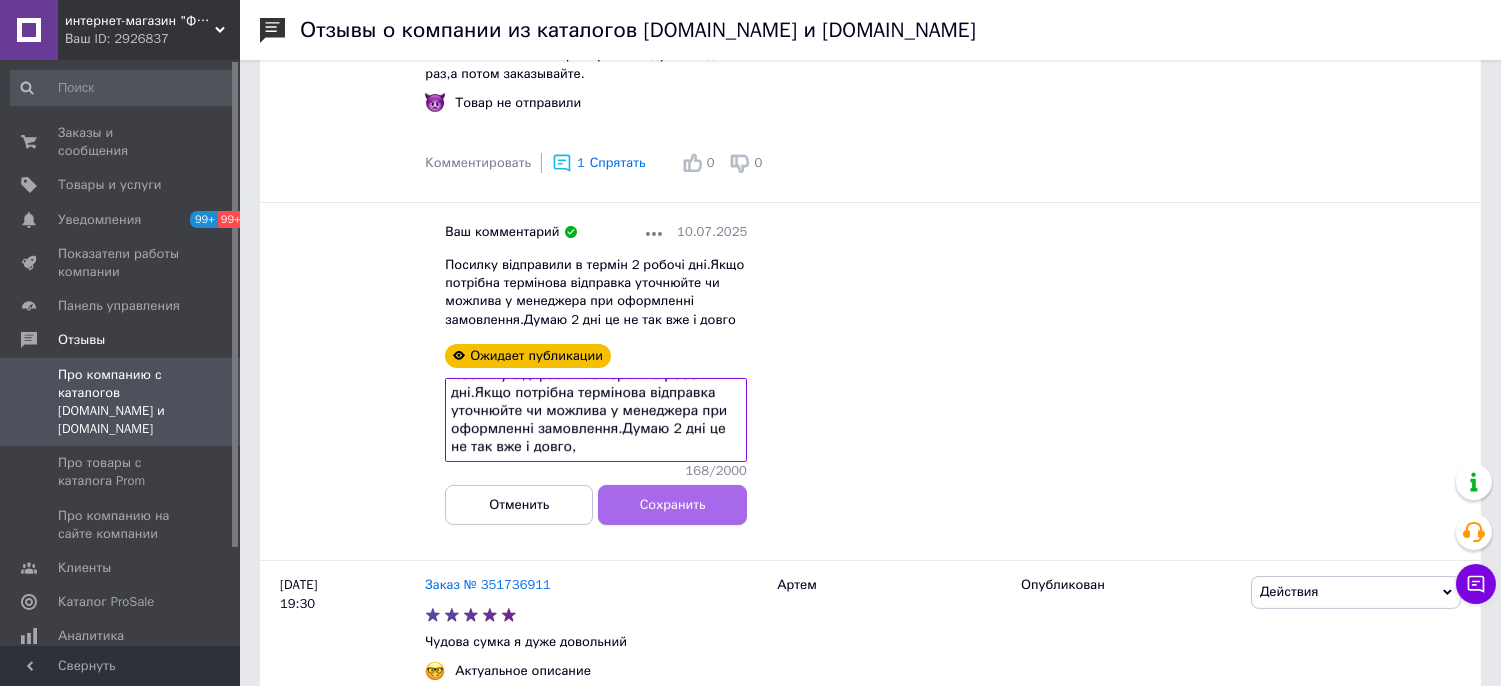 click on "Сохранить" at bounding box center [673, 505] 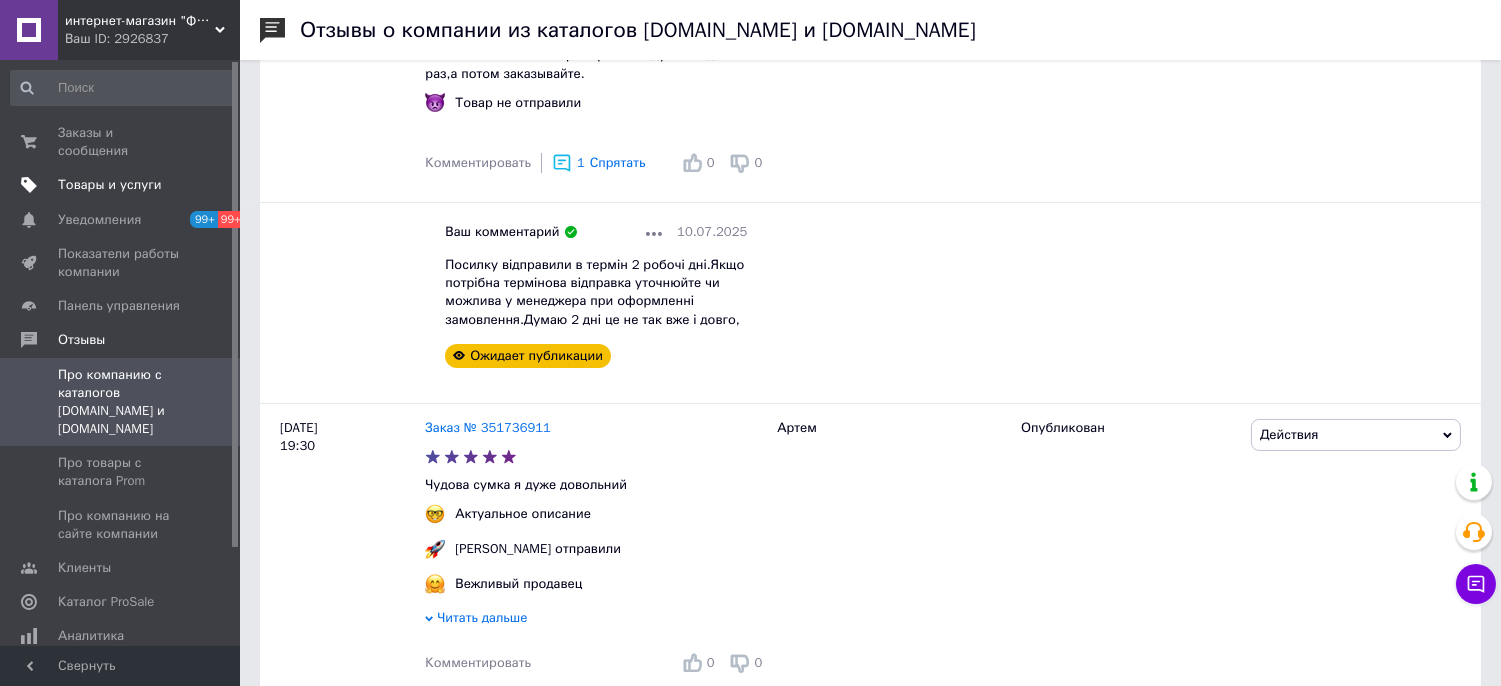 click on "Товары и услуги" at bounding box center [123, 185] 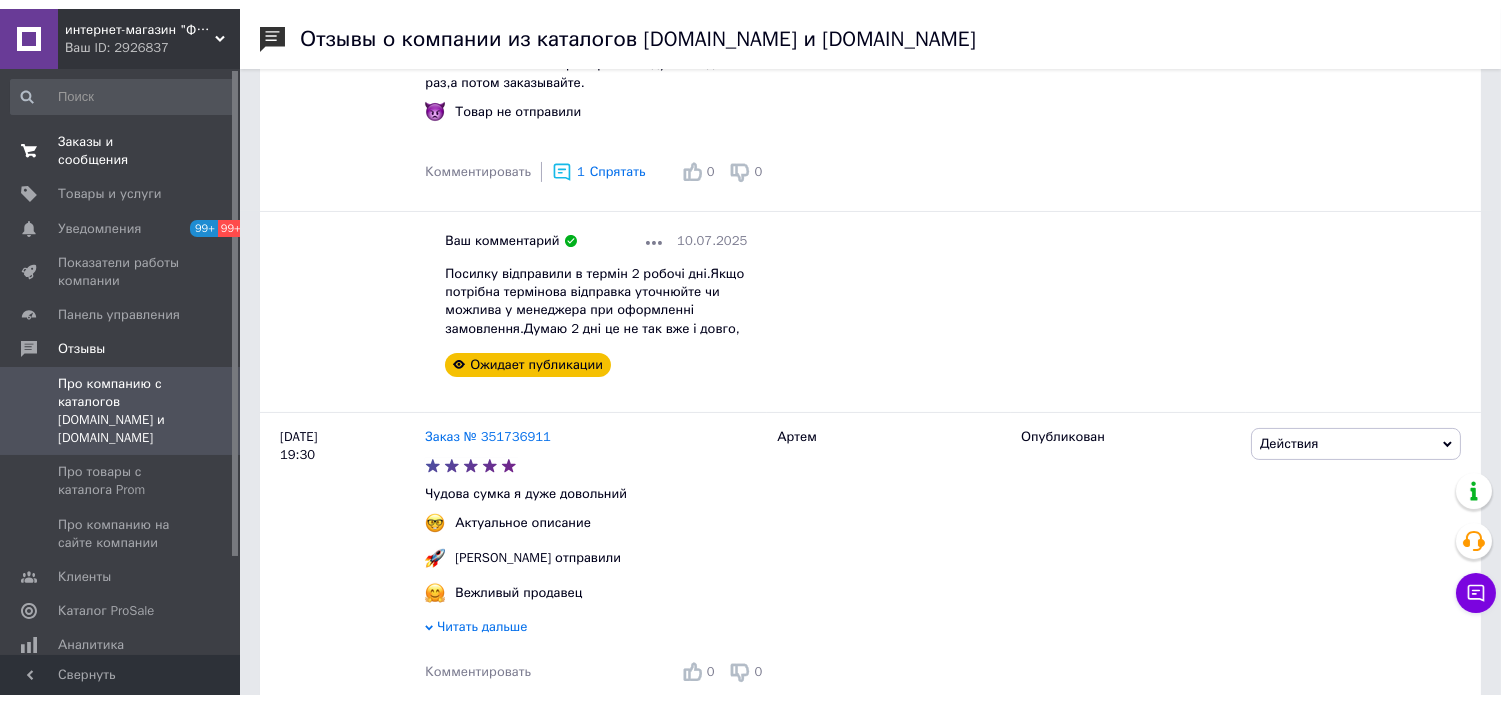 scroll, scrollTop: 0, scrollLeft: 0, axis: both 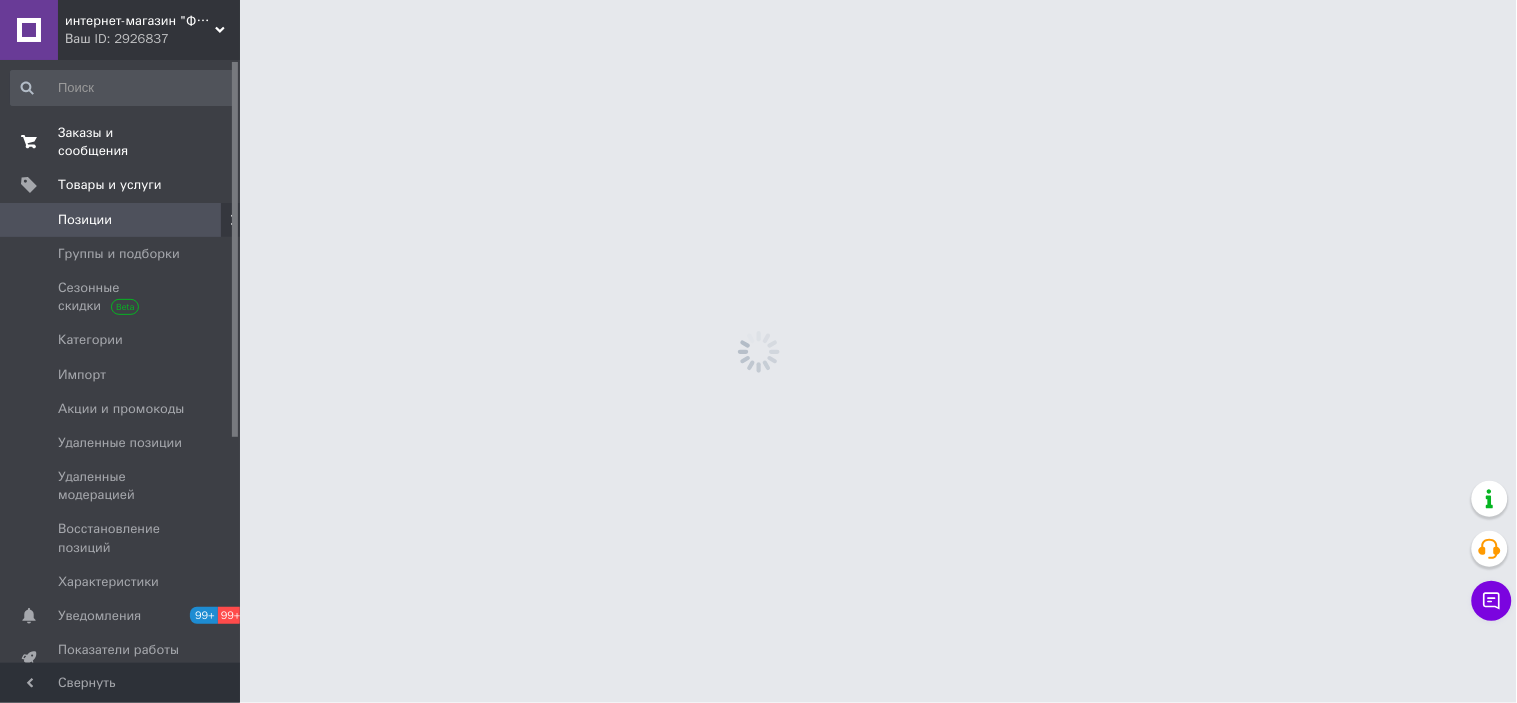 click on "Заказы и сообщения 0 0" at bounding box center [123, 142] 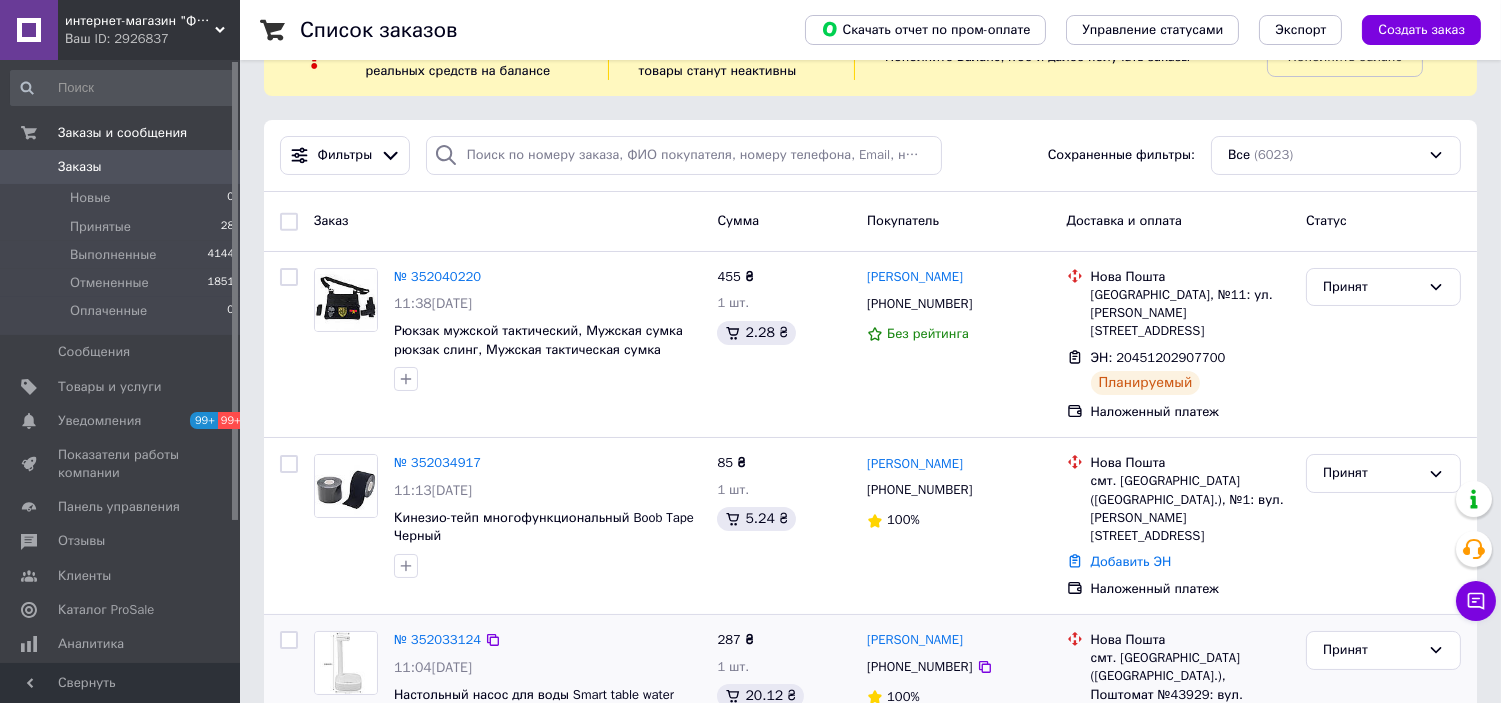 scroll, scrollTop: 333, scrollLeft: 0, axis: vertical 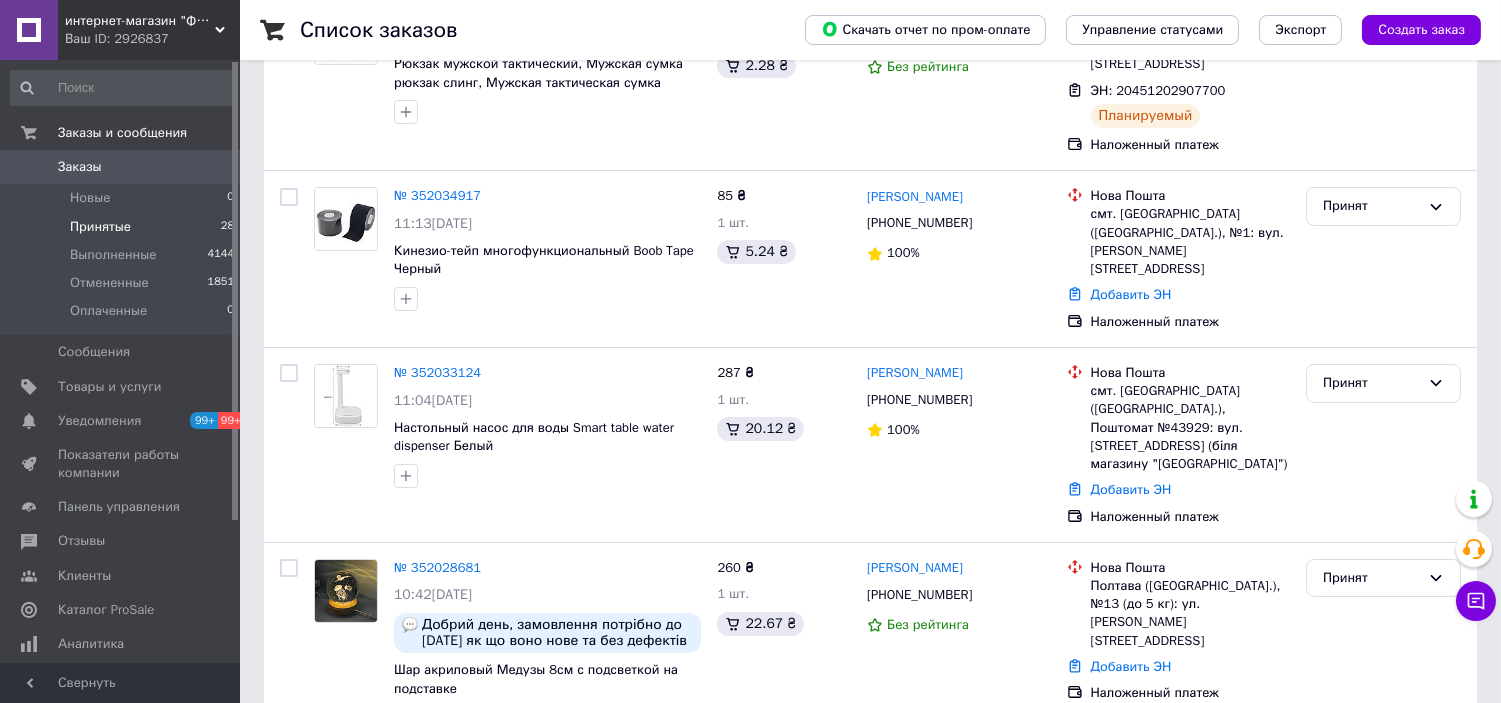 click on "Принятые" at bounding box center (100, 227) 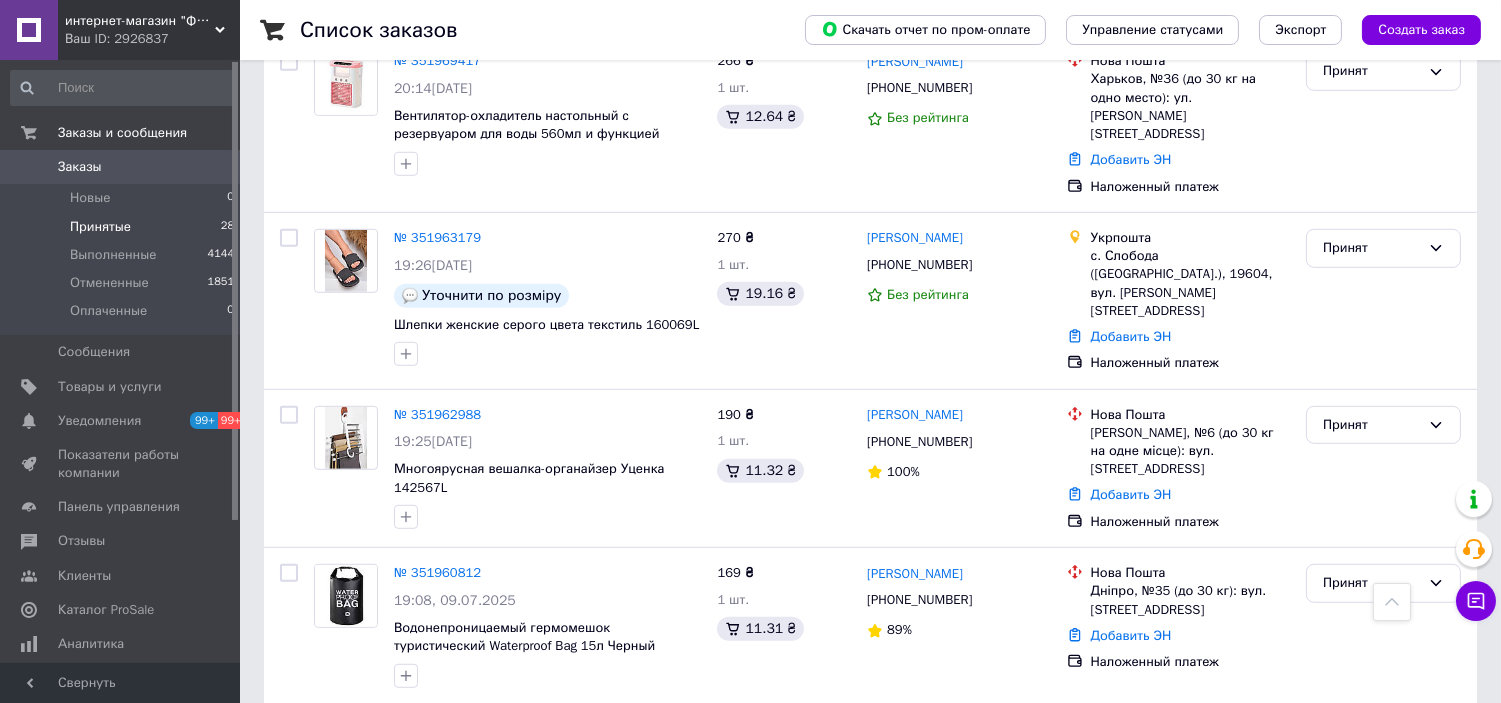 scroll, scrollTop: 2111, scrollLeft: 0, axis: vertical 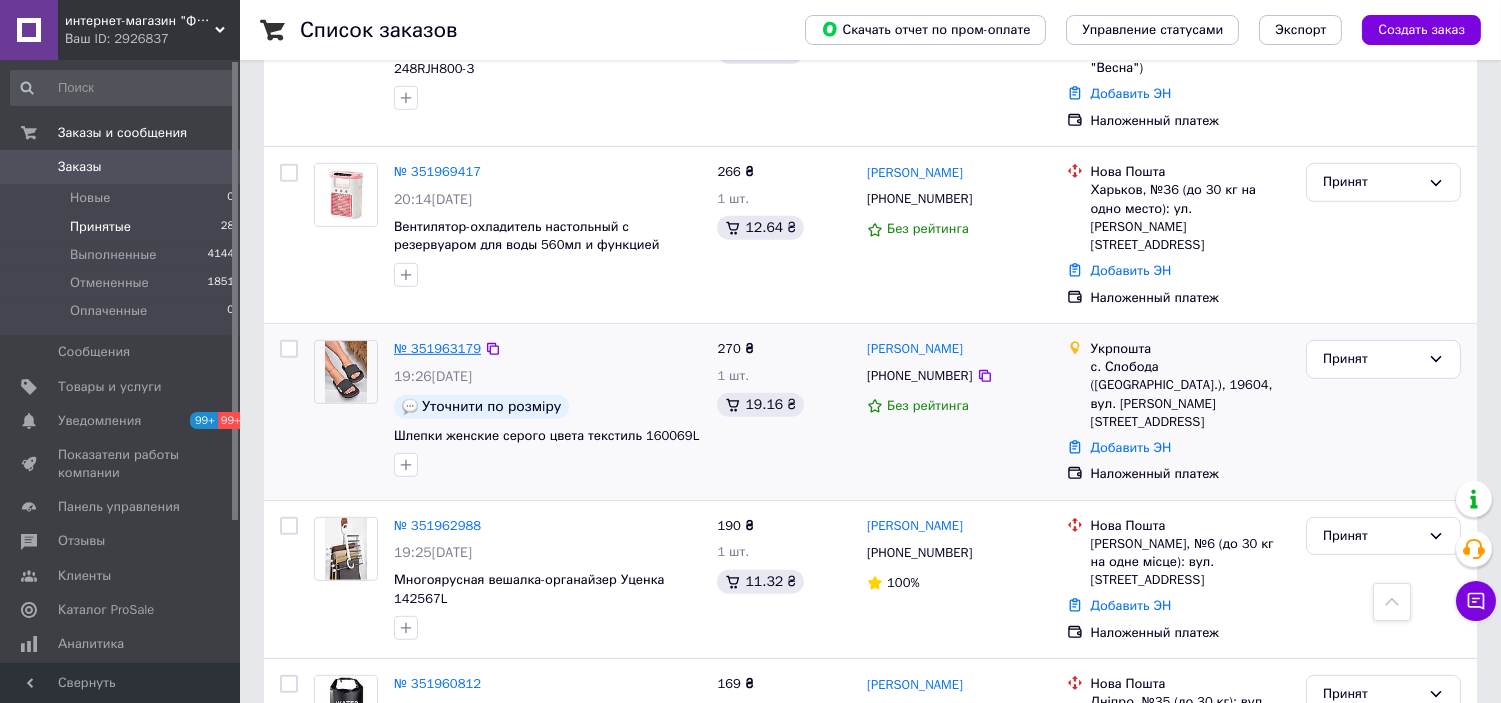 click on "№ 351963179" at bounding box center [437, 348] 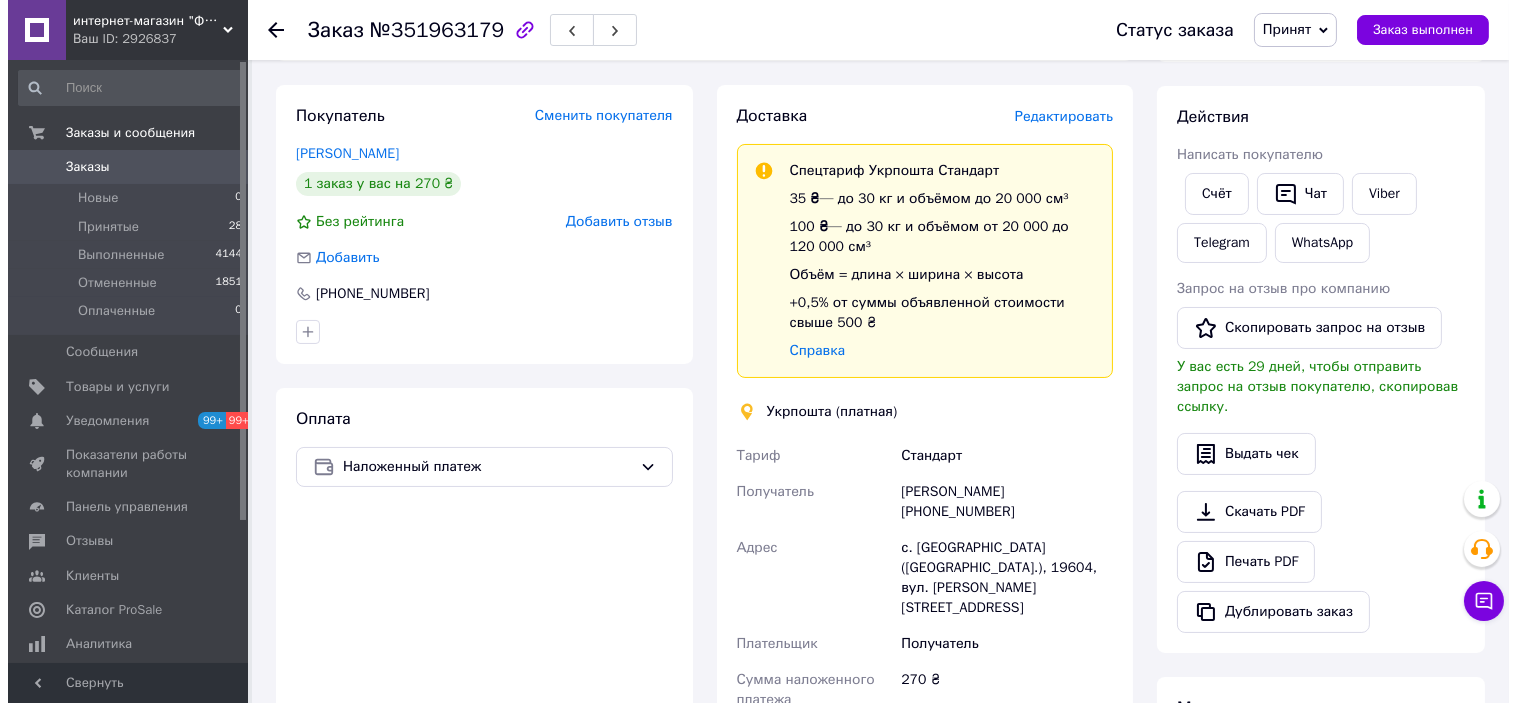 scroll, scrollTop: 253, scrollLeft: 0, axis: vertical 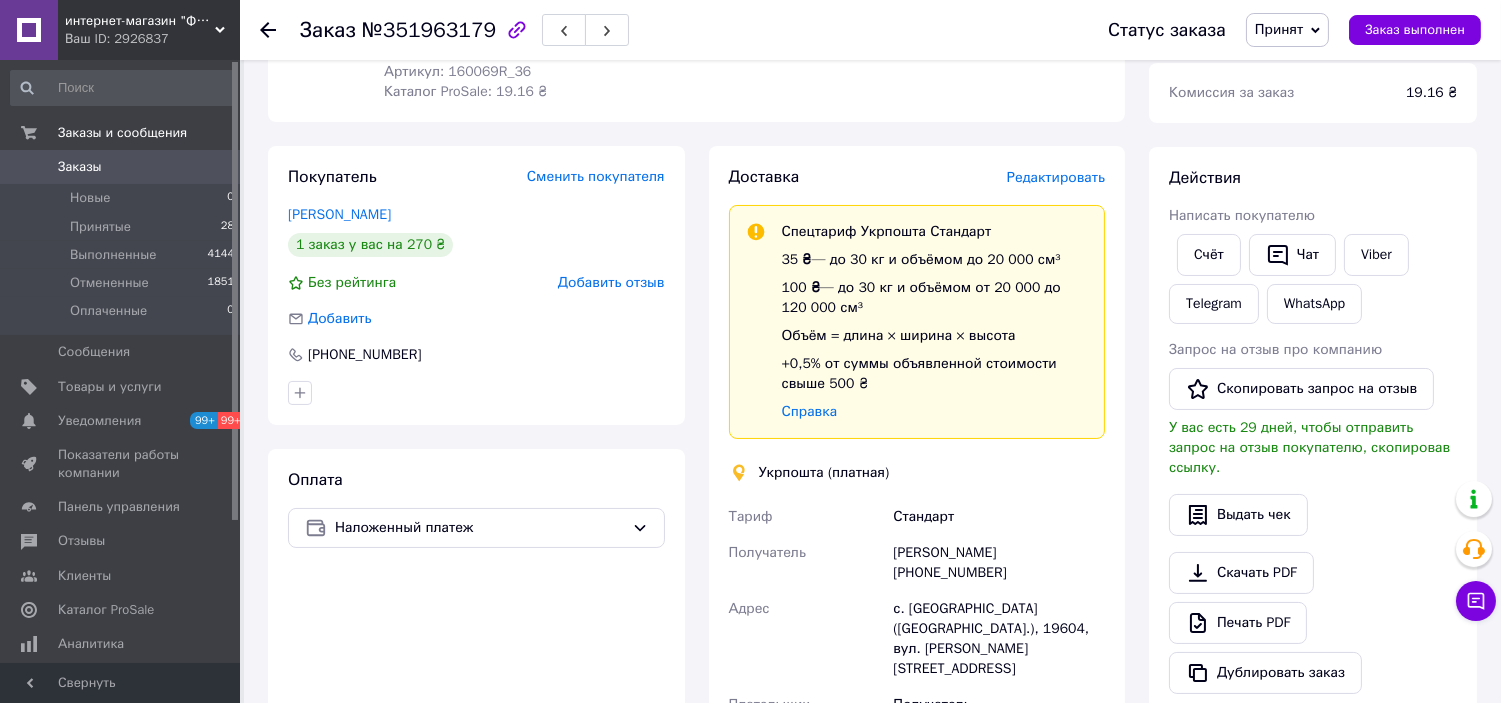 click on "Редактировать" at bounding box center (1056, 177) 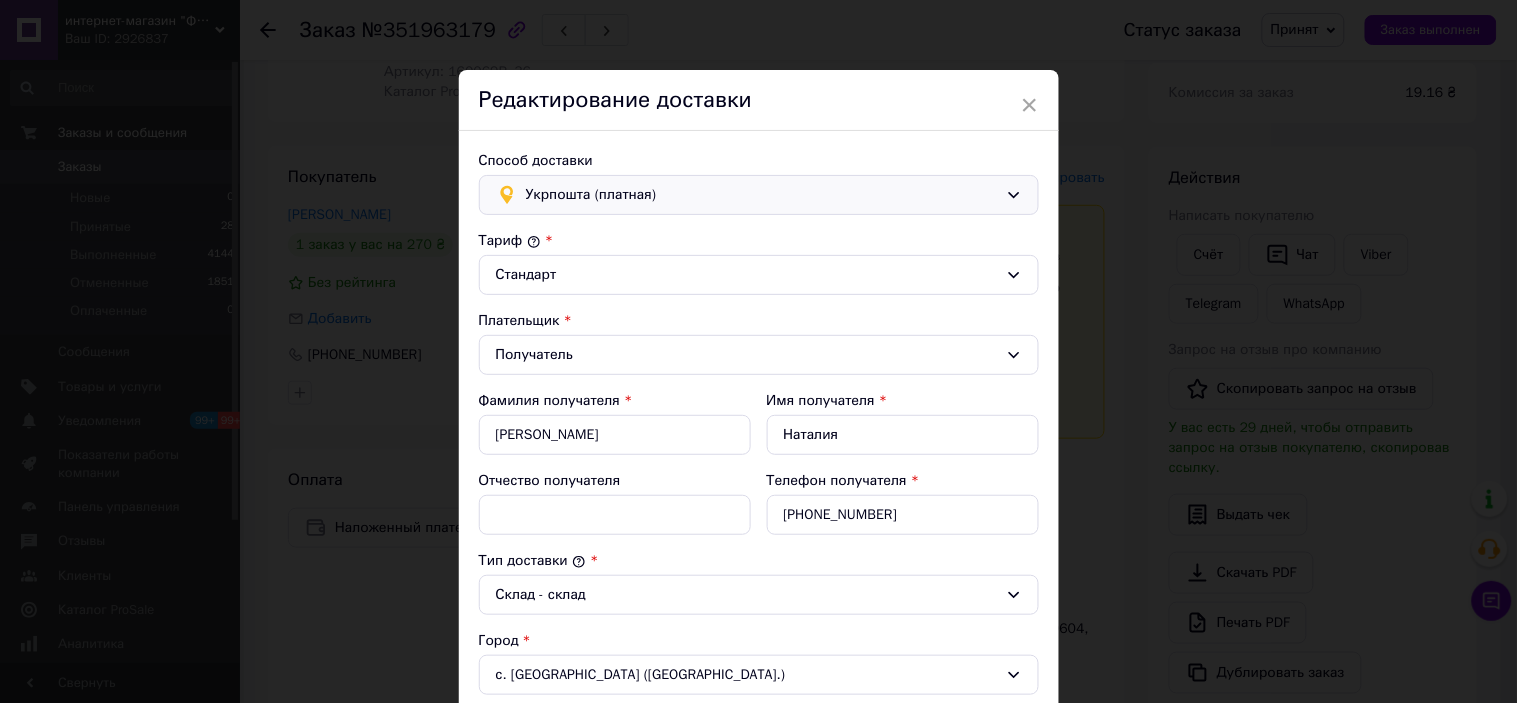 click on "Укрпошта (платная)" at bounding box center (762, 195) 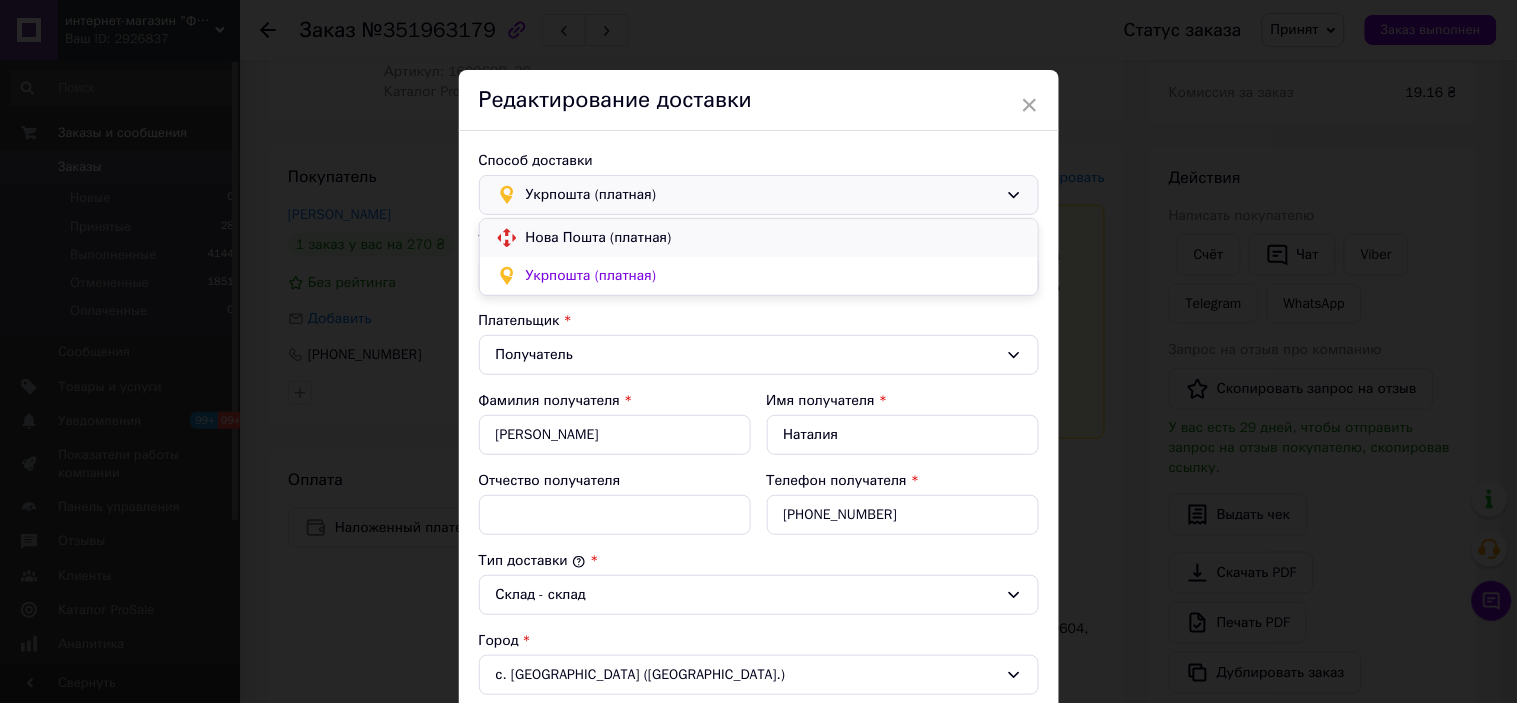 click on "Нова Пошта (платная)" at bounding box center [774, 238] 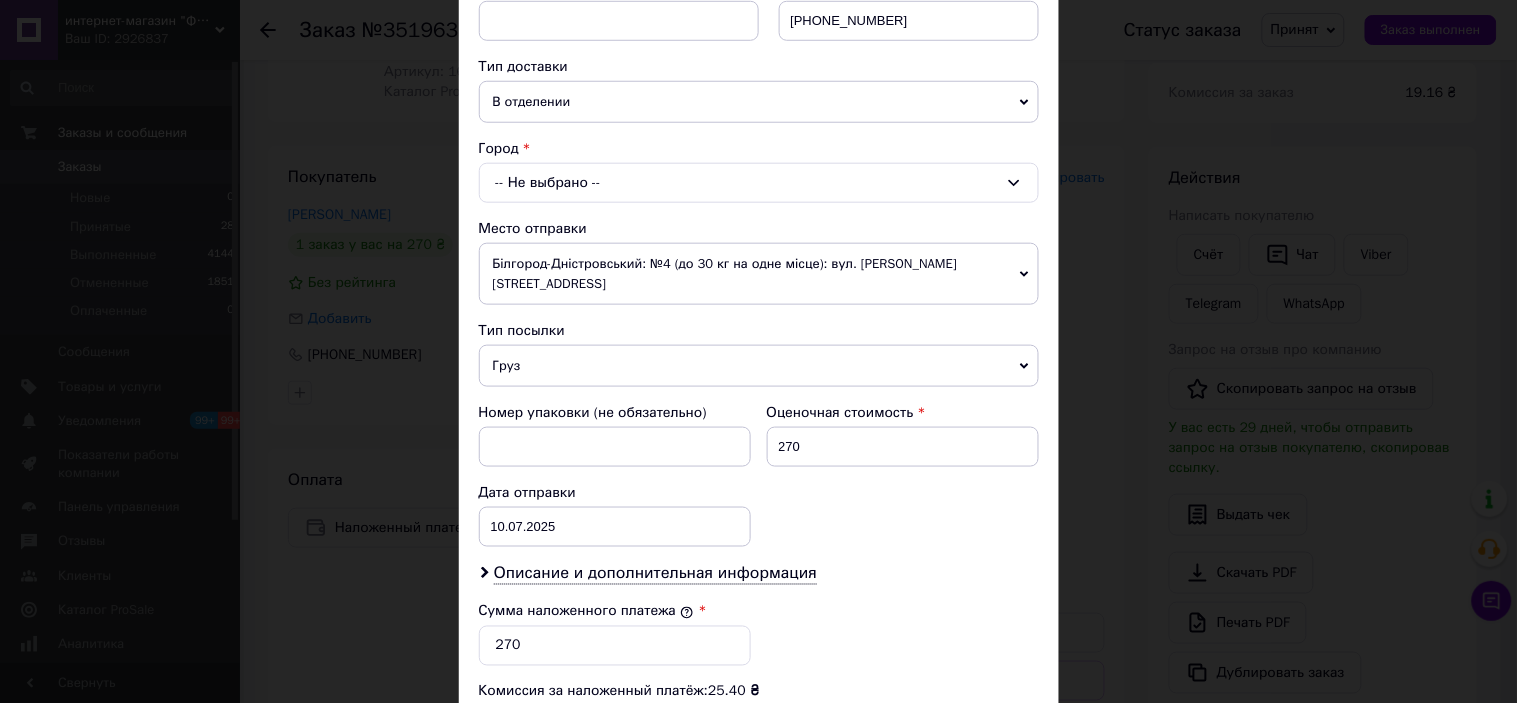 scroll, scrollTop: 444, scrollLeft: 0, axis: vertical 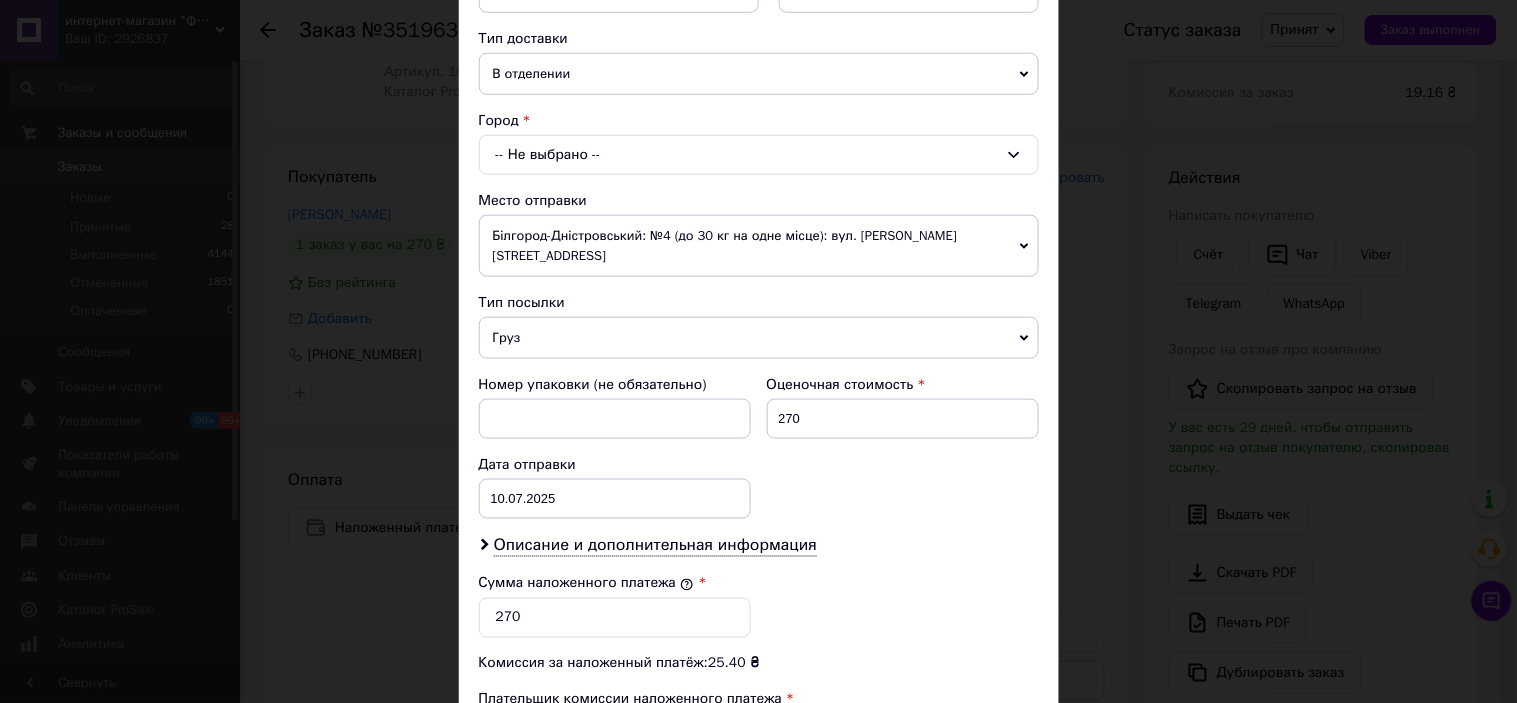 click on "-- Не выбрано --" at bounding box center [759, 155] 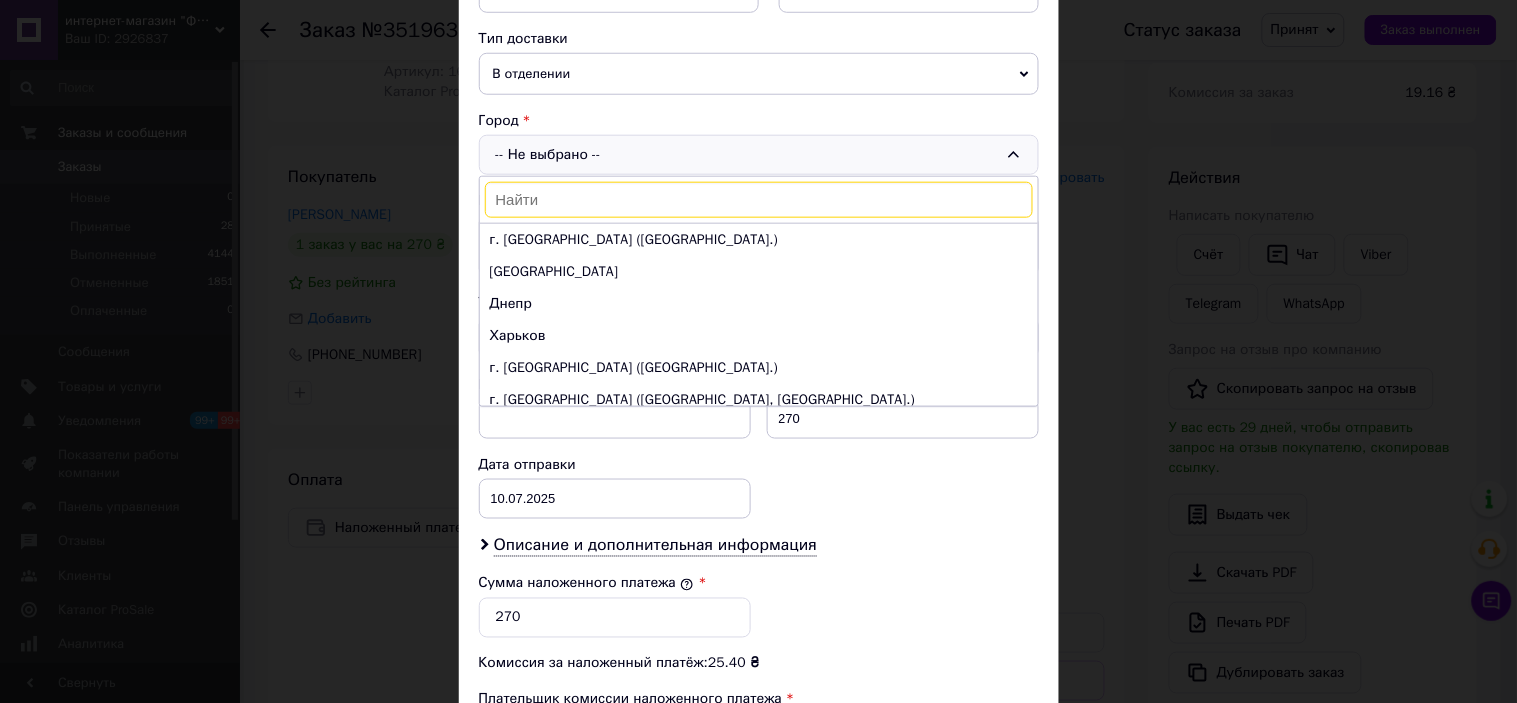 click at bounding box center (759, 200) 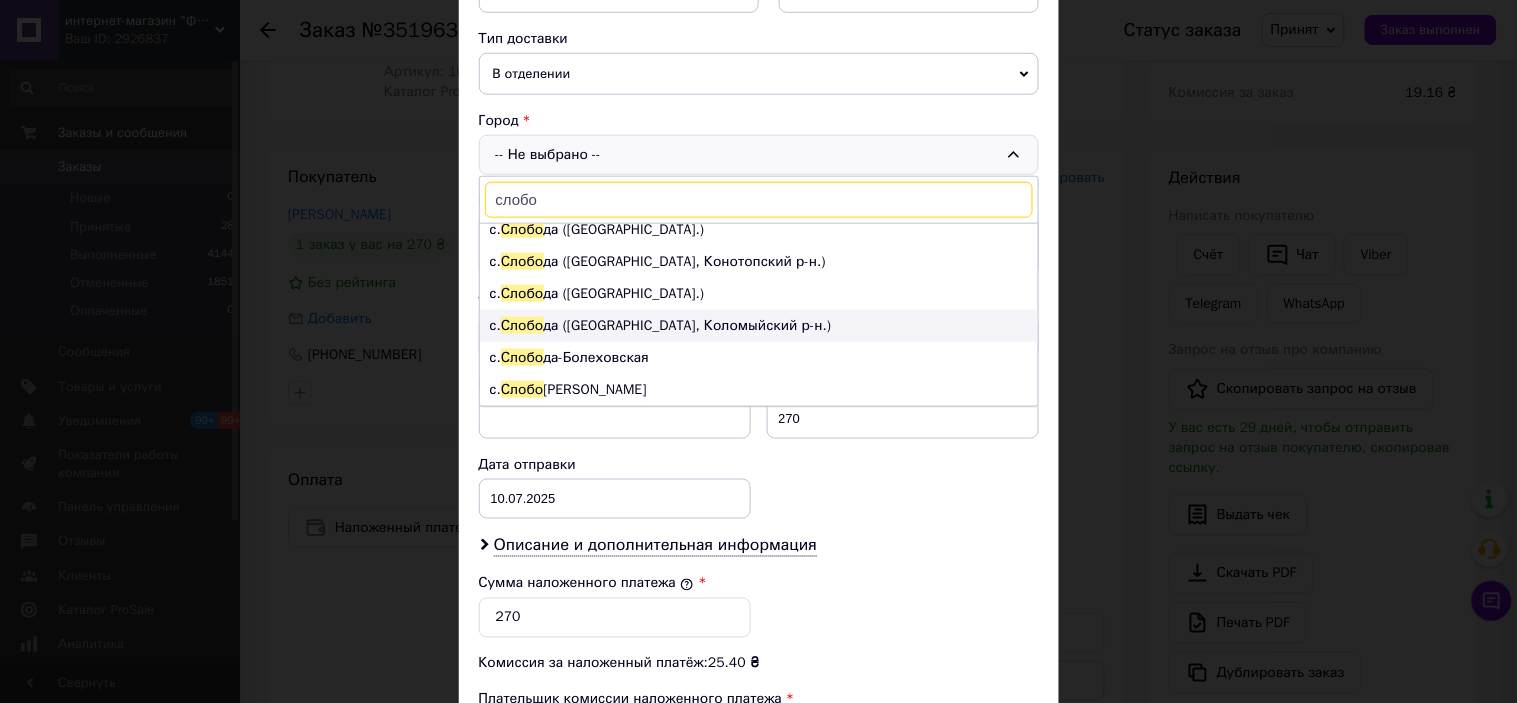 scroll, scrollTop: 0, scrollLeft: 0, axis: both 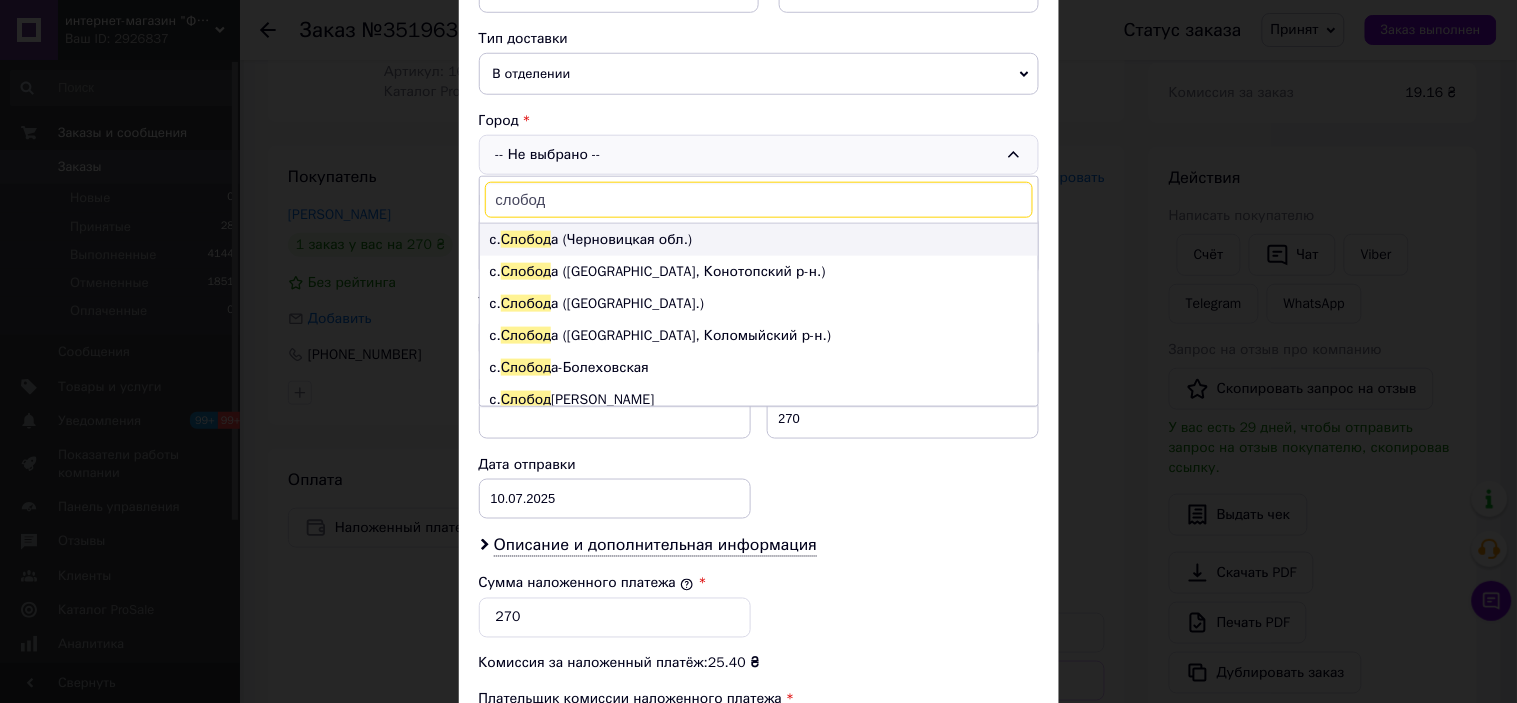 type on "слобод" 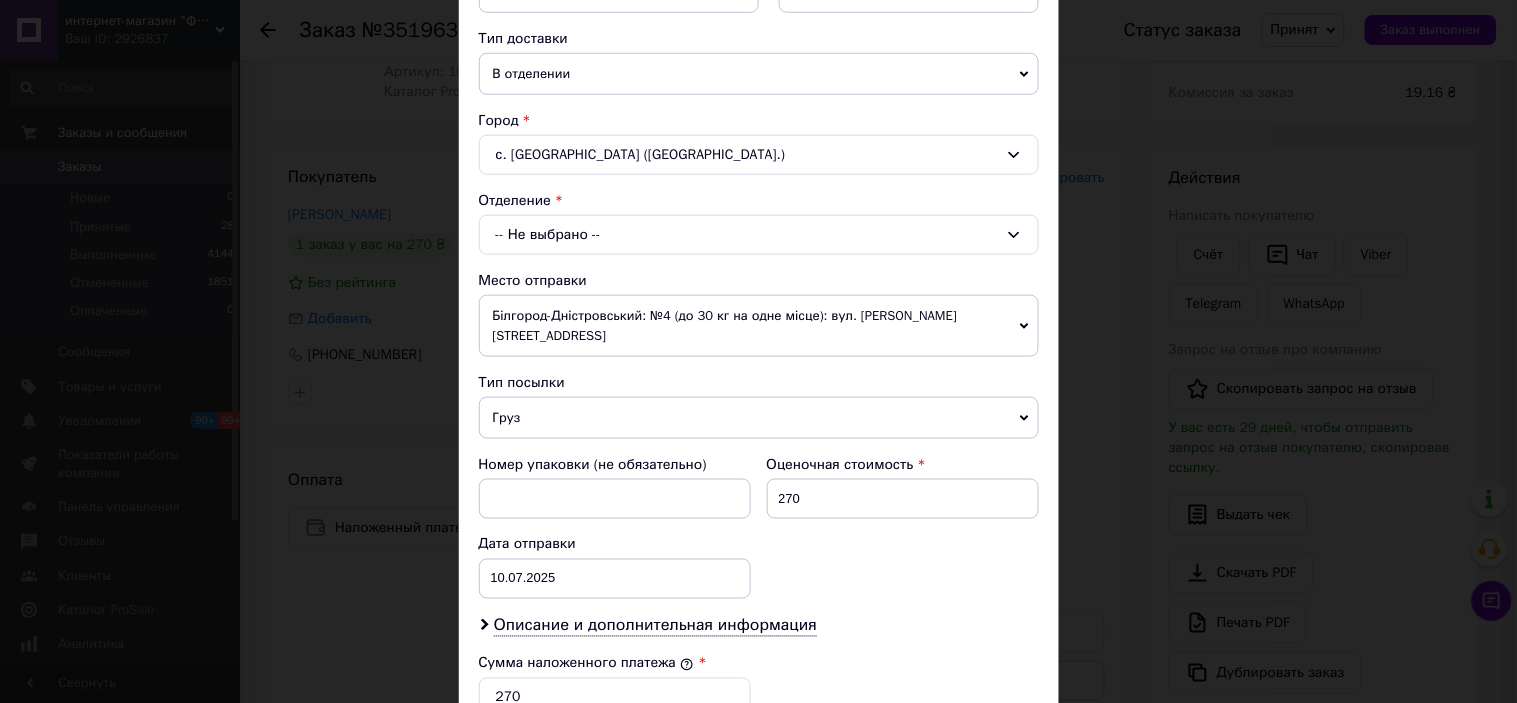 click on "-- Не выбрано --" at bounding box center (759, 235) 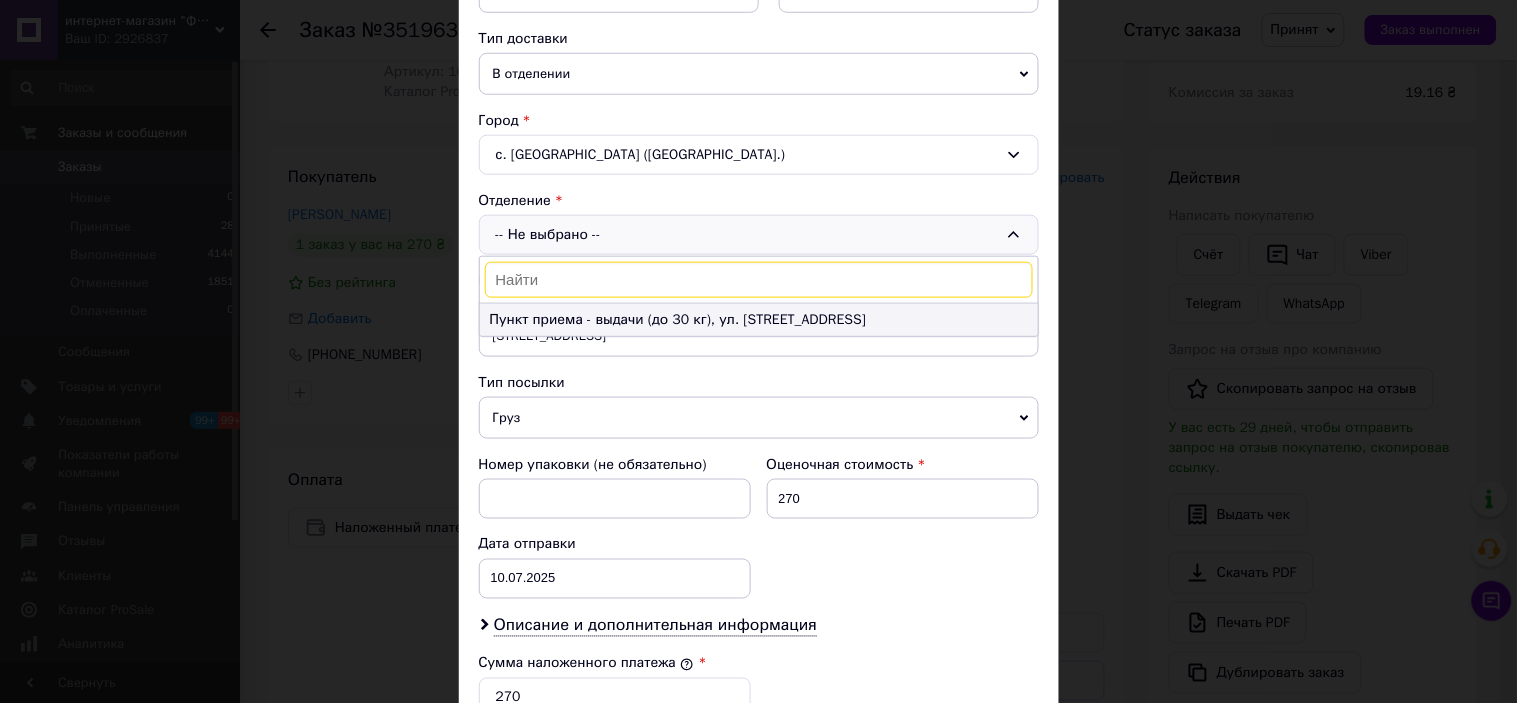 click on "Пункт приема - выдачи (до 30 кг), ул. [STREET_ADDRESS]" at bounding box center (759, 320) 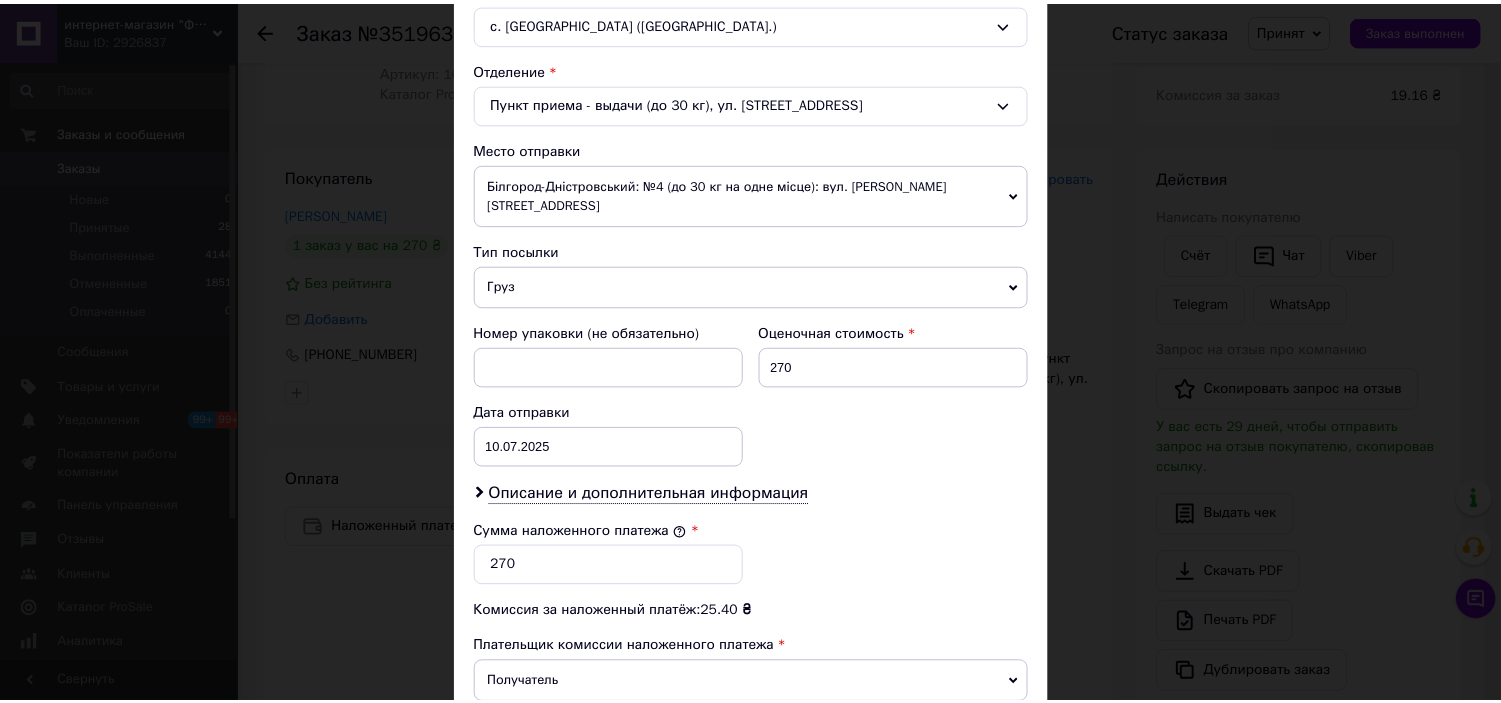 scroll, scrollTop: 825, scrollLeft: 0, axis: vertical 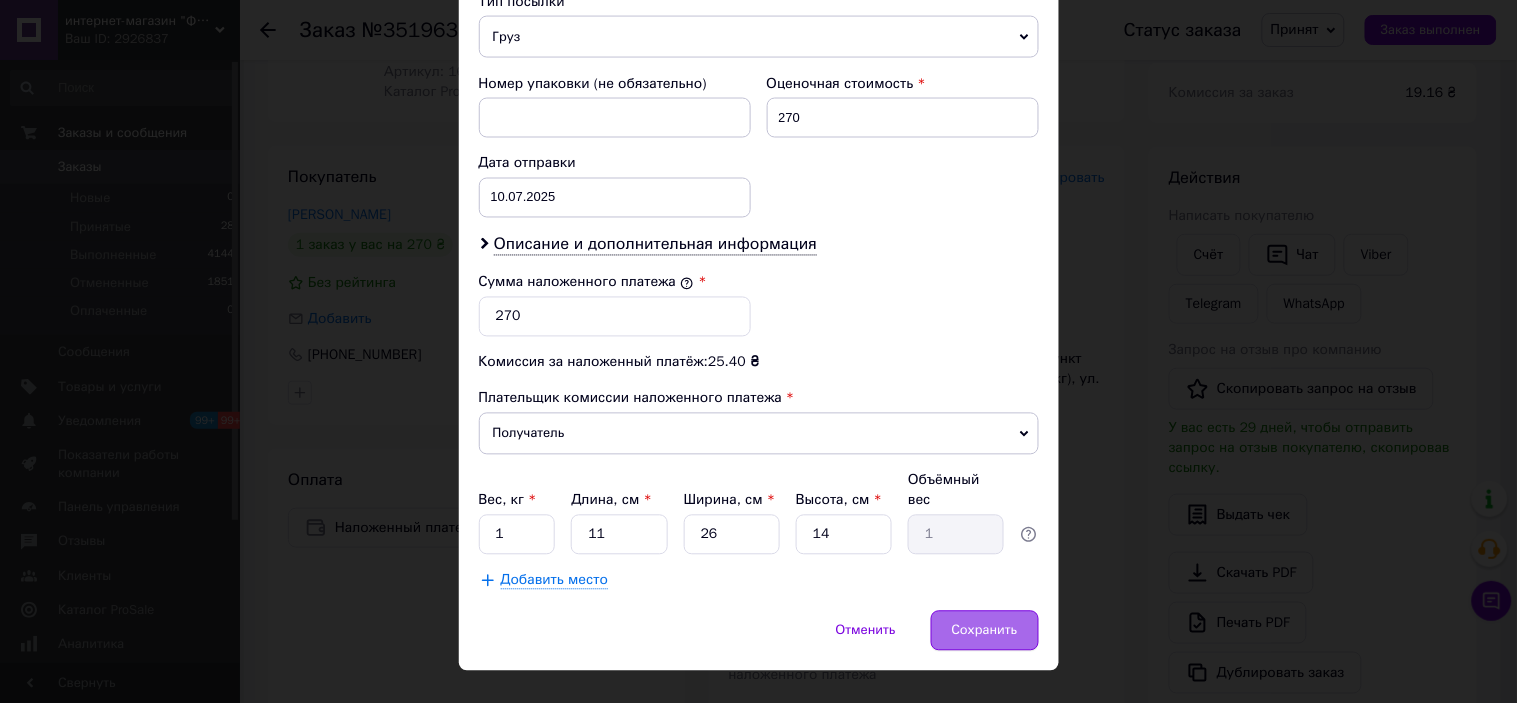 click on "Сохранить" at bounding box center (985, 631) 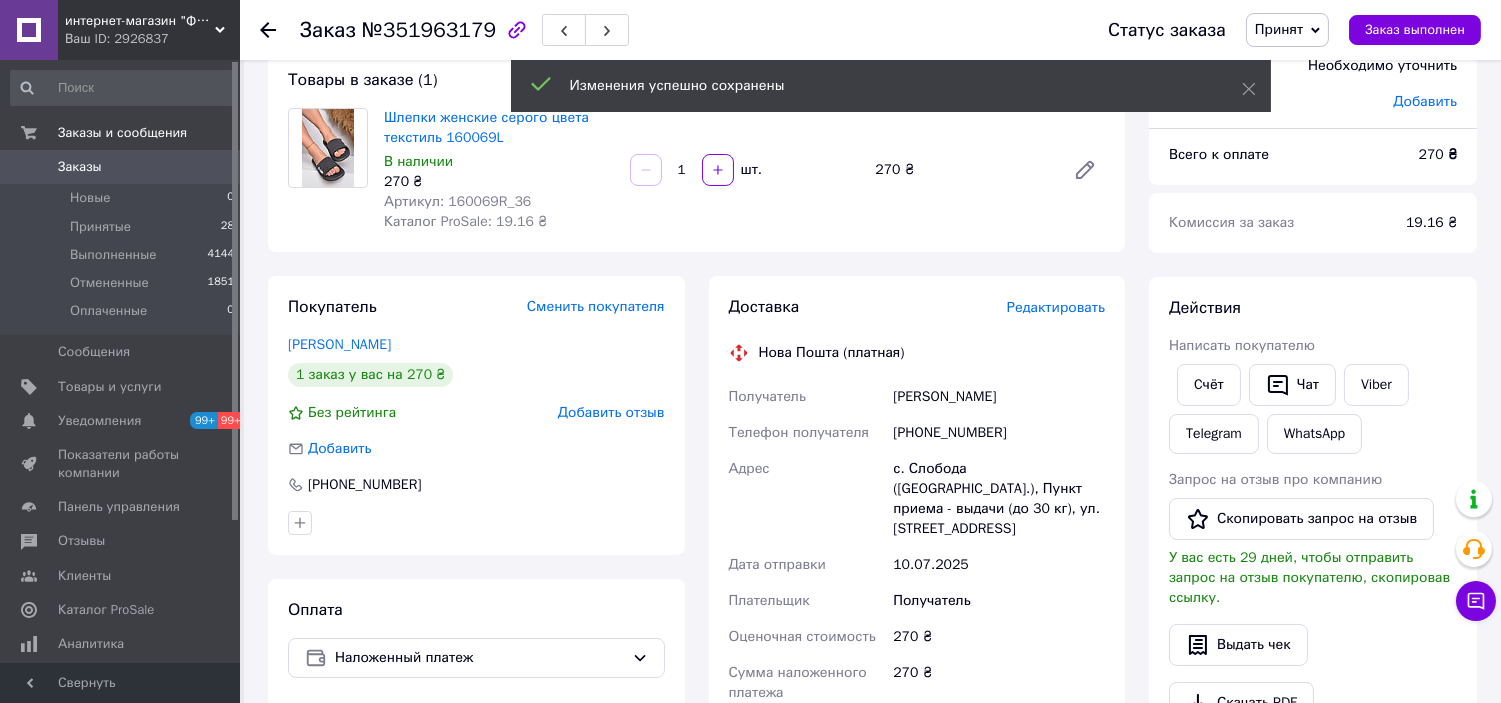 scroll, scrollTop: 0, scrollLeft: 0, axis: both 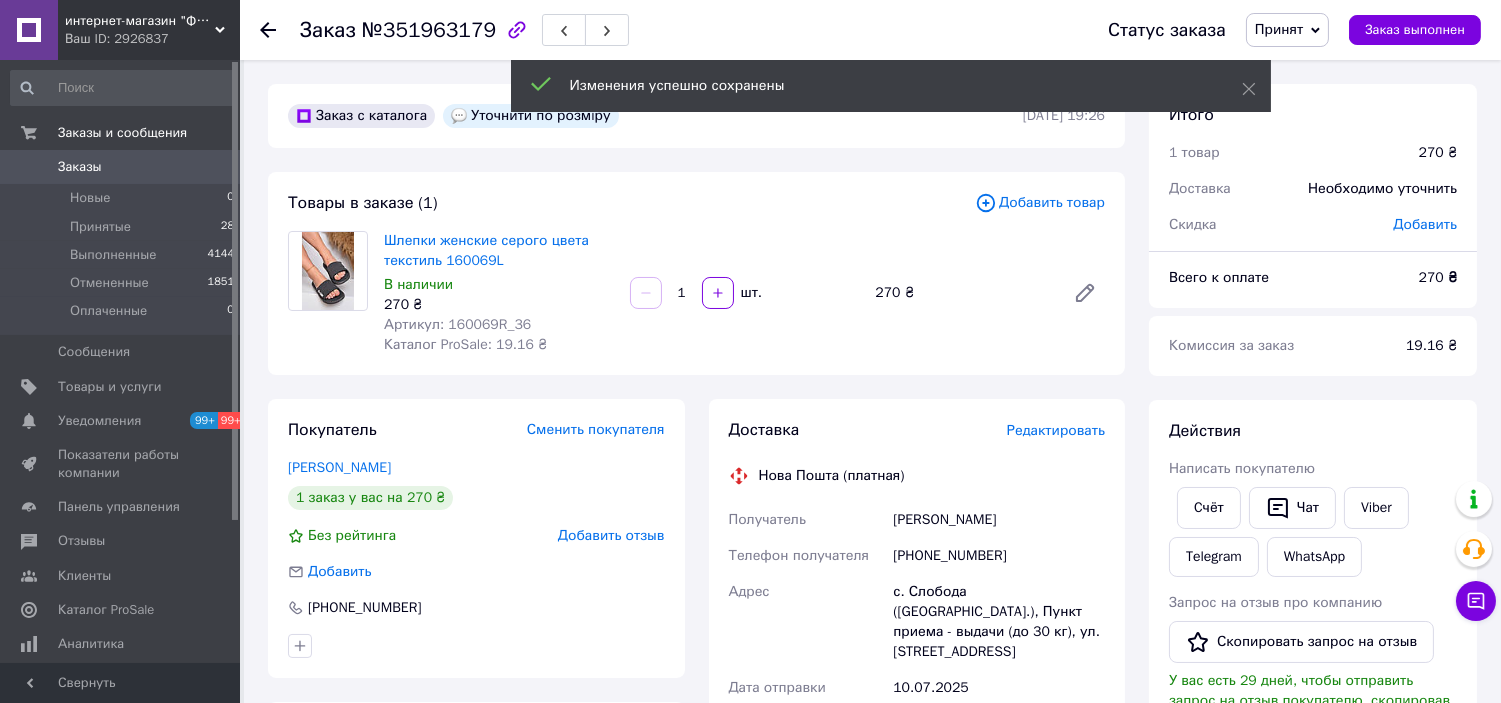 click on "Принят" at bounding box center [1279, 29] 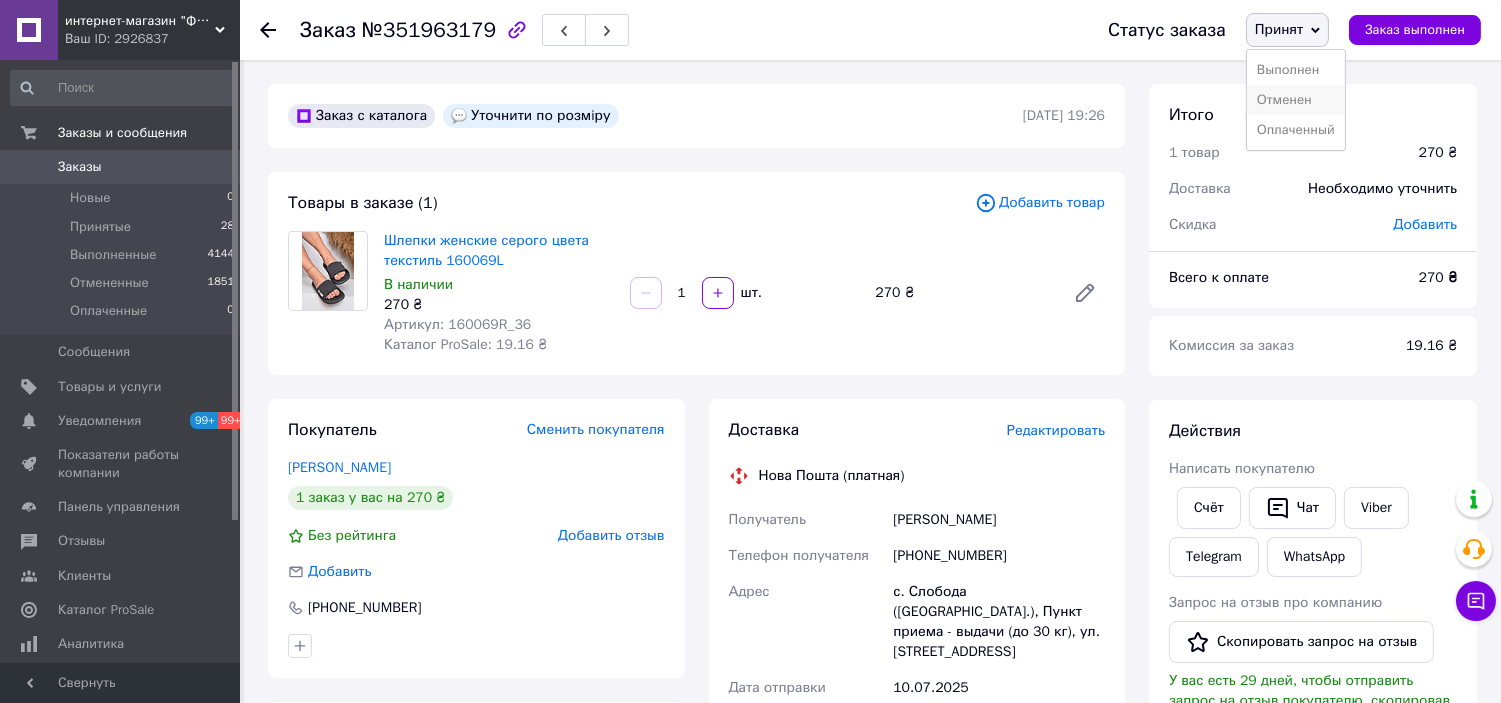 click on "Отменен" at bounding box center [1296, 100] 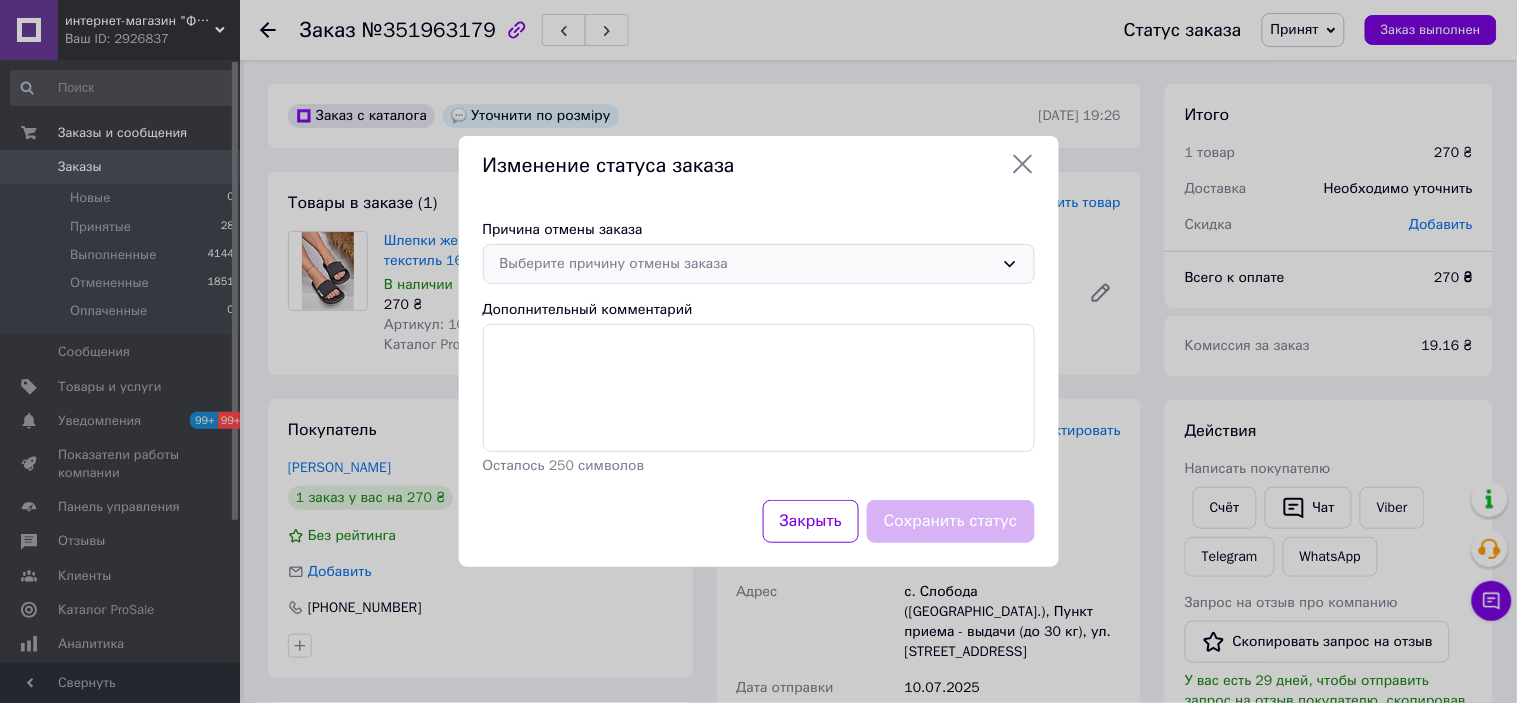 click on "Выберите причину отмены заказа" at bounding box center (747, 264) 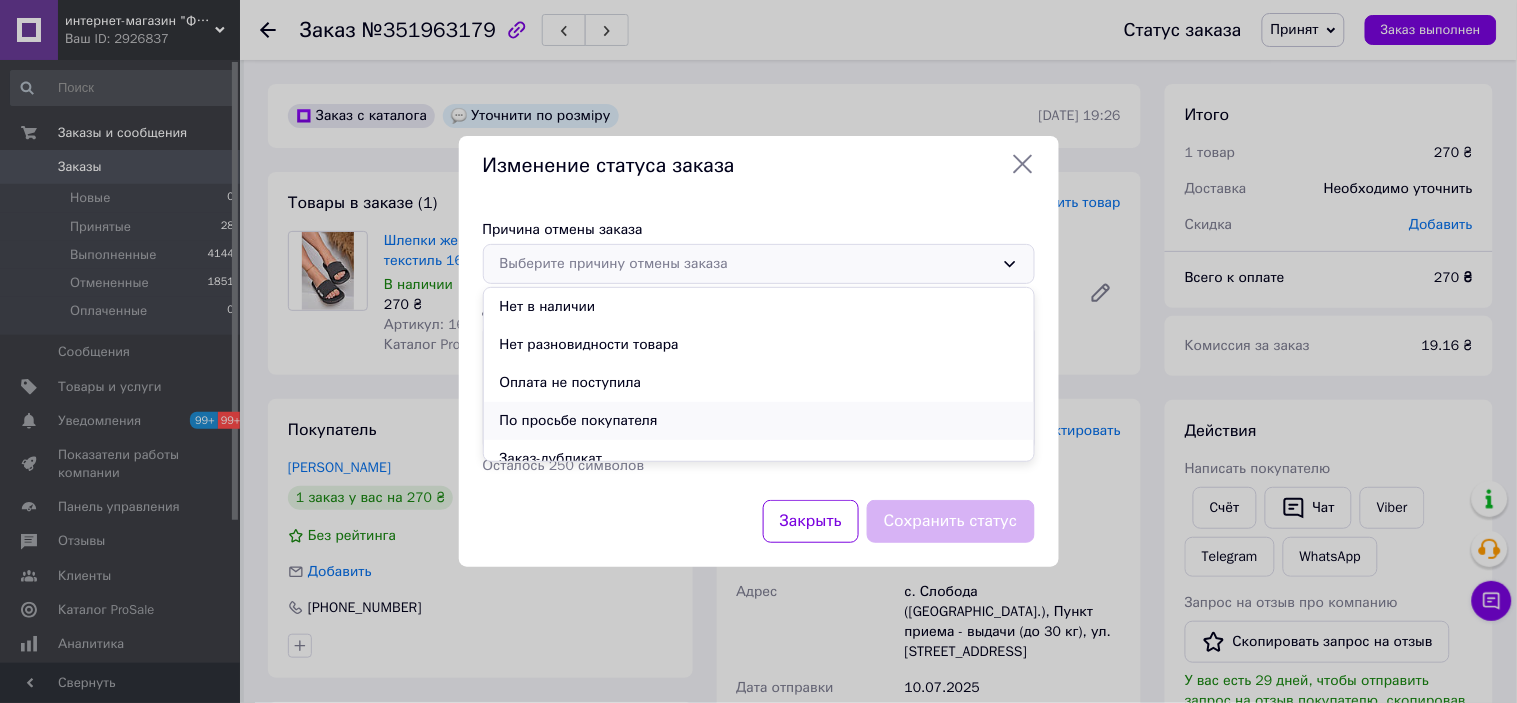 click on "По просьбе покупателя" at bounding box center [759, 421] 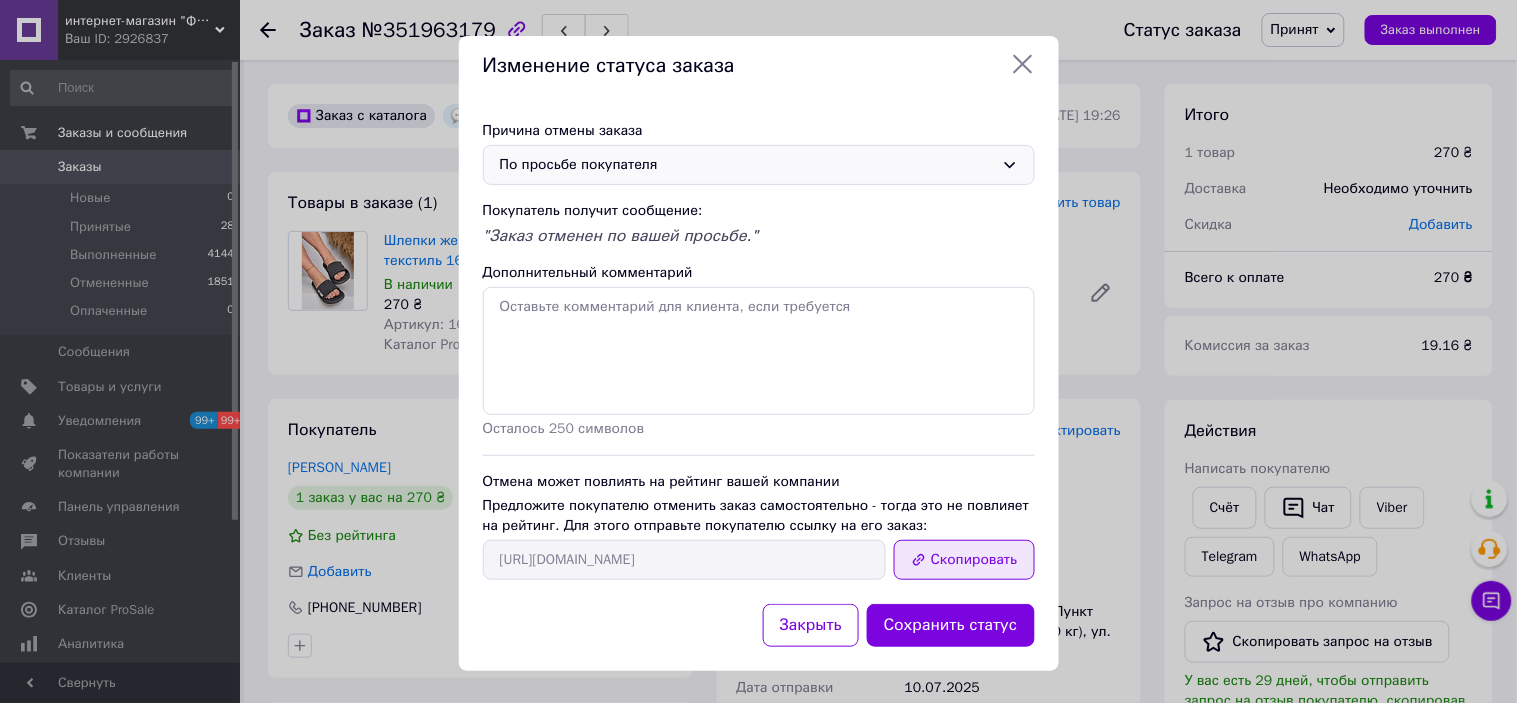 click on "Скопировать" at bounding box center (964, 560) 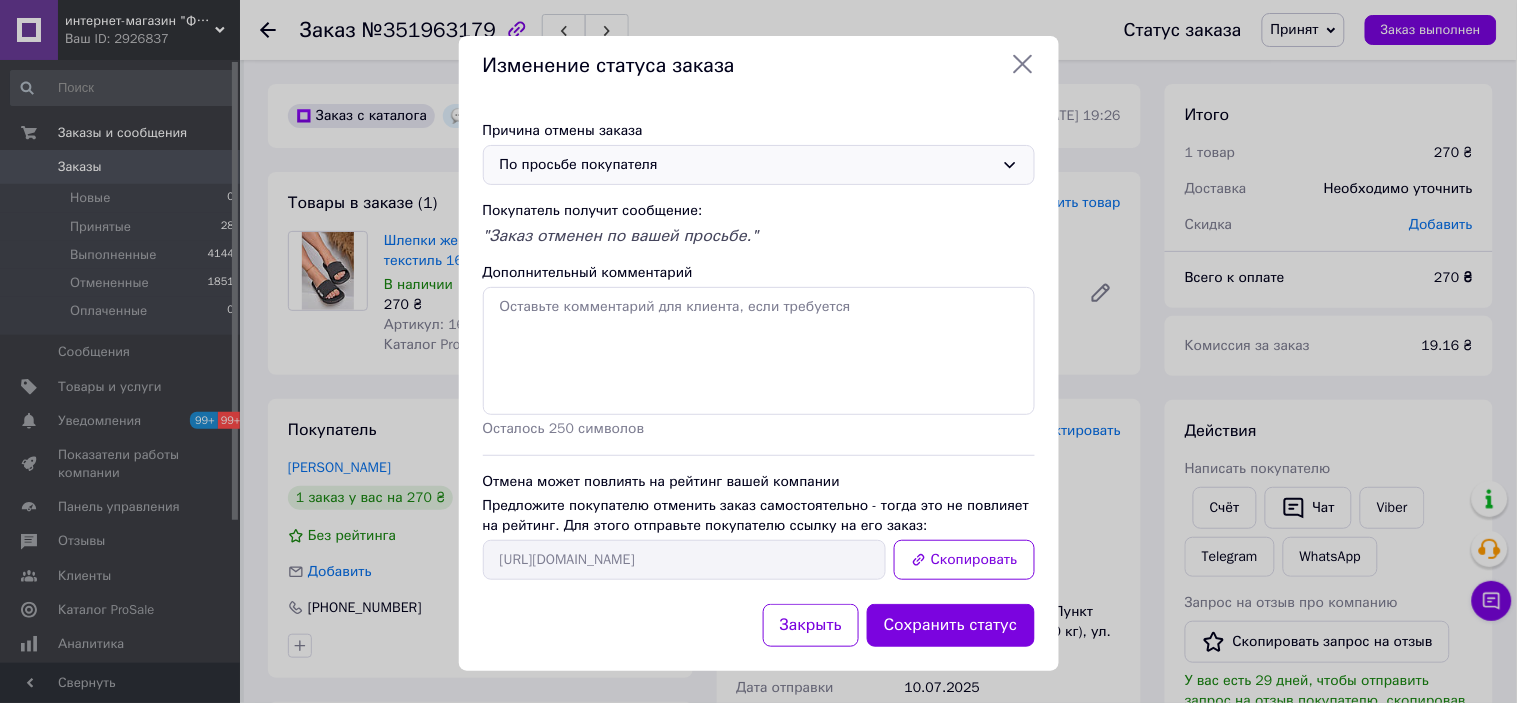 click 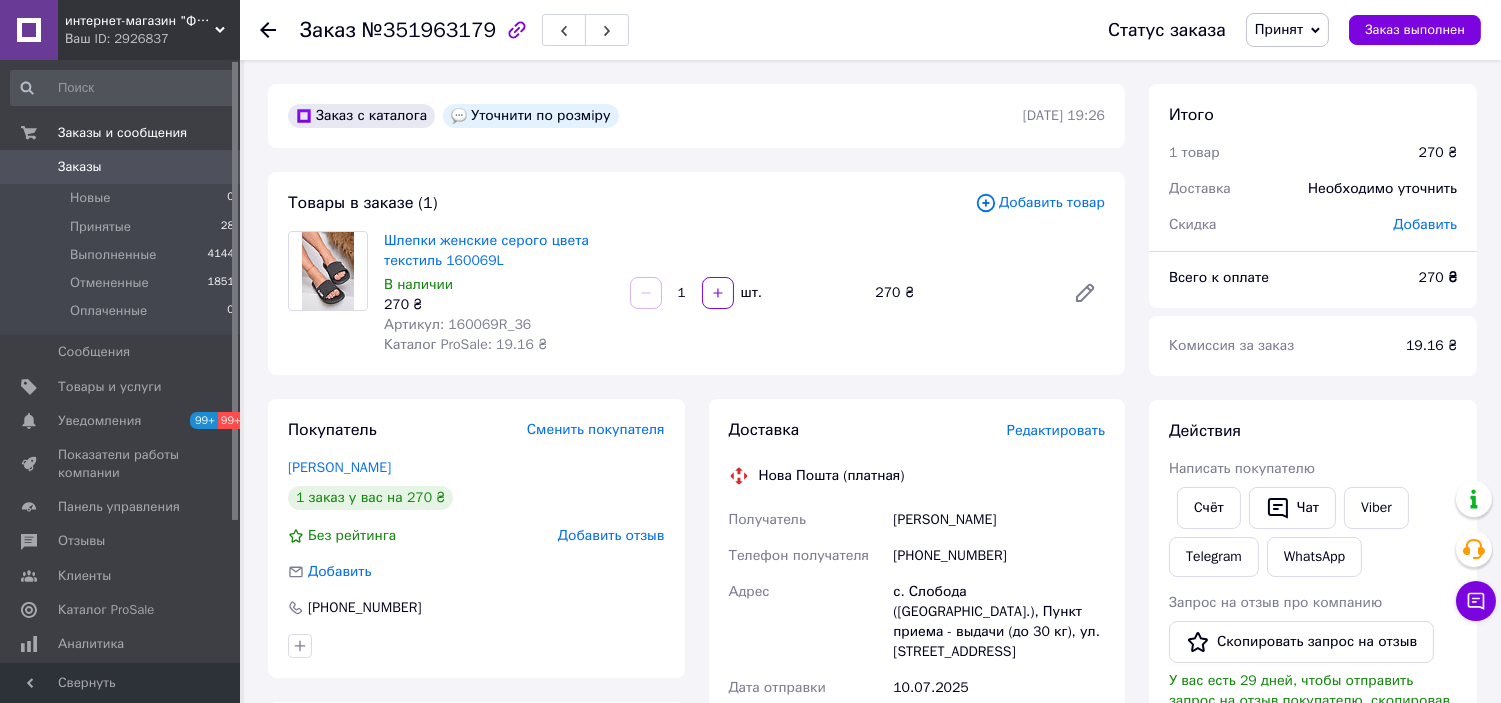 click 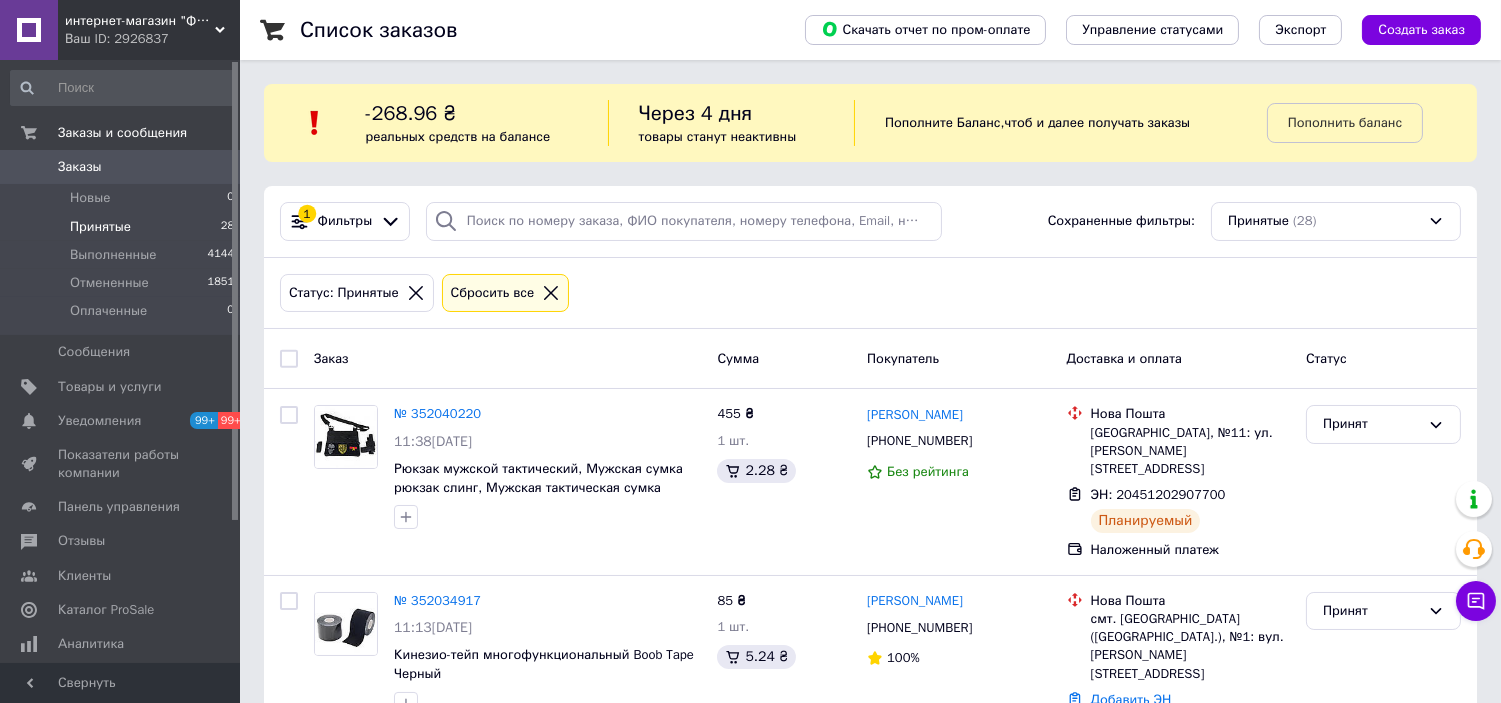 click 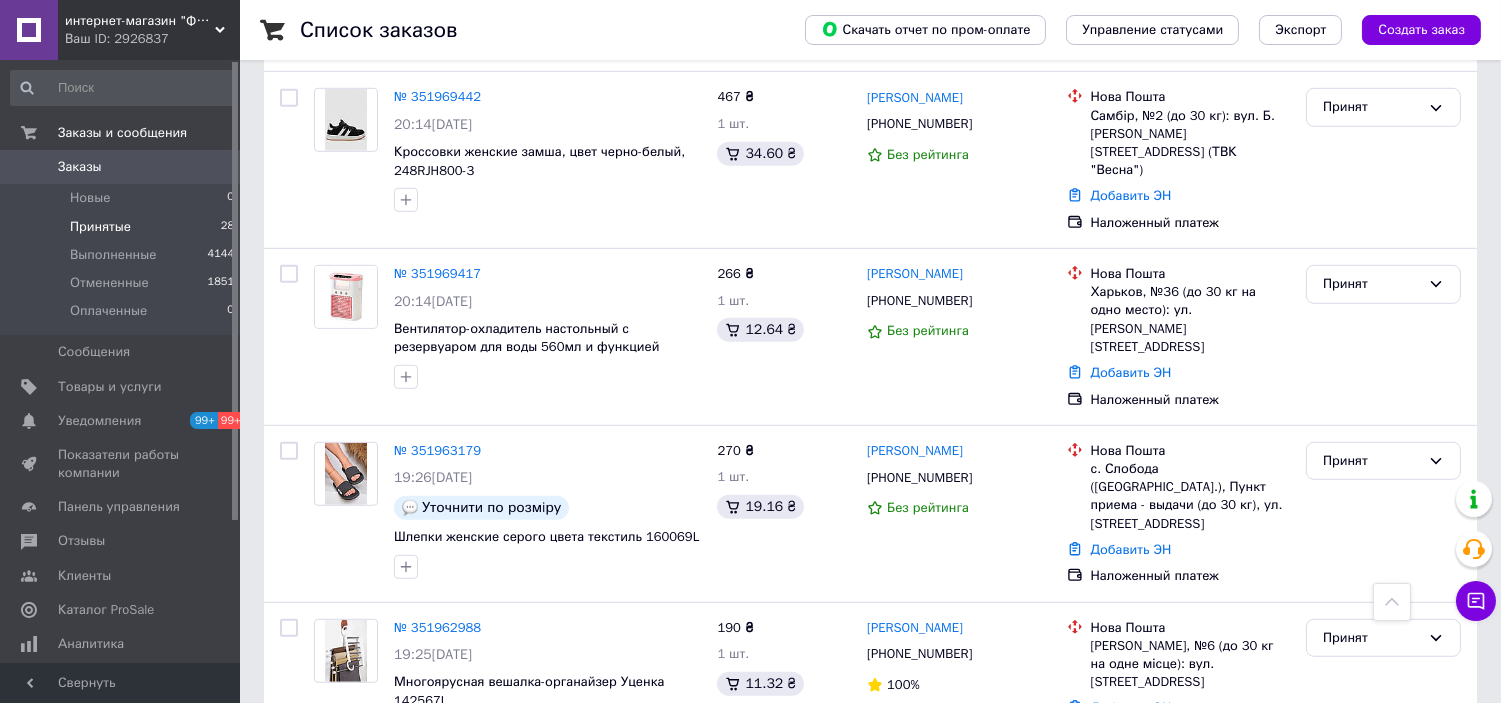 scroll, scrollTop: 2222, scrollLeft: 0, axis: vertical 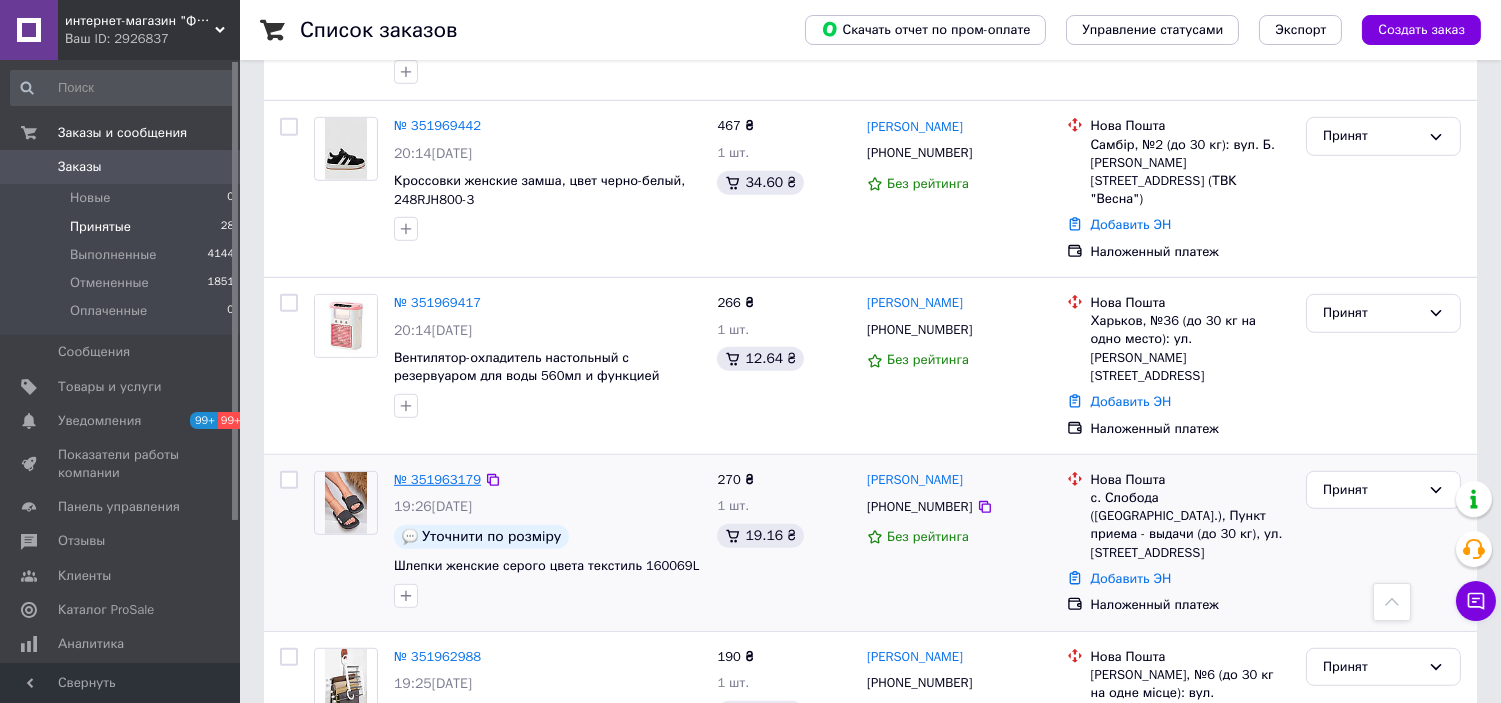 click on "№ 351963179" at bounding box center (437, 479) 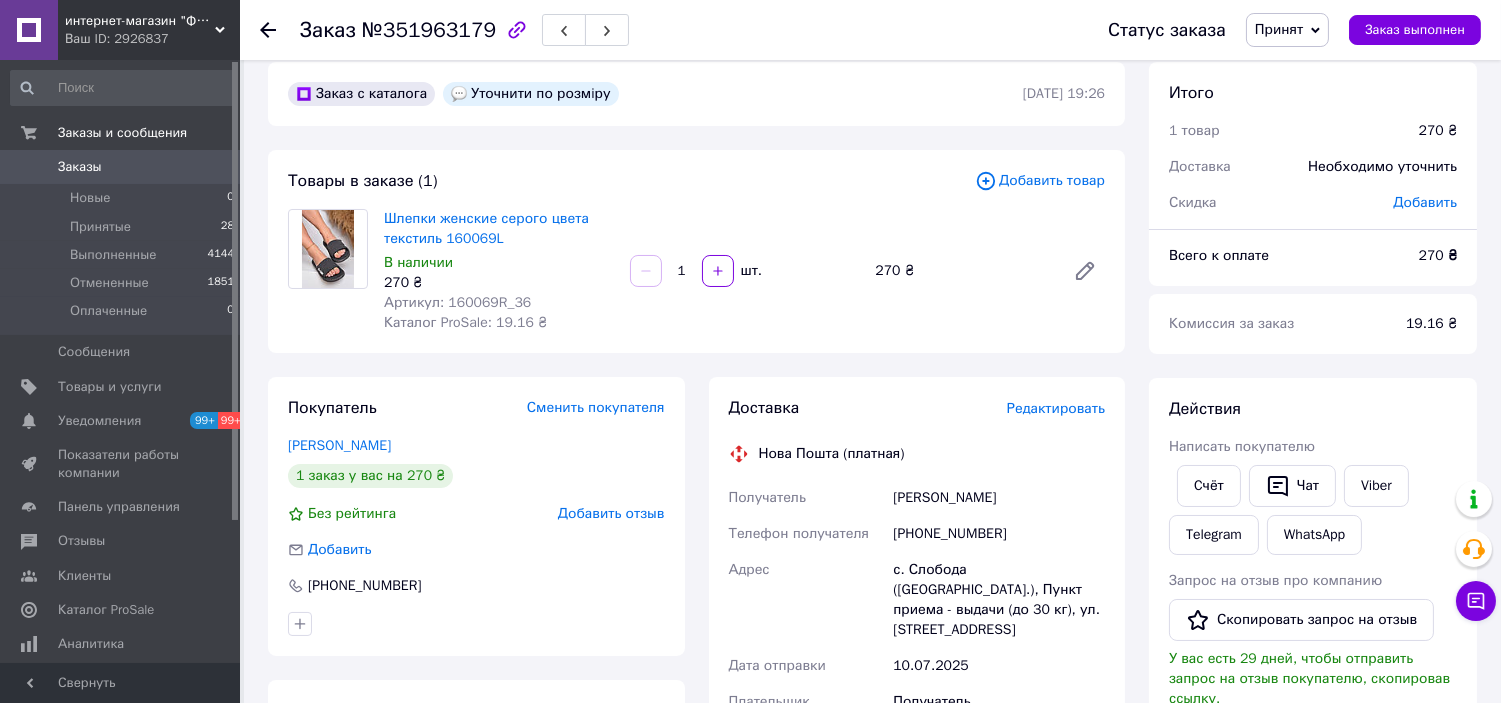 scroll, scrollTop: 0, scrollLeft: 0, axis: both 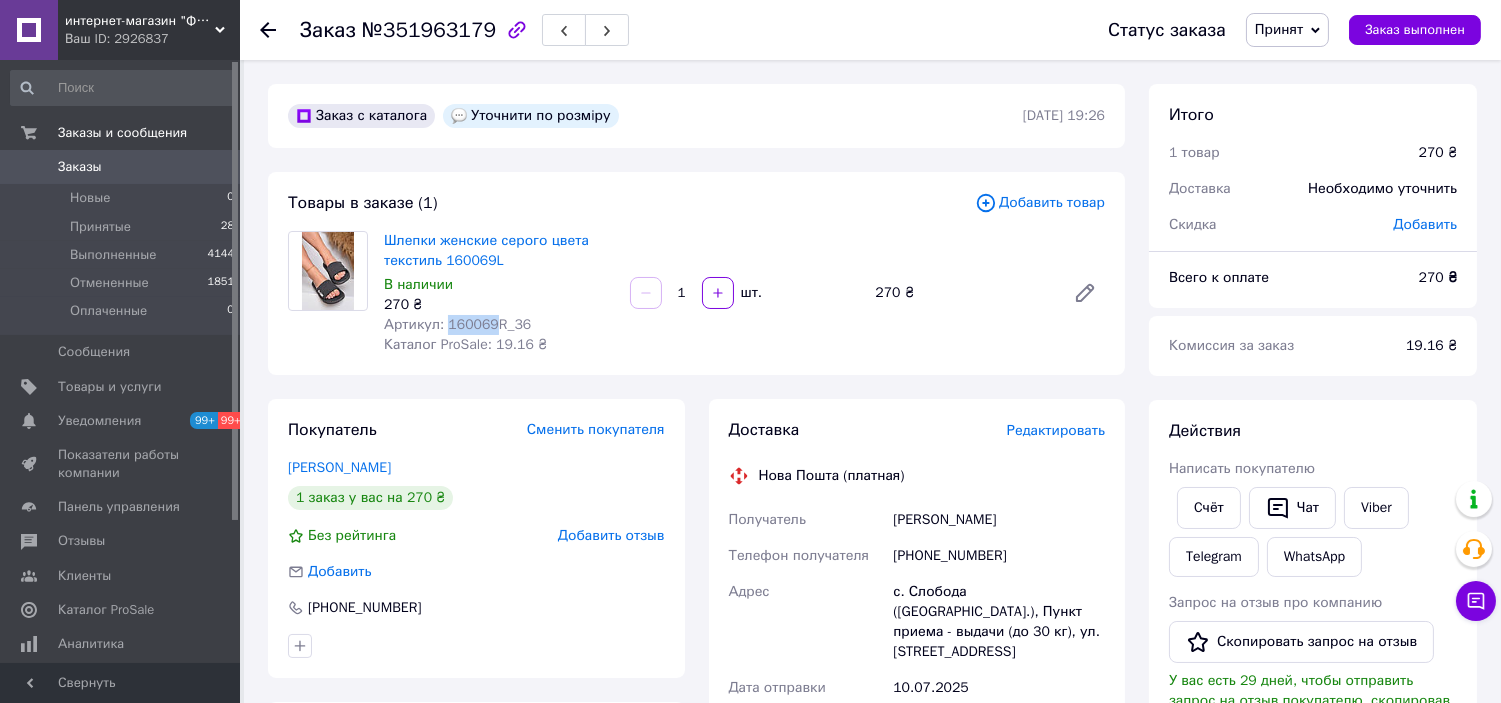 drag, startPoint x: 487, startPoint y: 323, endPoint x: 442, endPoint y: 326, distance: 45.099888 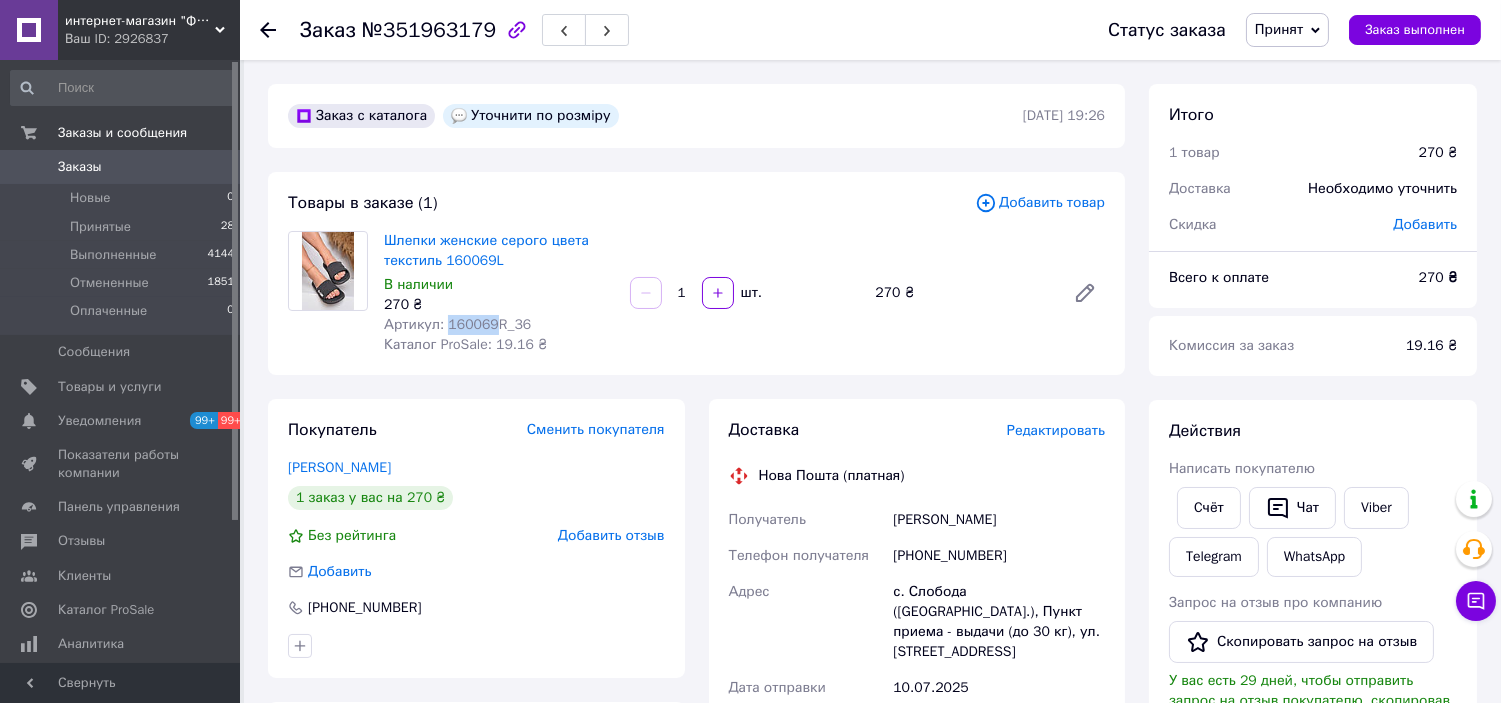 drag, startPoint x: 1005, startPoint y: 516, endPoint x: 887, endPoint y: 528, distance: 118.6086 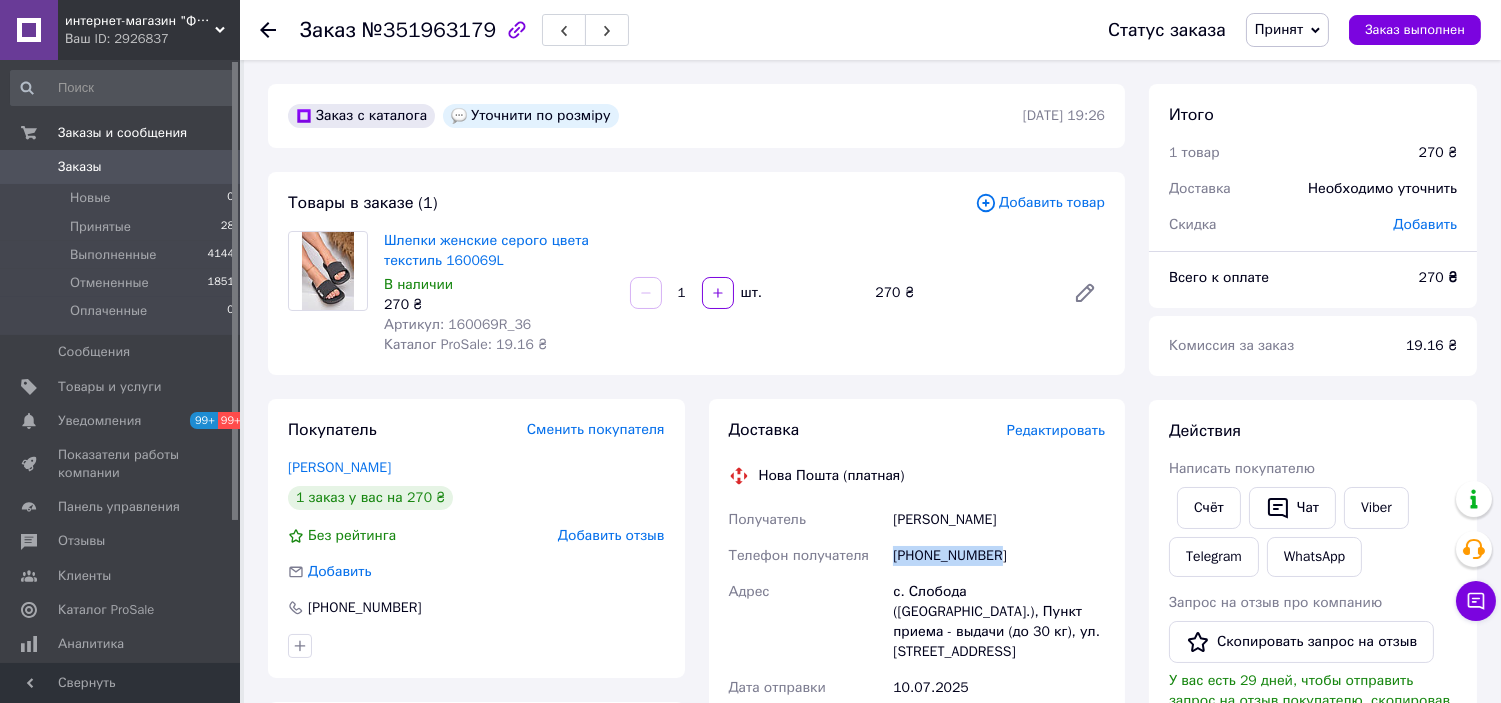 drag, startPoint x: 1003, startPoint y: 557, endPoint x: 921, endPoint y: 551, distance: 82.219215 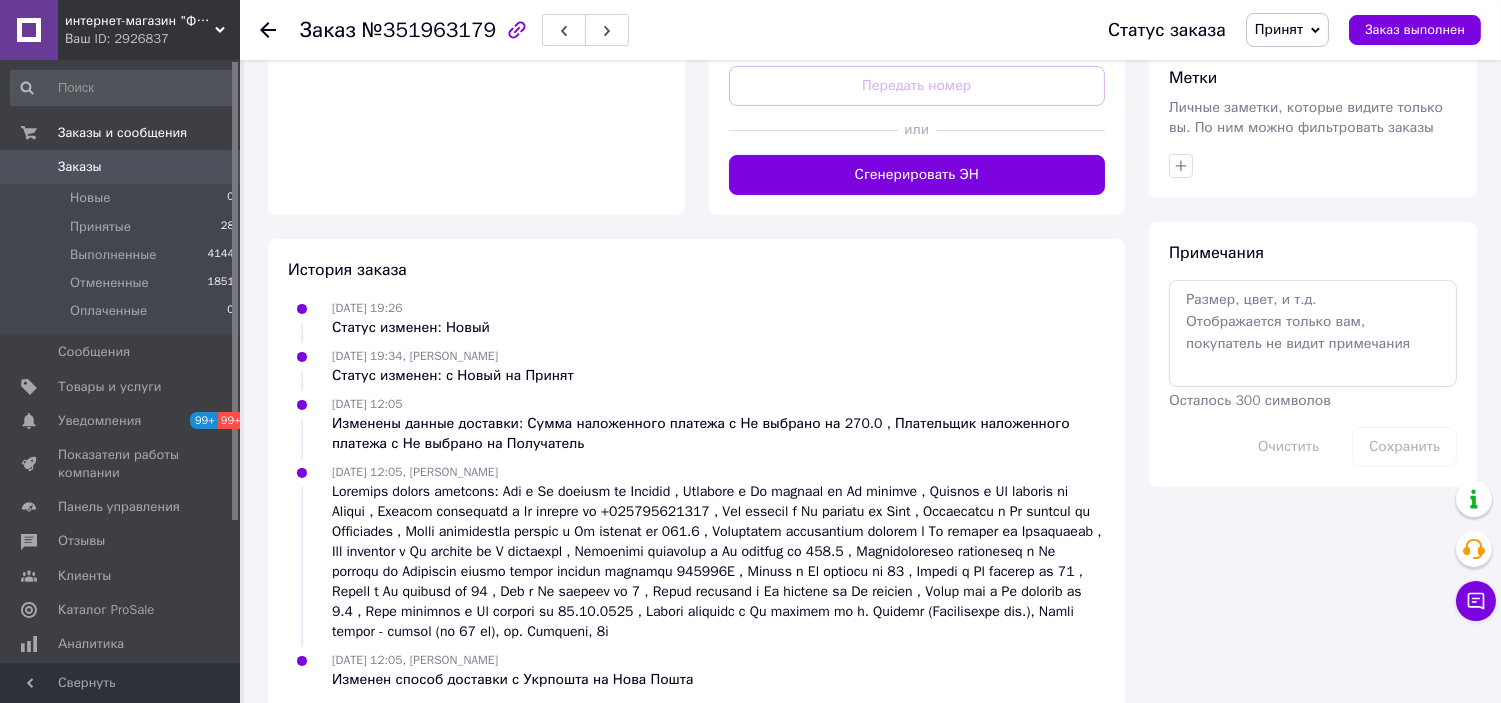 scroll, scrollTop: 974, scrollLeft: 0, axis: vertical 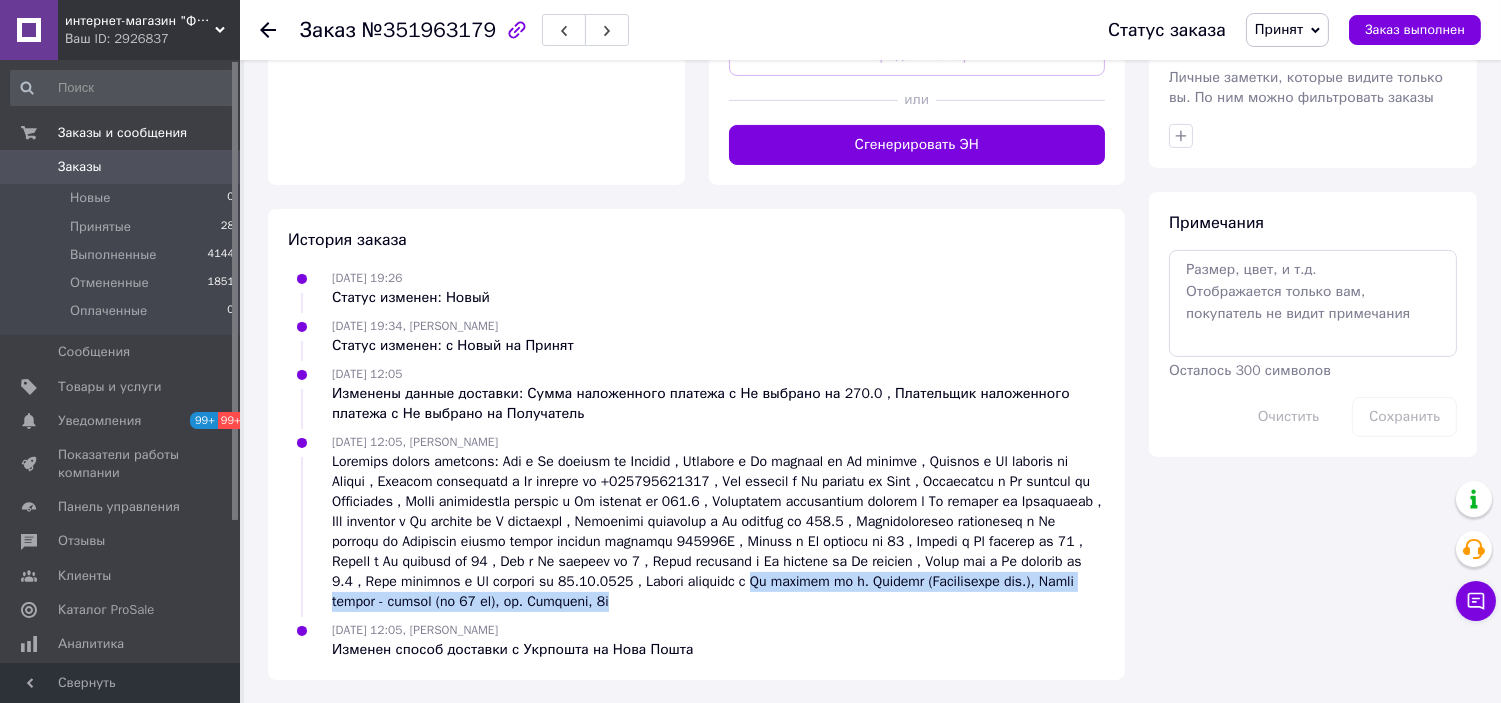 drag, startPoint x: 503, startPoint y: 605, endPoint x: 613, endPoint y: 585, distance: 111.8034 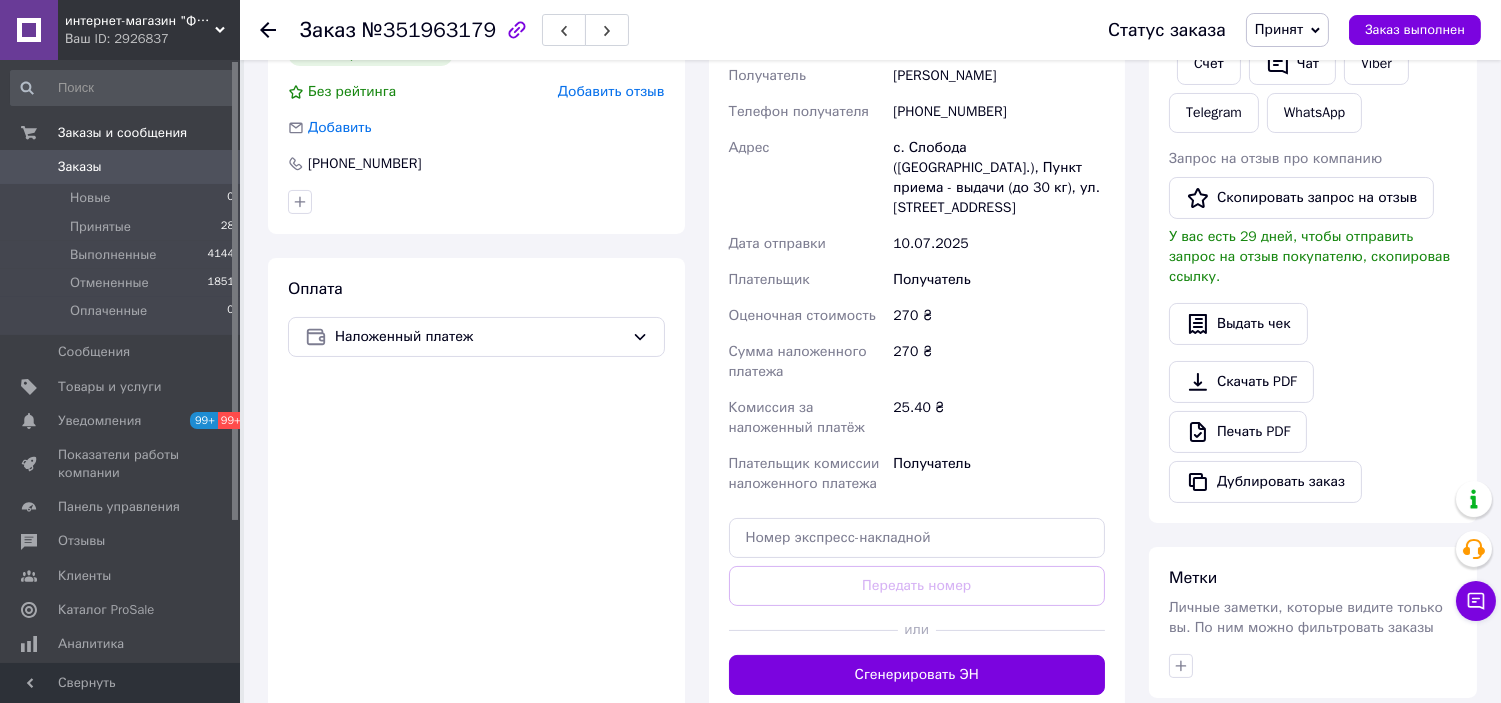 scroll, scrollTop: 196, scrollLeft: 0, axis: vertical 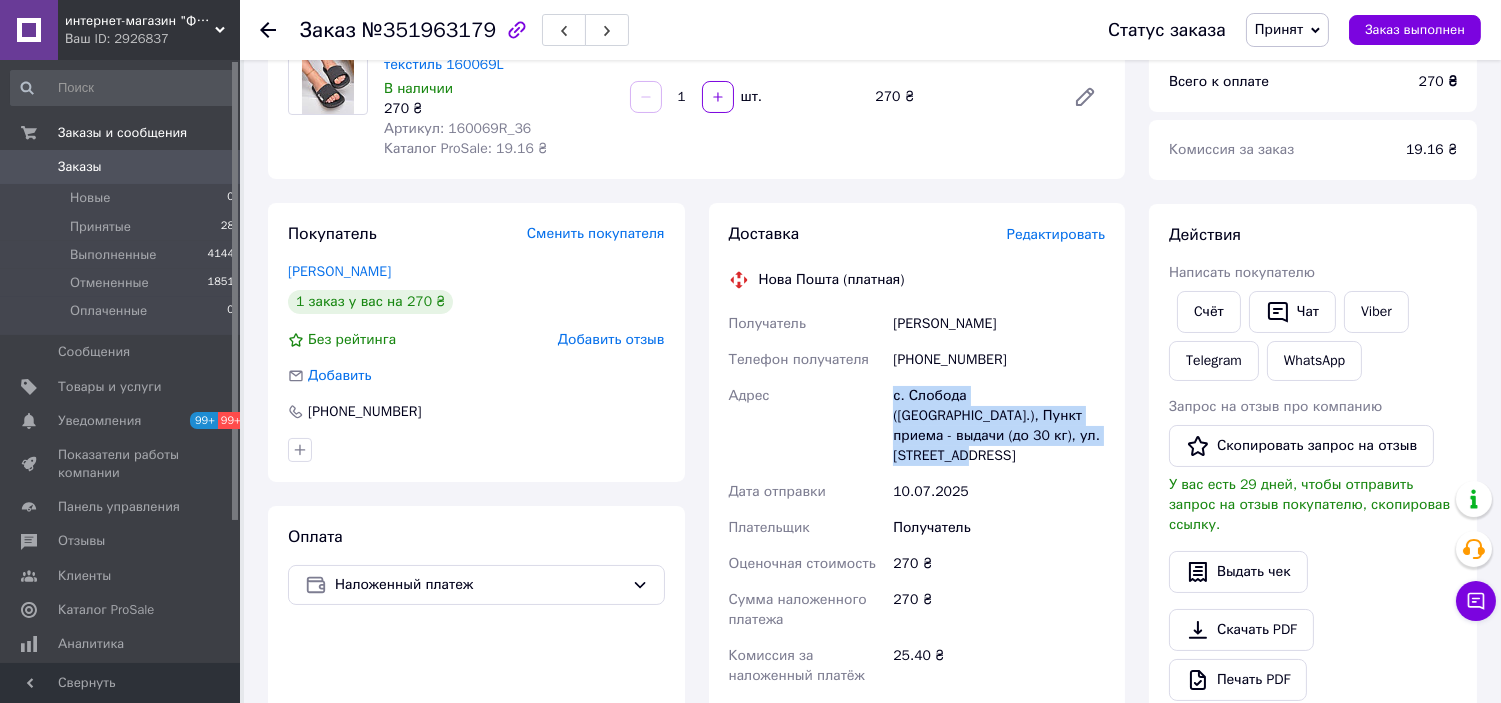 drag, startPoint x: 1042, startPoint y: 437, endPoint x: 891, endPoint y: 401, distance: 155.23209 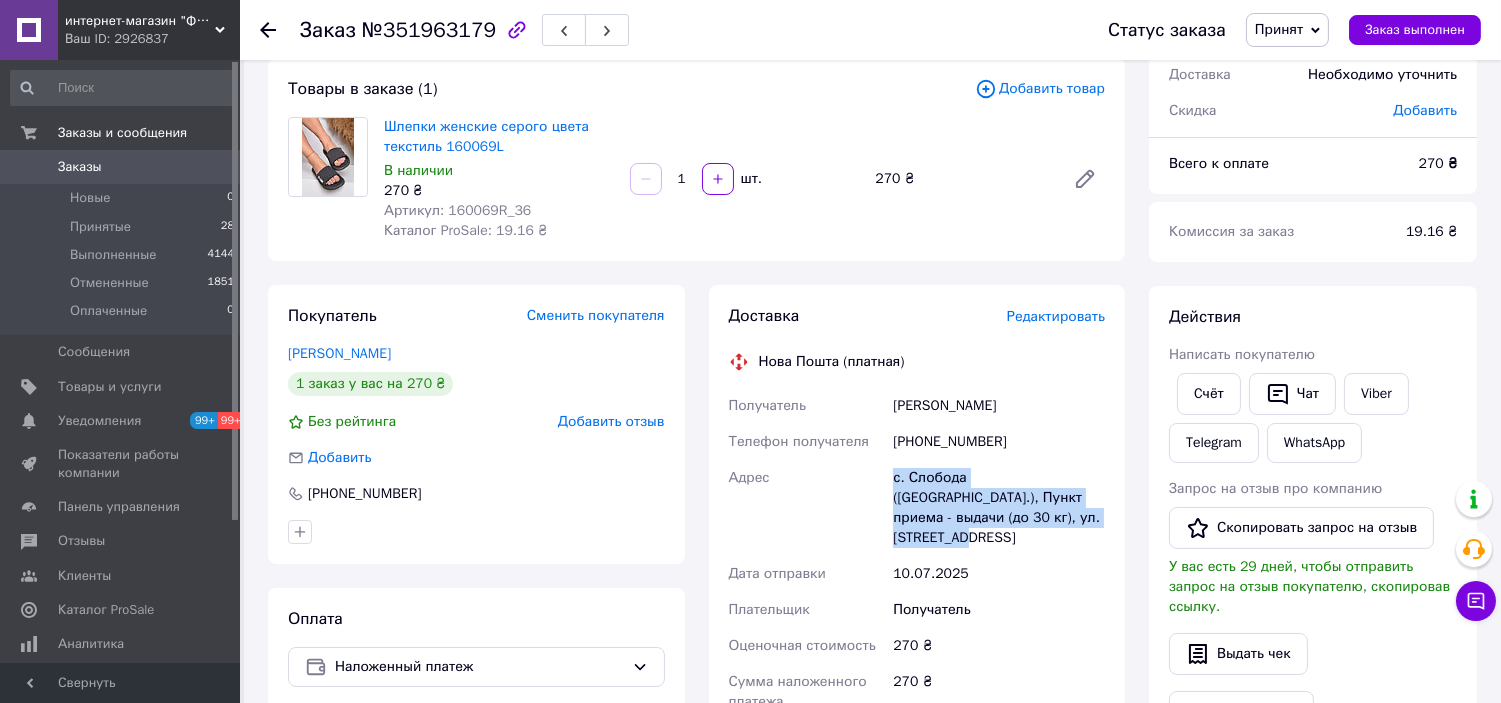 scroll, scrollTop: 0, scrollLeft: 0, axis: both 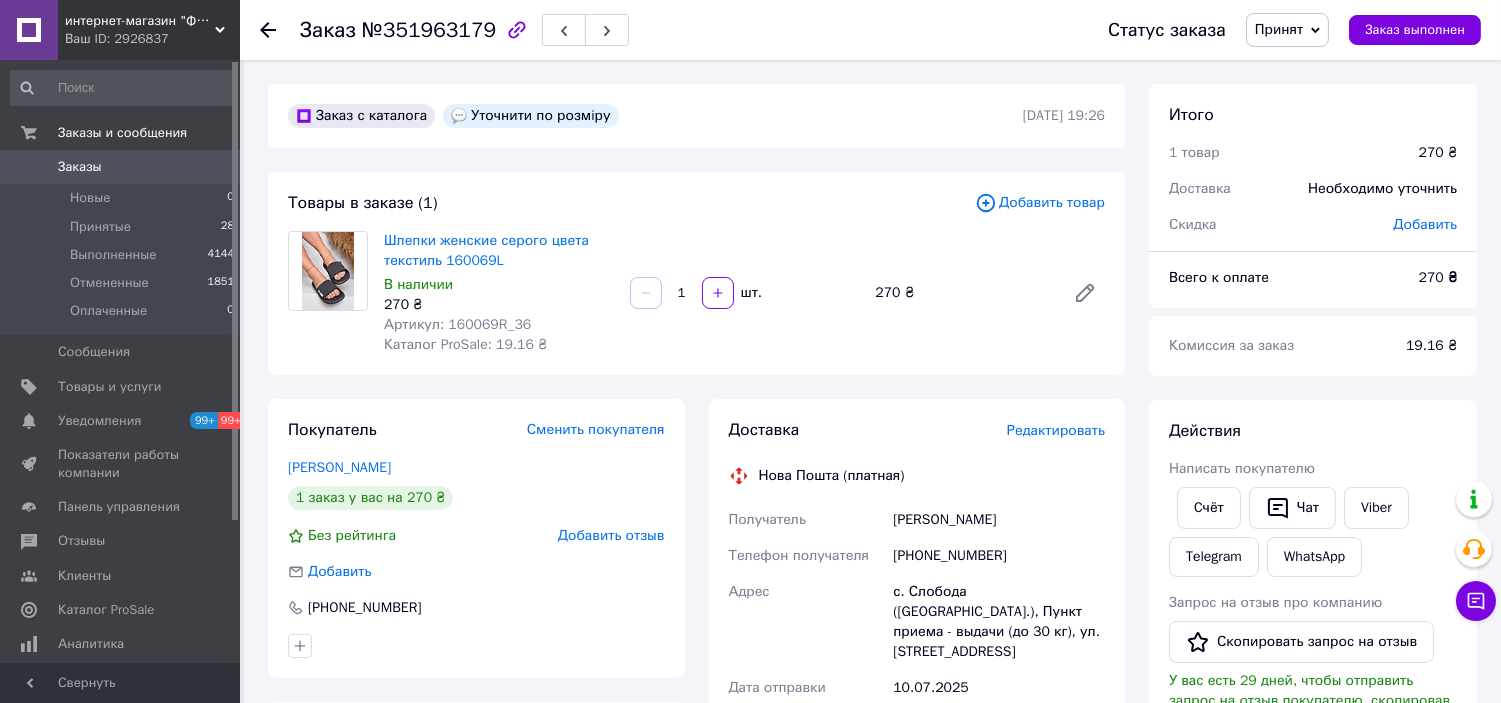 click 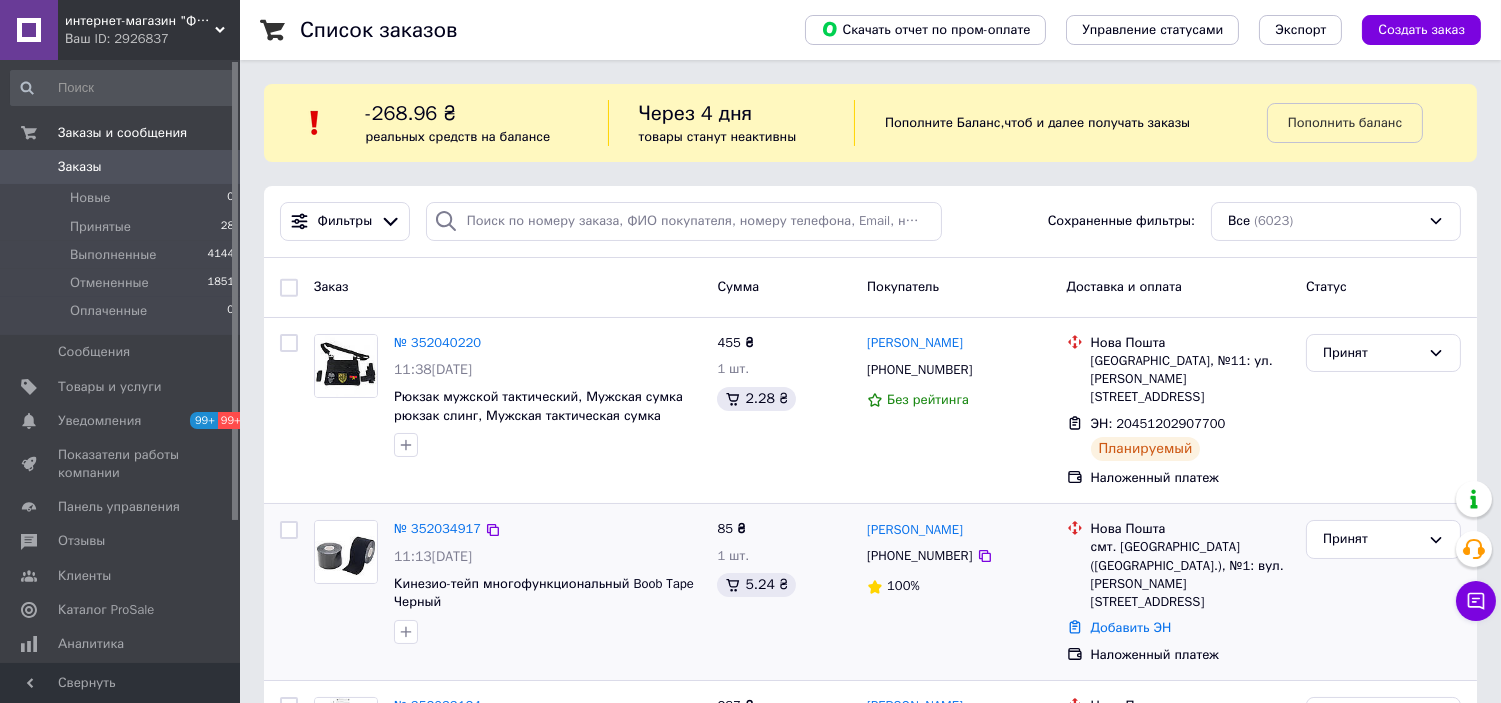 scroll, scrollTop: 444, scrollLeft: 0, axis: vertical 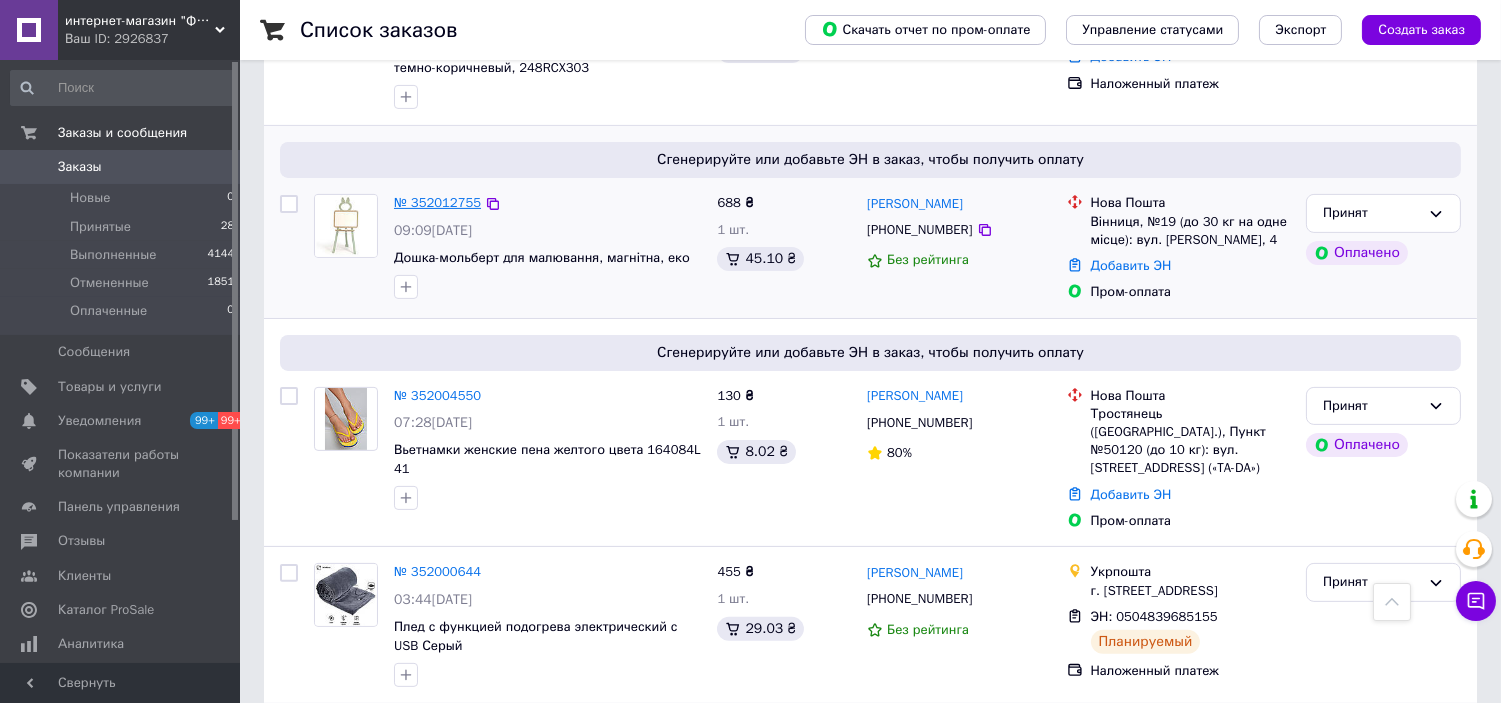 click on "№ 352012755" at bounding box center [437, 202] 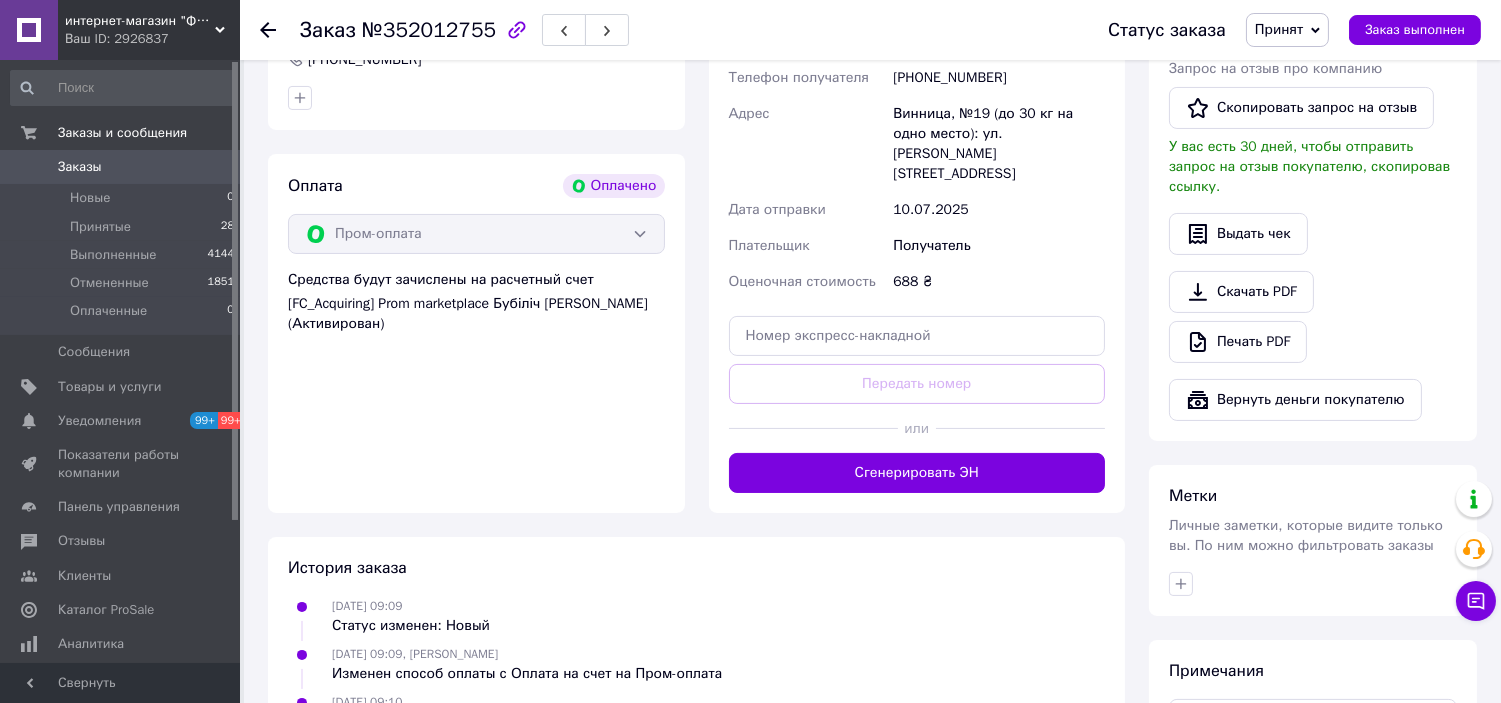 scroll, scrollTop: 484, scrollLeft: 0, axis: vertical 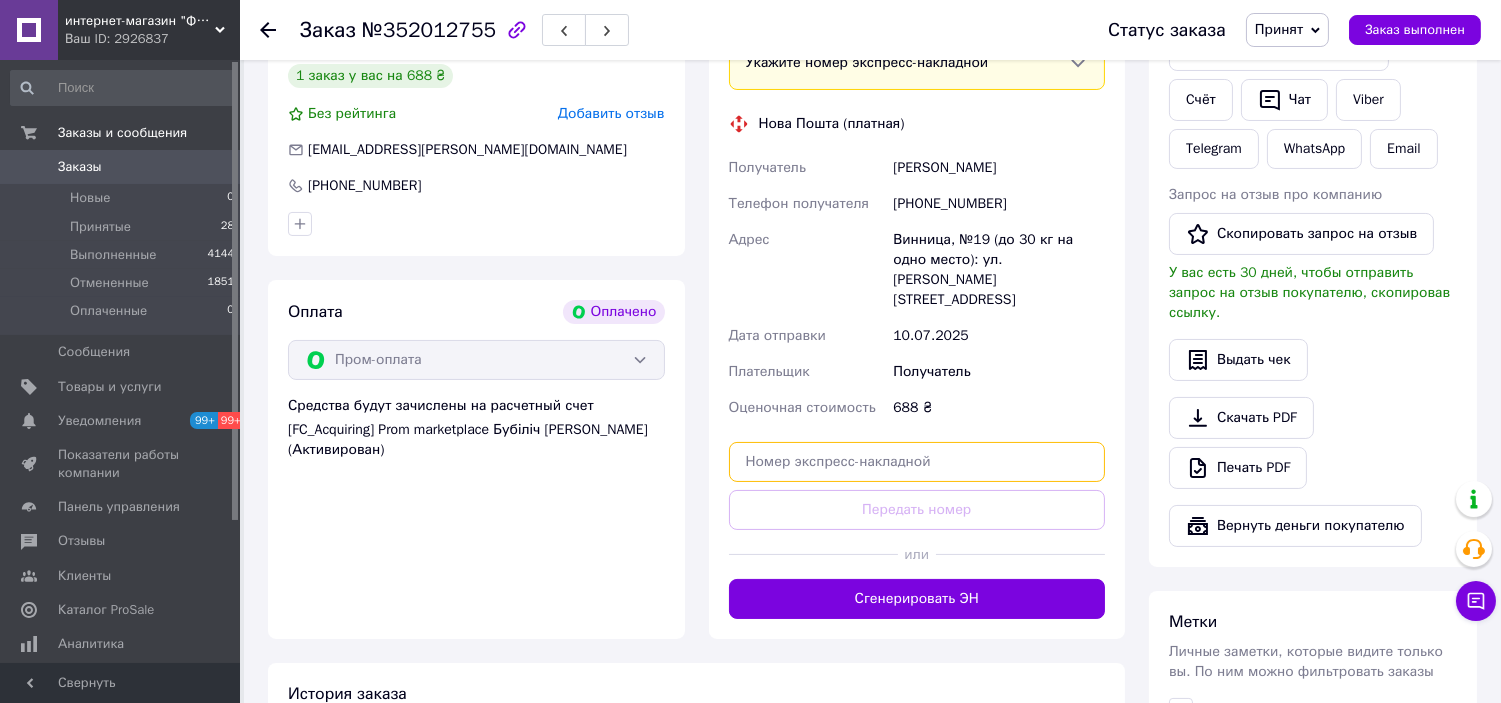 click at bounding box center [917, 462] 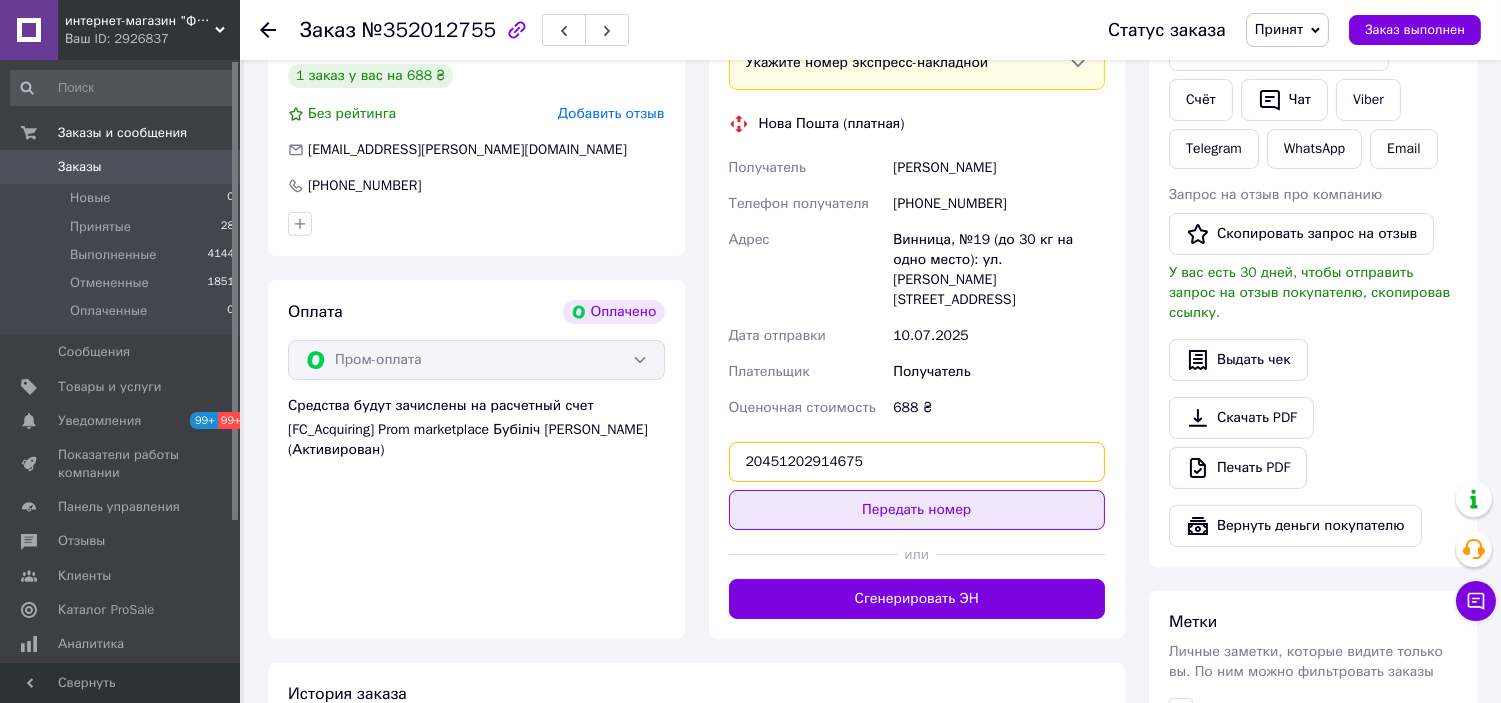 type on "20451202914675" 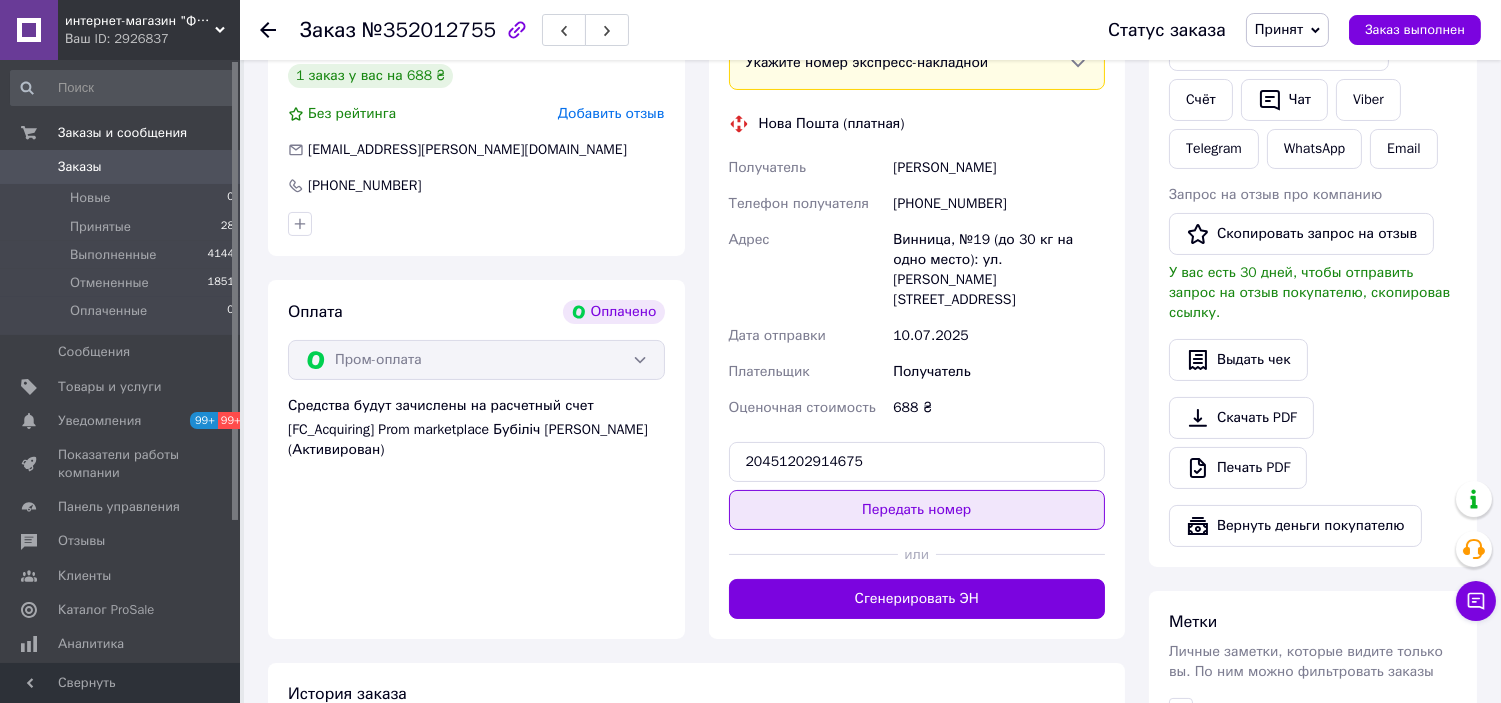 click on "Передать номер" at bounding box center [917, 510] 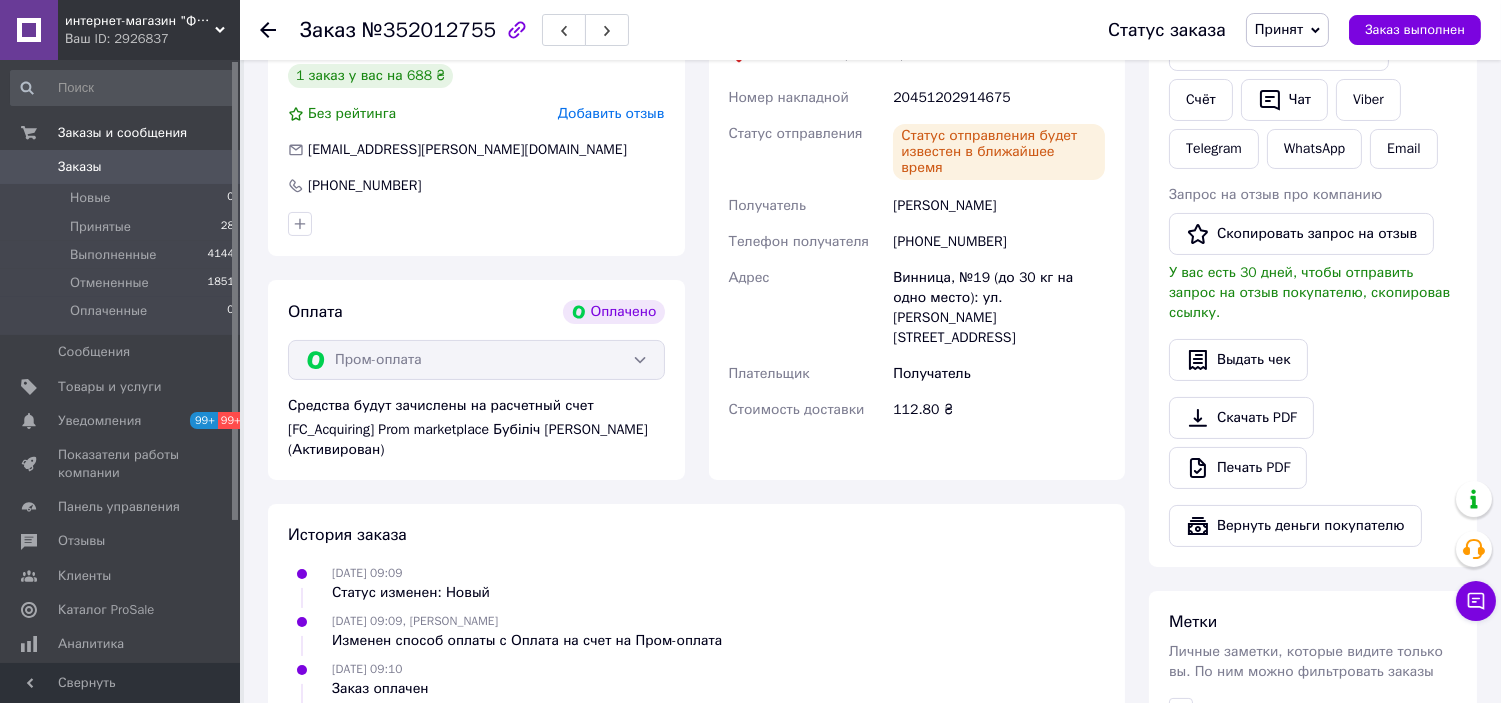 click 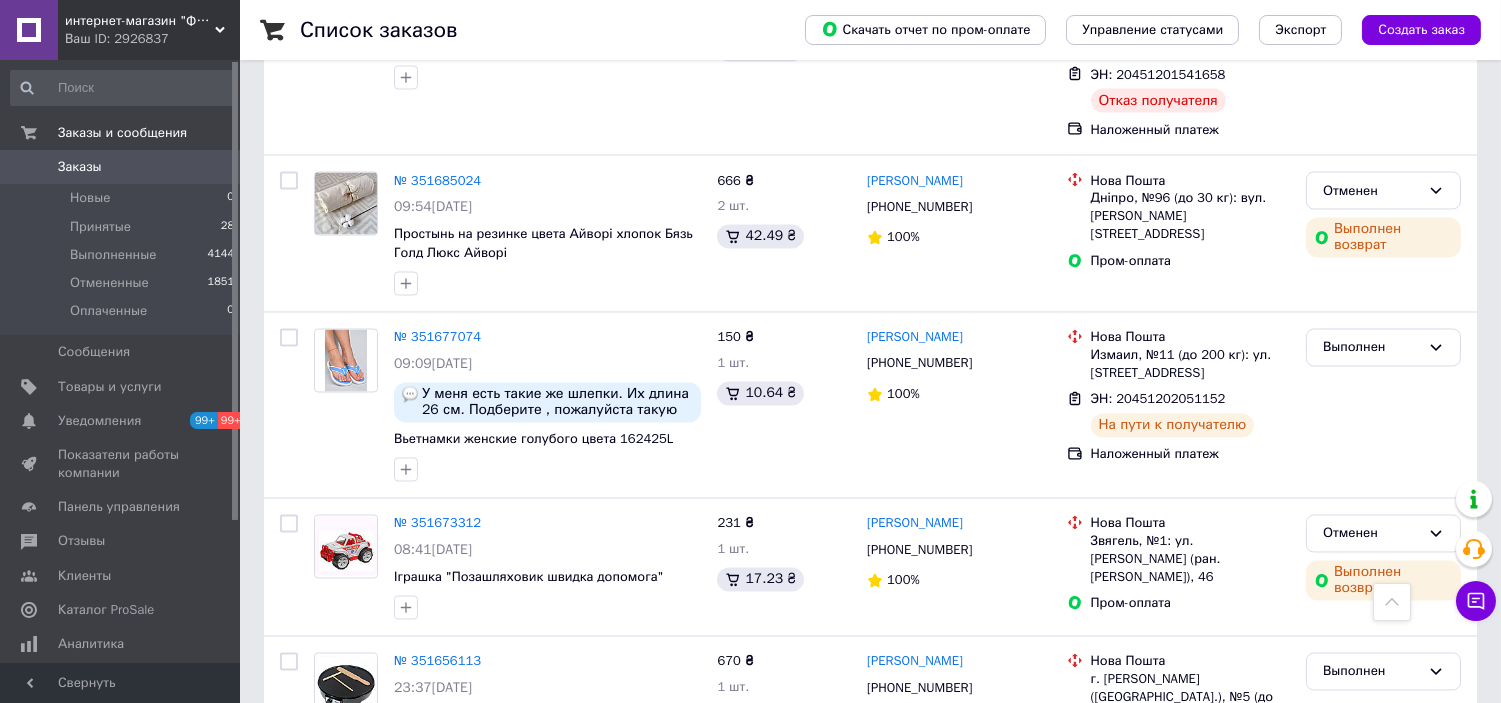 scroll, scrollTop: 6777, scrollLeft: 0, axis: vertical 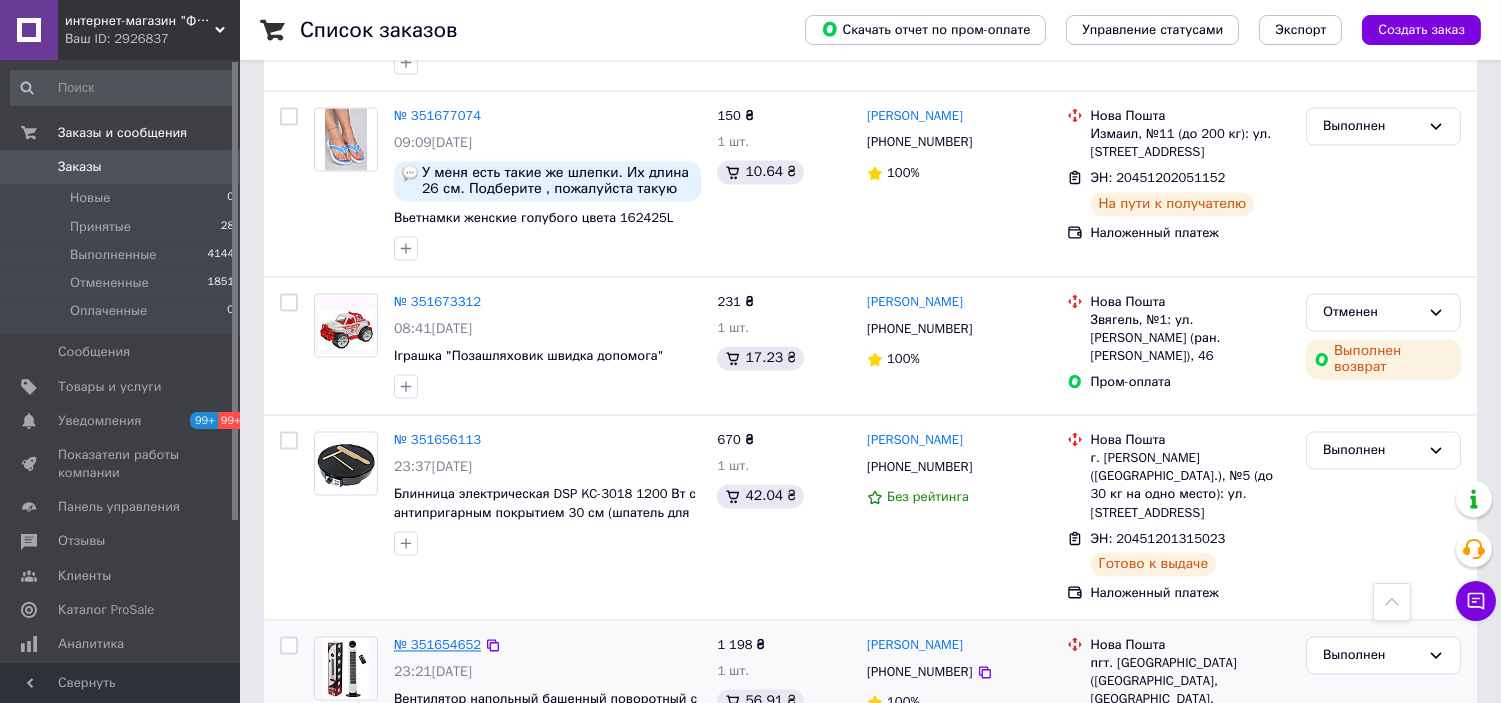 click on "№ 351654652" at bounding box center [437, 644] 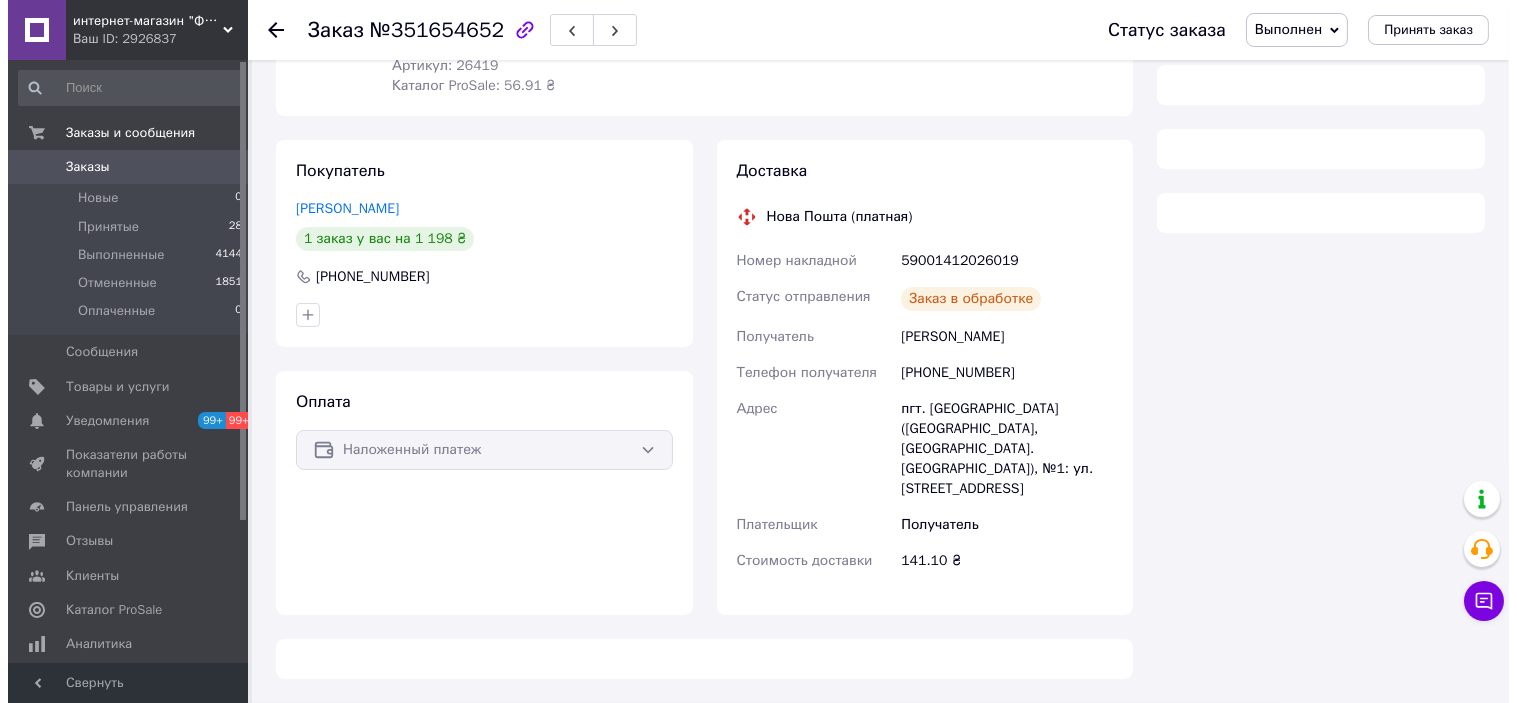 scroll, scrollTop: 321, scrollLeft: 0, axis: vertical 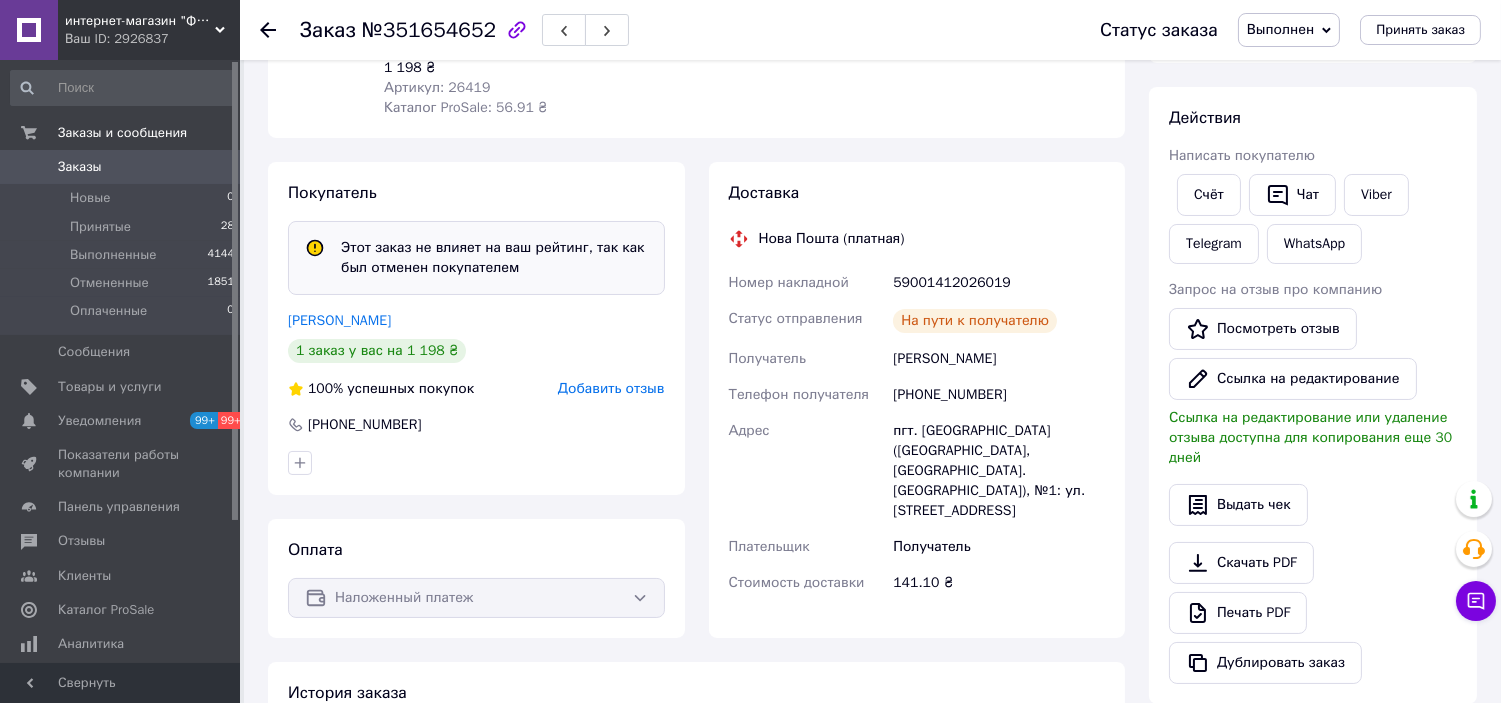 click on "Добавить отзыв" at bounding box center (611, 388) 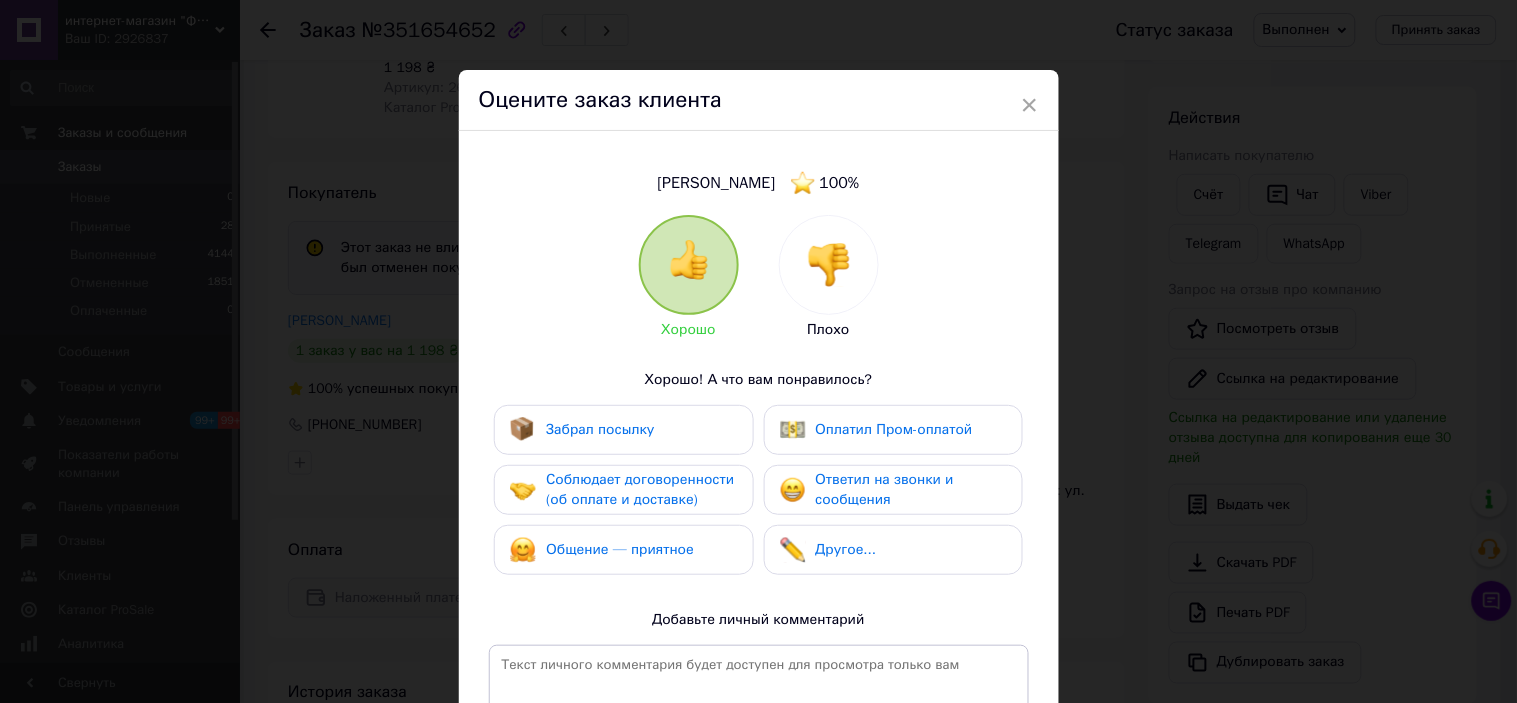 click at bounding box center (829, 265) 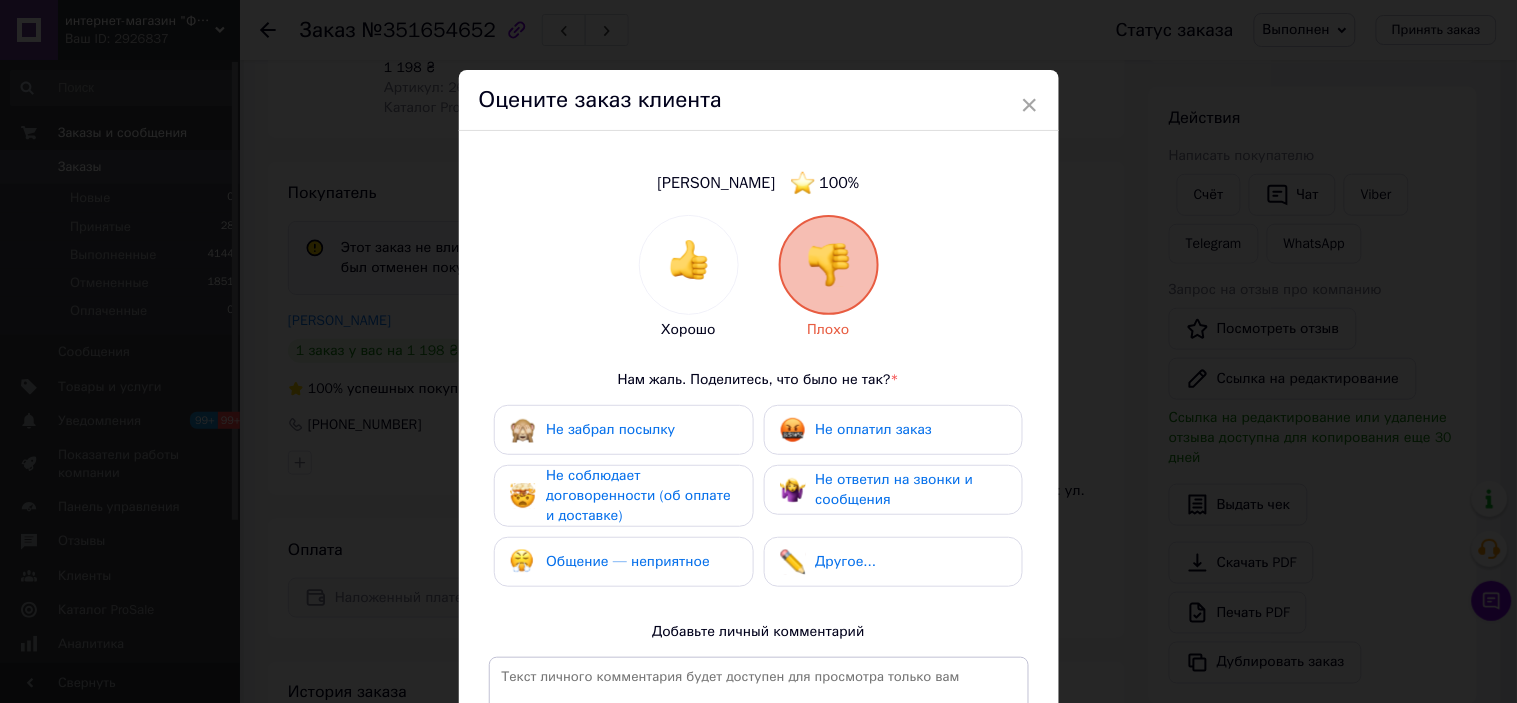 click on "Не соблюдает договоренности (об оплате и доставке)" at bounding box center (638, 495) 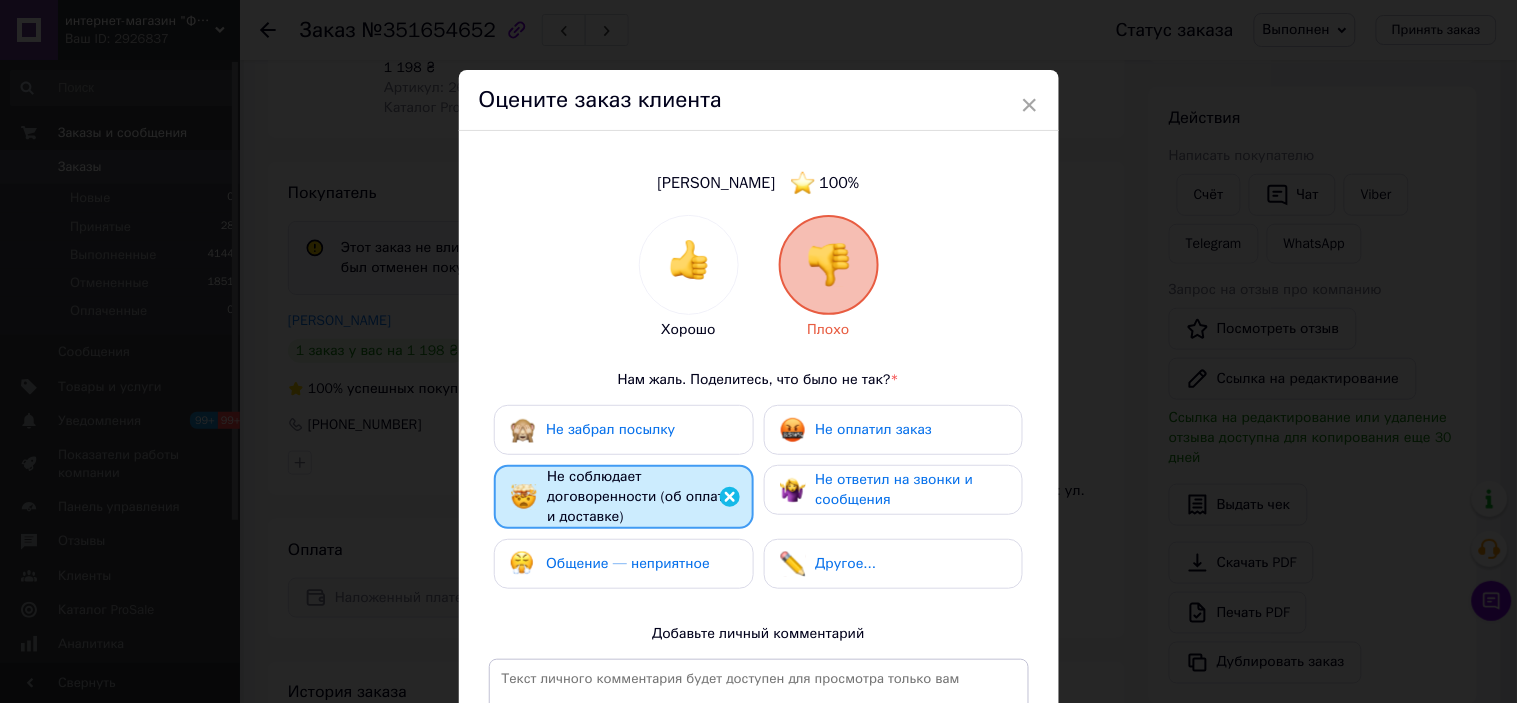 scroll, scrollTop: 111, scrollLeft: 0, axis: vertical 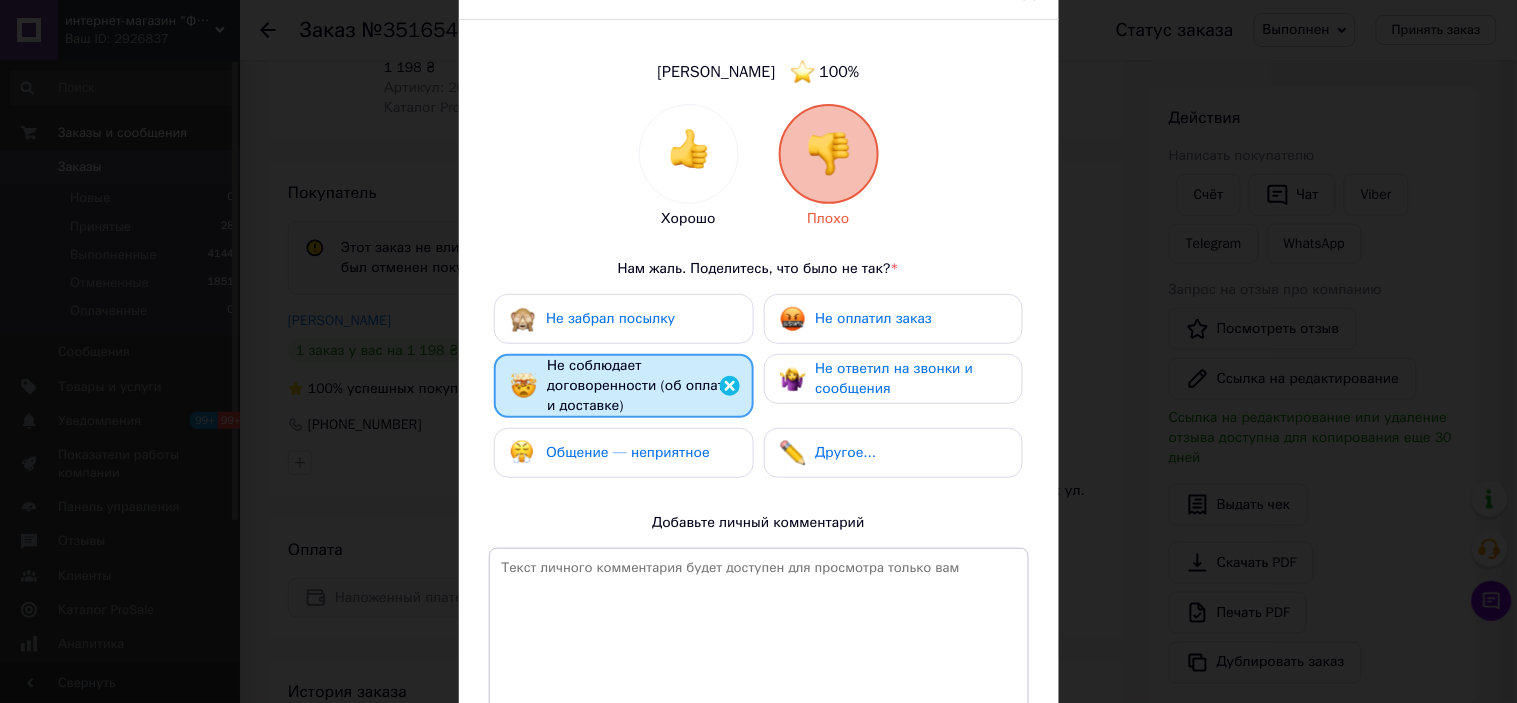click on "Общение — неприятное" at bounding box center [623, 453] 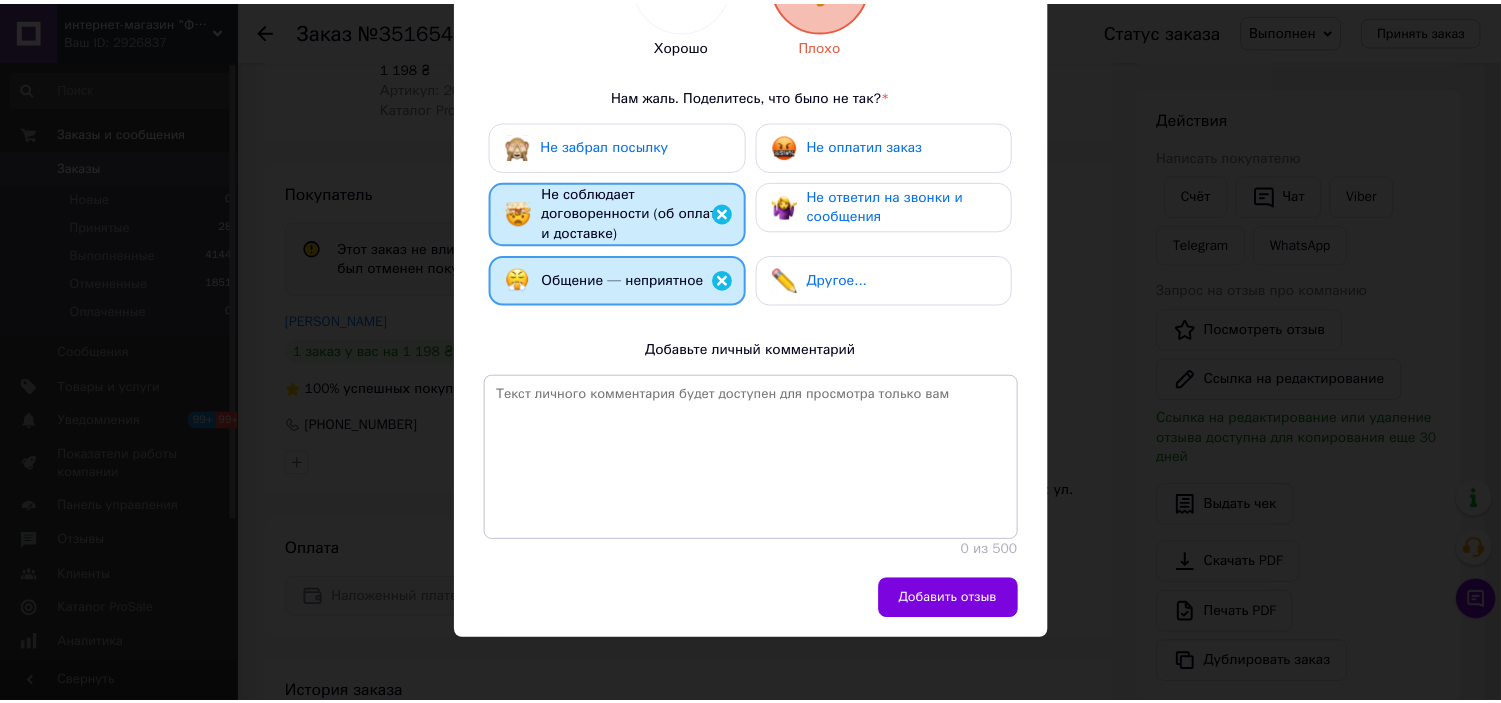 scroll, scrollTop: 287, scrollLeft: 0, axis: vertical 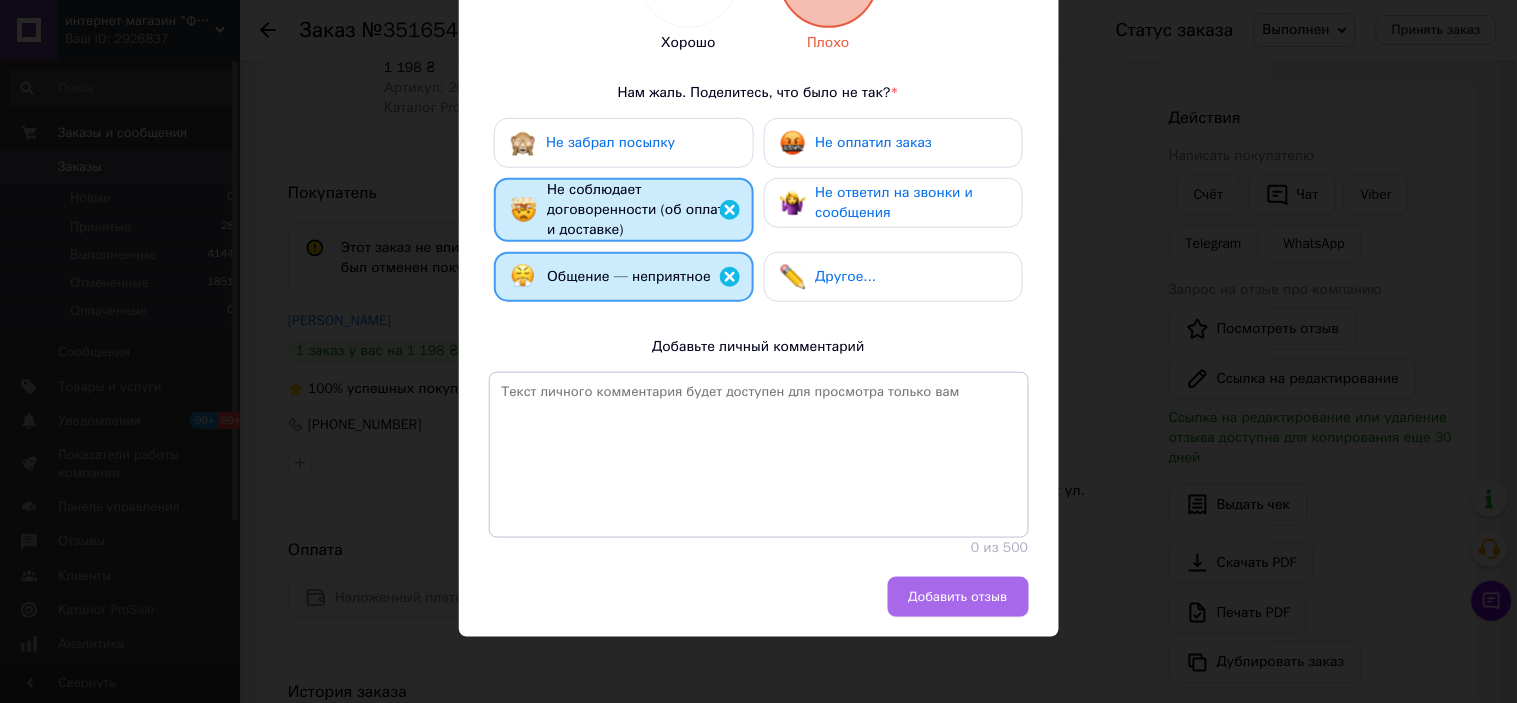 click on "Добавить отзыв" at bounding box center (958, 597) 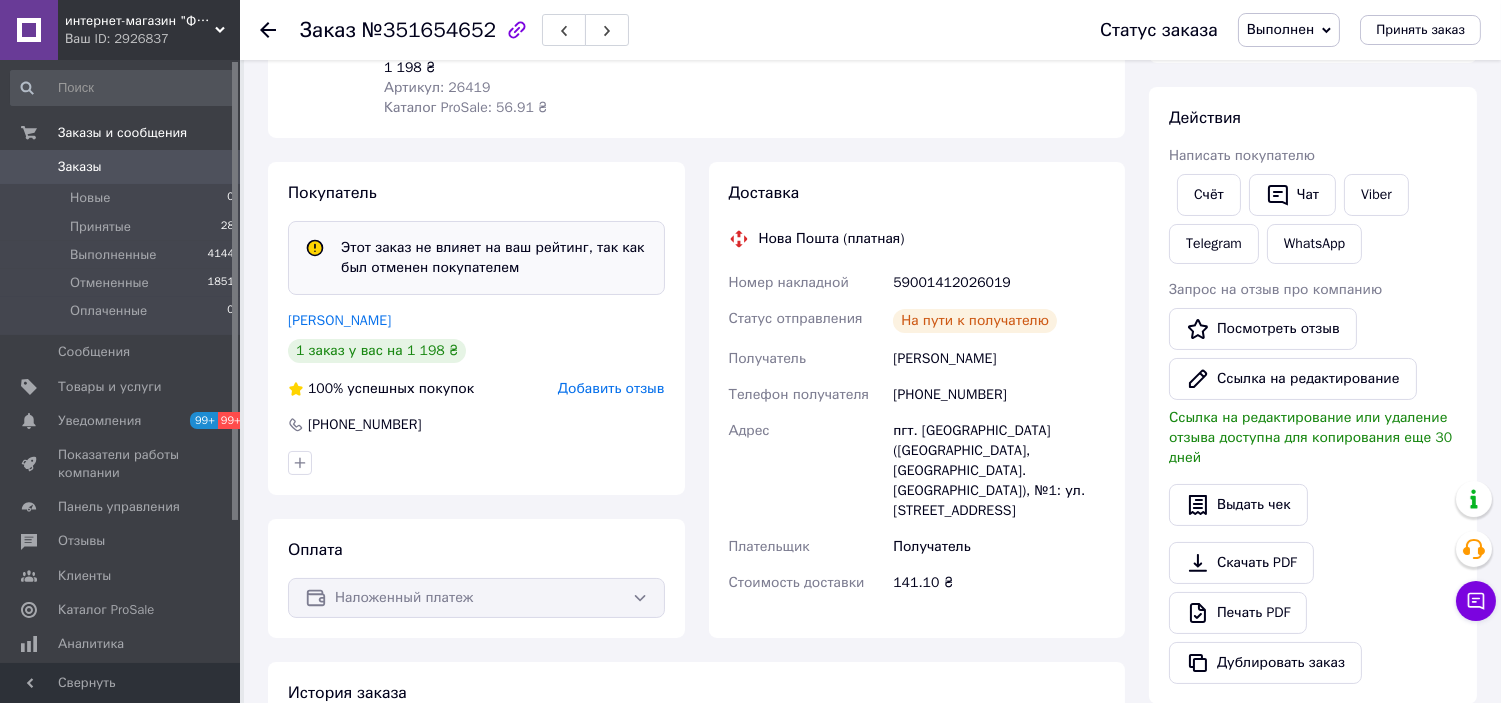click 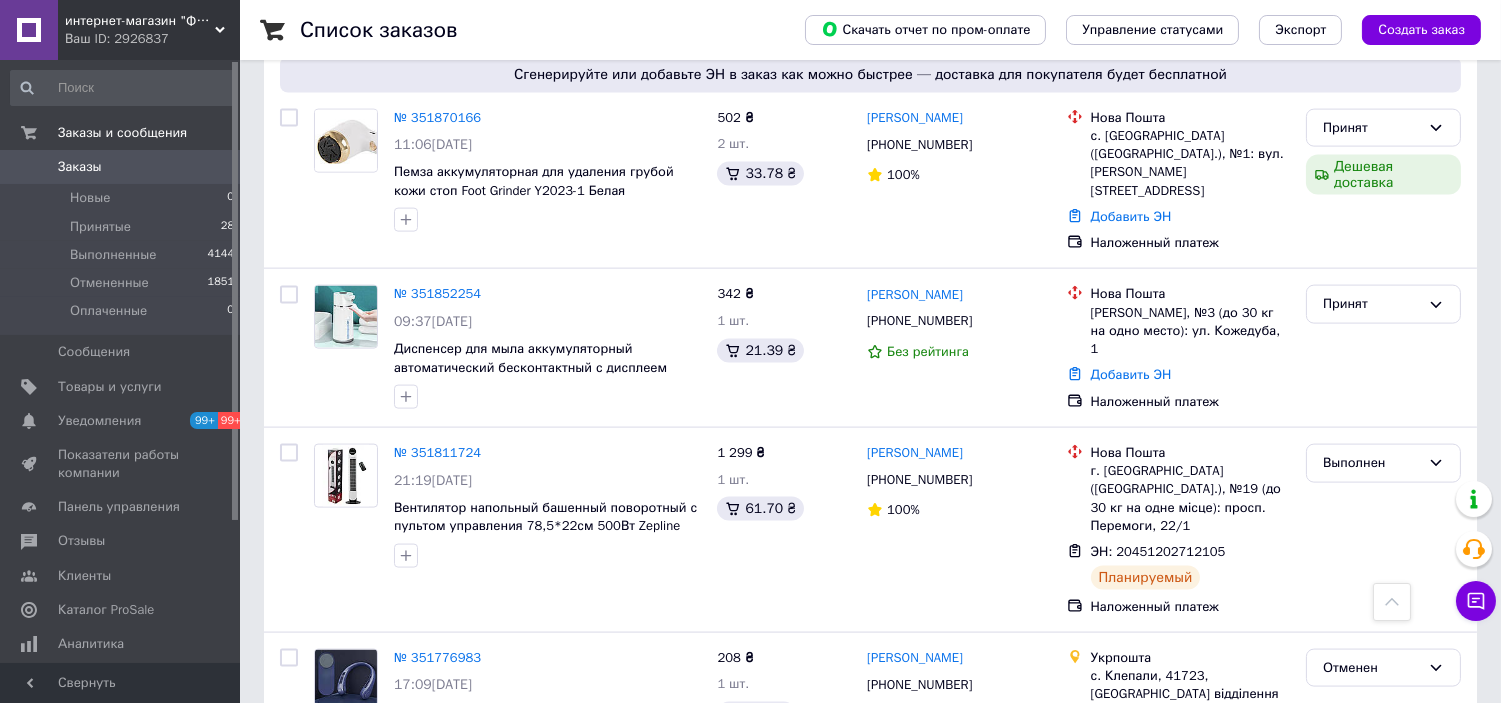 scroll, scrollTop: 5000, scrollLeft: 0, axis: vertical 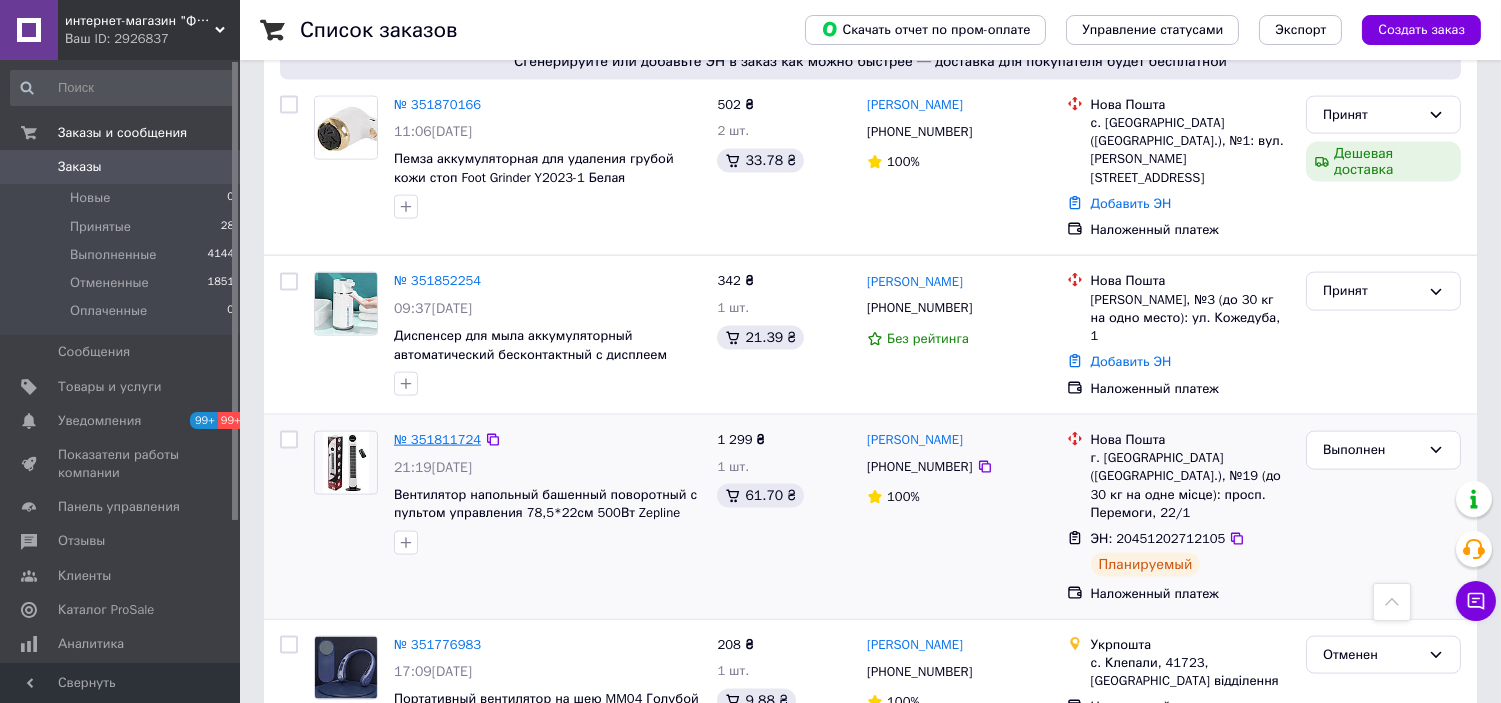 click on "№ 351811724" at bounding box center [437, 439] 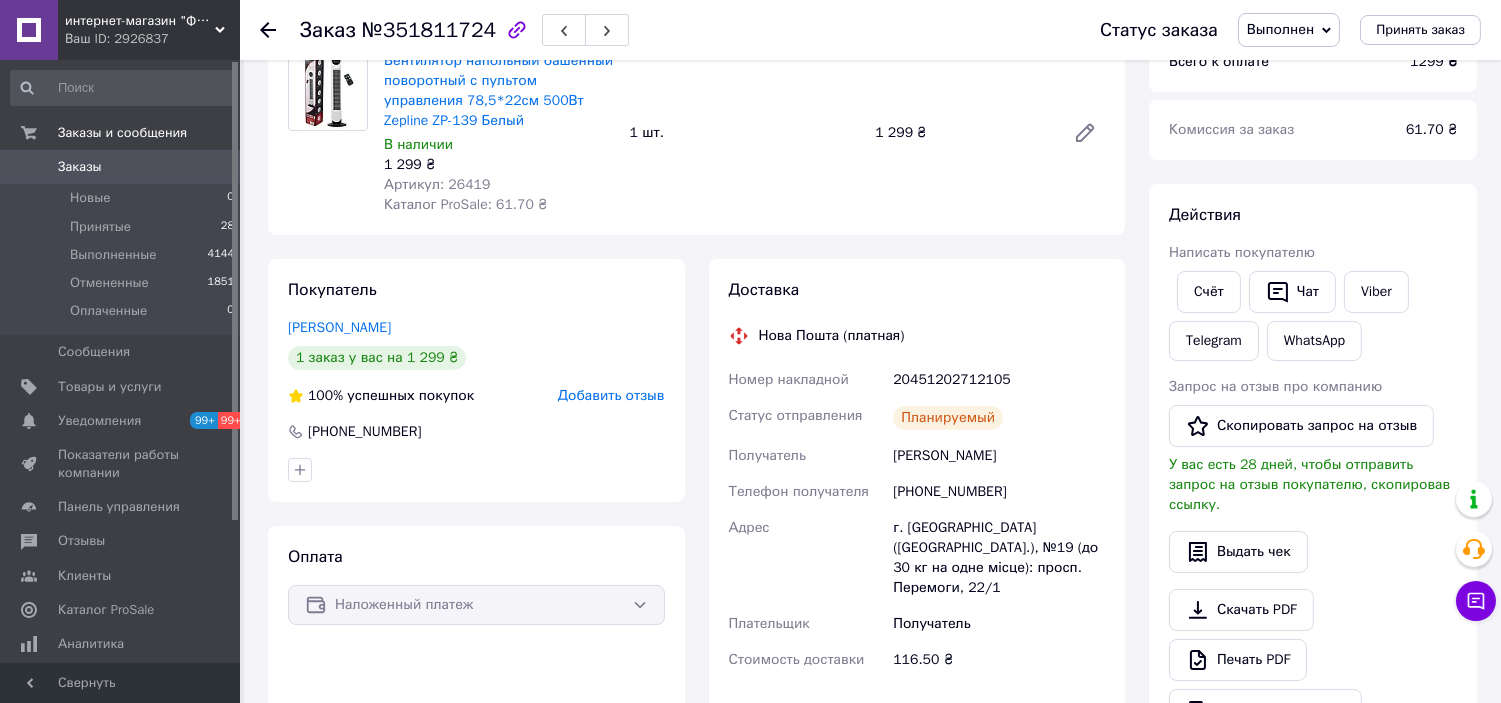scroll, scrollTop: 141, scrollLeft: 0, axis: vertical 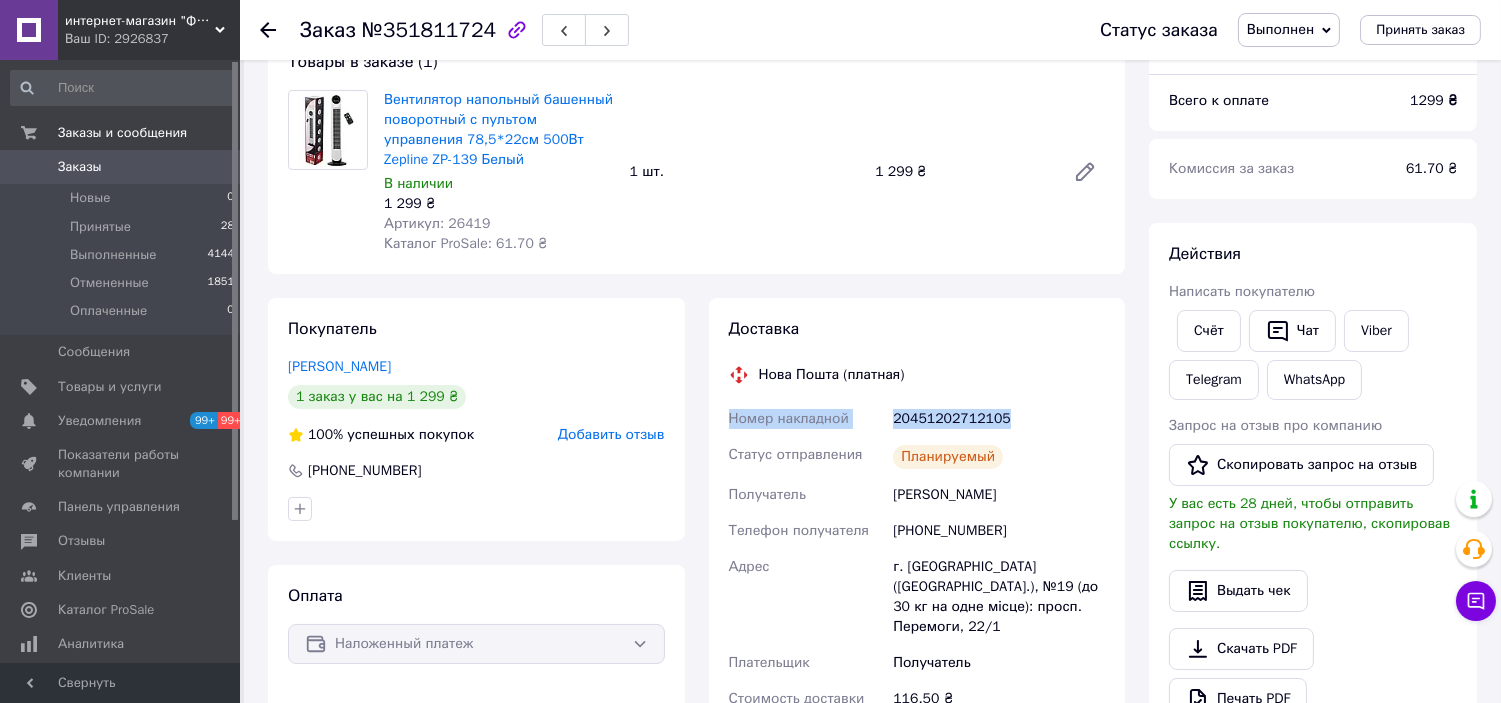 drag, startPoint x: 1013, startPoint y: 418, endPoint x: 727, endPoint y: 416, distance: 286.007 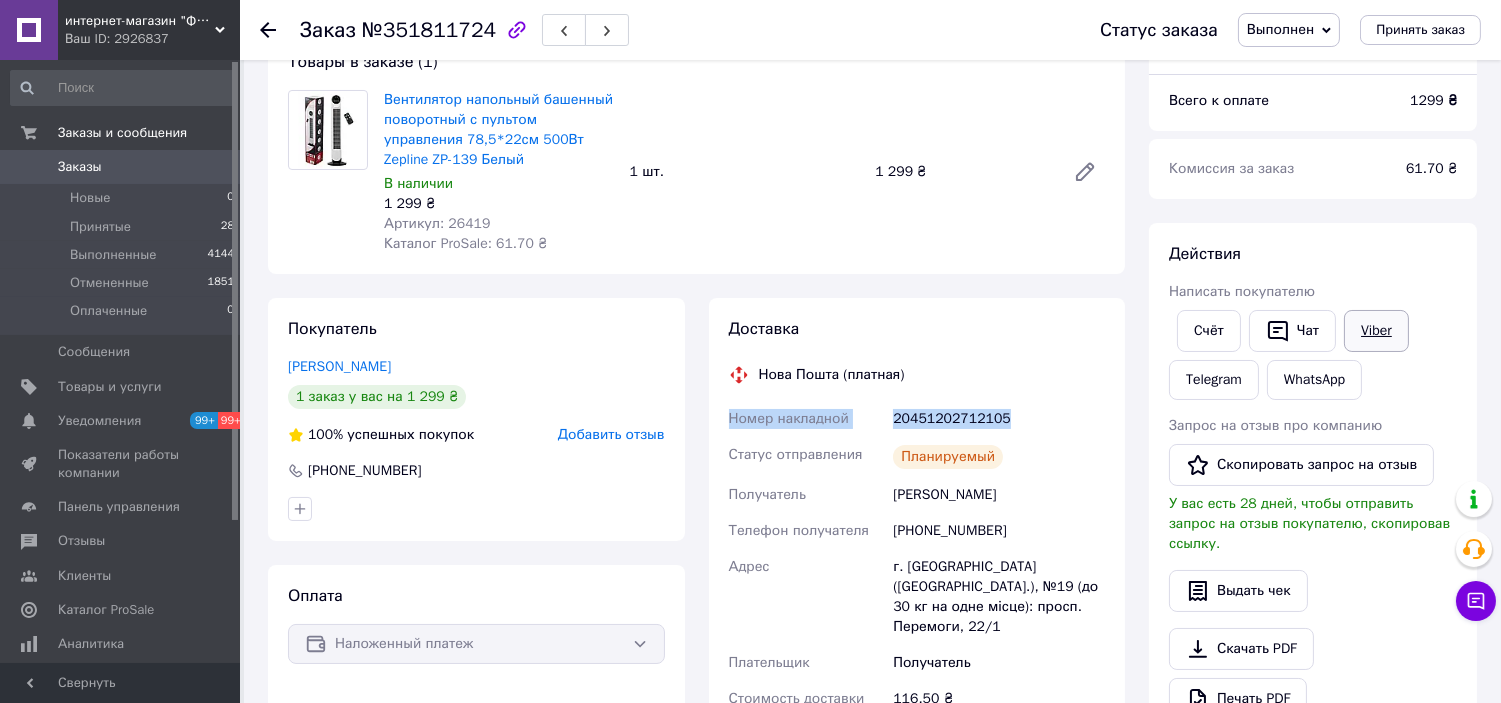 click on "Viber" at bounding box center [1376, 331] 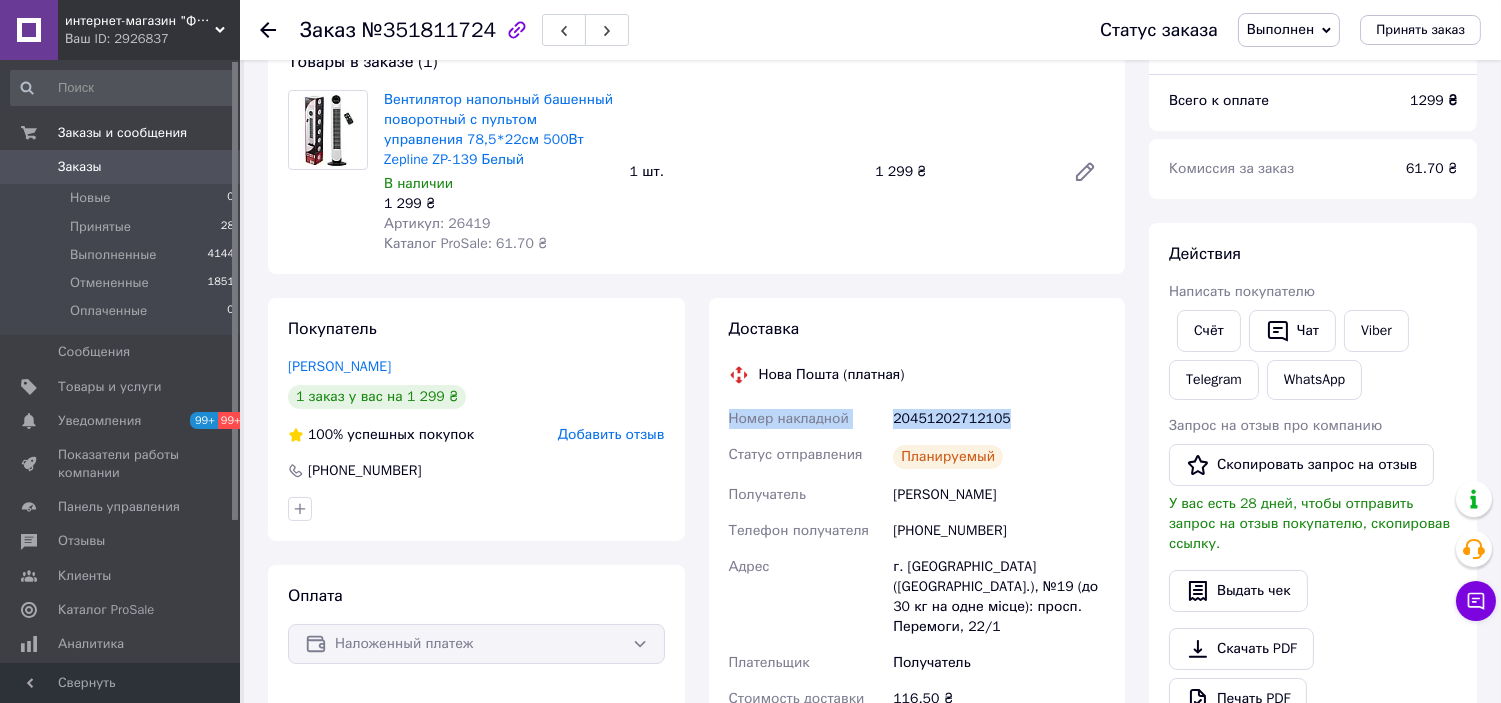 scroll, scrollTop: 0, scrollLeft: 0, axis: both 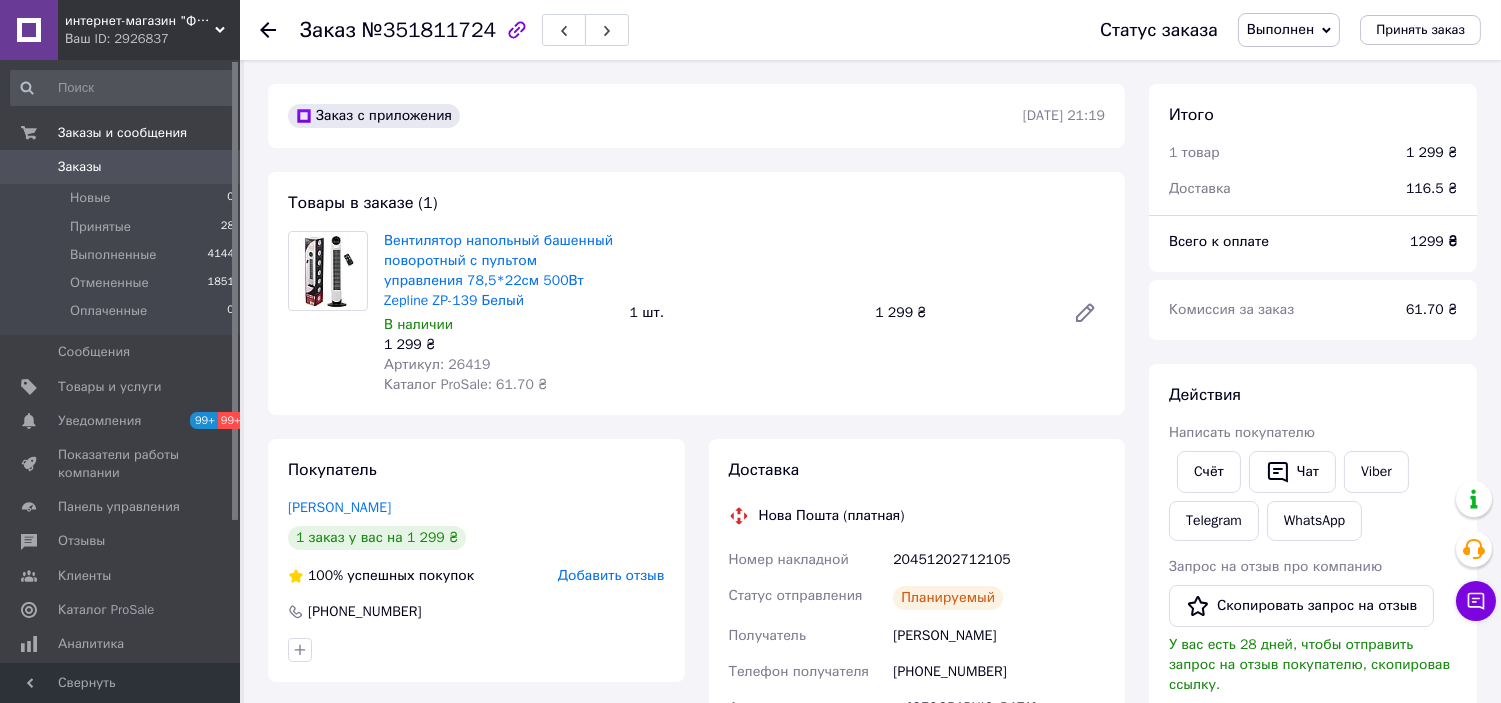 click 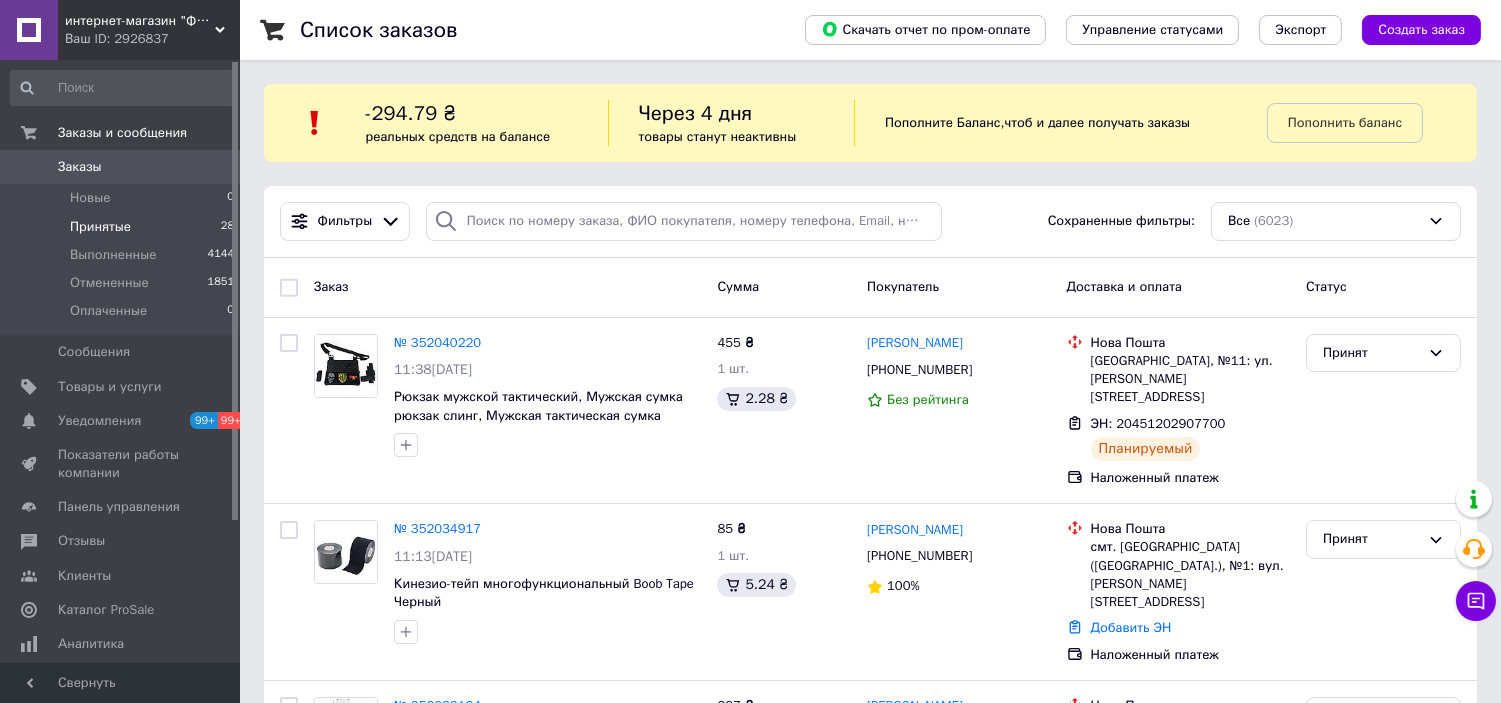 click on "Принятые" at bounding box center (100, 227) 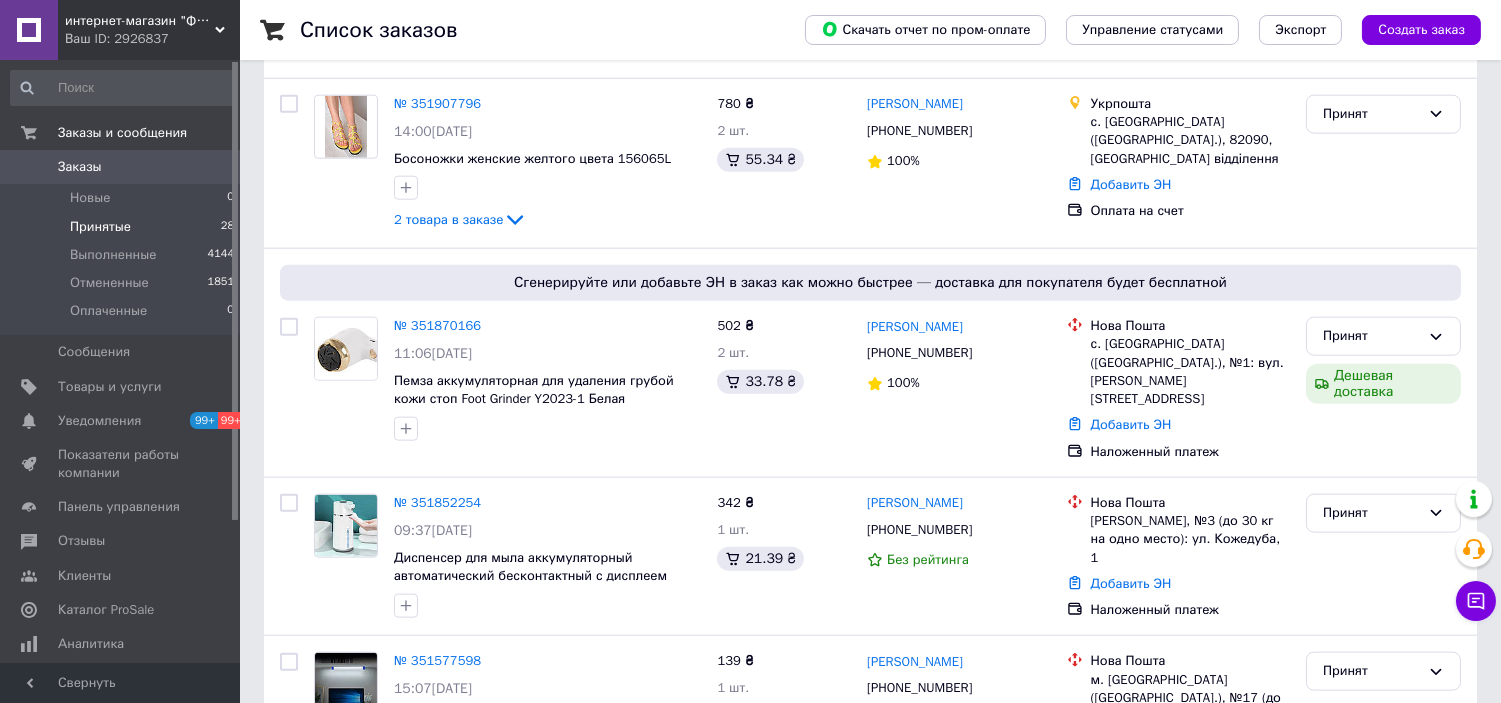 scroll, scrollTop: 4762, scrollLeft: 0, axis: vertical 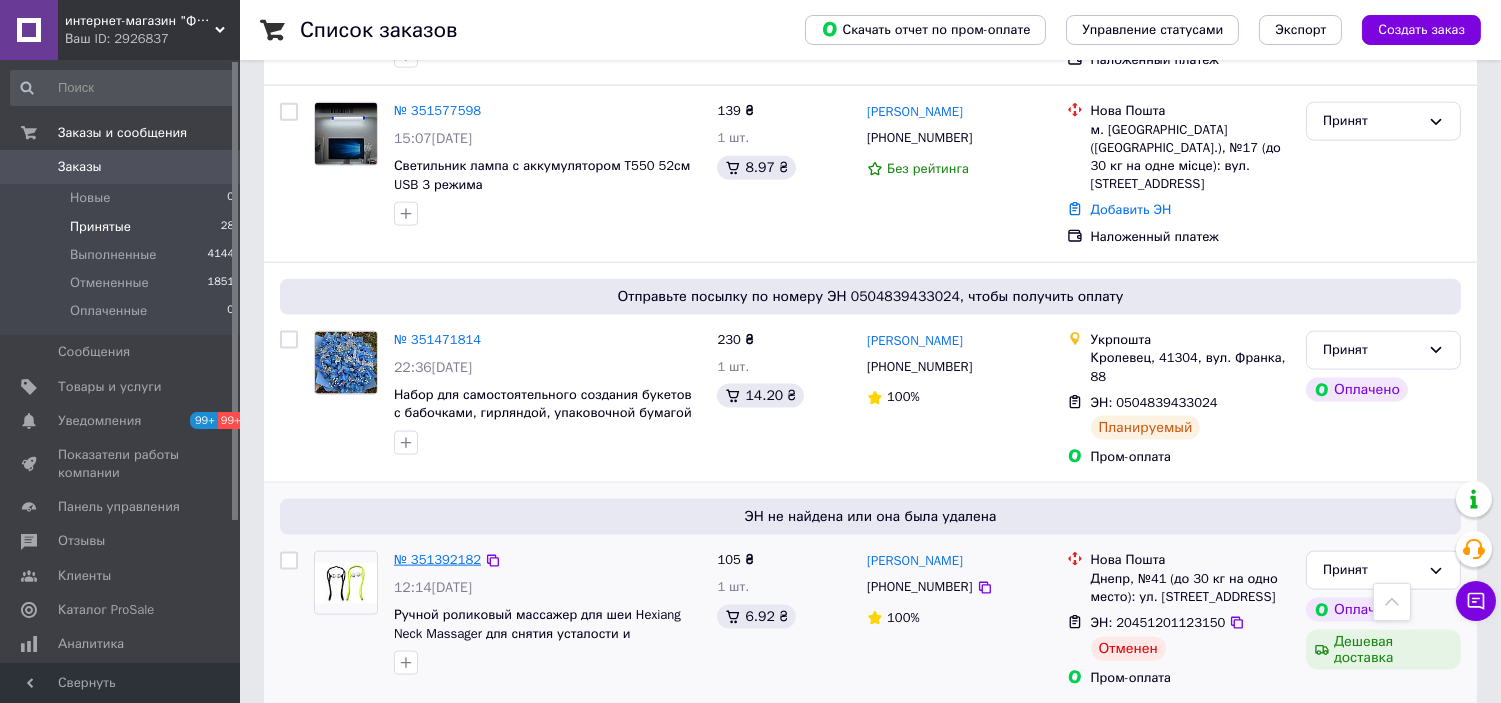 click on "№ 351392182" at bounding box center (437, 559) 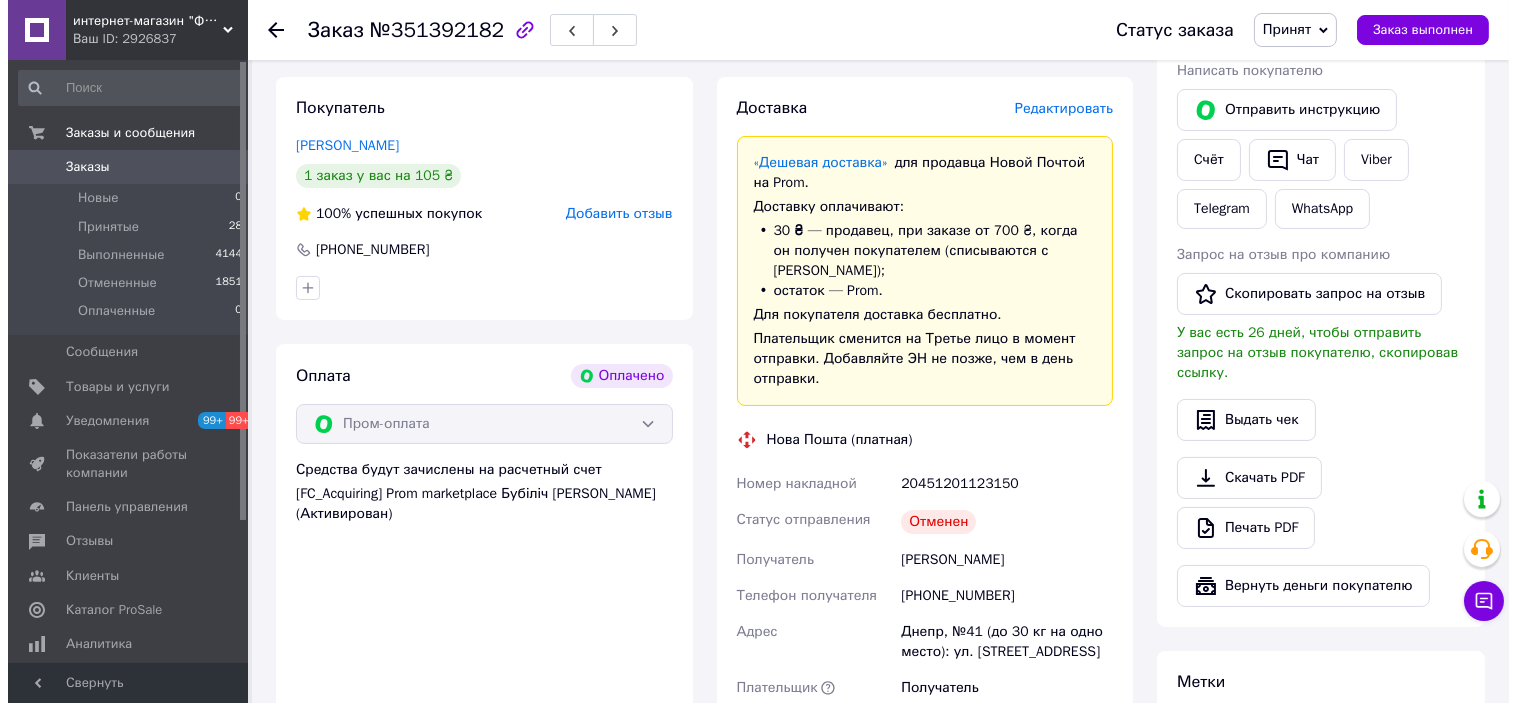 scroll, scrollTop: 422, scrollLeft: 0, axis: vertical 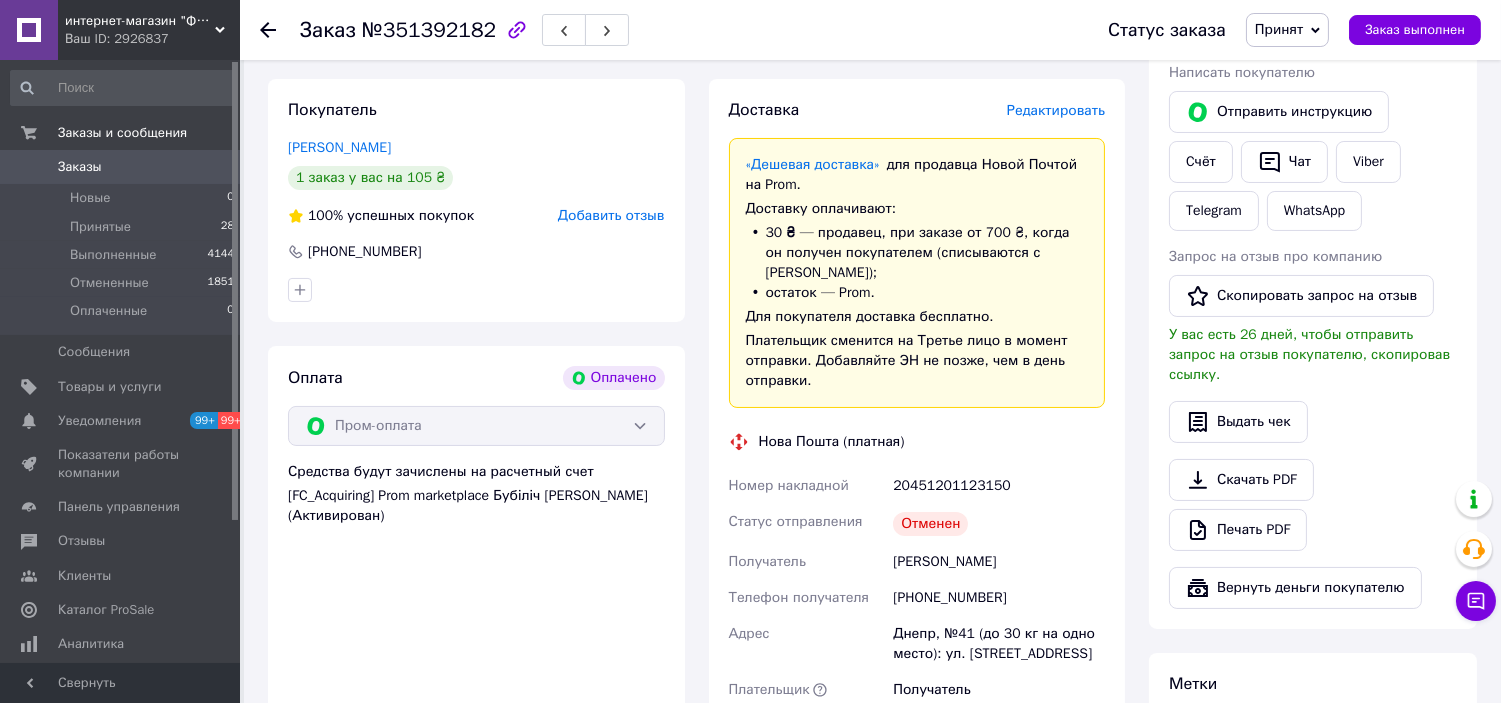 click on "Редактировать" at bounding box center (1056, 110) 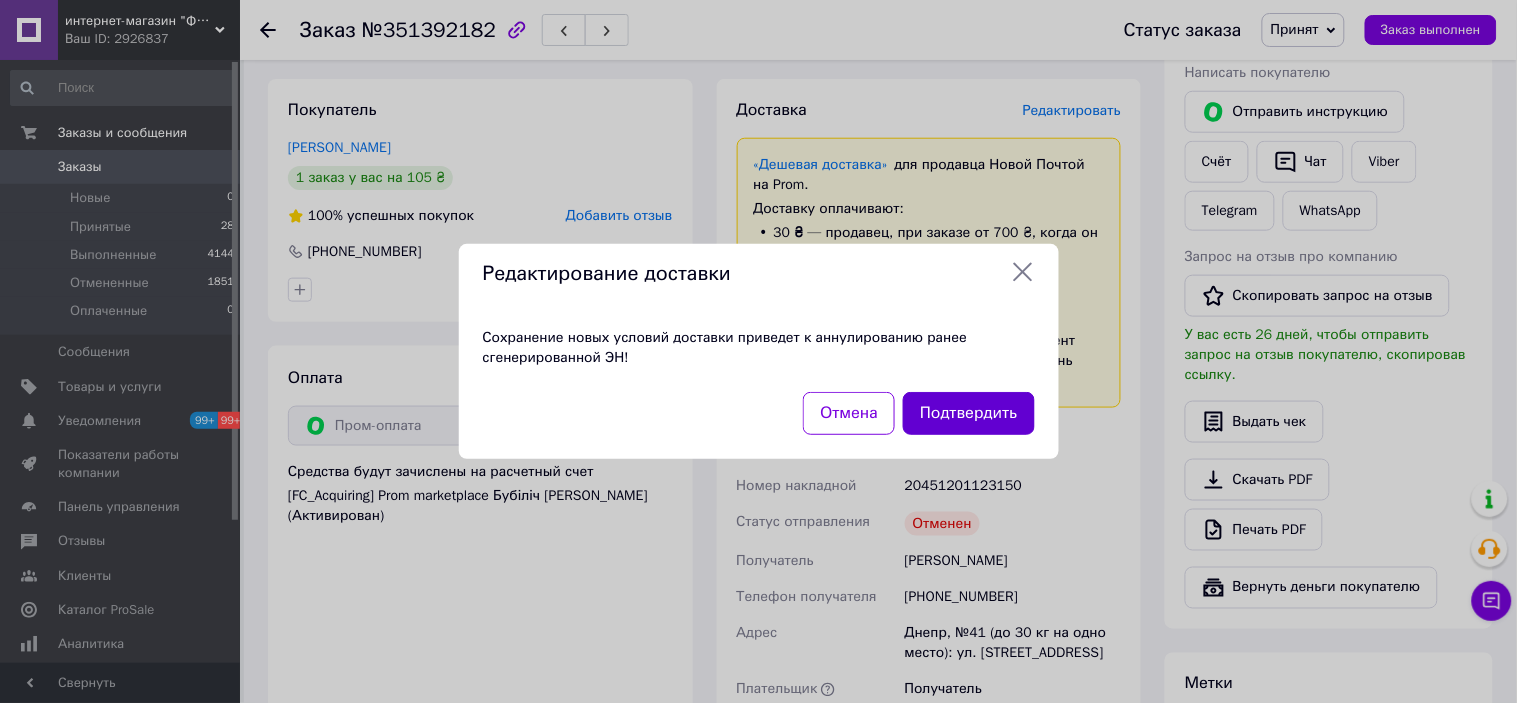 click on "Подтвердить" at bounding box center [968, 413] 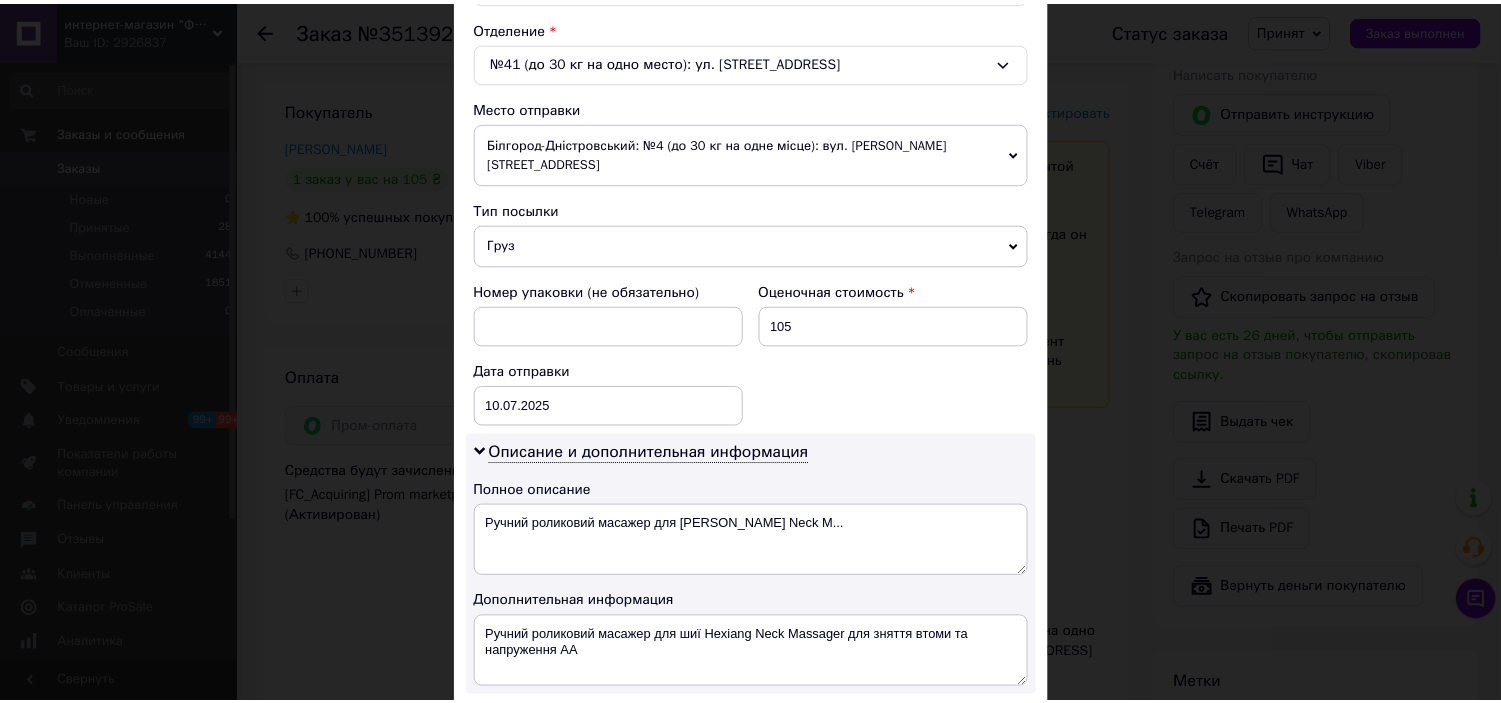 scroll, scrollTop: 777, scrollLeft: 0, axis: vertical 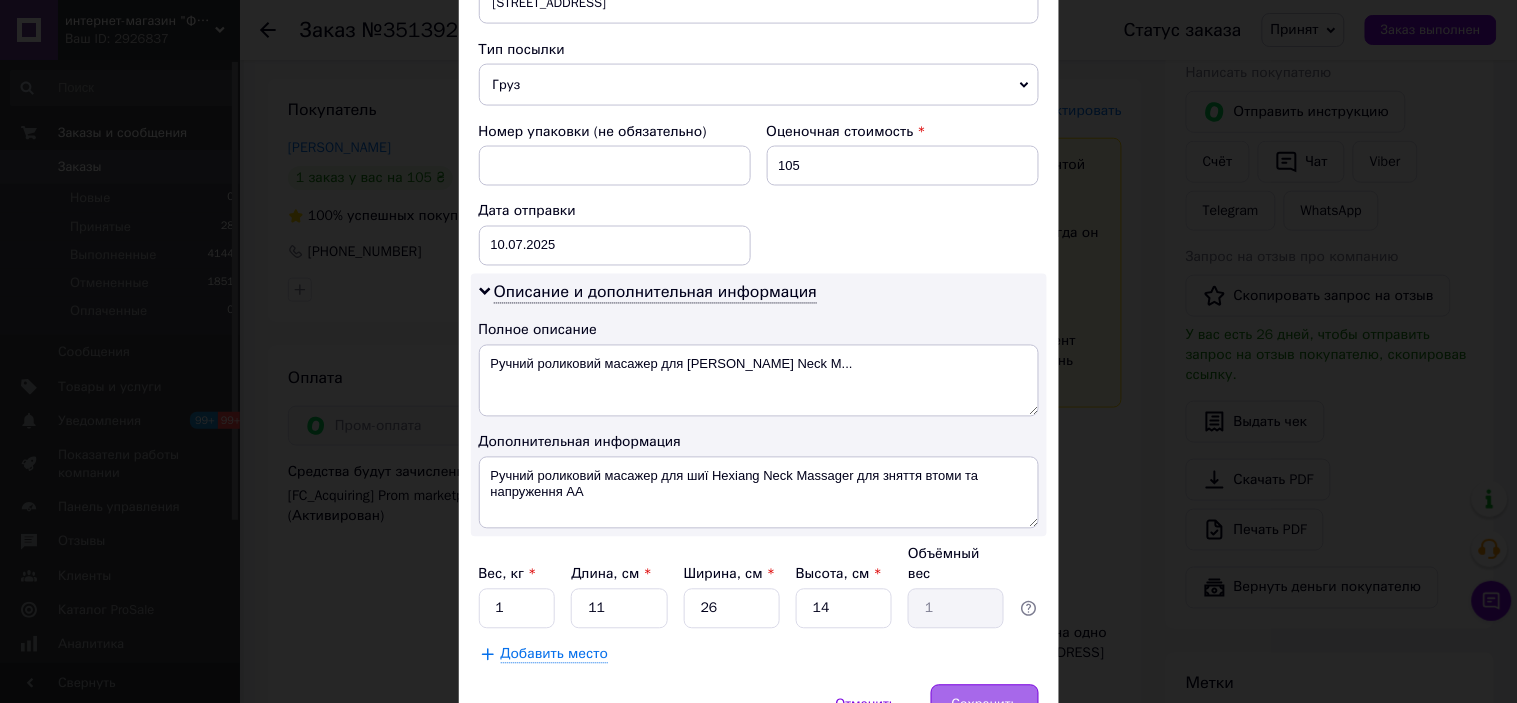 click on "Сохранить" at bounding box center (985, 705) 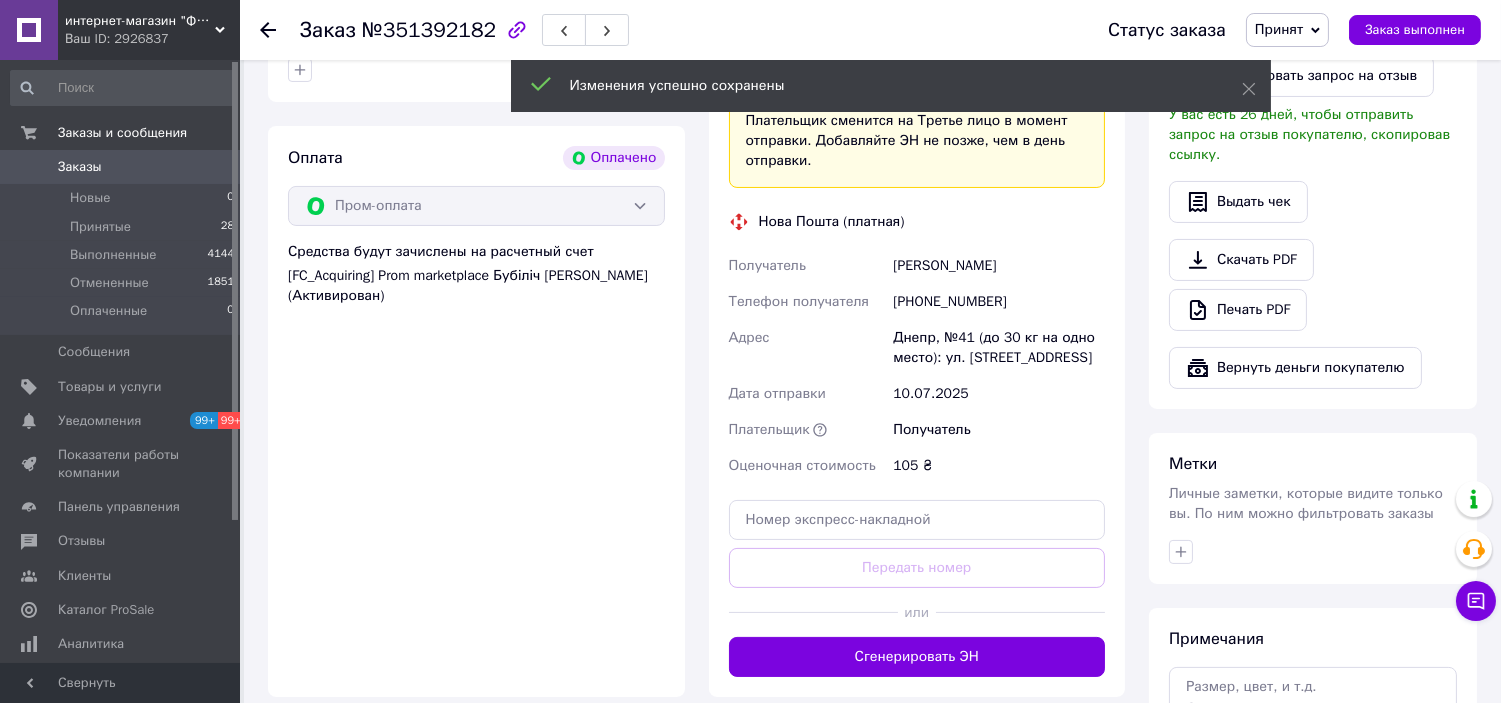 scroll, scrollTop: 644, scrollLeft: 0, axis: vertical 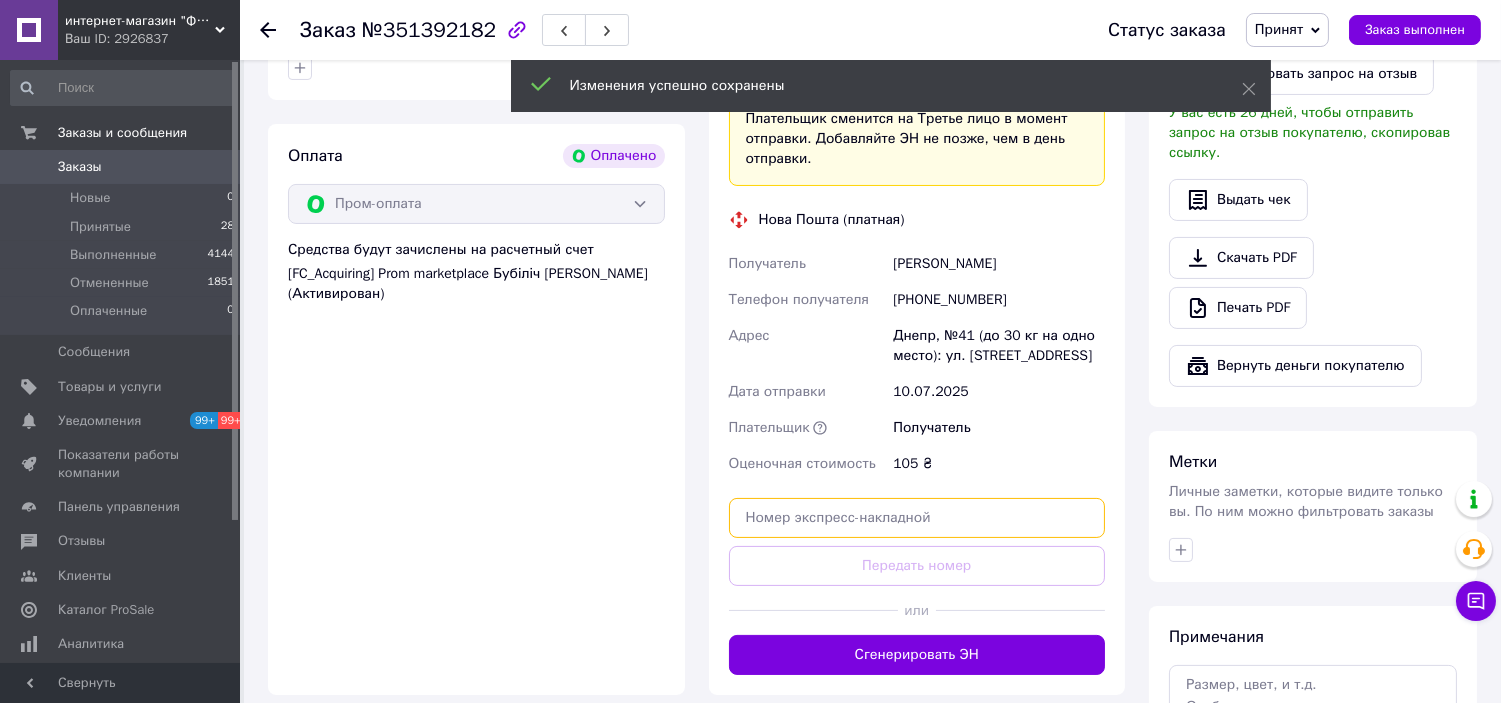 click at bounding box center (917, 518) 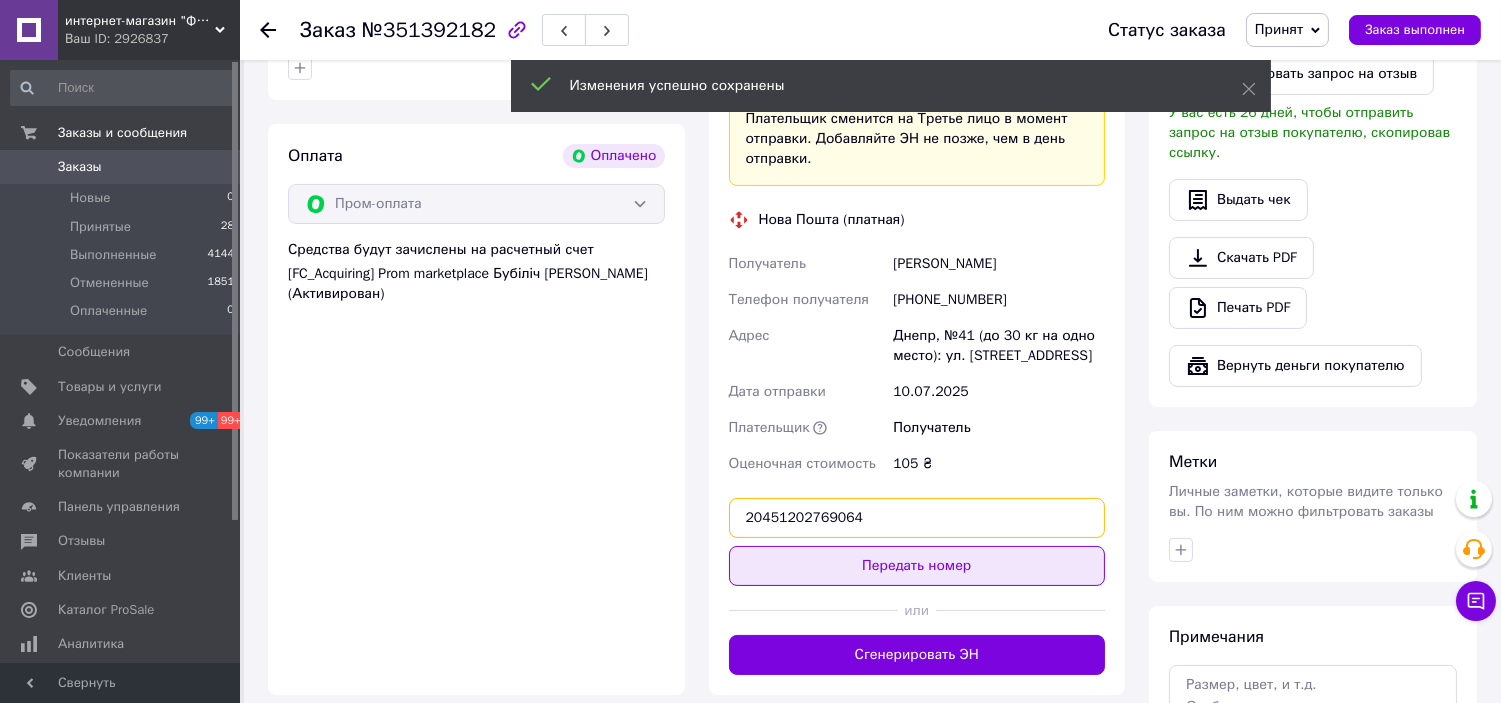 type on "20451202769064" 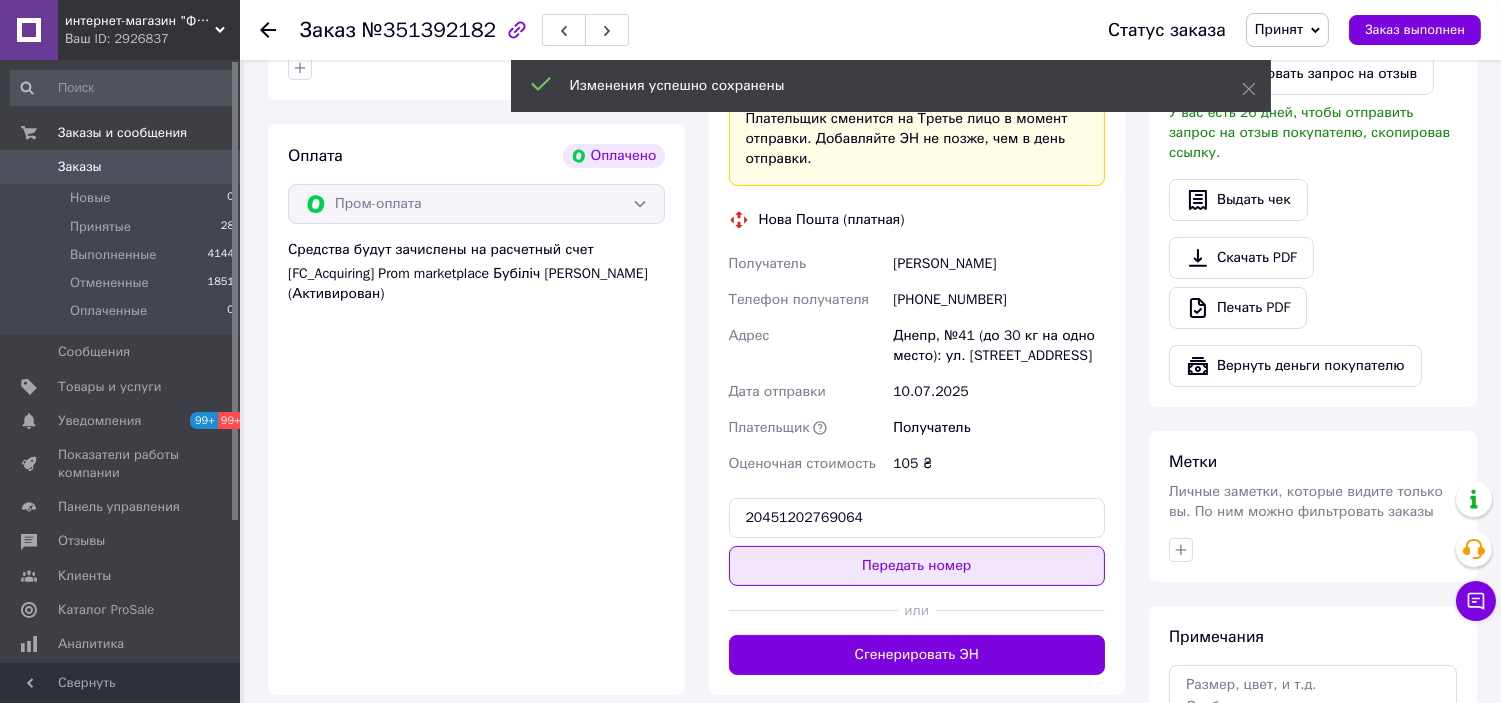 click on "Передать номер" at bounding box center (917, 566) 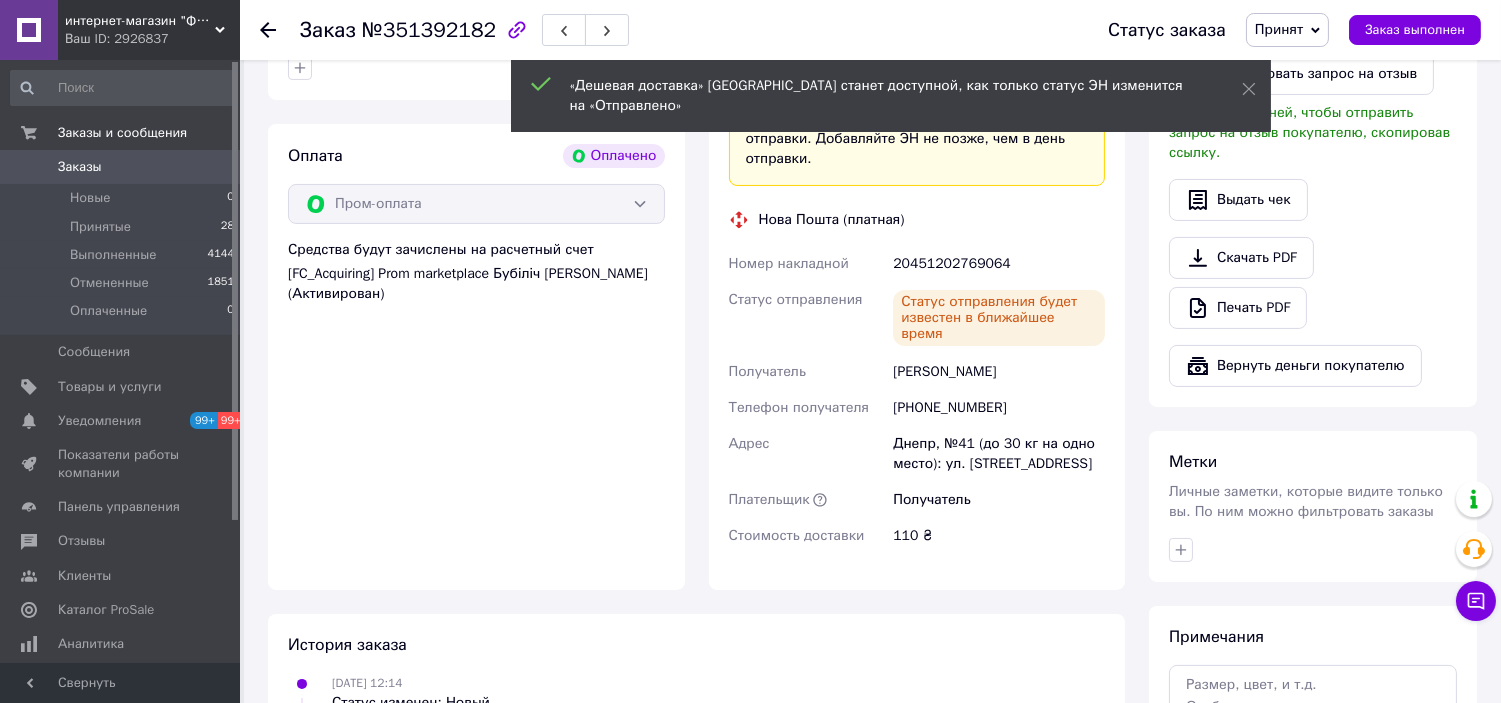 click on "Заказ выполнен" at bounding box center (1415, 30) 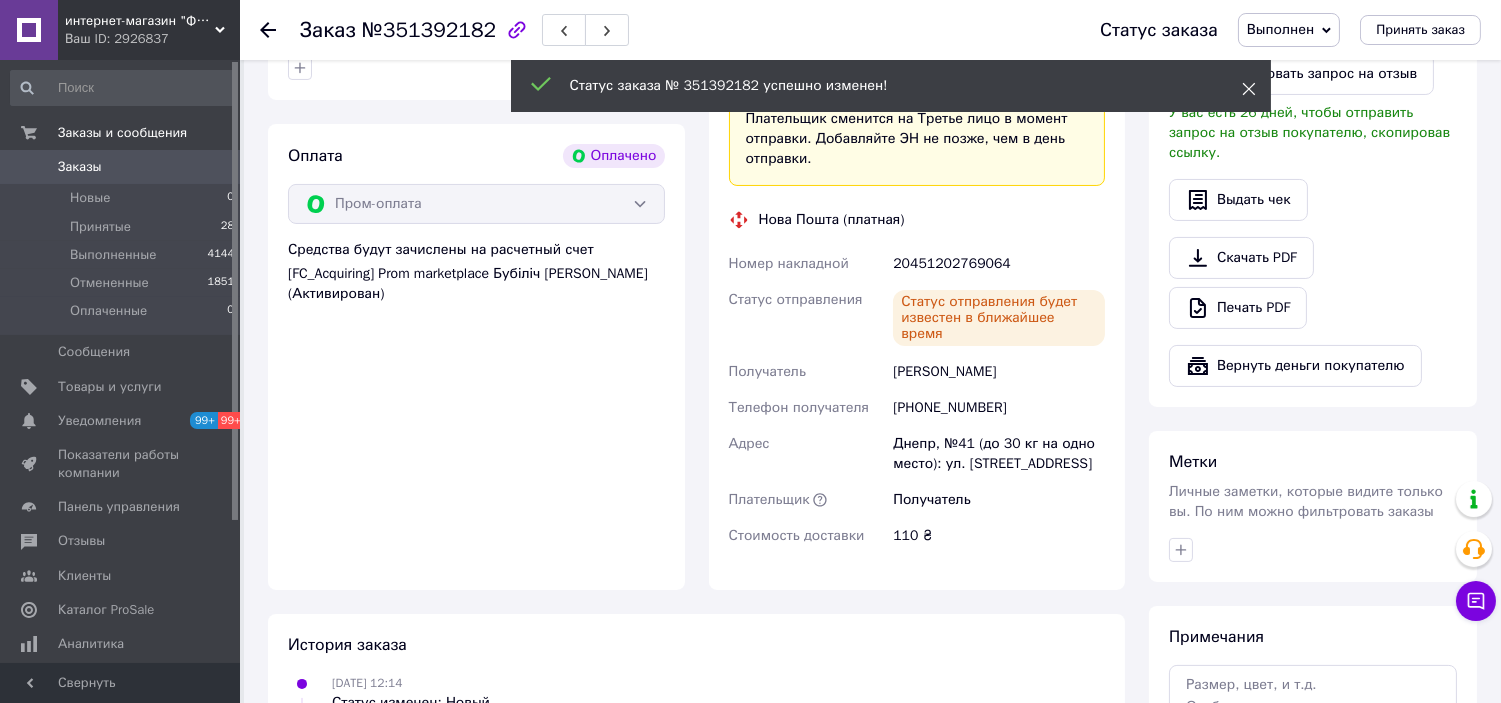 click 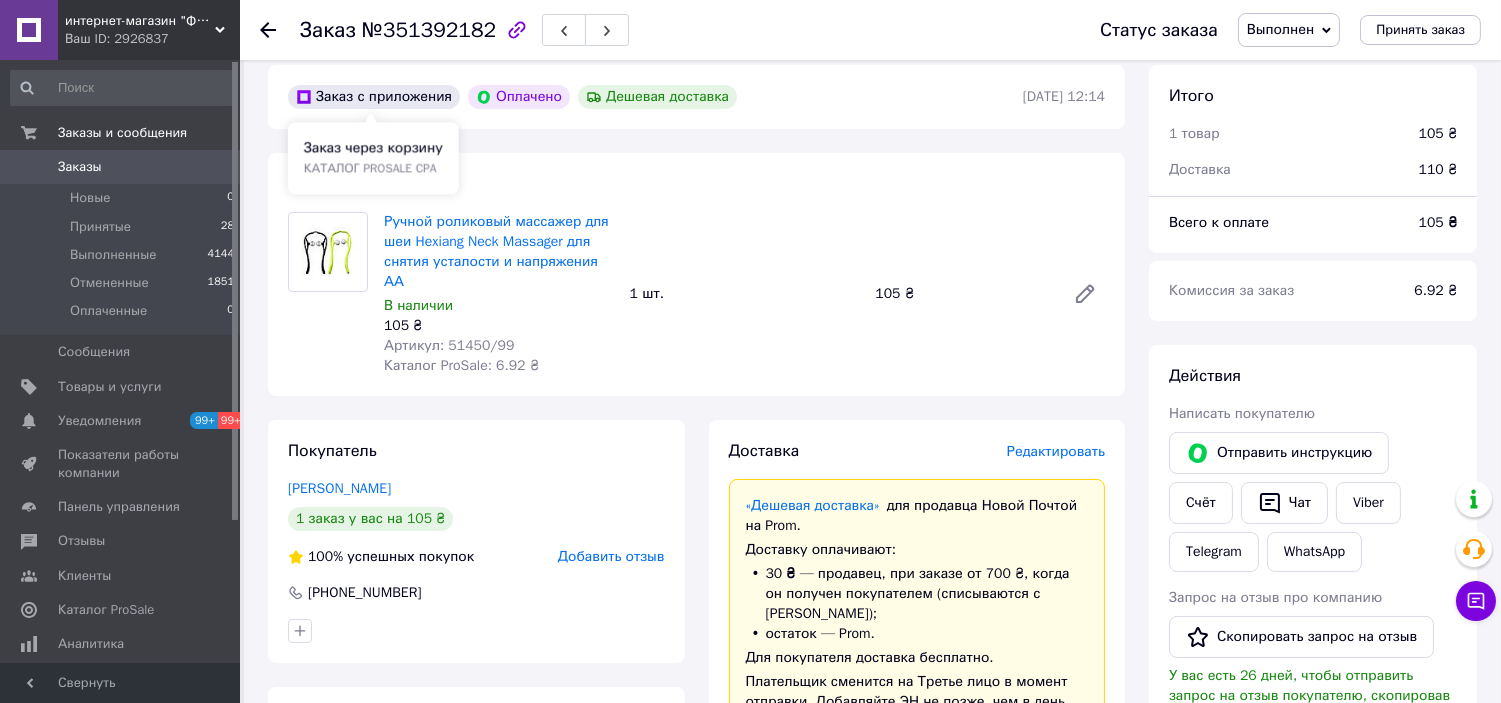scroll, scrollTop: 0, scrollLeft: 0, axis: both 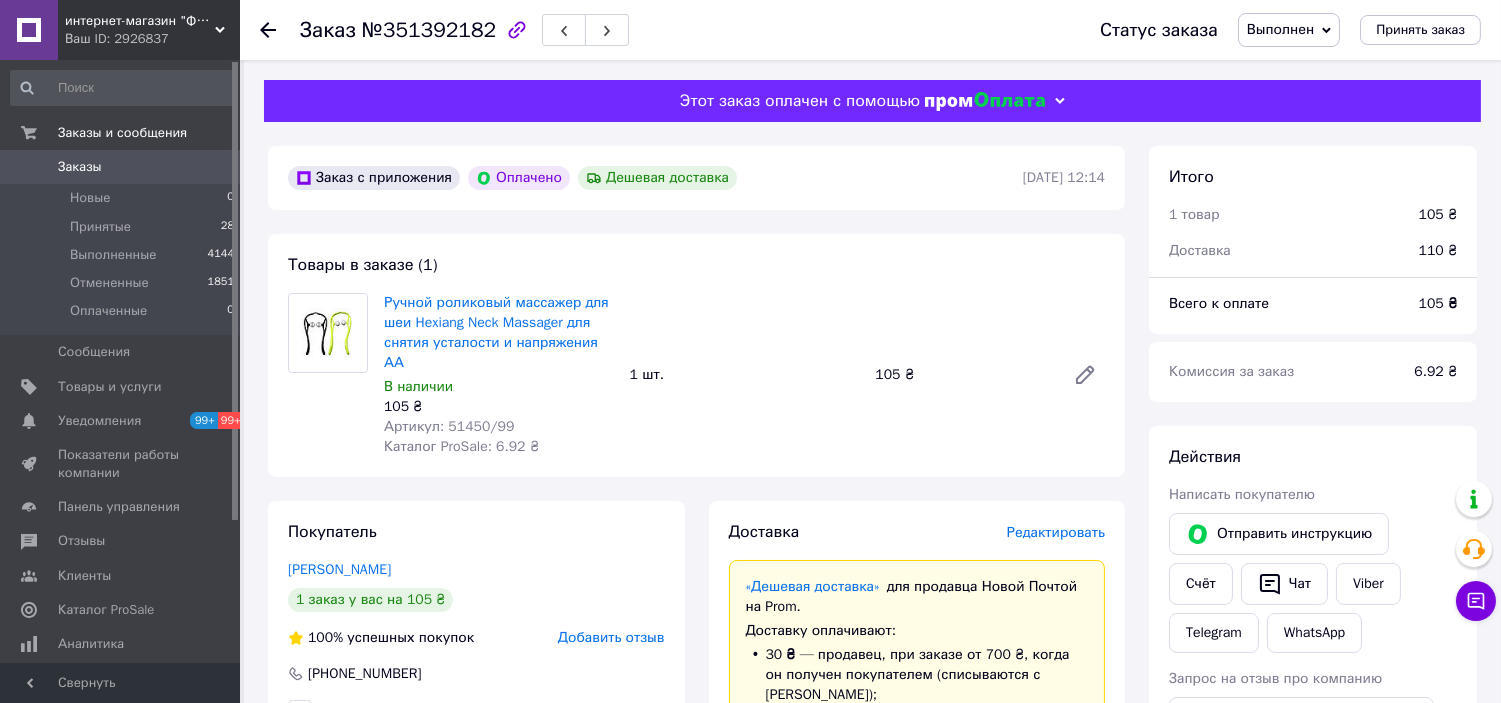 click 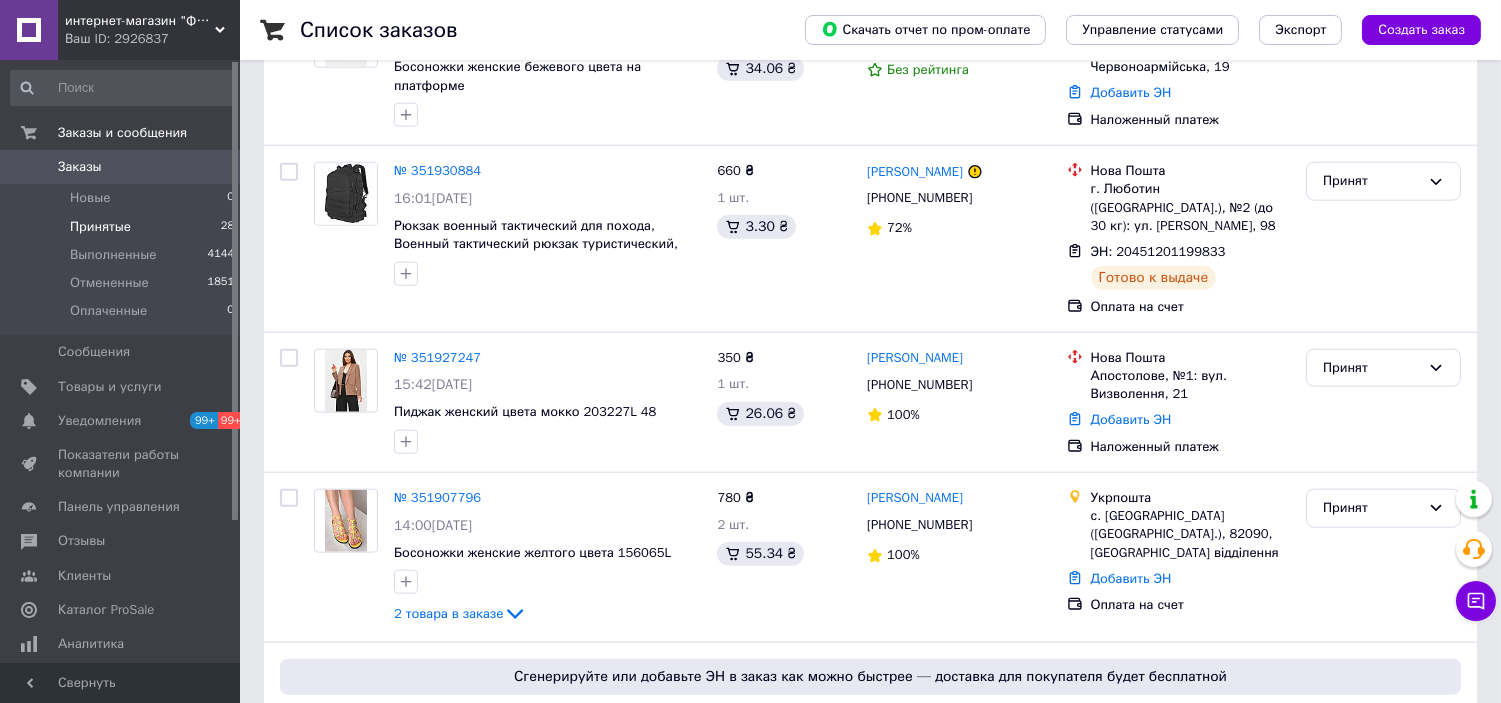 scroll, scrollTop: 4794, scrollLeft: 0, axis: vertical 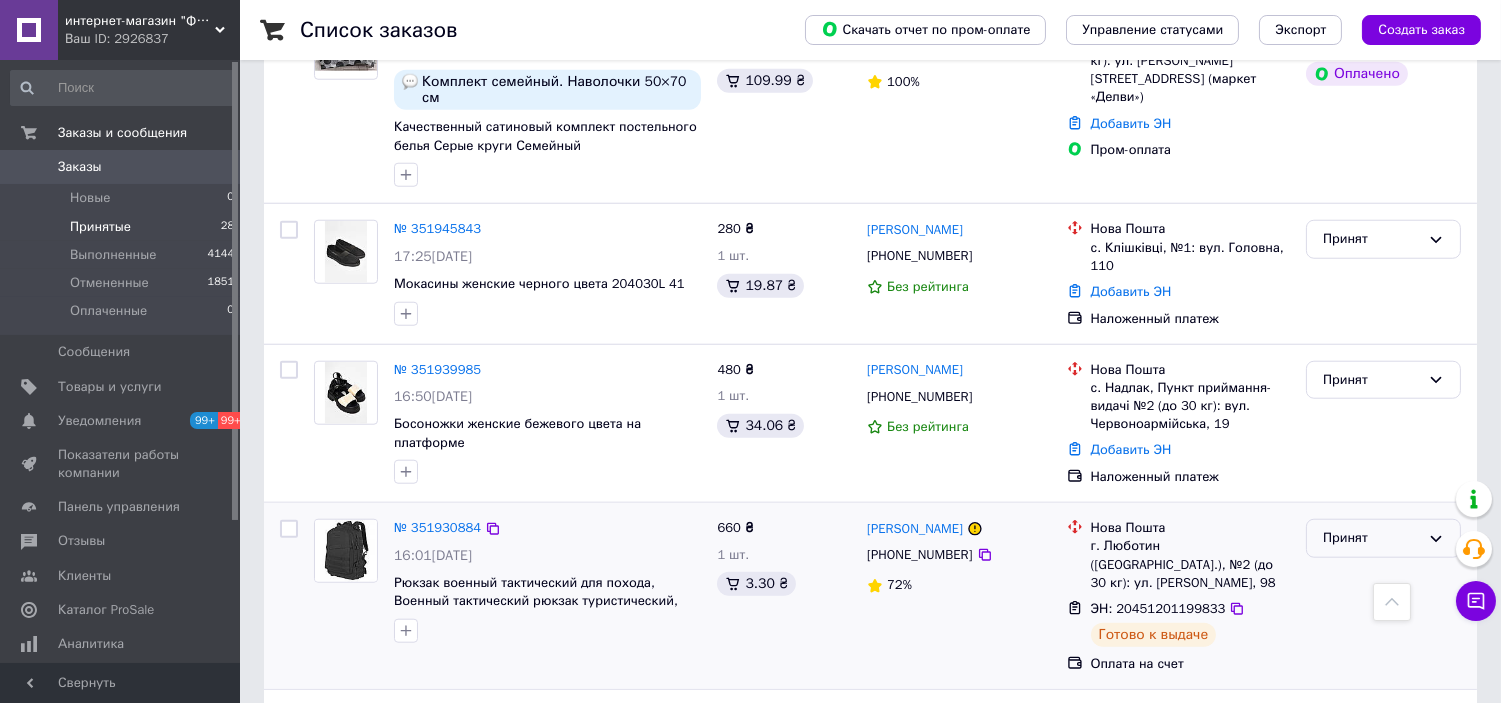 drag, startPoint x: 1421, startPoint y: 341, endPoint x: 1408, endPoint y: 352, distance: 17.029387 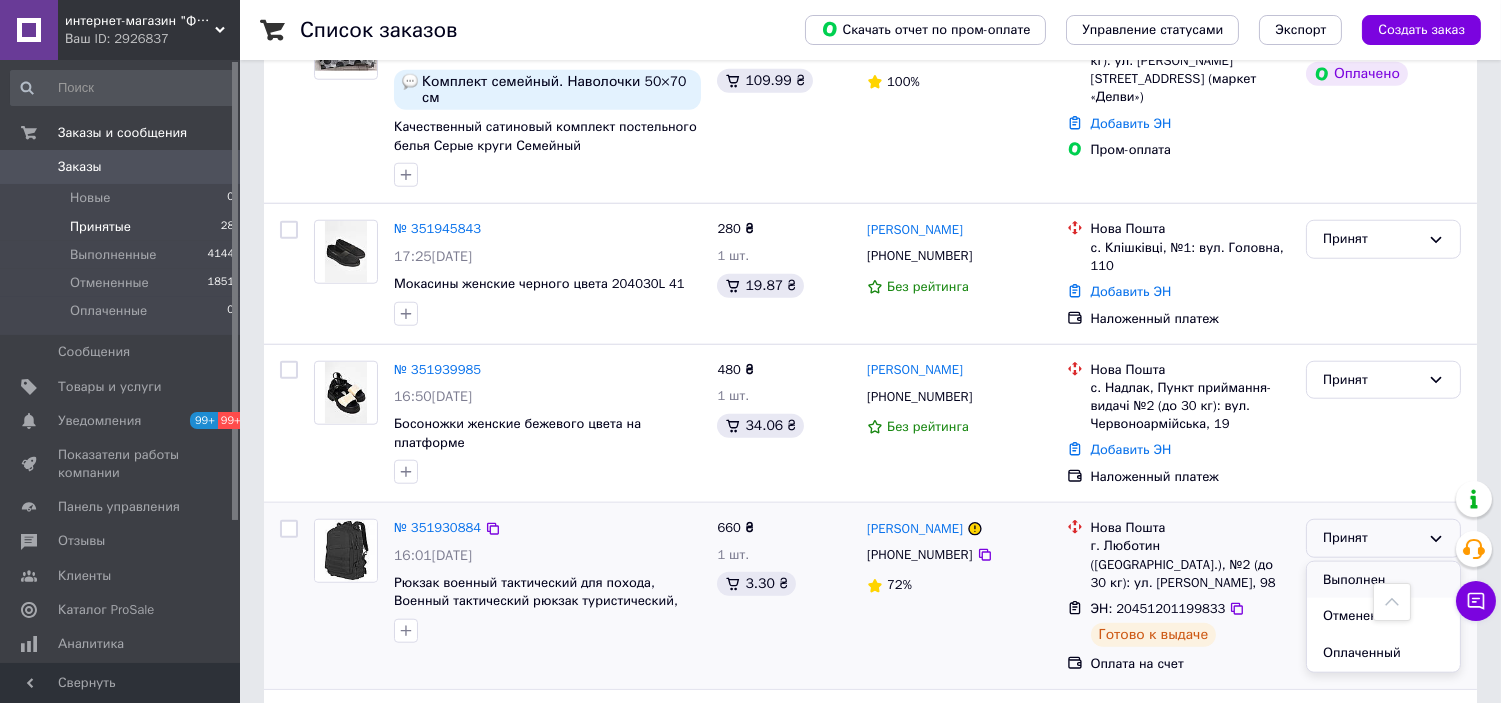 click on "Выполнен" at bounding box center (1383, 580) 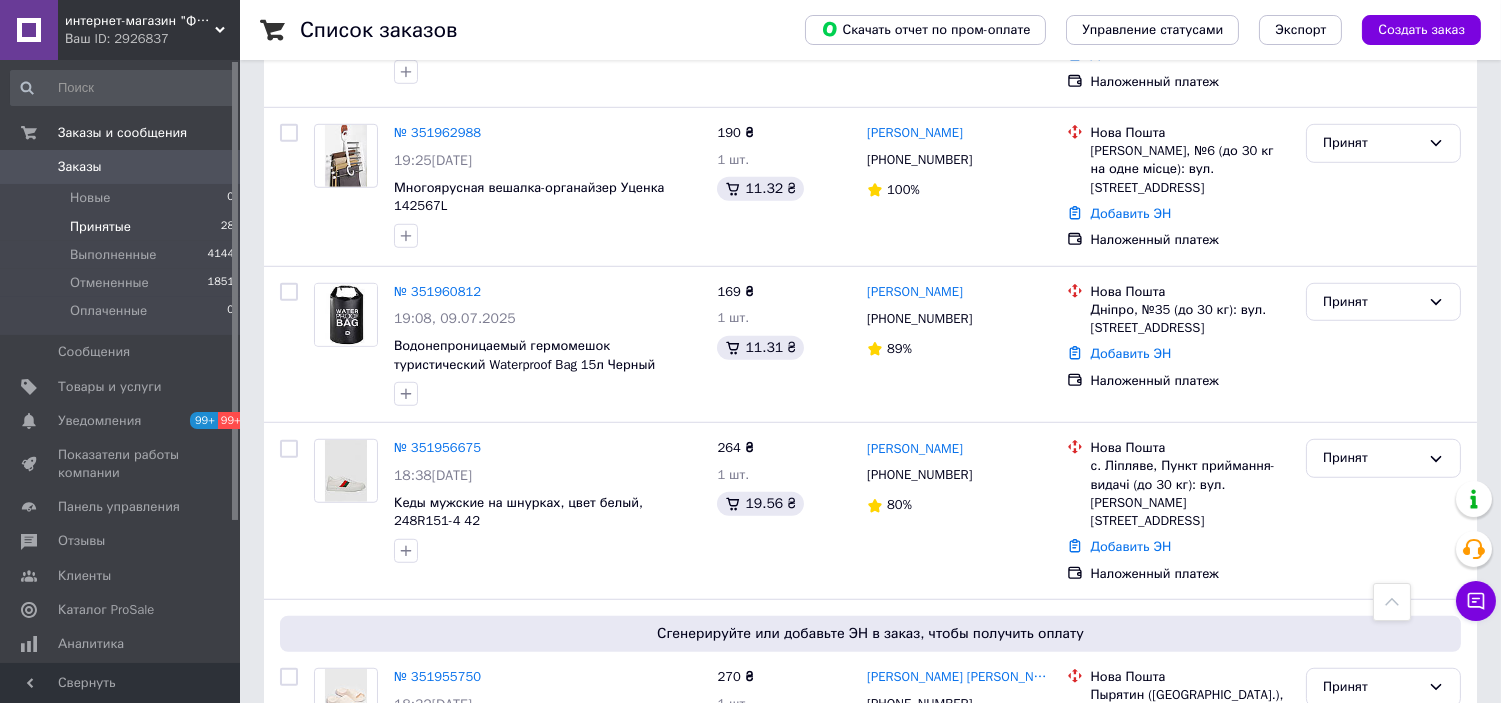 scroll, scrollTop: 2461, scrollLeft: 0, axis: vertical 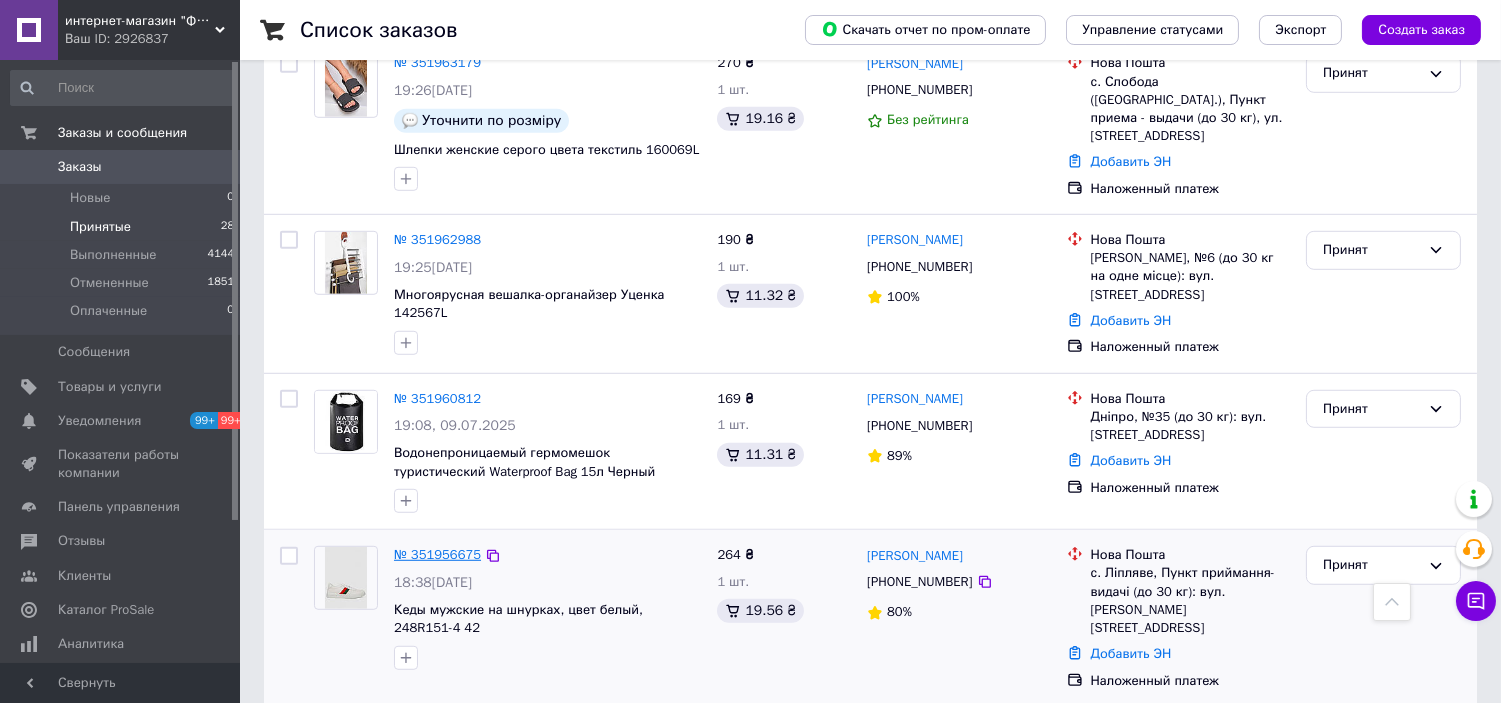 click on "№ 351956675" at bounding box center (437, 554) 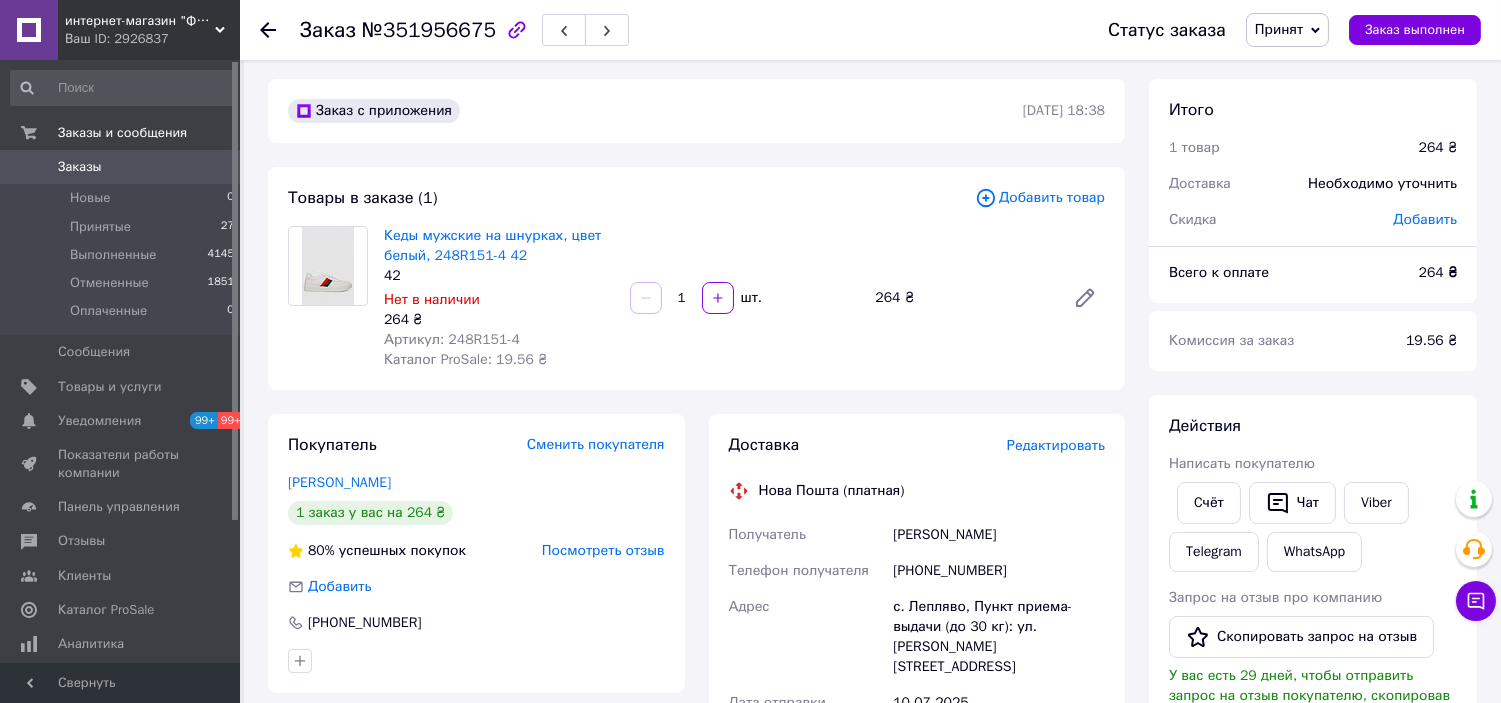scroll, scrollTop: 0, scrollLeft: 0, axis: both 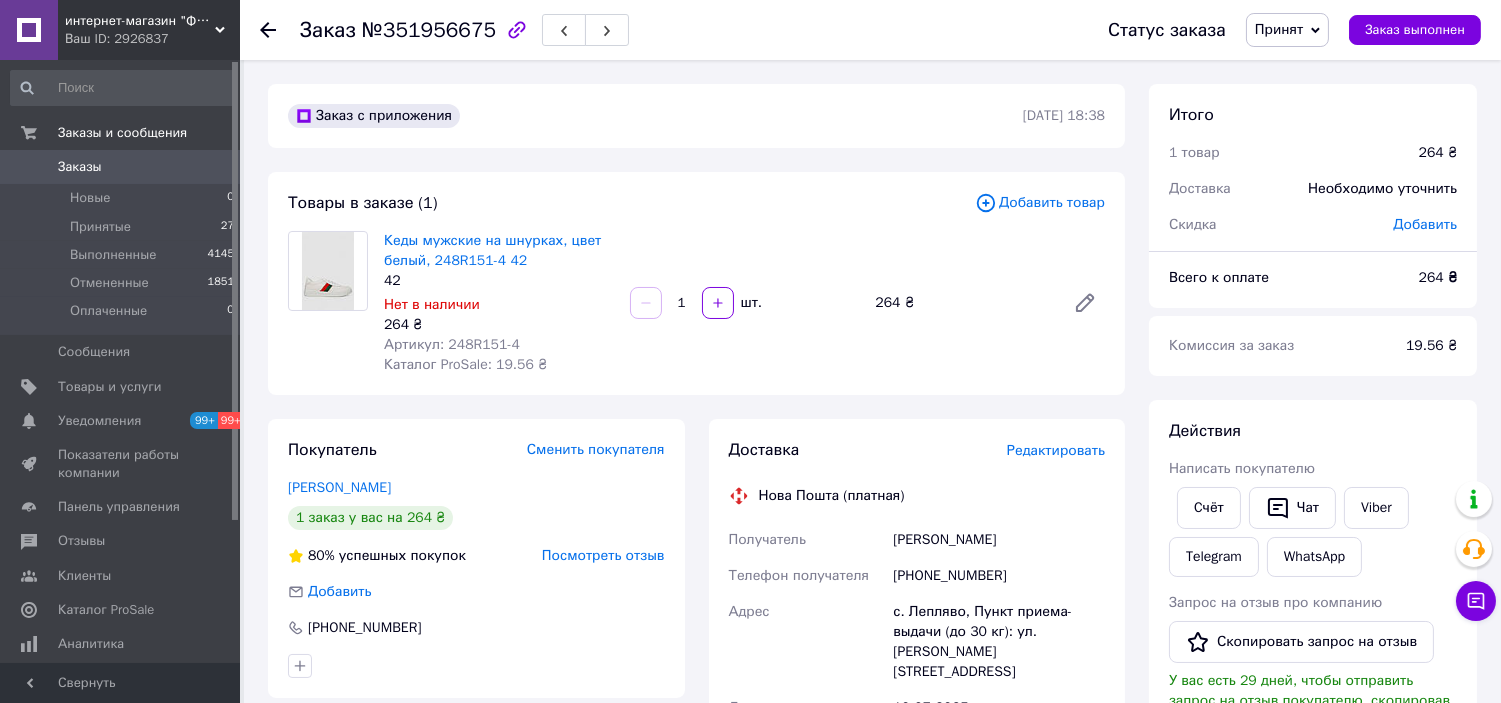 click 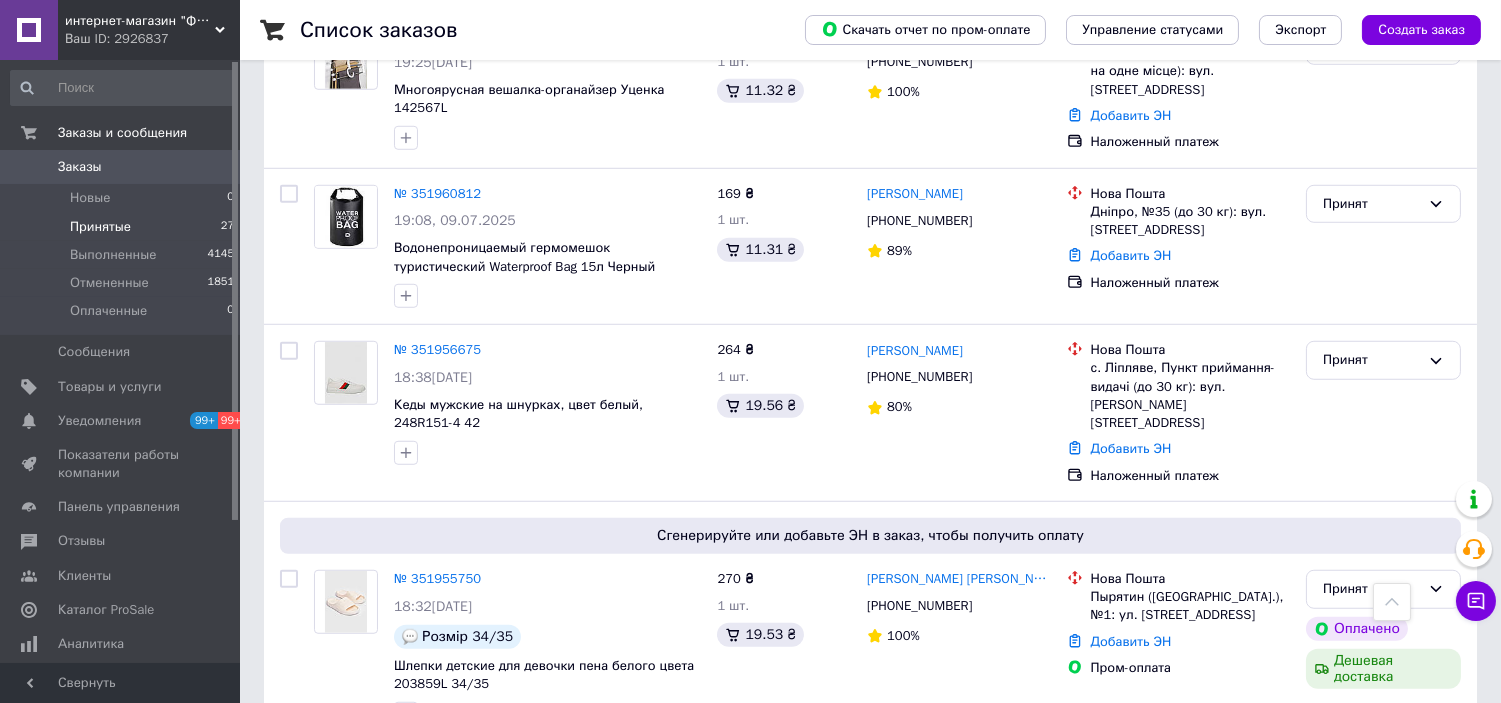 scroll, scrollTop: 2283, scrollLeft: 0, axis: vertical 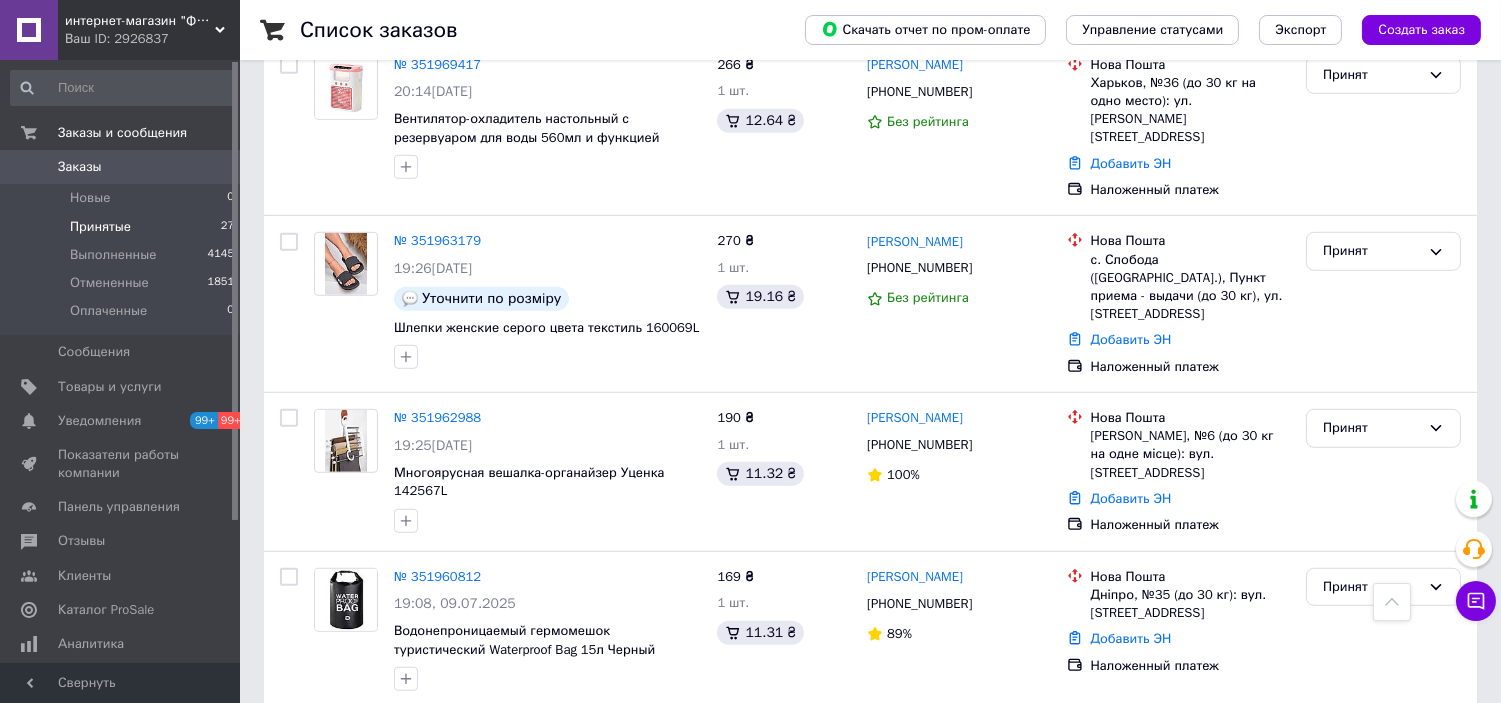 click on "№ 351956675" at bounding box center [437, 732] 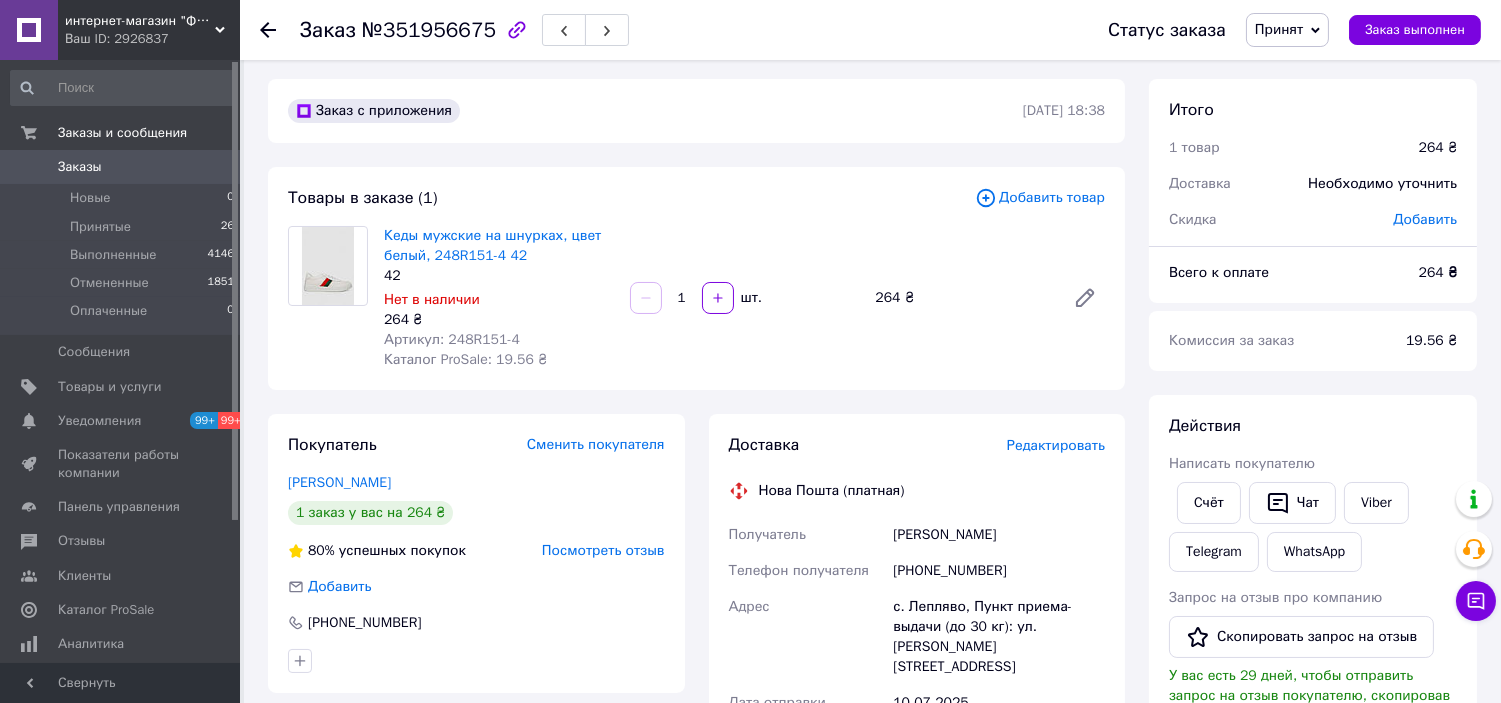 scroll, scrollTop: 0, scrollLeft: 0, axis: both 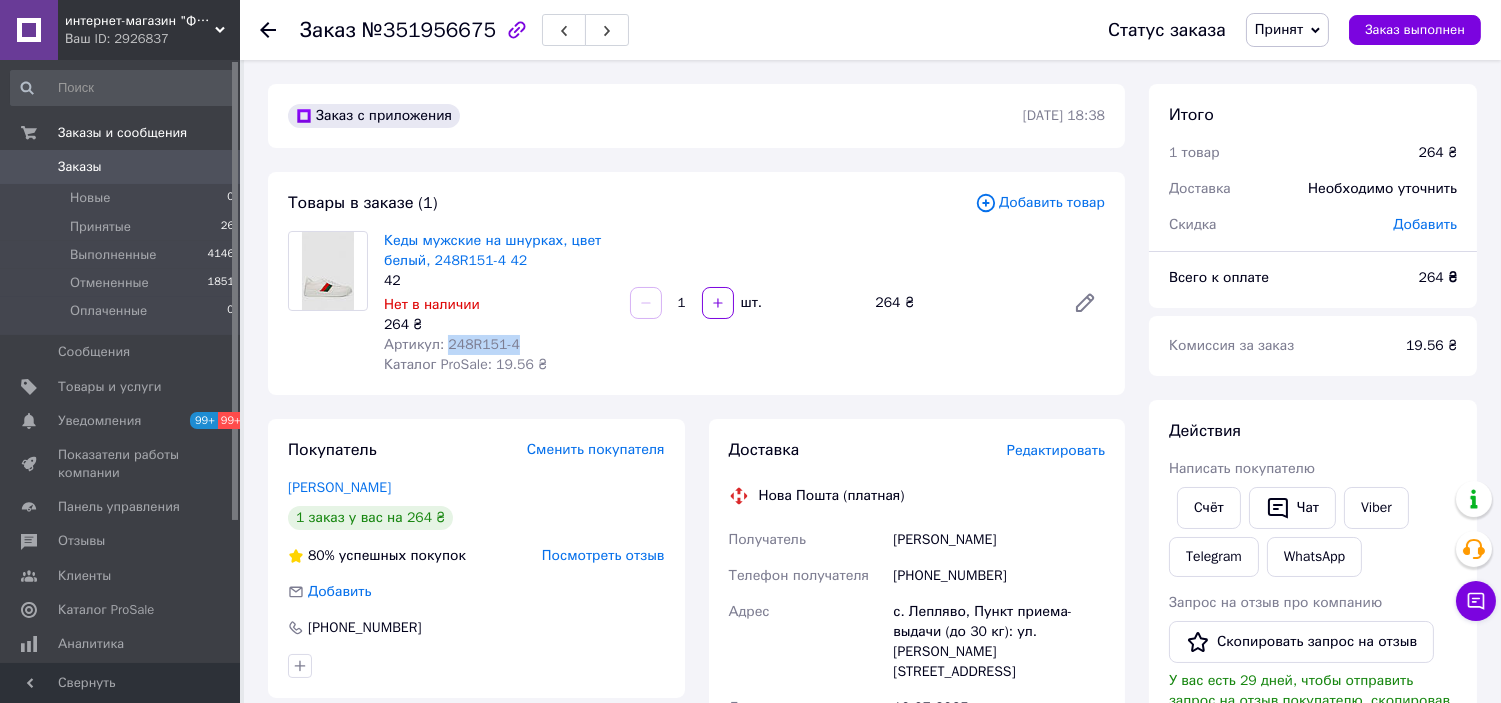 drag, startPoint x: 517, startPoint y: 346, endPoint x: 445, endPoint y: 346, distance: 72 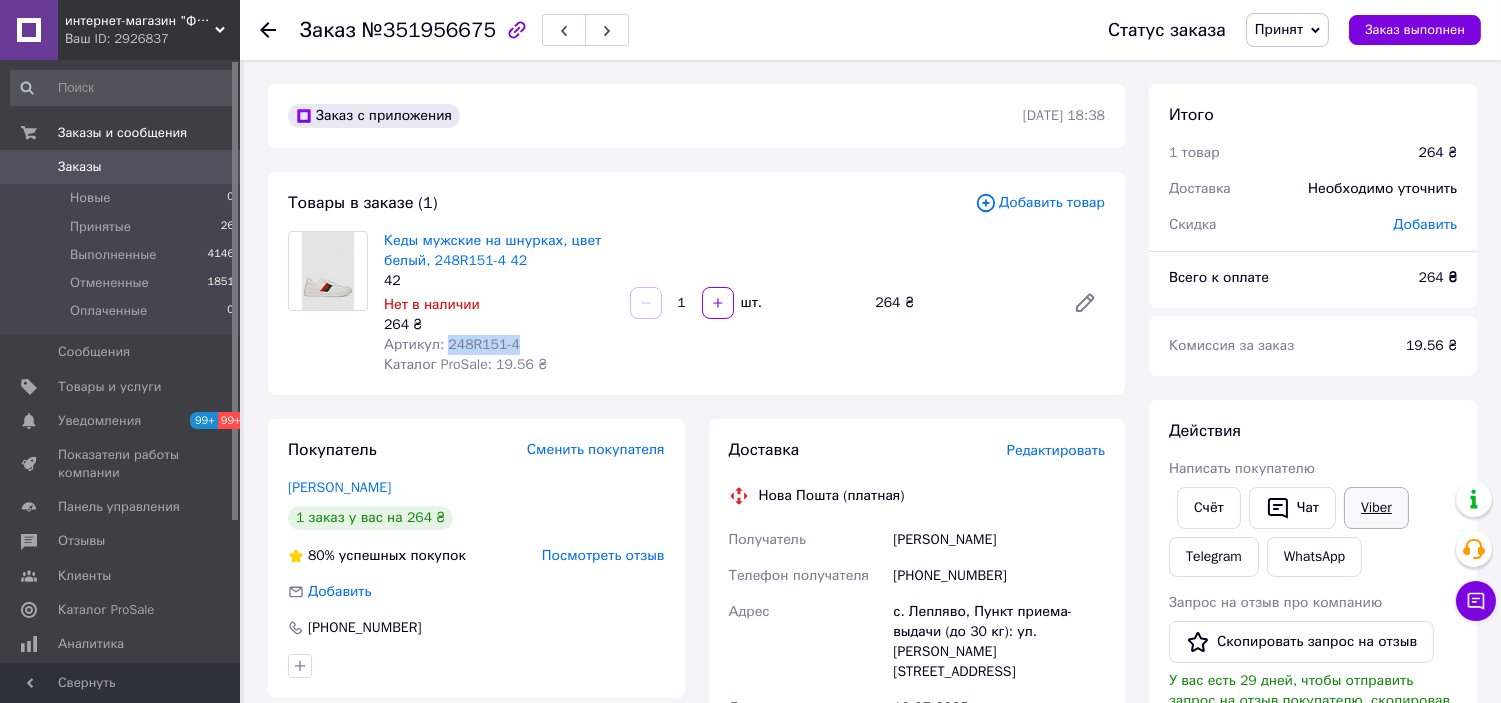 click on "Viber" at bounding box center [1376, 508] 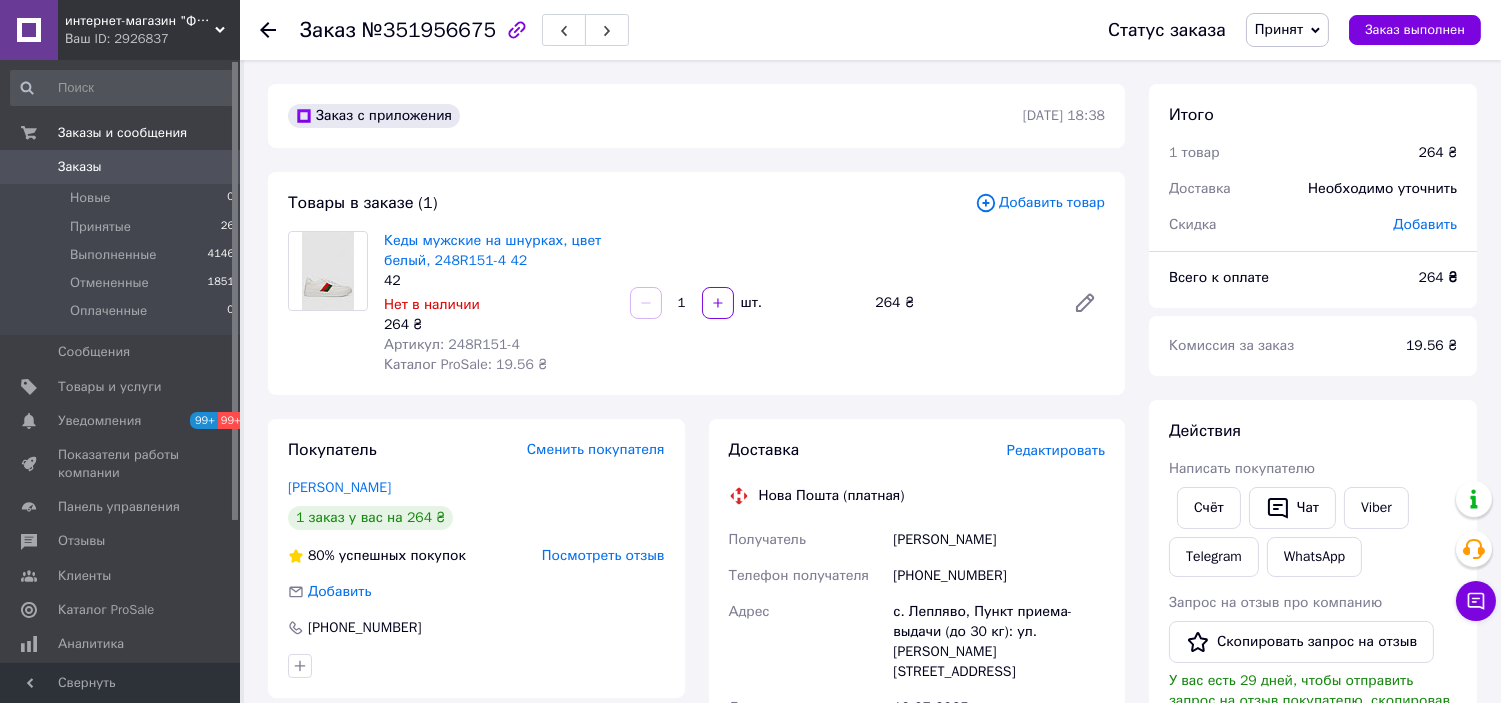click 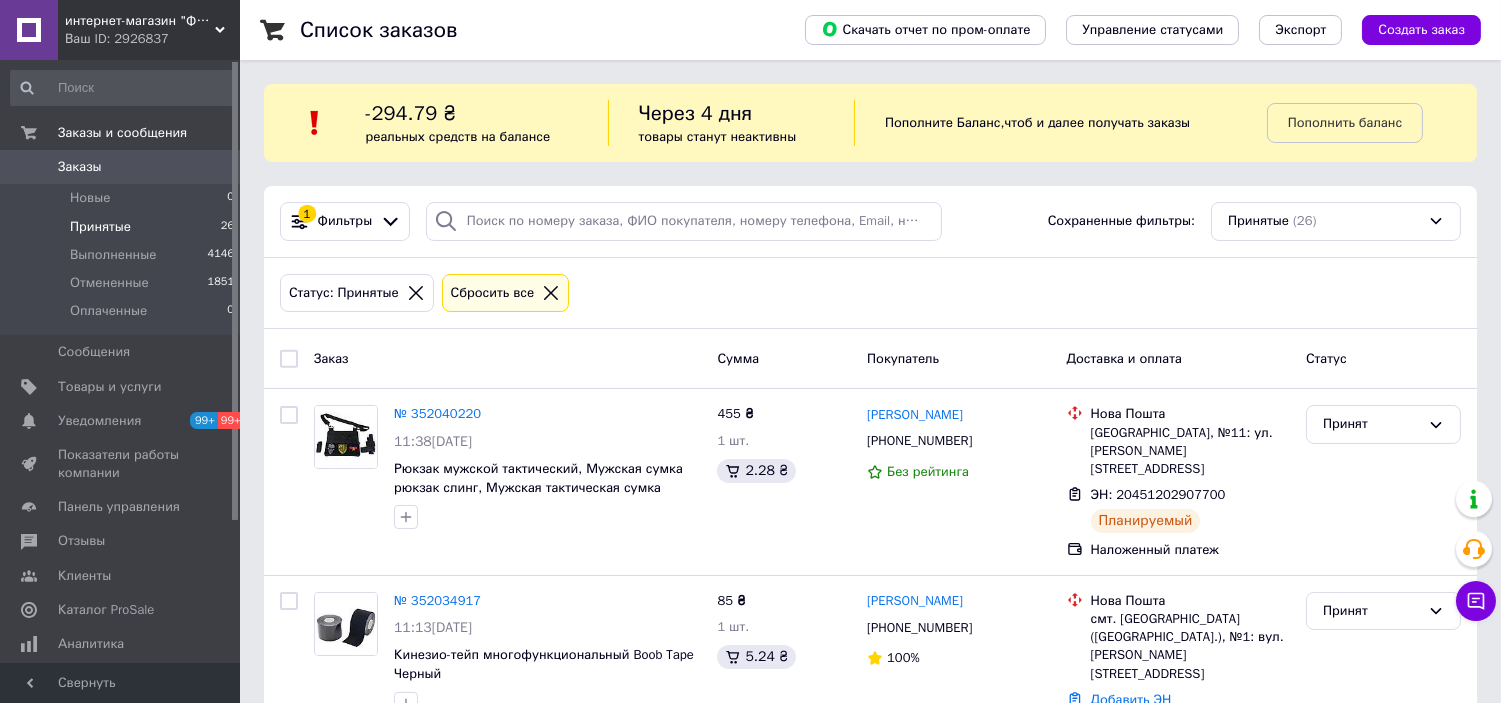 click 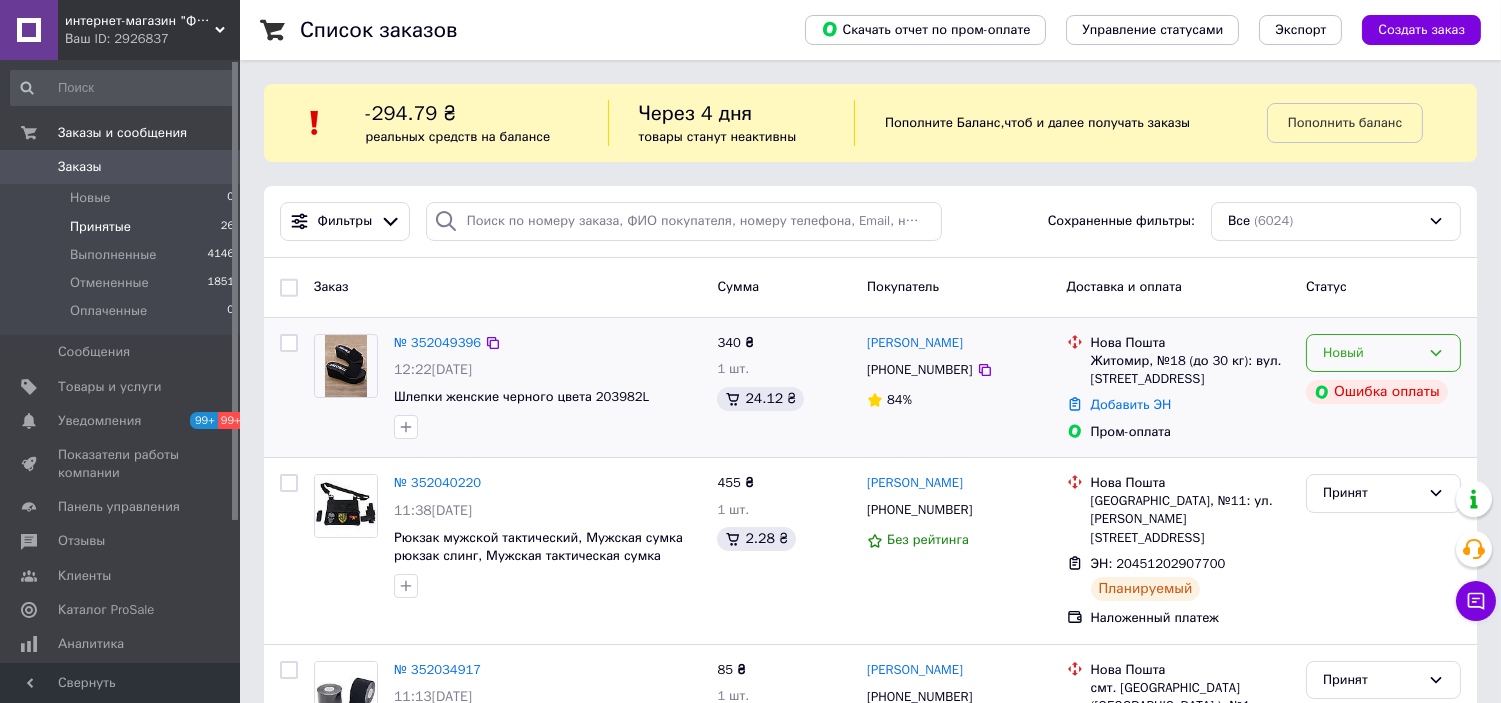 click on "Новый" at bounding box center [1383, 353] 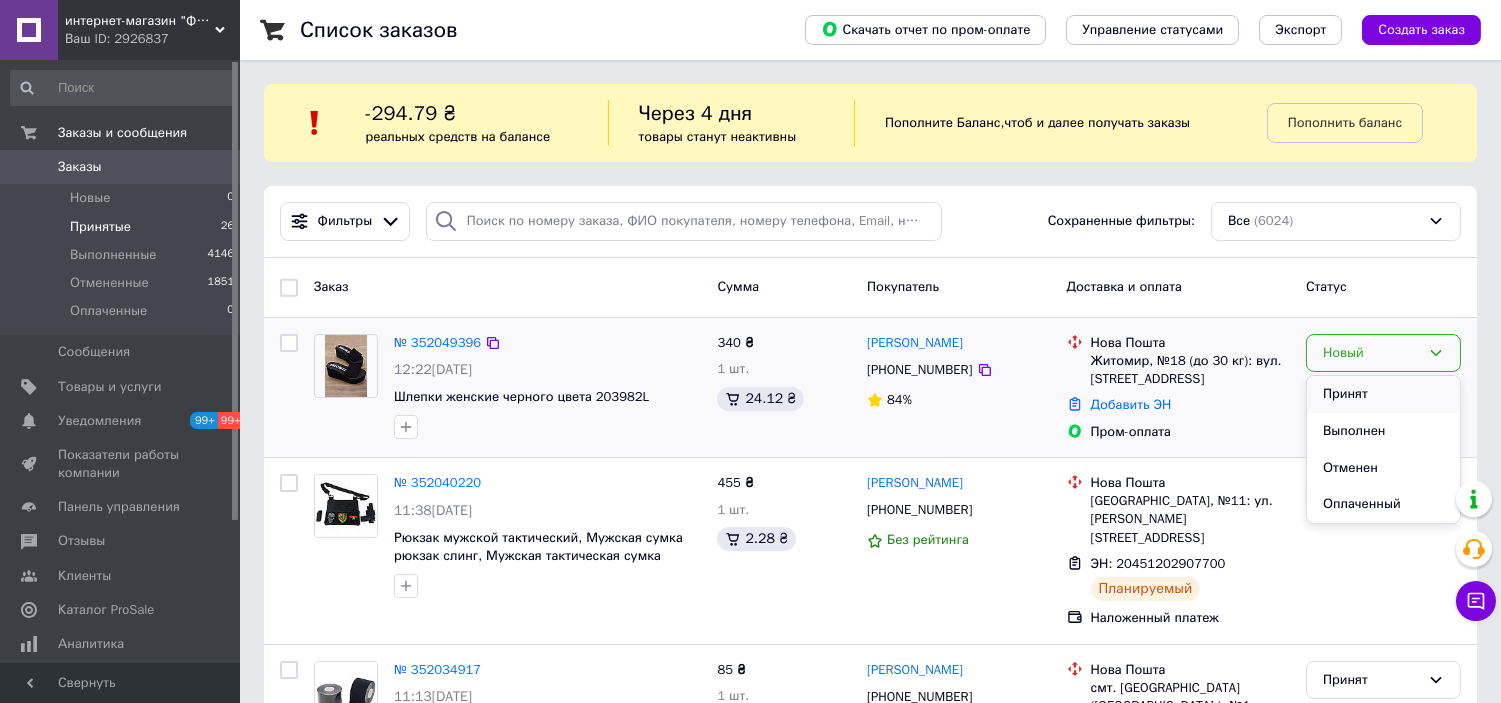 click on "Принят" at bounding box center (1383, 394) 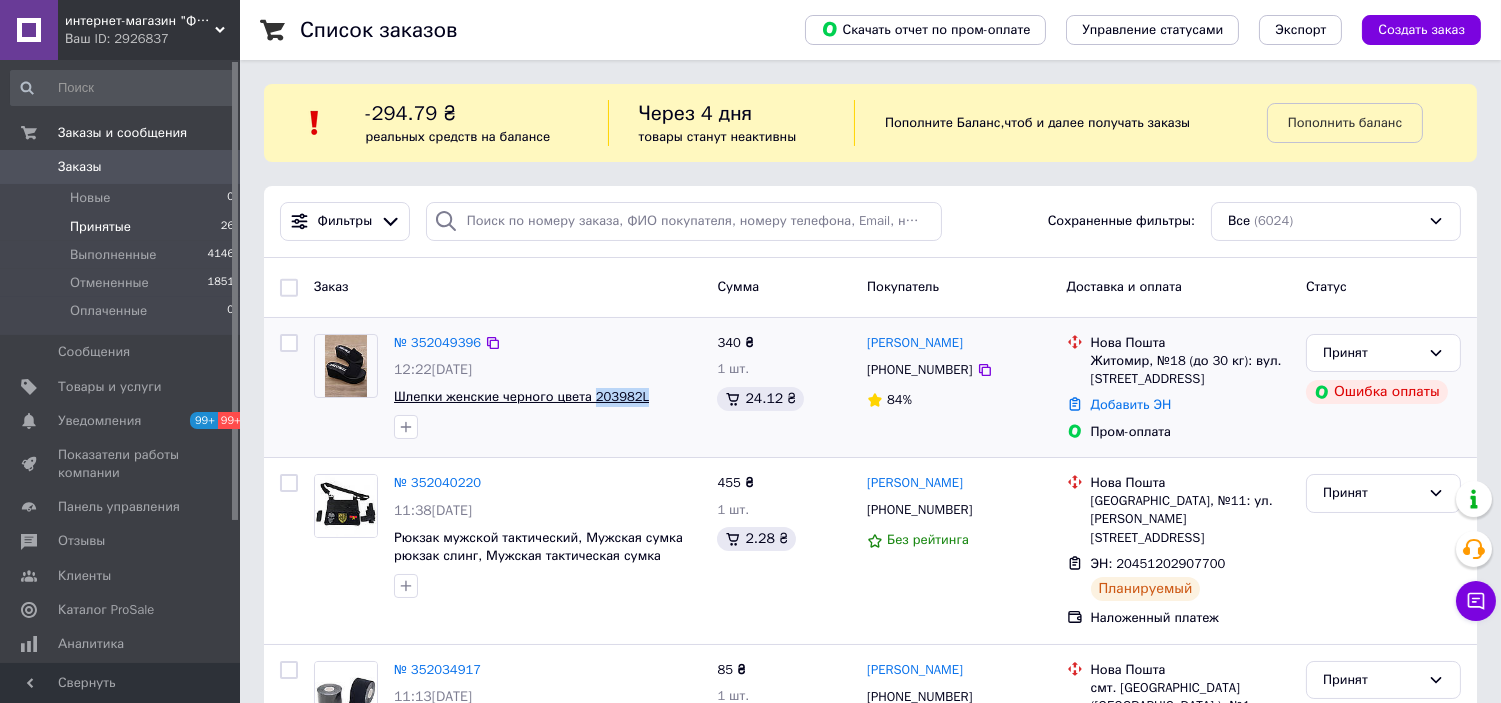 drag, startPoint x: 661, startPoint y: 398, endPoint x: 591, endPoint y: 404, distance: 70.256676 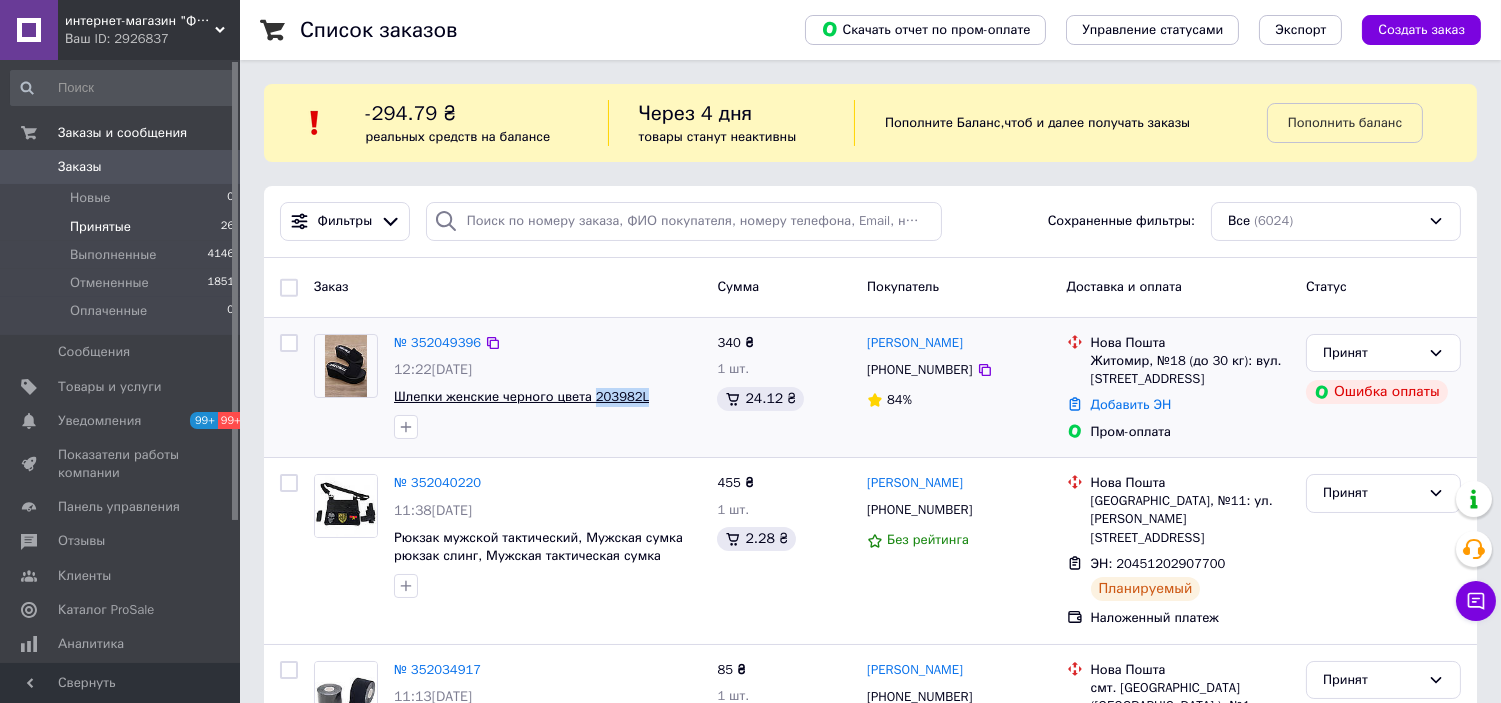 copy on "203982L" 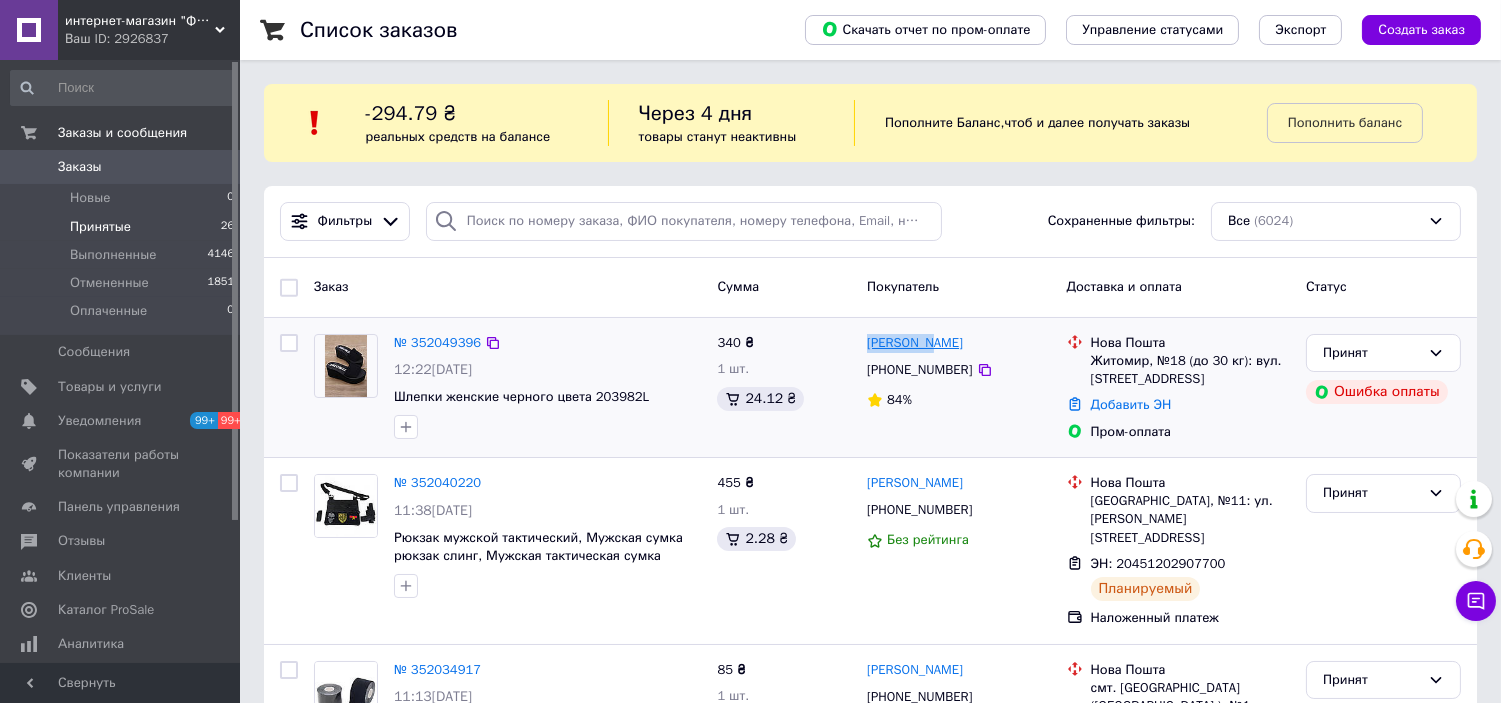 drag, startPoint x: 948, startPoint y: 341, endPoint x: 867, endPoint y: 344, distance: 81.055534 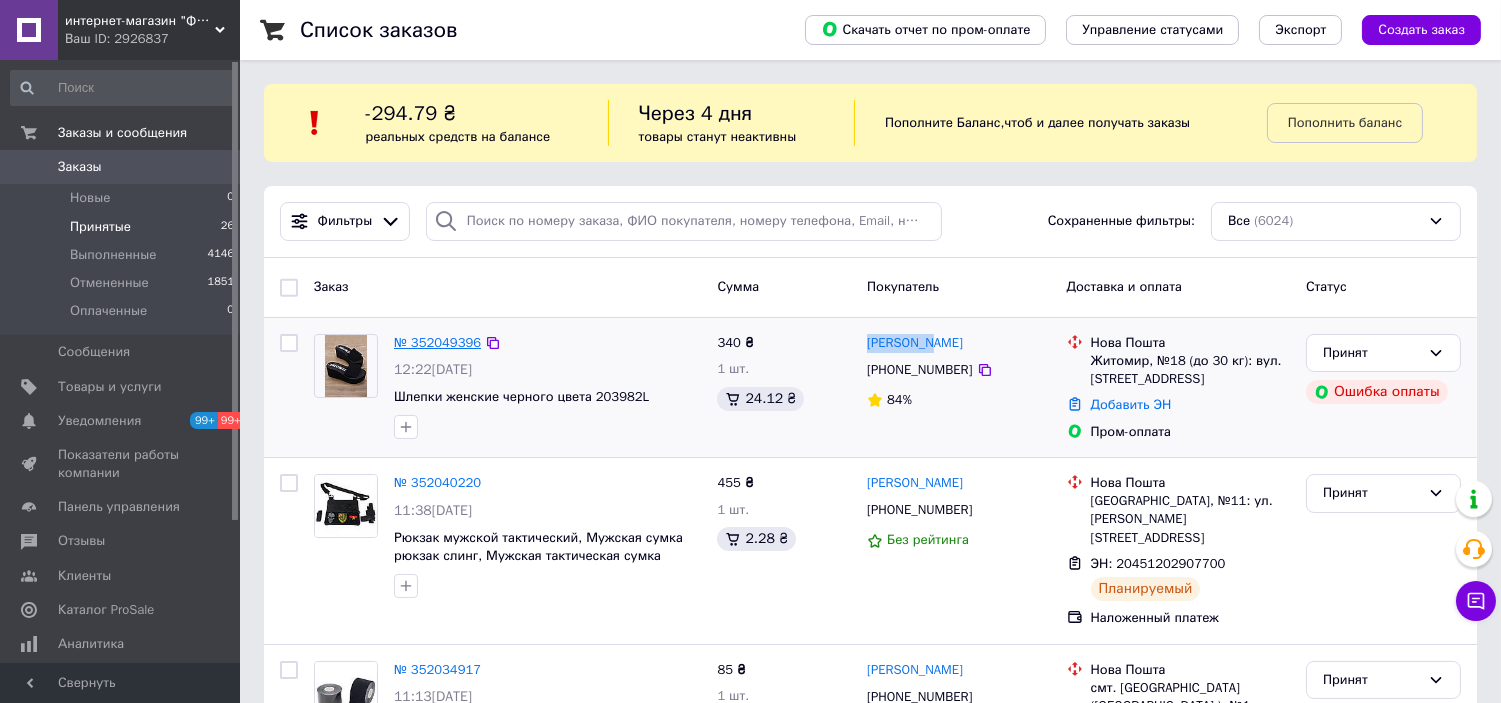 click on "№ 352049396" at bounding box center (437, 342) 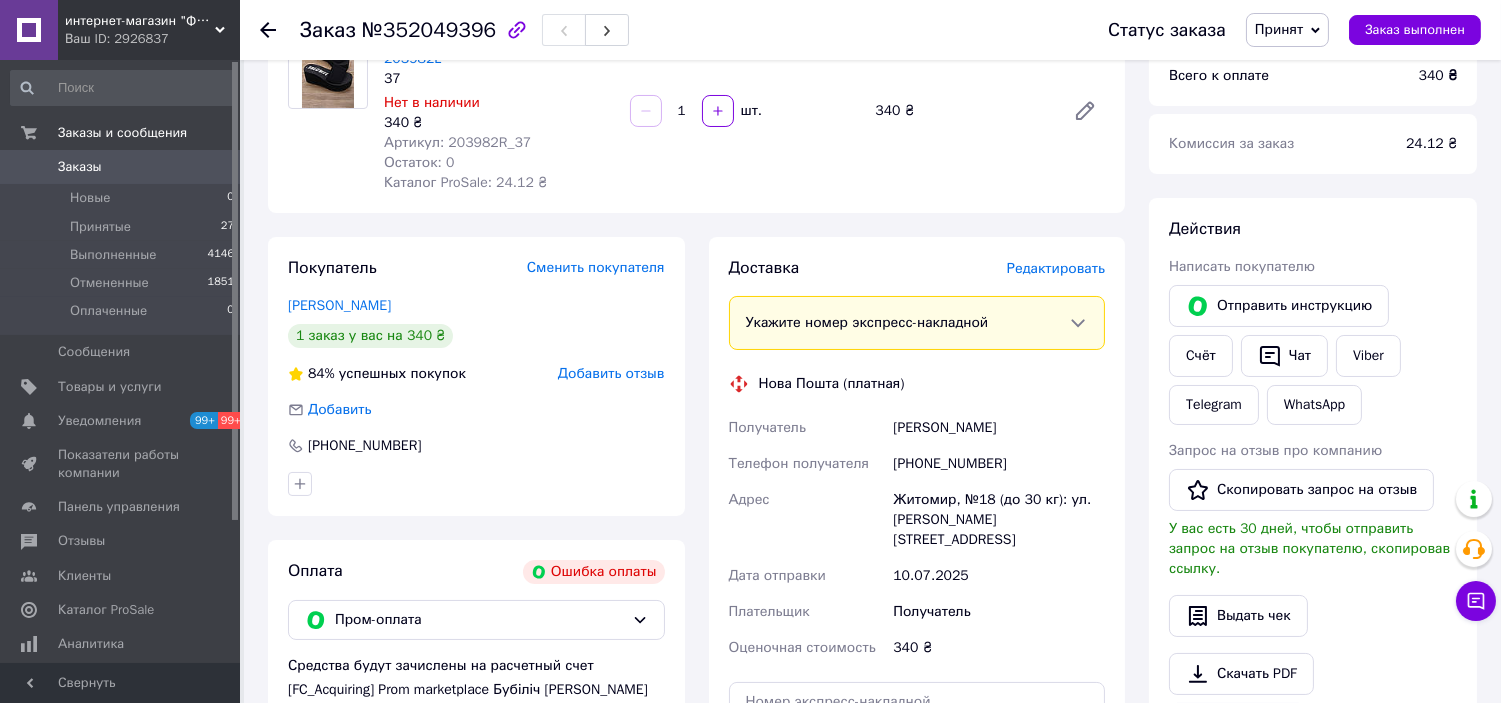 scroll, scrollTop: 222, scrollLeft: 0, axis: vertical 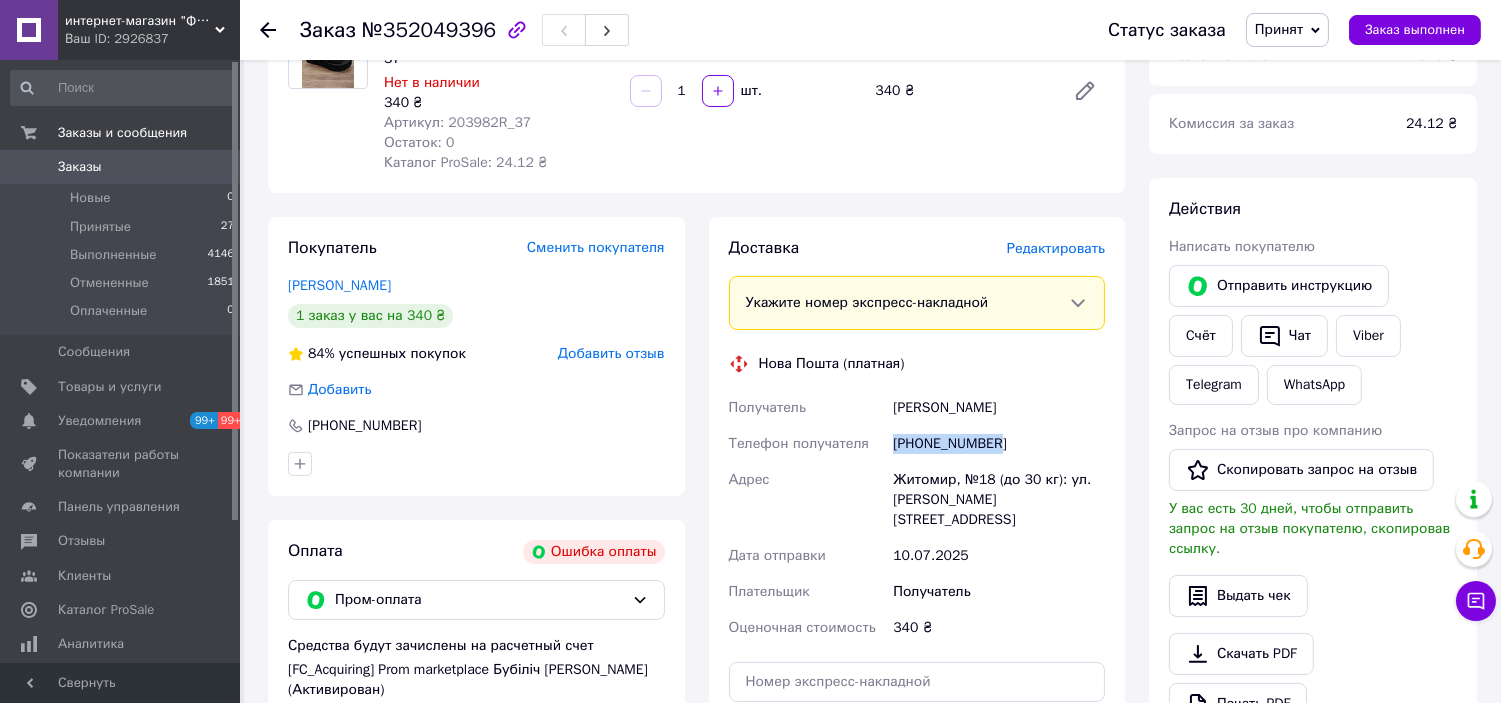 drag, startPoint x: 1008, startPoint y: 447, endPoint x: 894, endPoint y: 450, distance: 114.03947 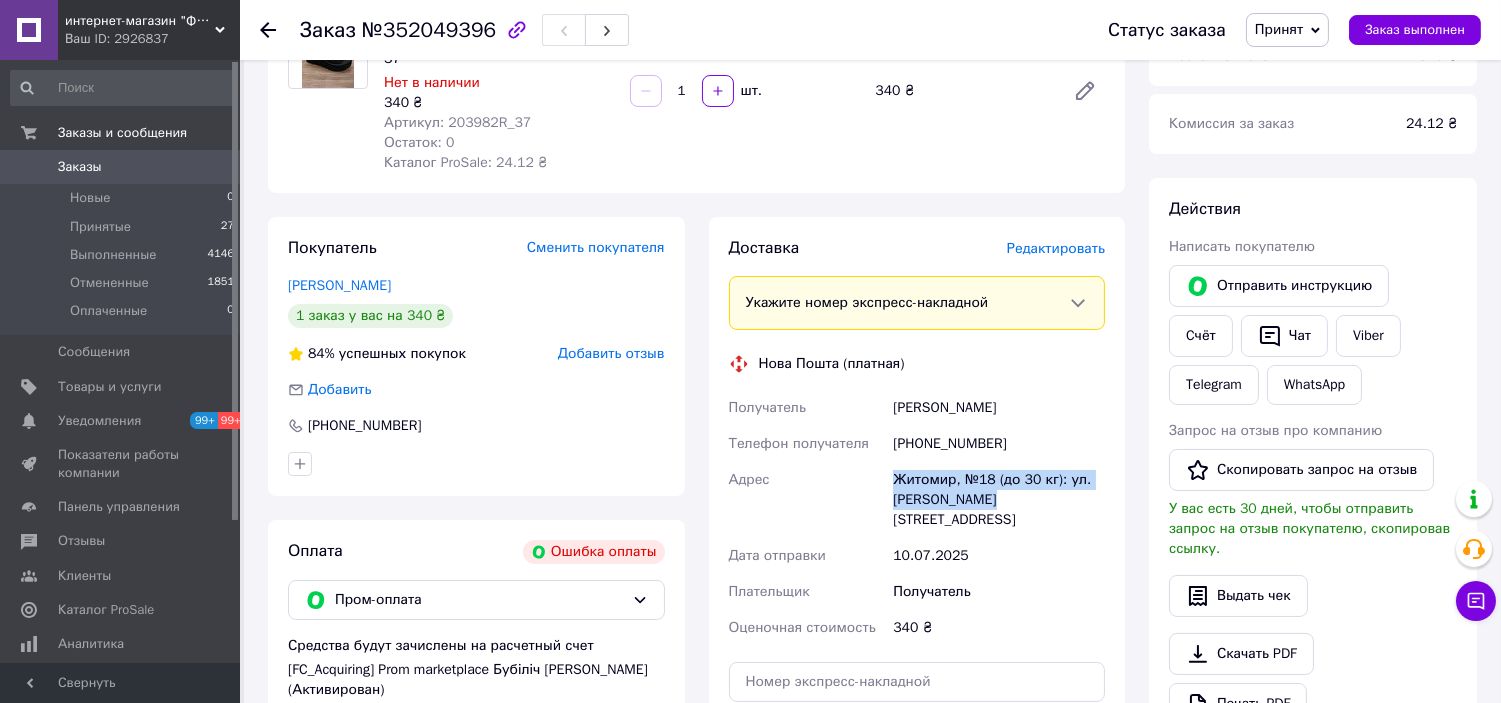 drag, startPoint x: 998, startPoint y: 506, endPoint x: 887, endPoint y: 481, distance: 113.78049 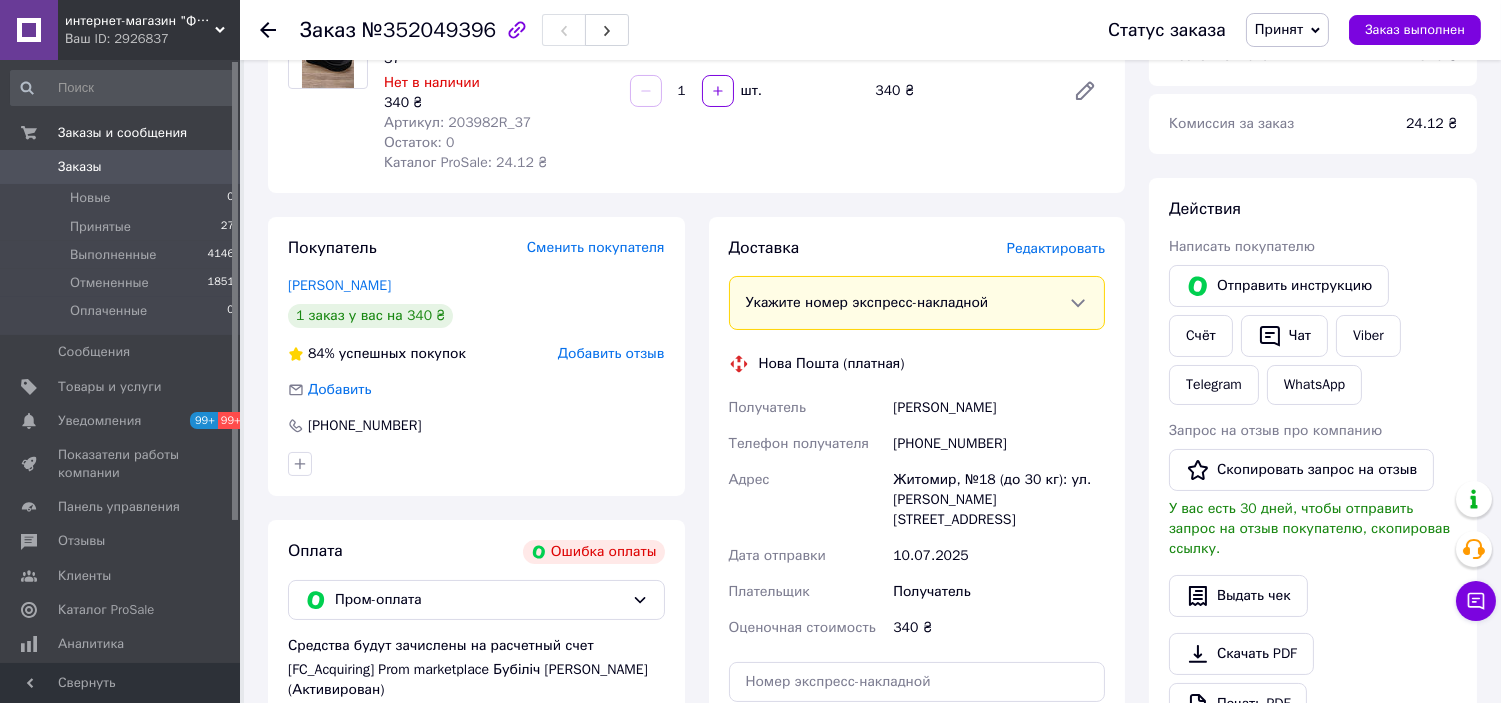 click 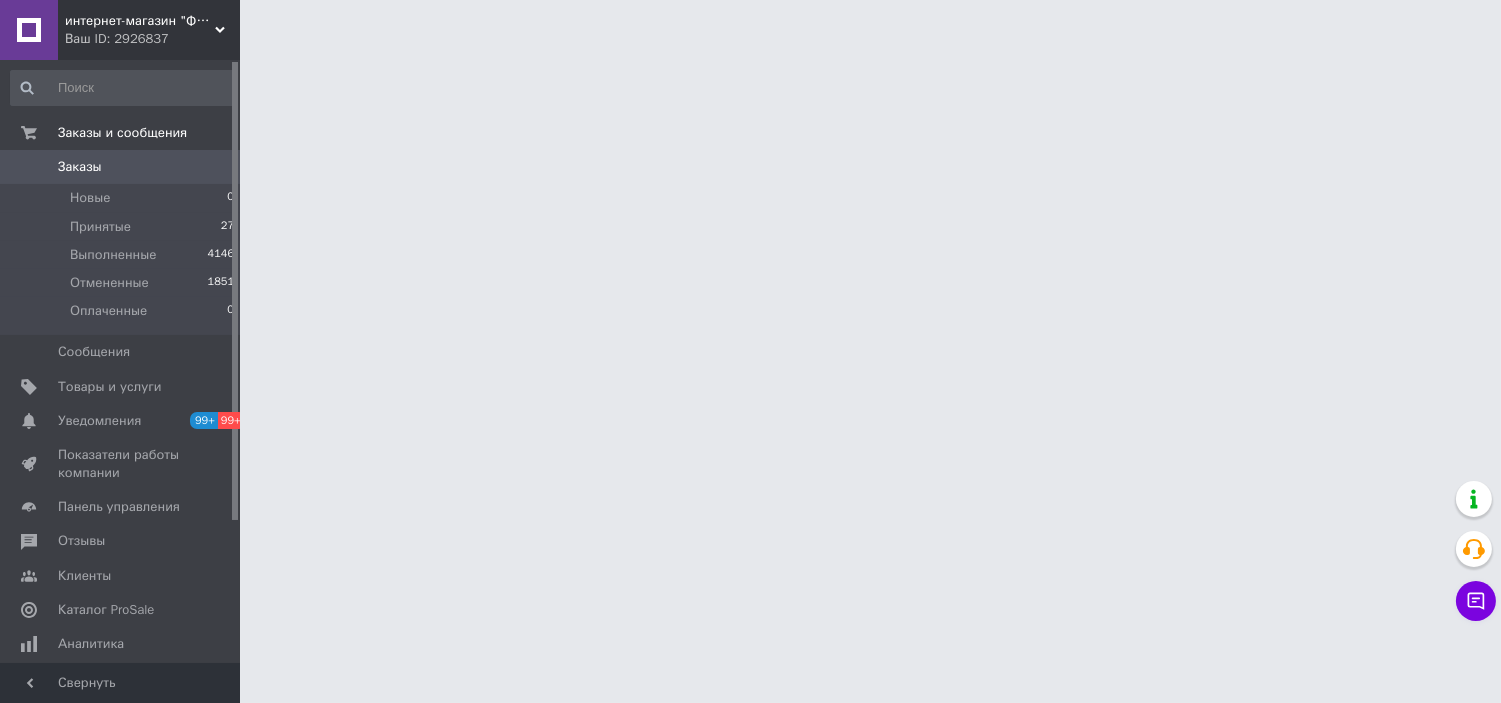 scroll, scrollTop: 0, scrollLeft: 0, axis: both 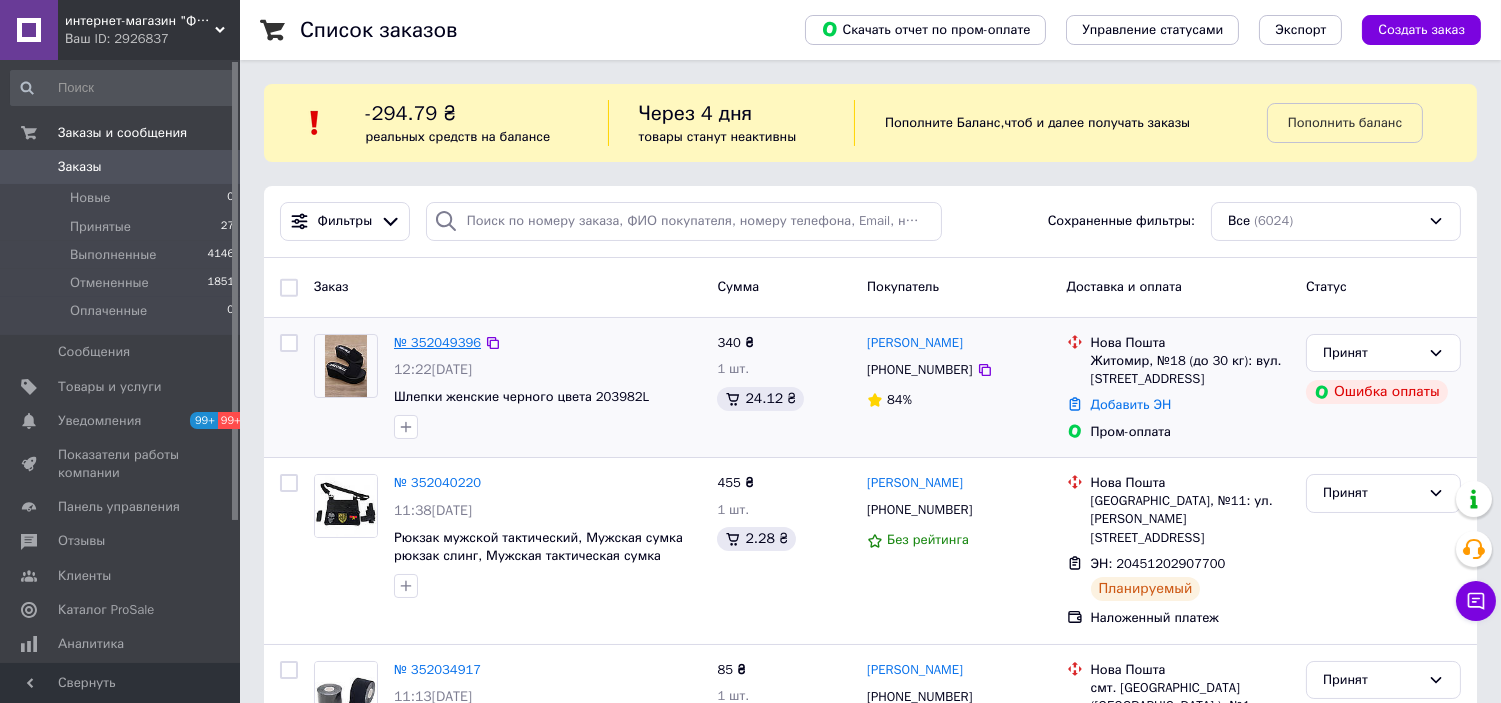 click on "№ 352049396" at bounding box center (437, 342) 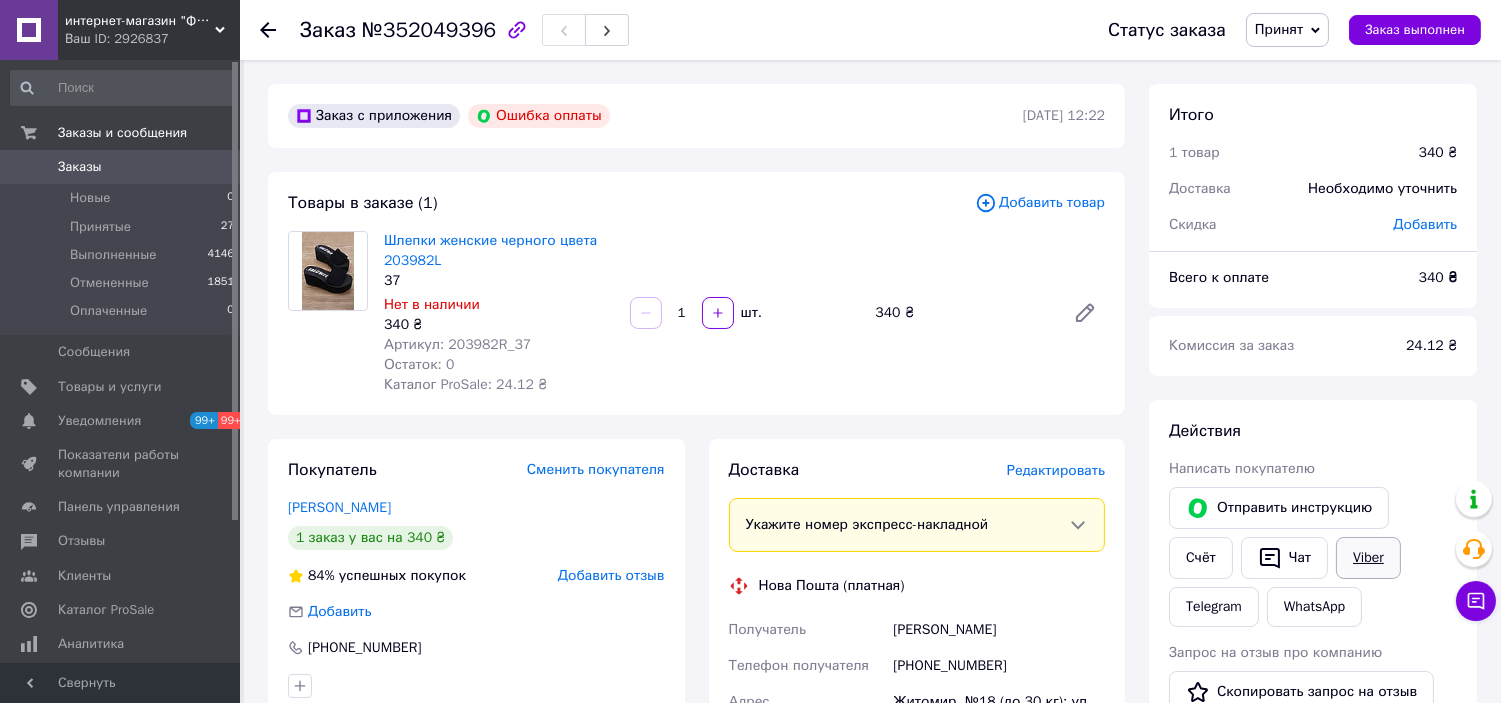 click on "Viber" at bounding box center (1368, 558) 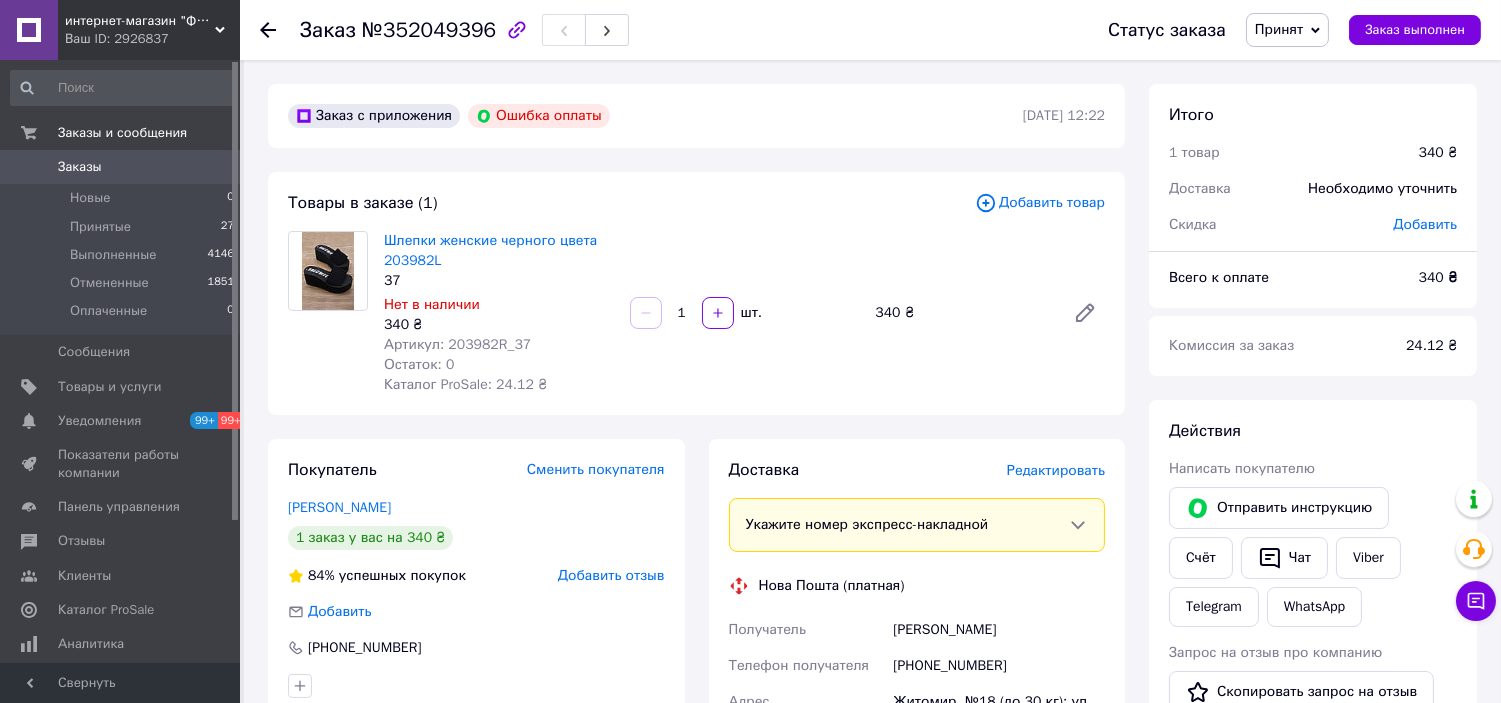 click on "[PHONE_NUMBER]" at bounding box center (999, 666) 